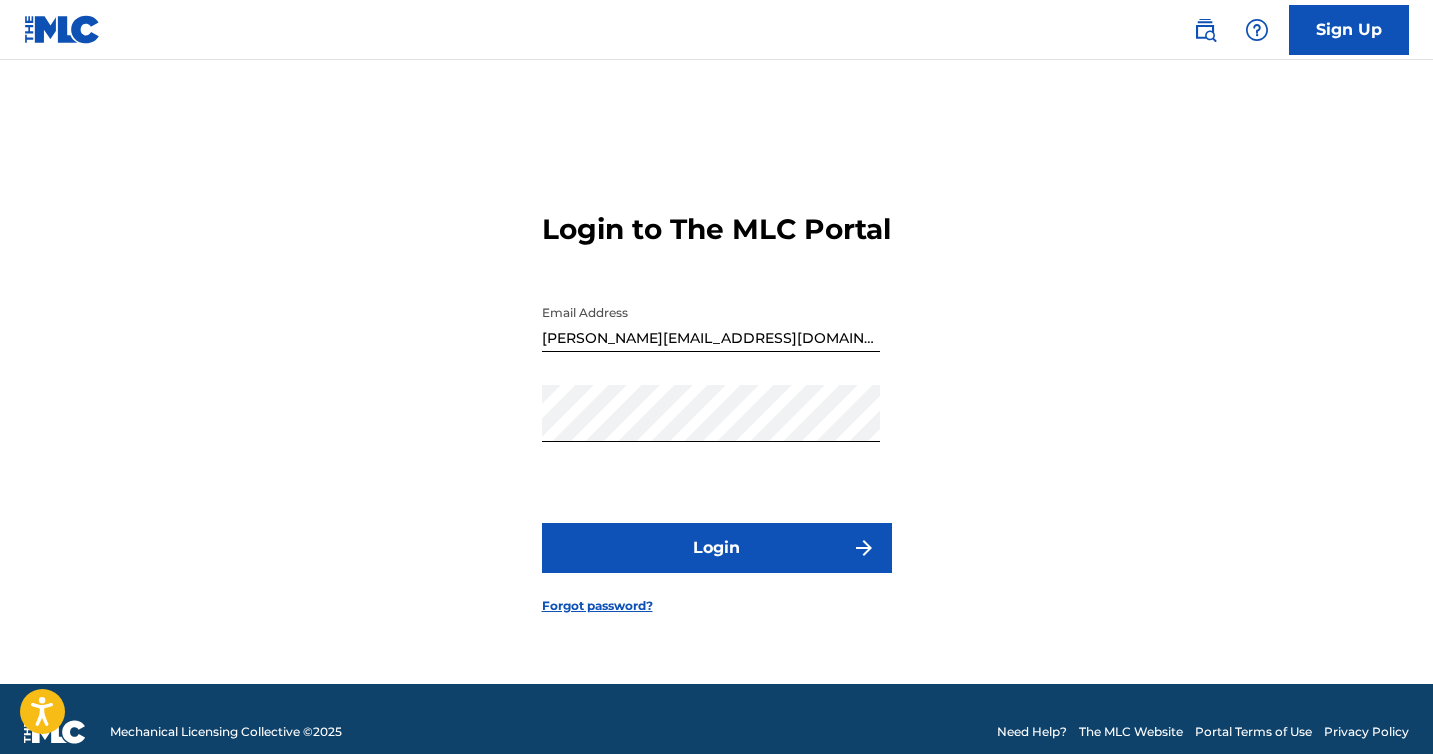 scroll, scrollTop: 0, scrollLeft: 0, axis: both 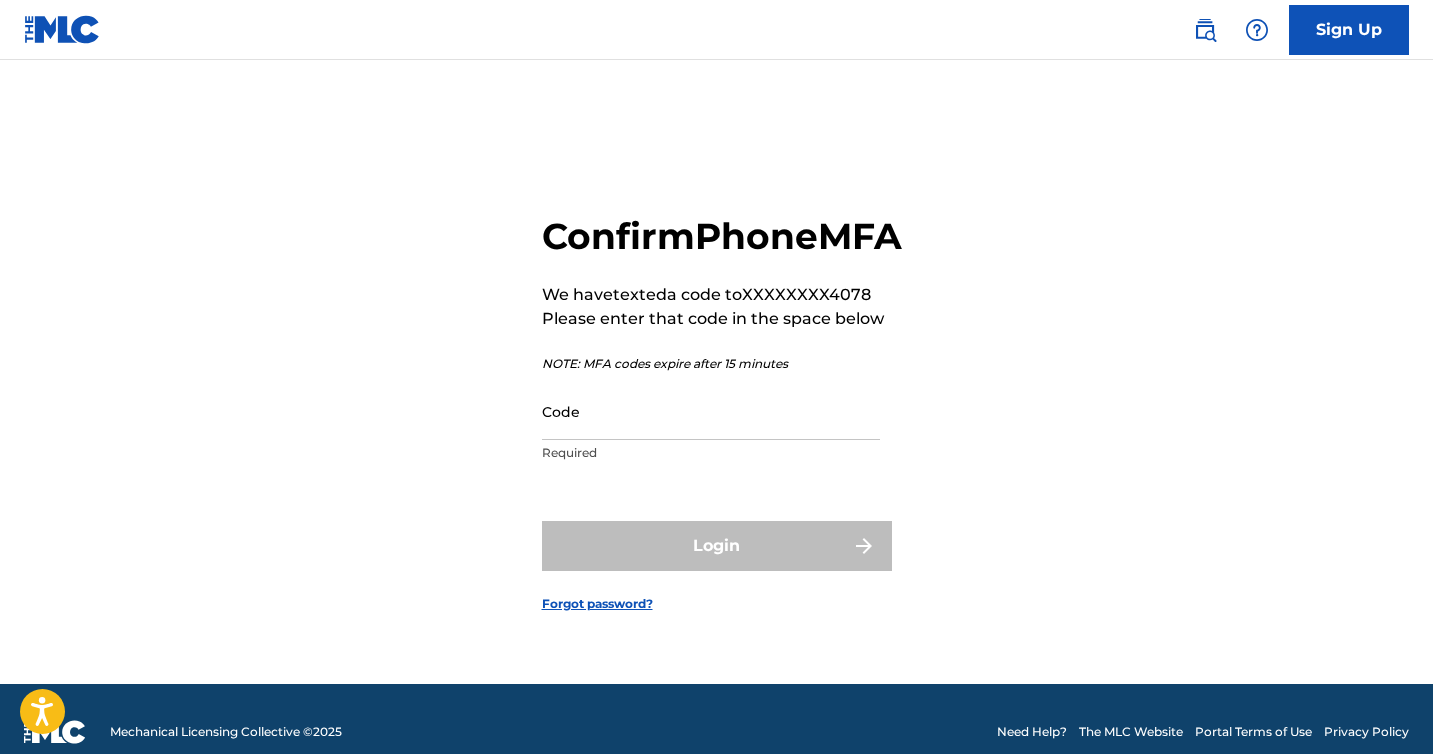 click on "Code" at bounding box center (711, 411) 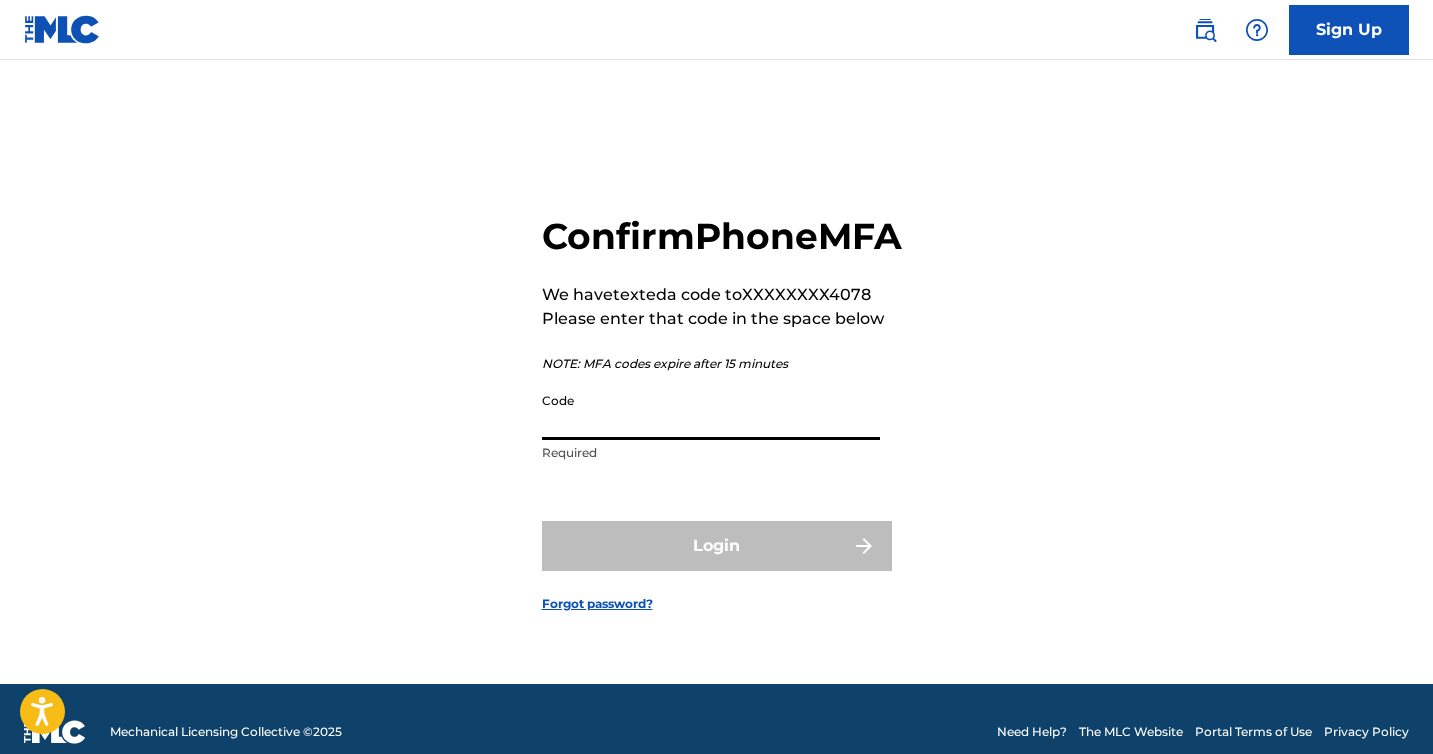 click on "Code" at bounding box center [711, 411] 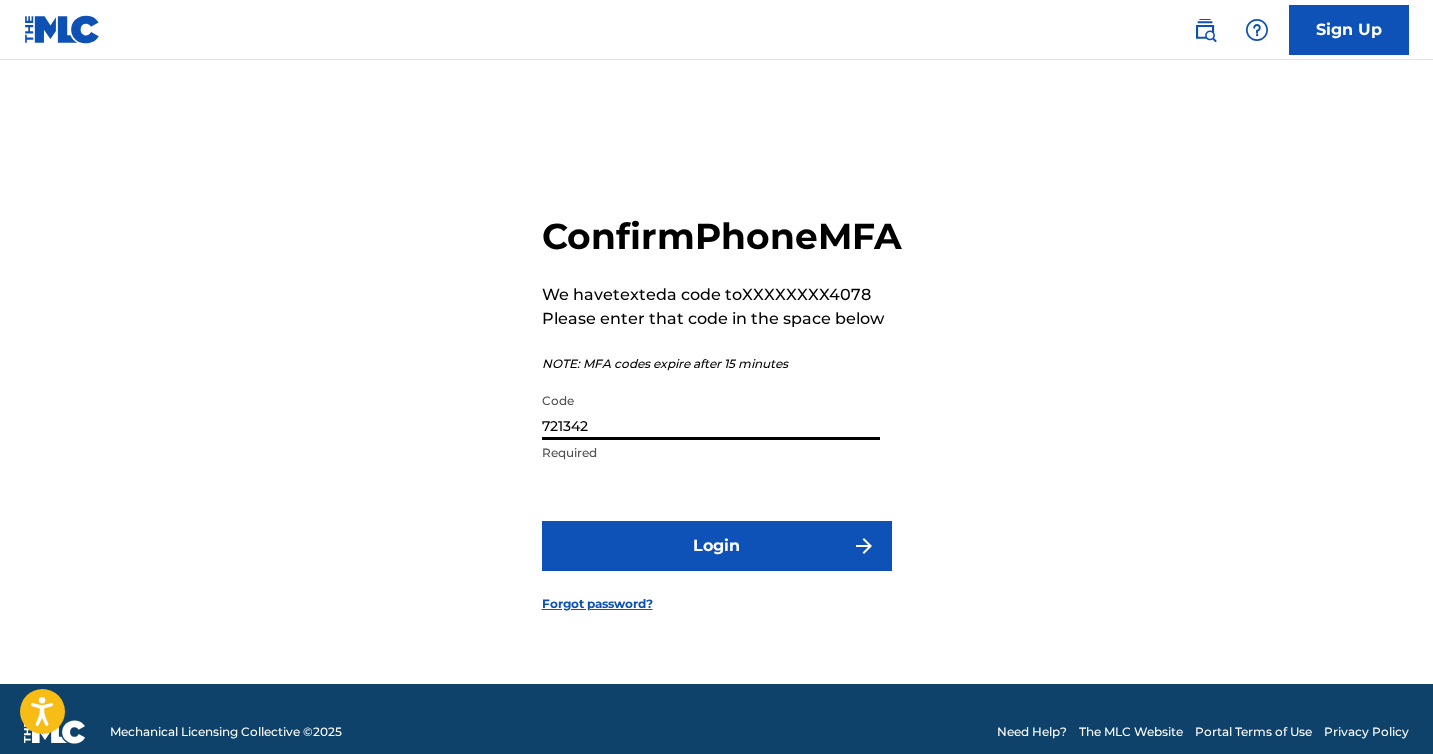 type on "721342" 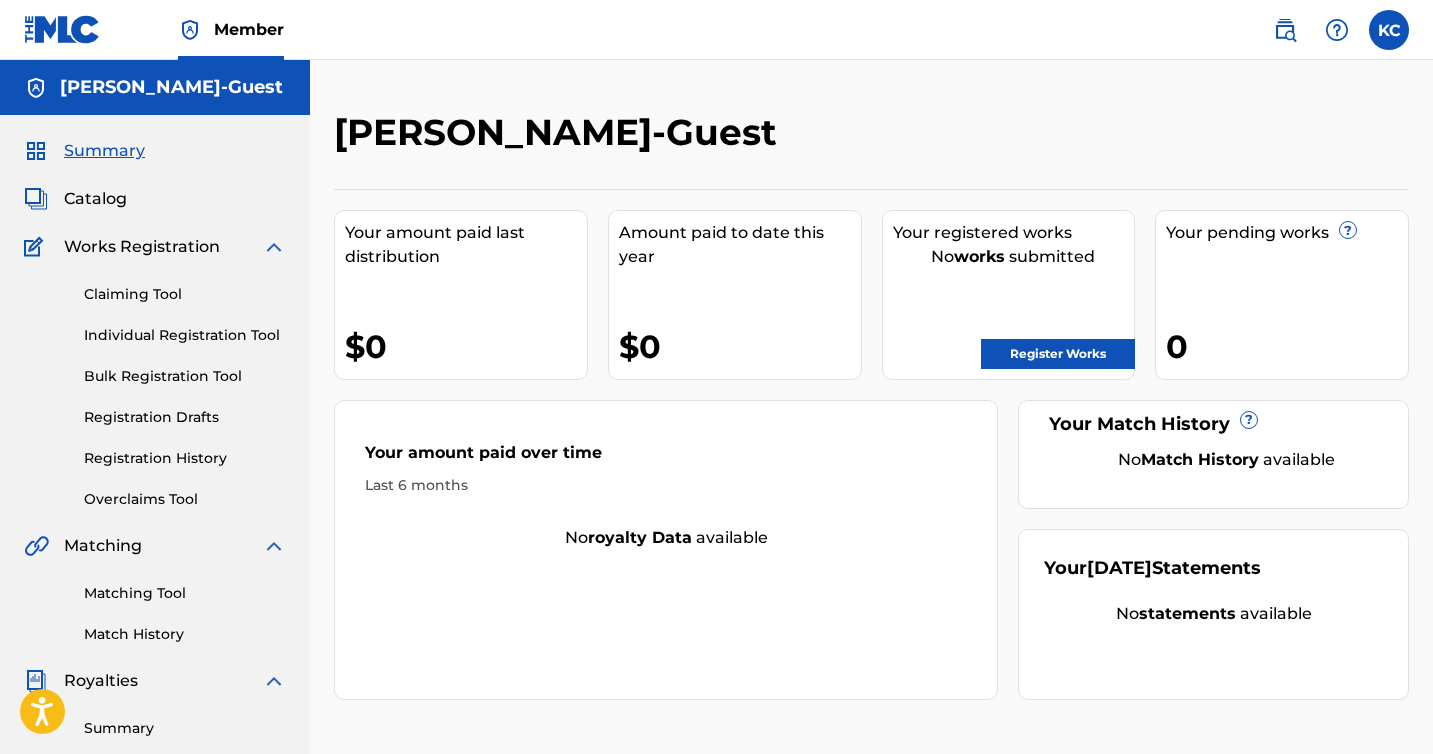 scroll, scrollTop: 0, scrollLeft: 0, axis: both 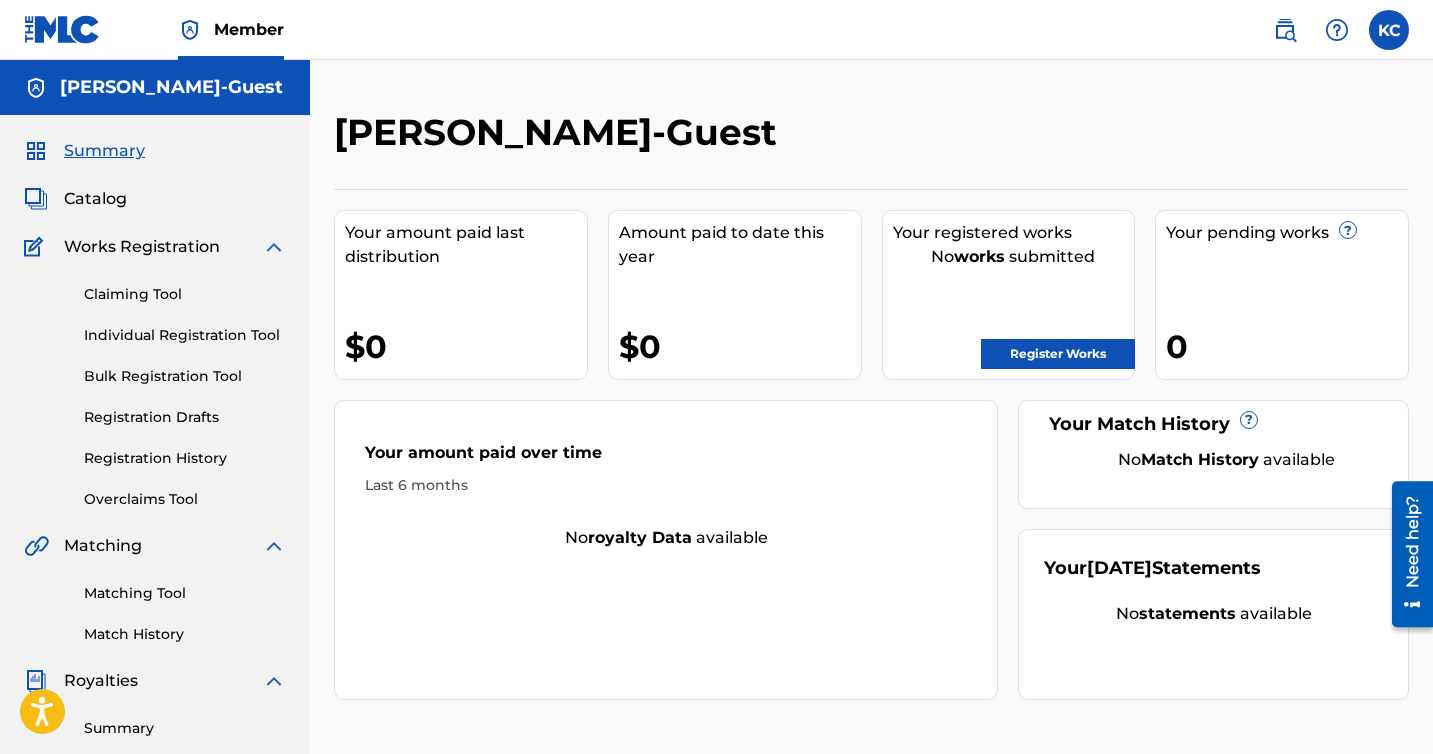 click on "Register Works" at bounding box center (1058, 354) 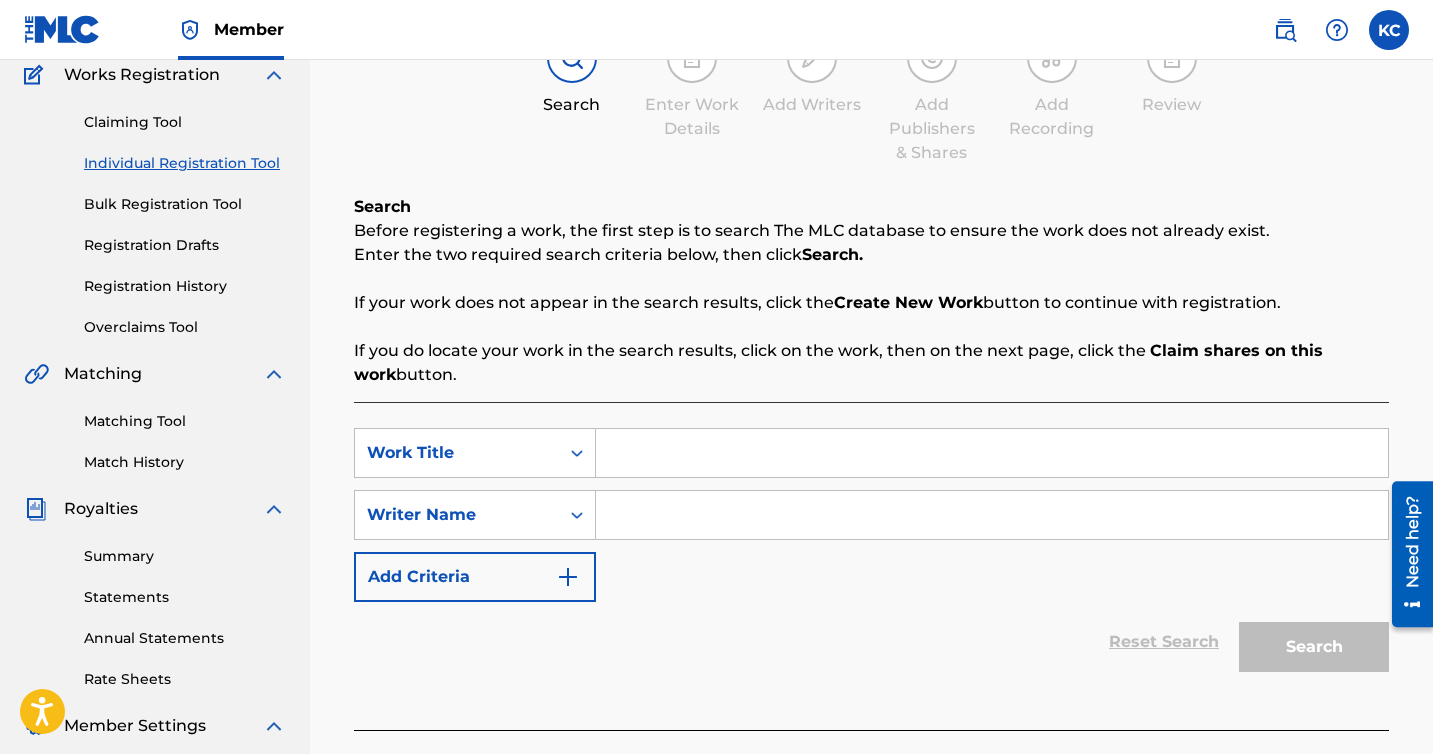 scroll, scrollTop: 170, scrollLeft: 0, axis: vertical 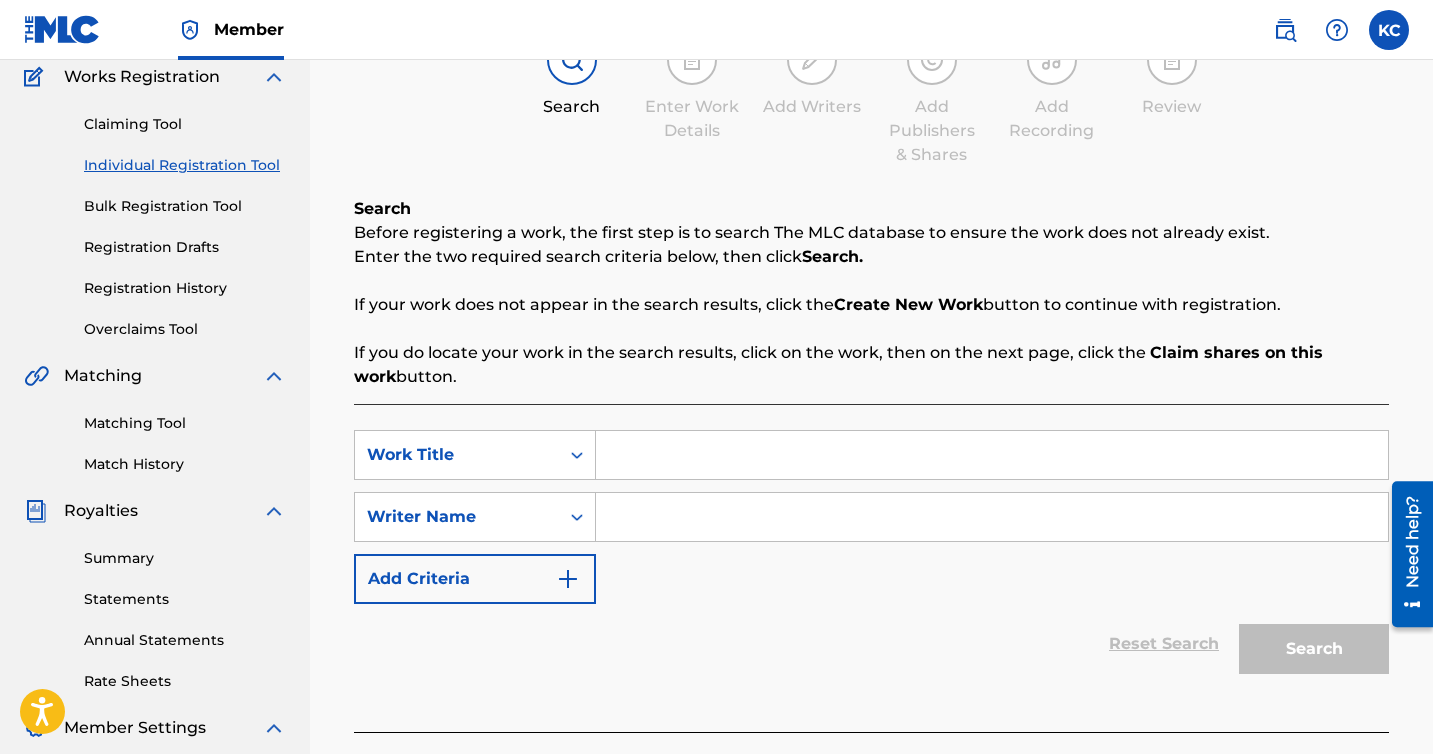 click at bounding box center (992, 455) 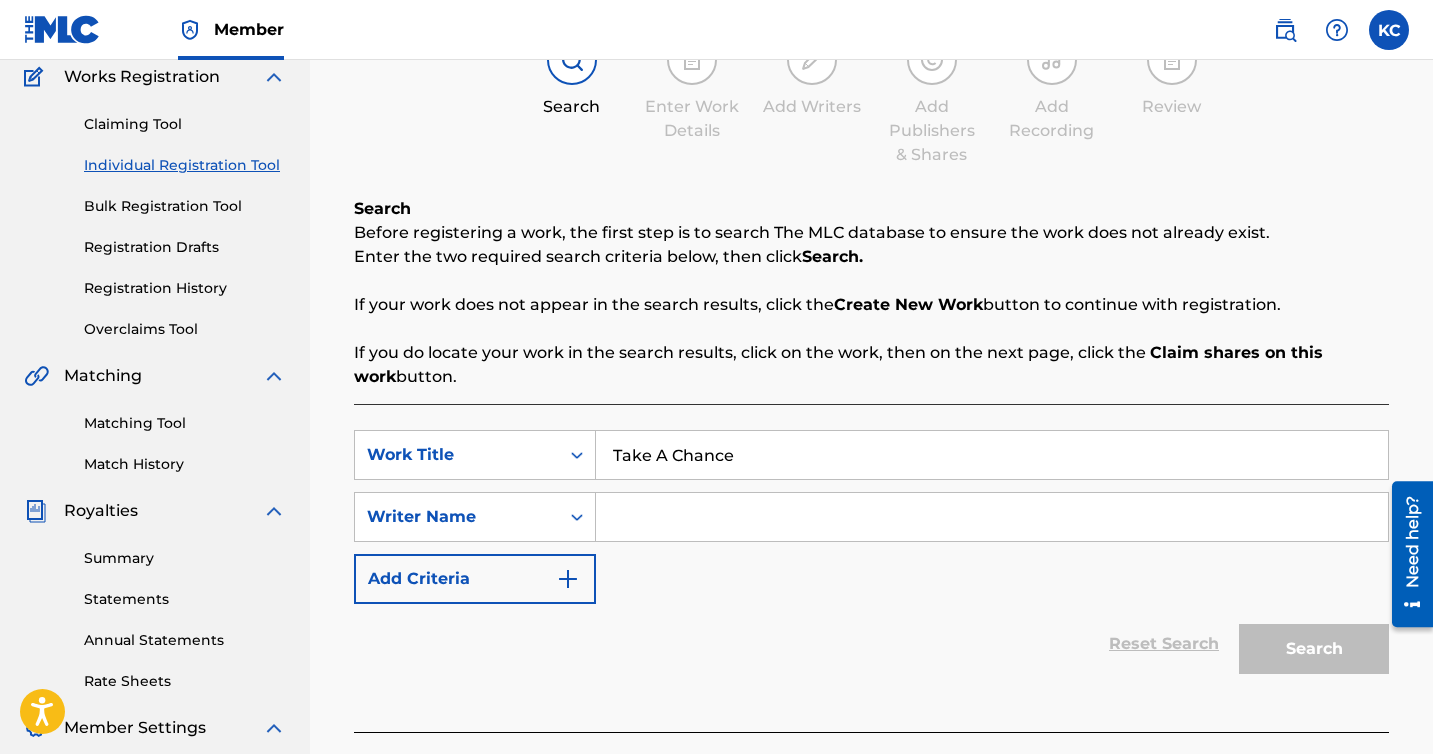 type on "Take A Chance" 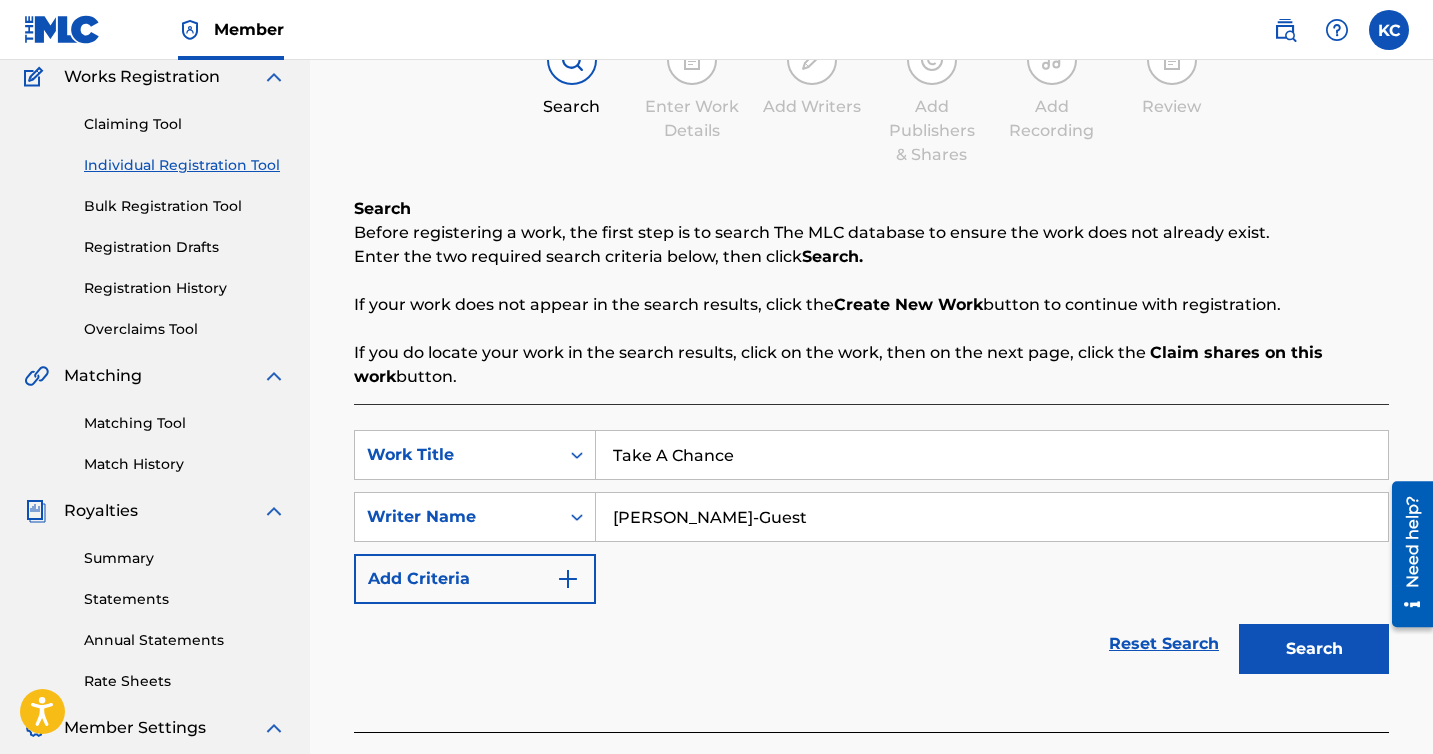 type on "[PERSON_NAME]-Guest" 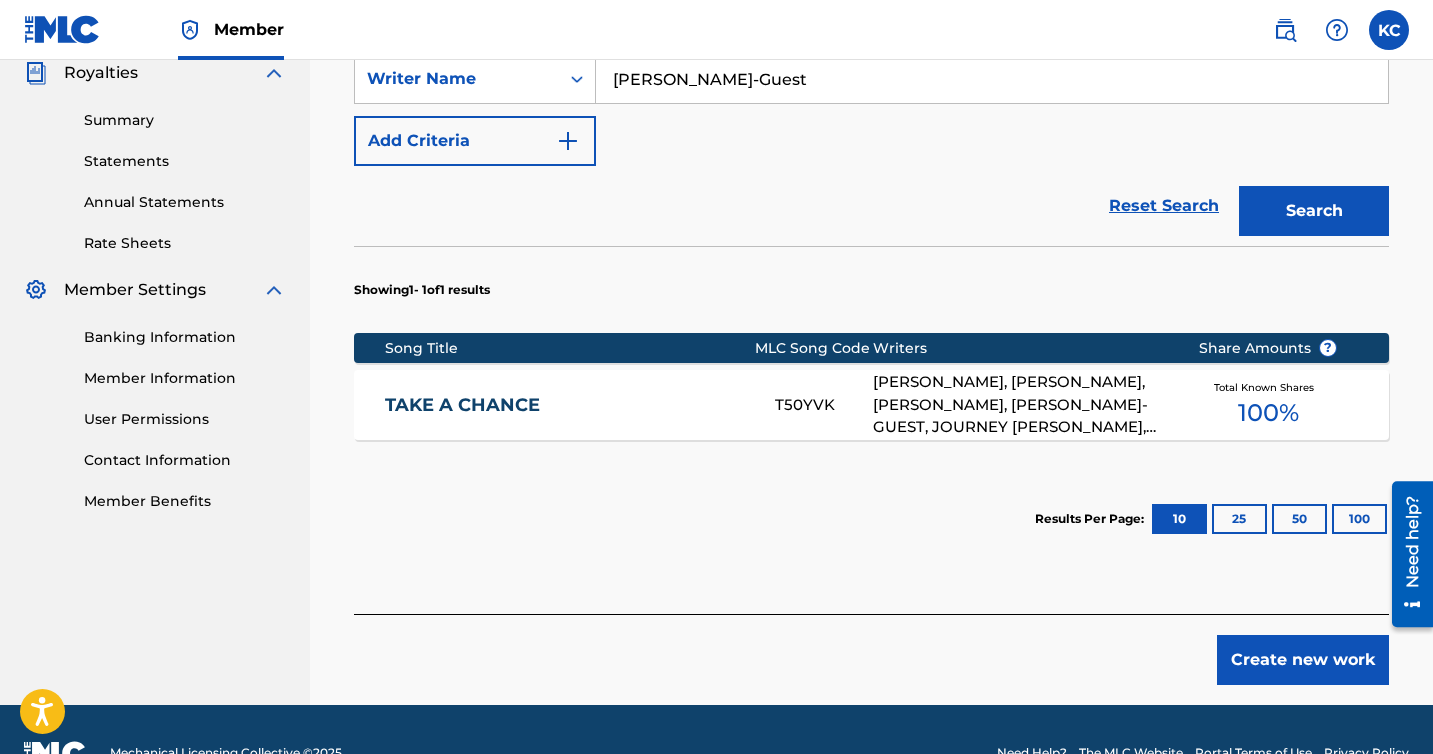 scroll, scrollTop: 617, scrollLeft: 0, axis: vertical 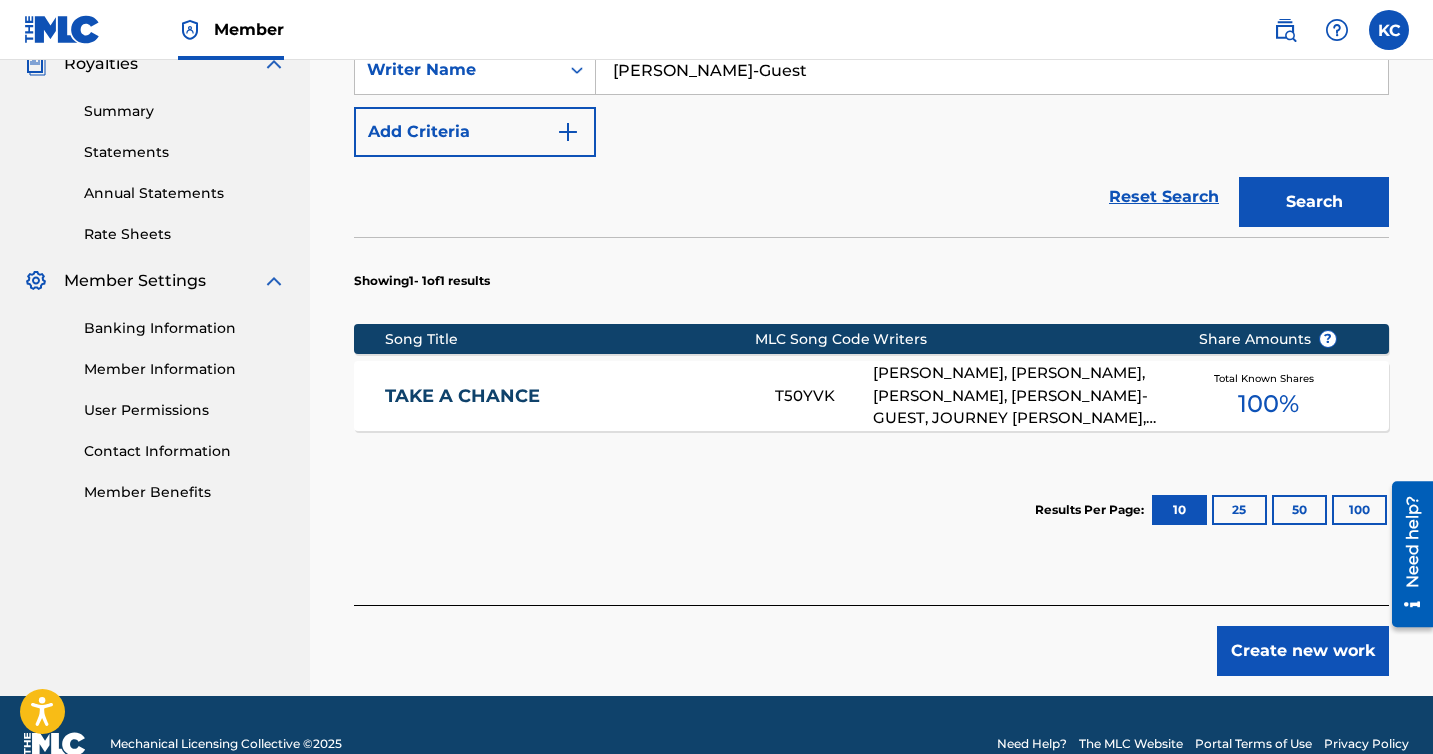 click on "100 %" at bounding box center [1268, 404] 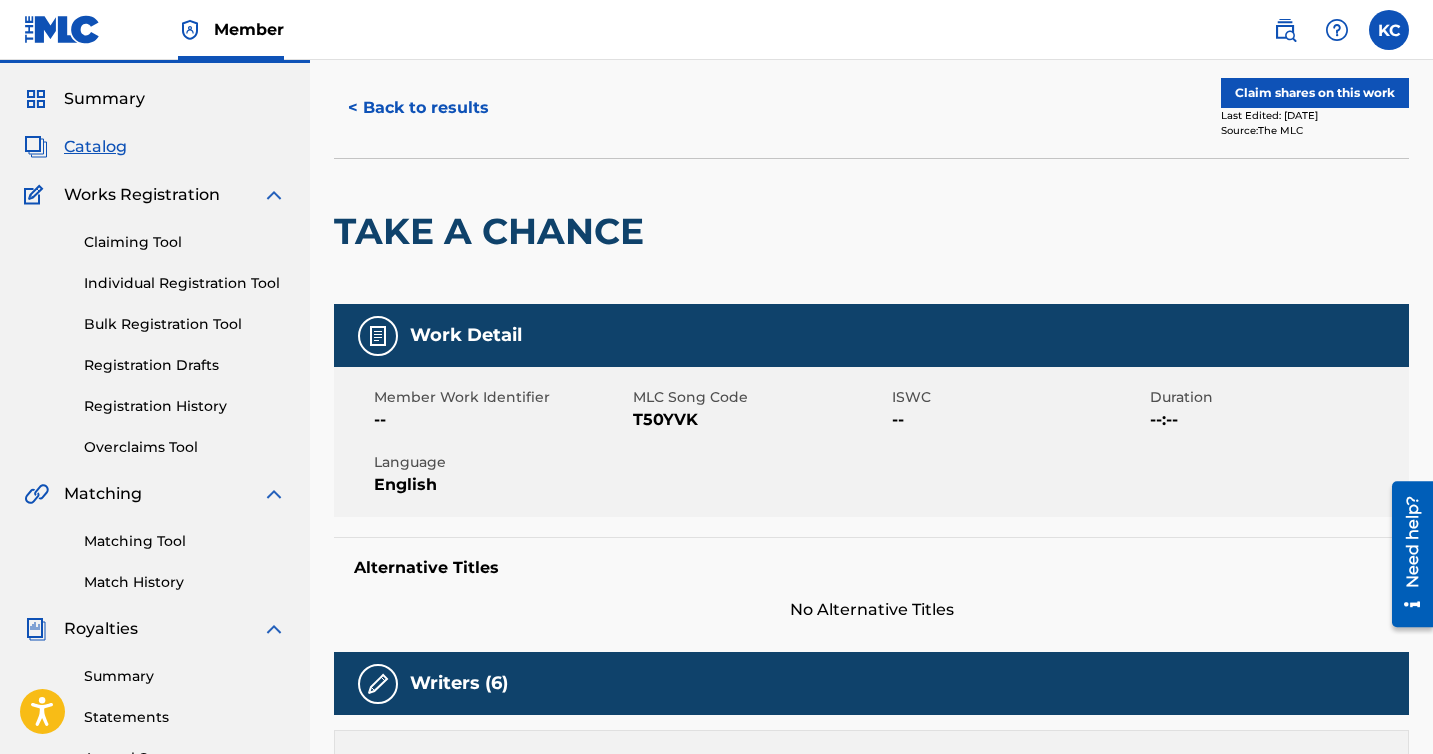 scroll, scrollTop: 94, scrollLeft: 0, axis: vertical 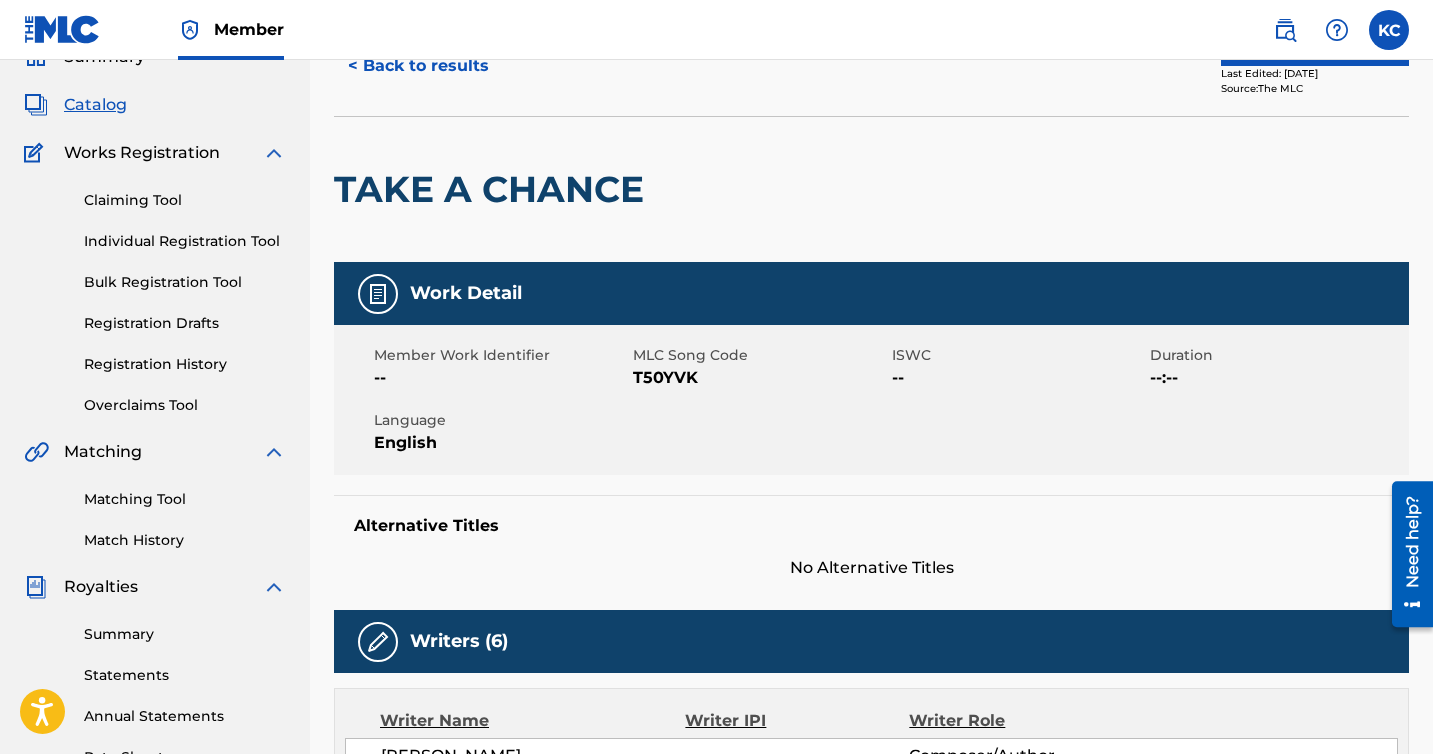 click on "Member Work Identifier" at bounding box center [501, 355] 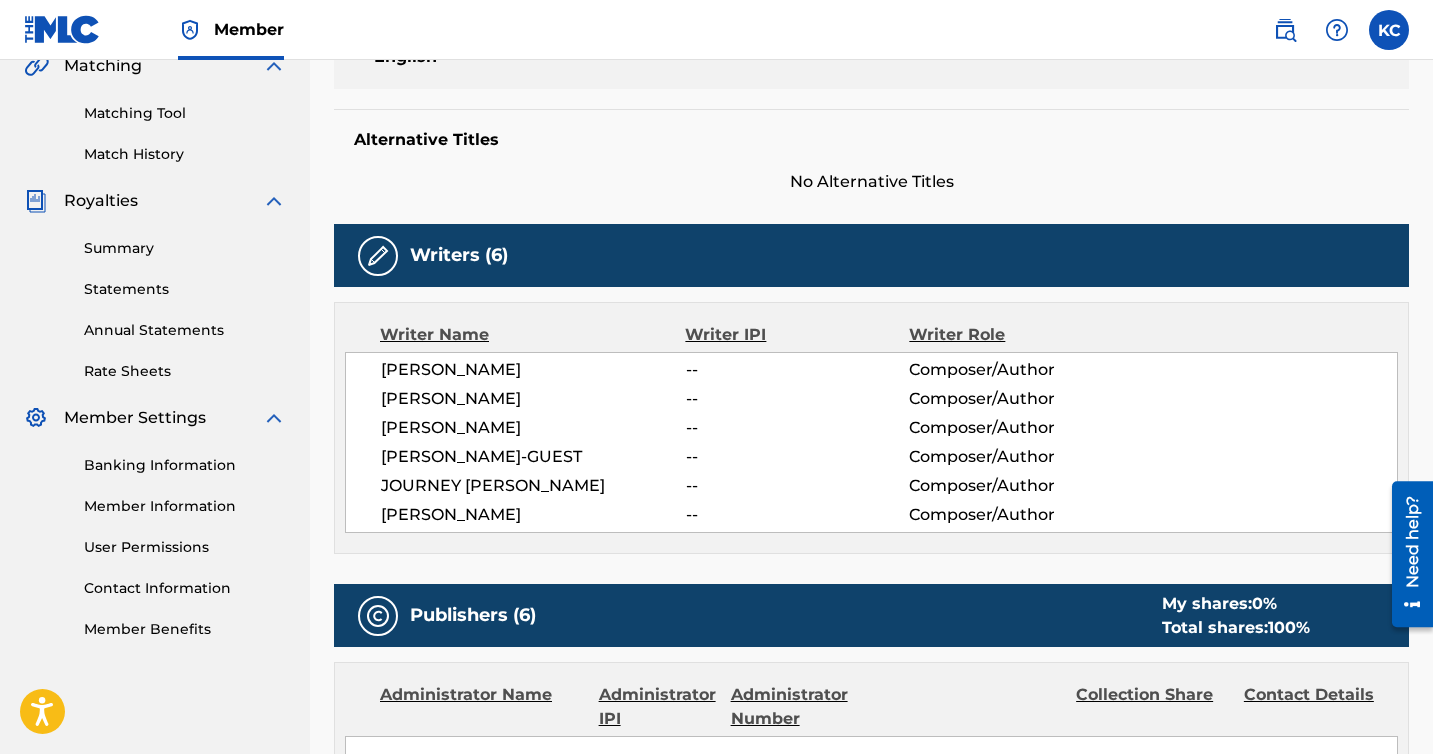 scroll, scrollTop: 496, scrollLeft: 0, axis: vertical 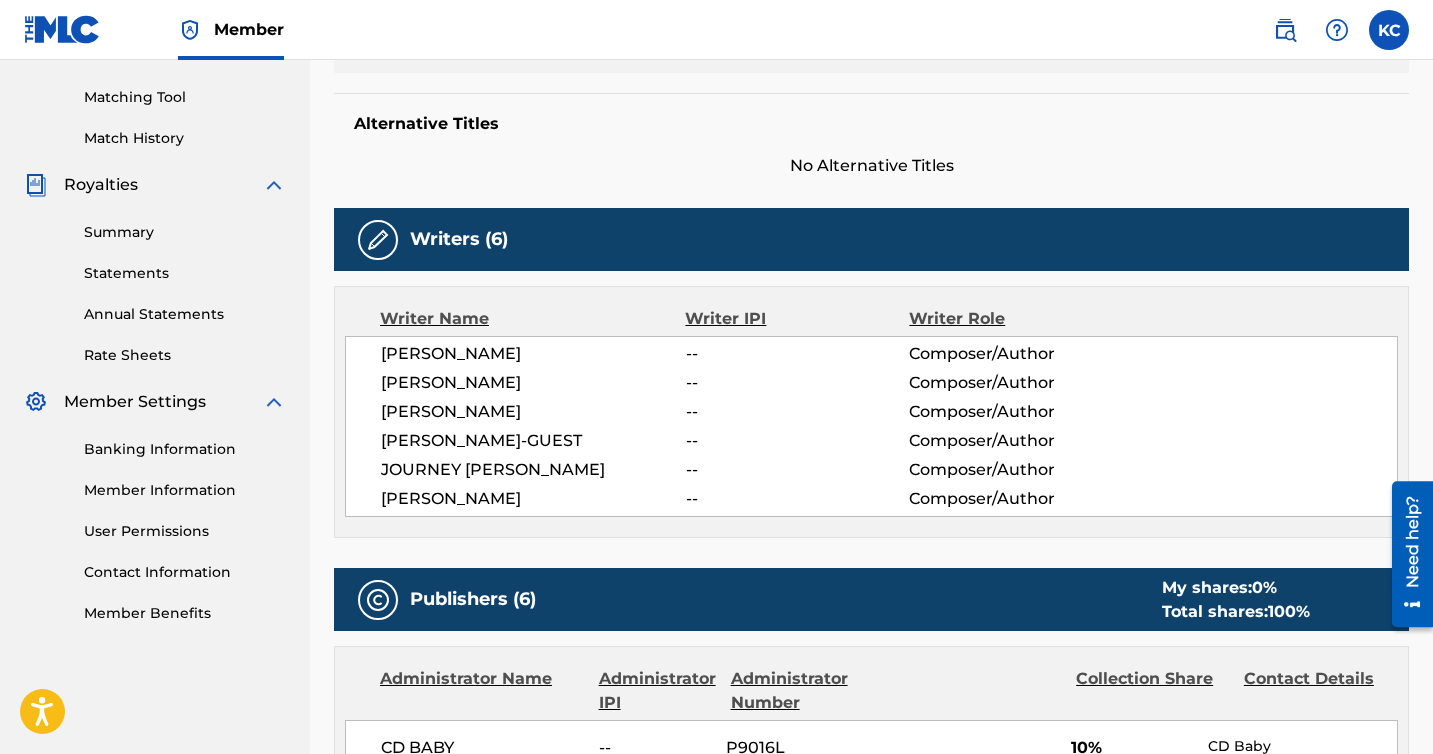 click on "[PERSON_NAME]-GUEST" at bounding box center [533, 441] 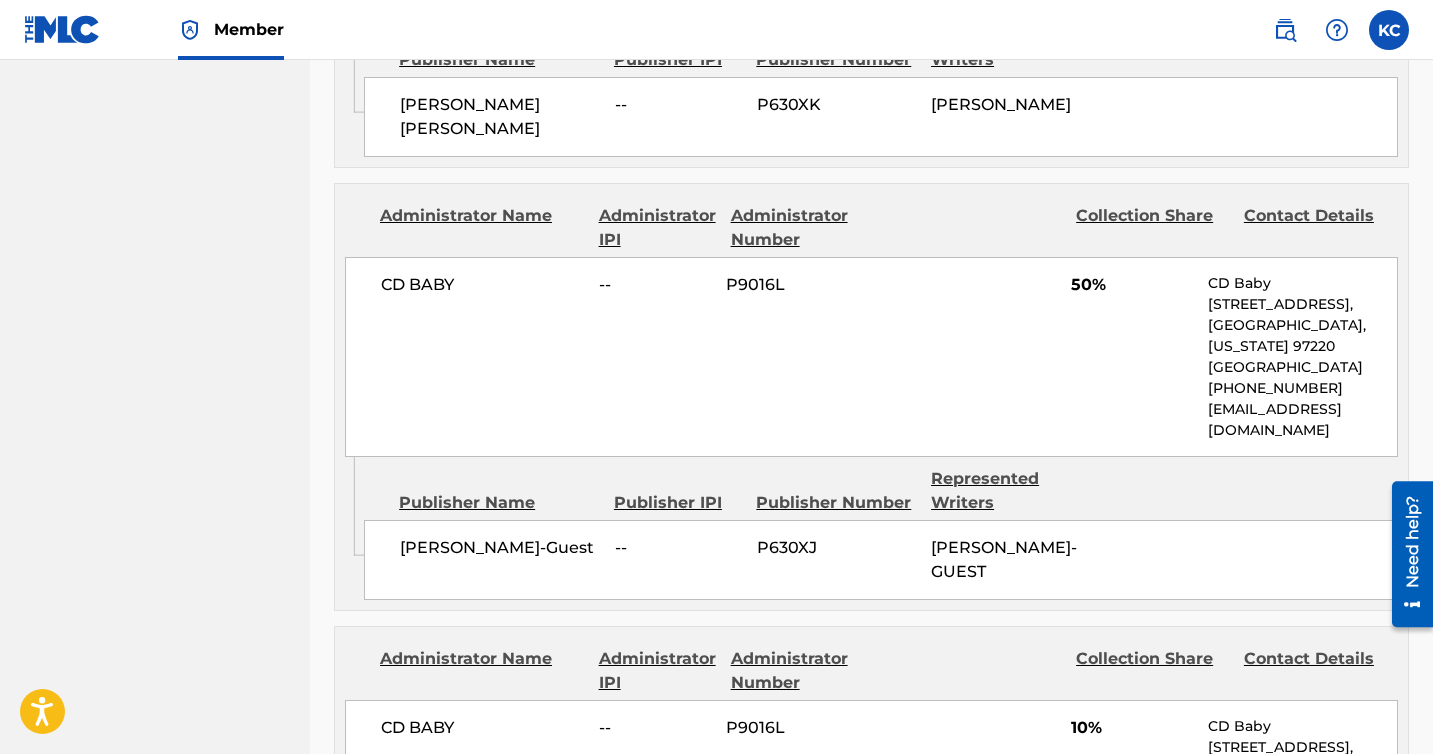 scroll, scrollTop: 2263, scrollLeft: 0, axis: vertical 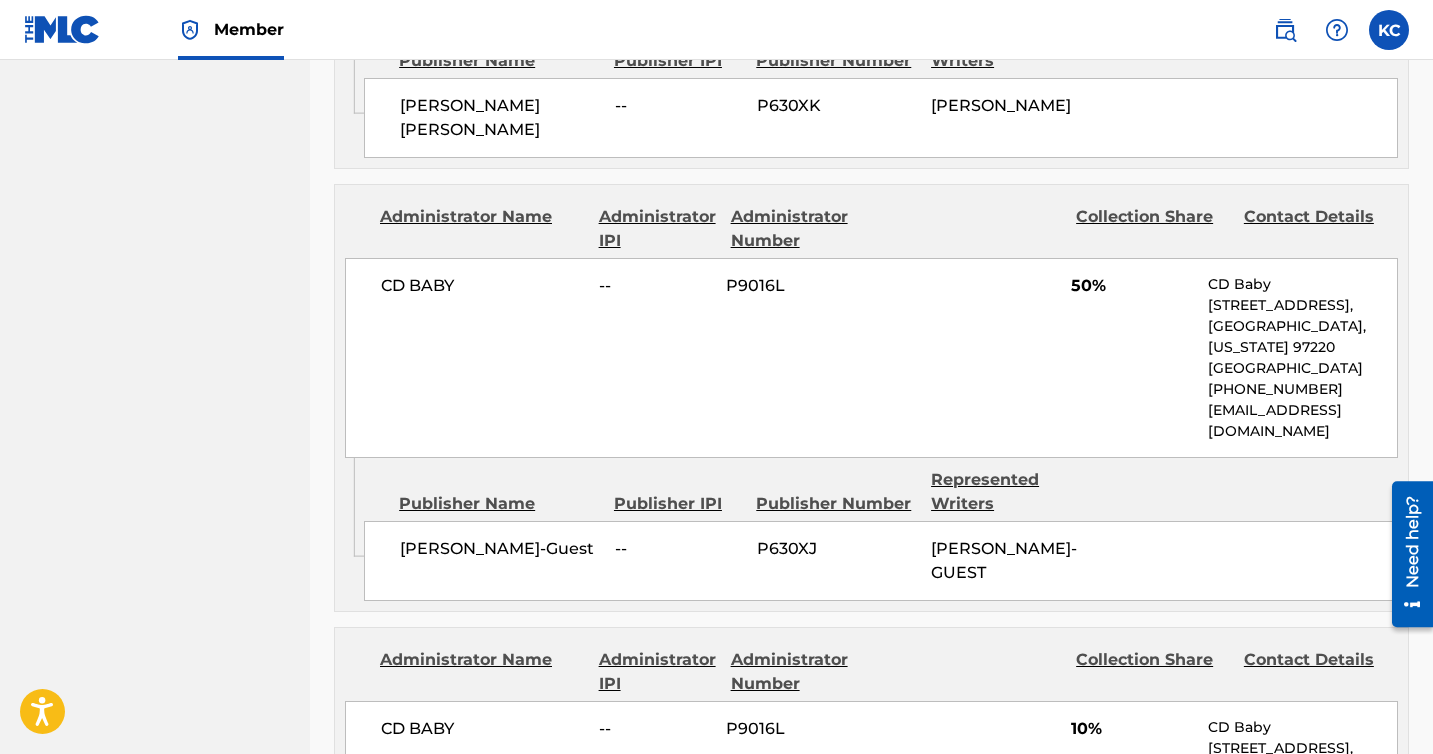click on "[PERSON_NAME]-GUEST" at bounding box center (1004, 560) 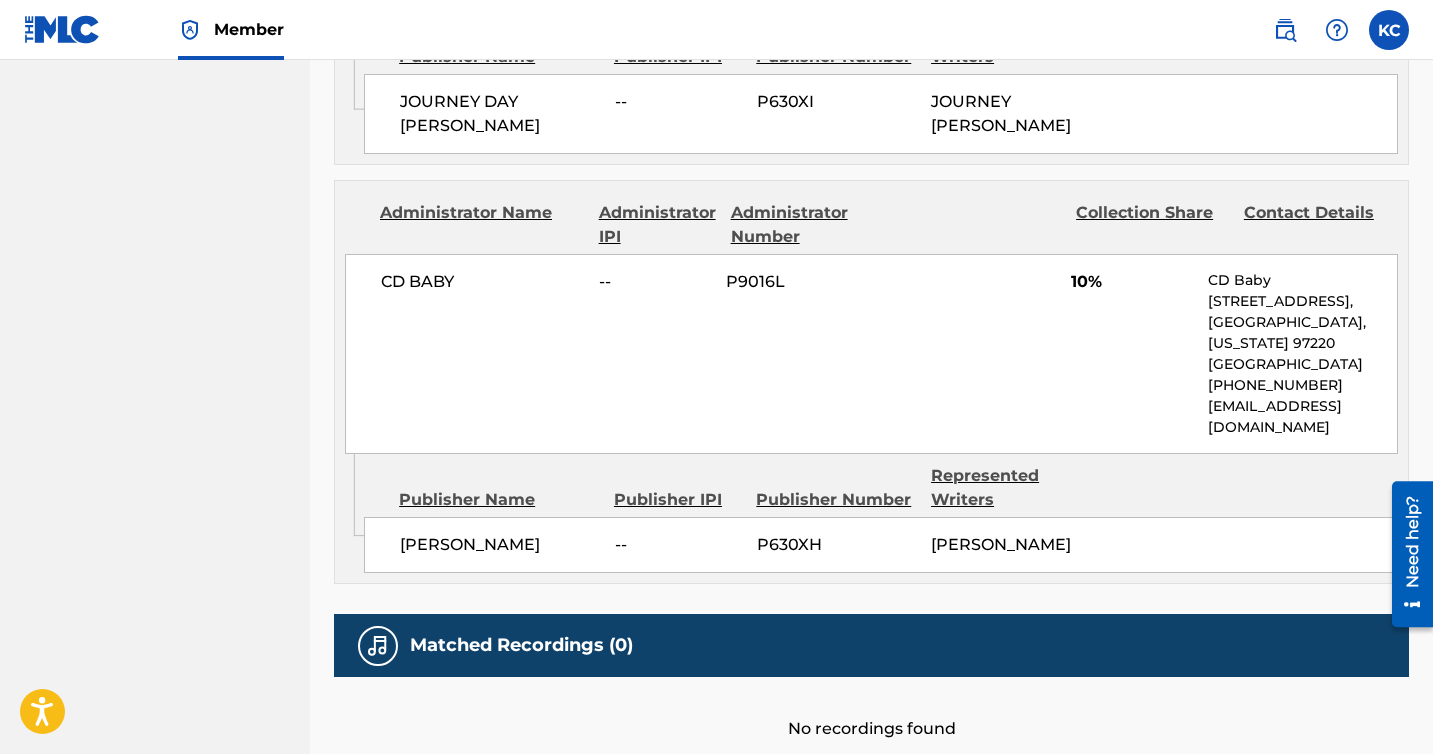 scroll, scrollTop: 3153, scrollLeft: 0, axis: vertical 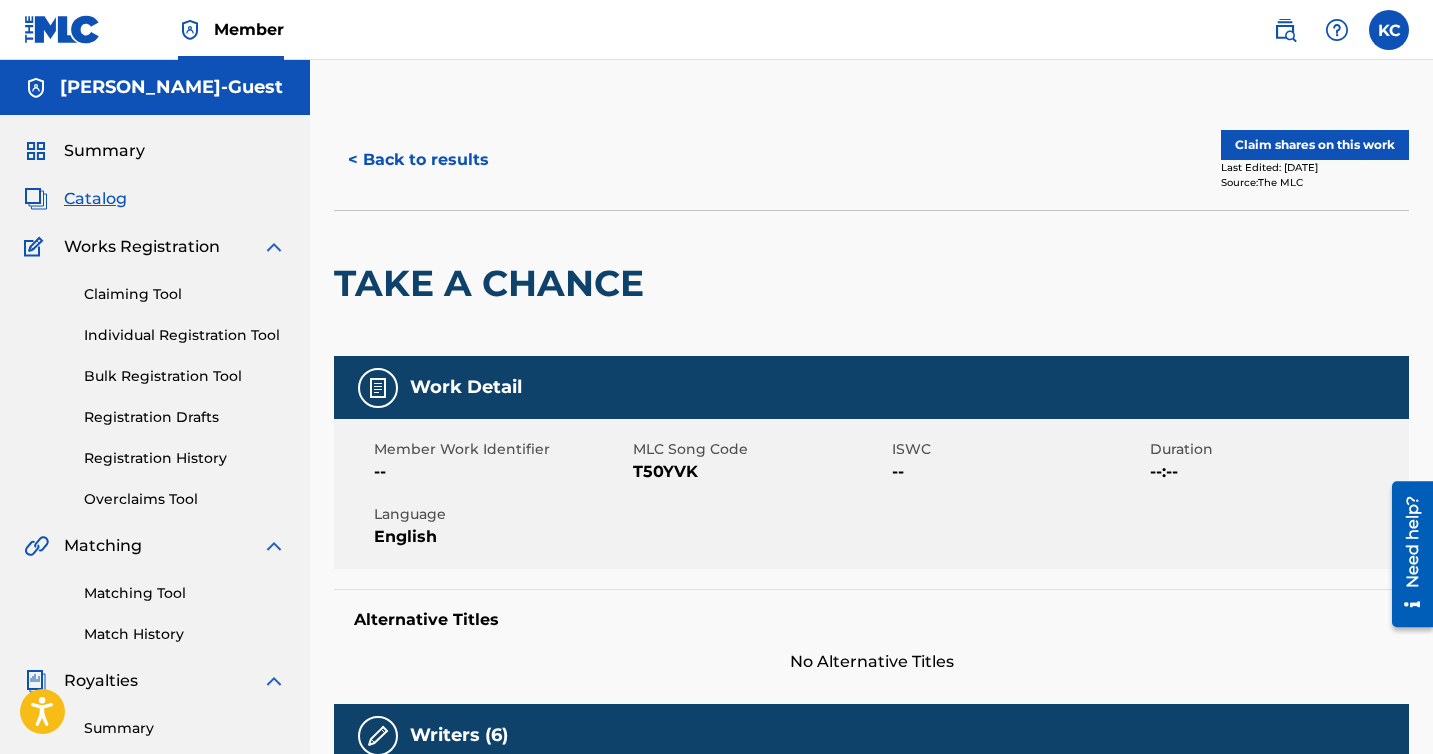 click on "Claim shares on this work" at bounding box center (1315, 145) 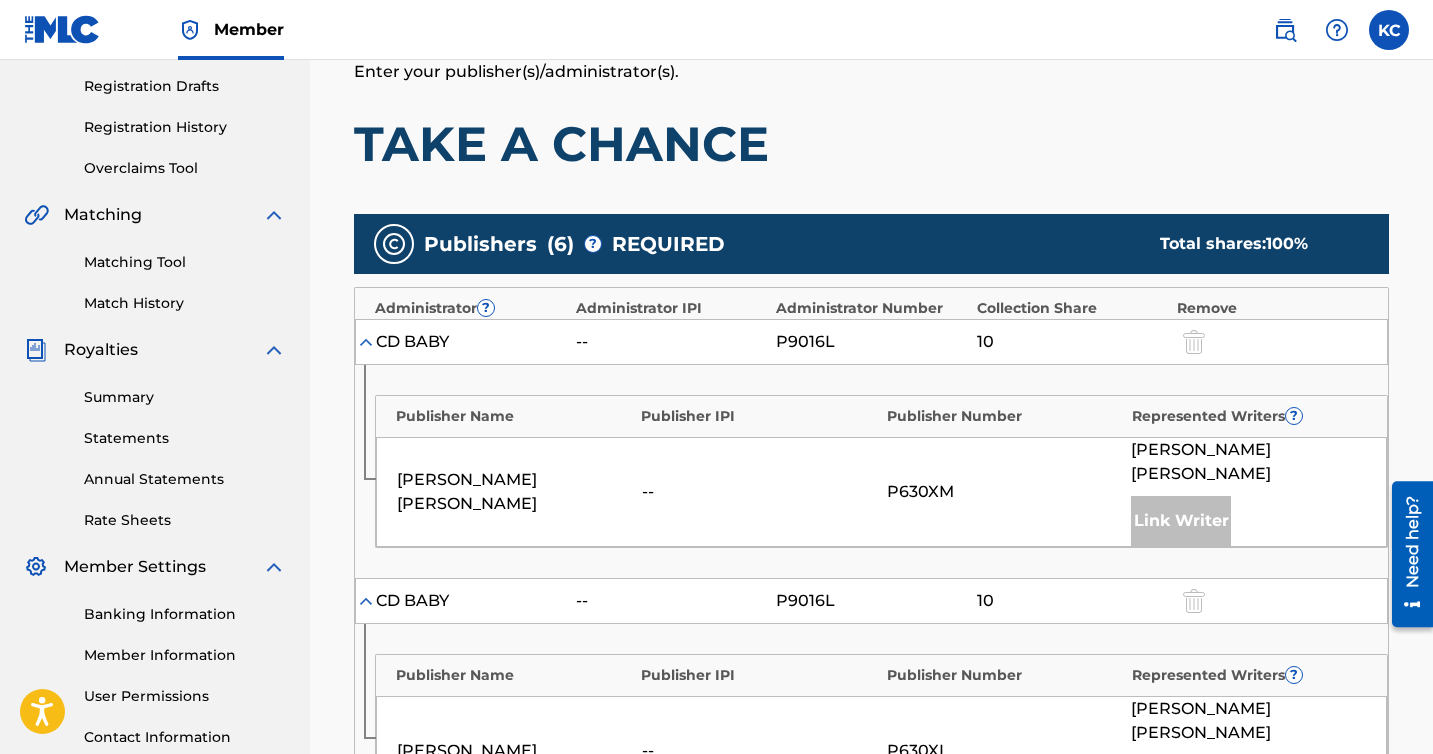 scroll, scrollTop: 332, scrollLeft: 0, axis: vertical 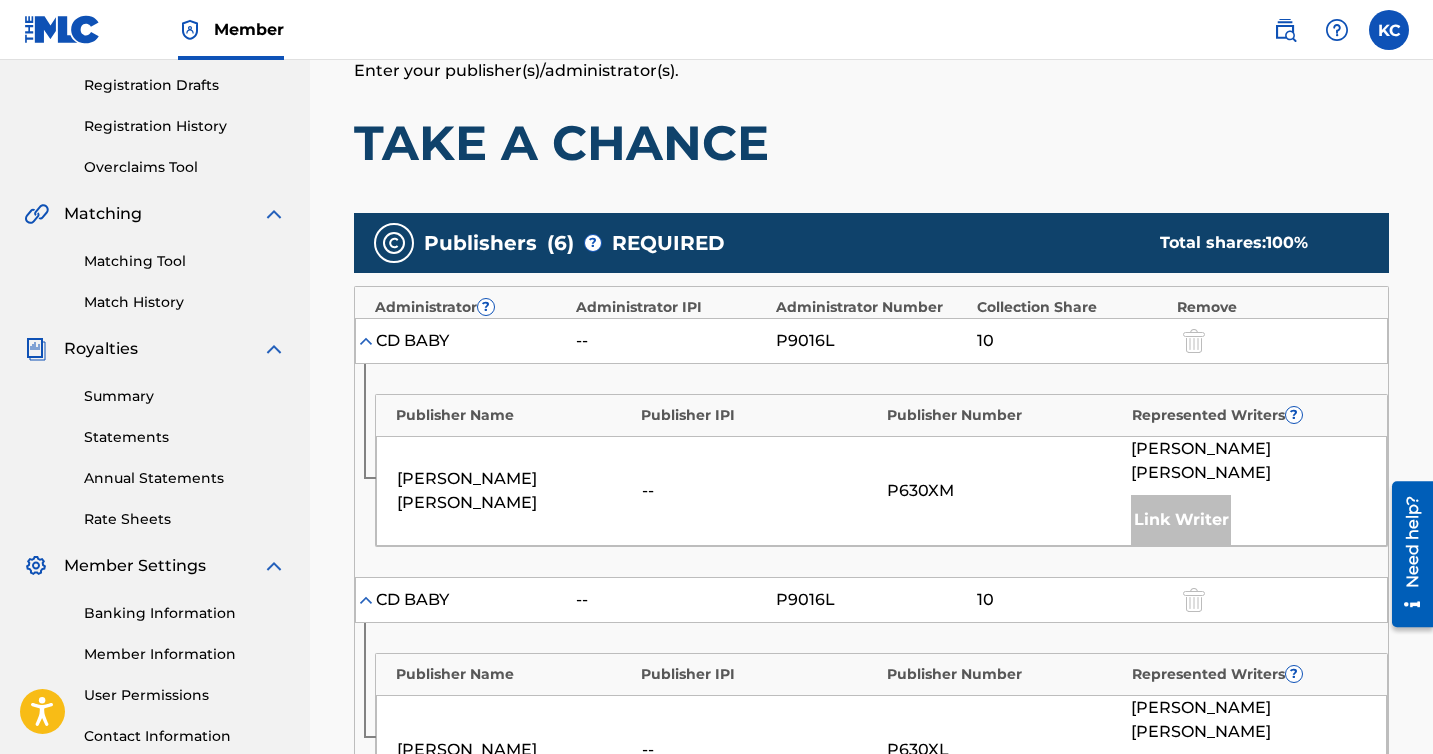 click at bounding box center [366, 341] 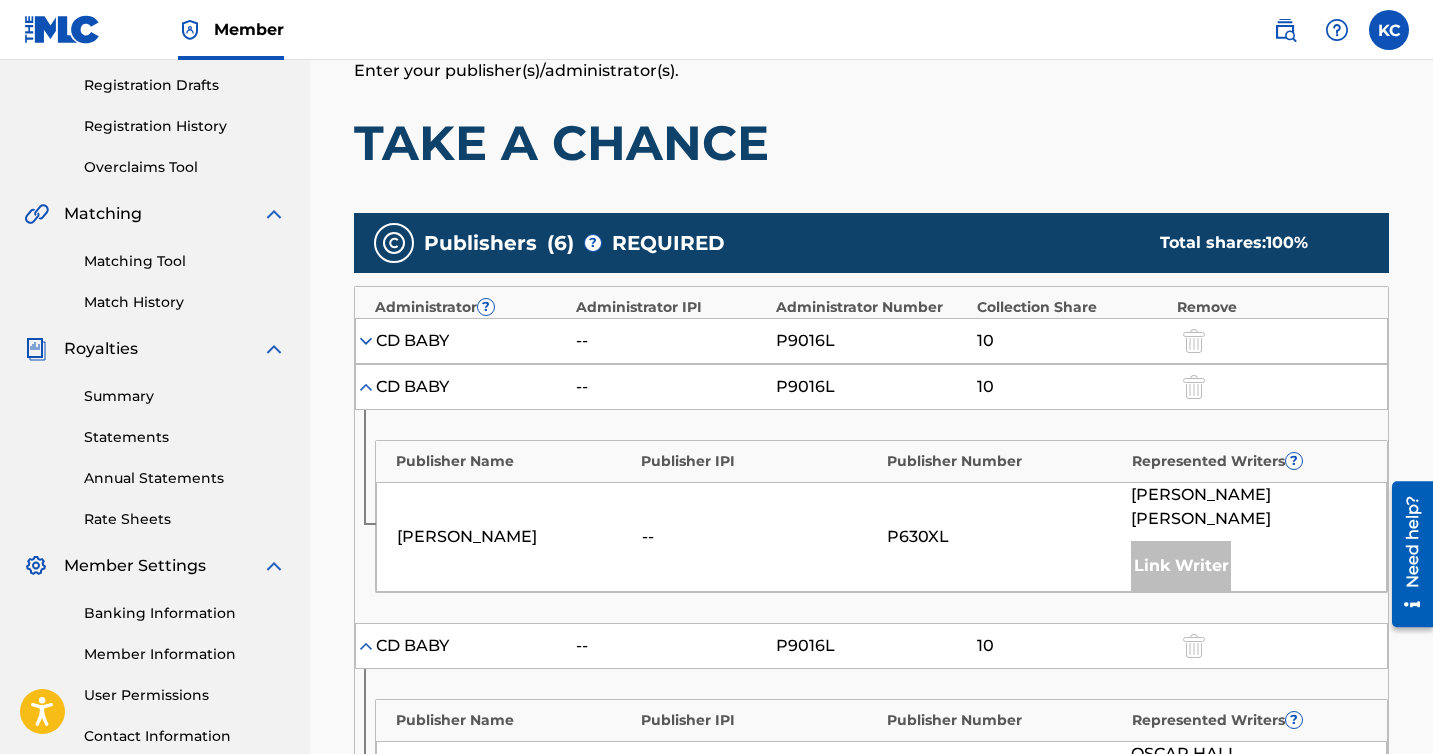 click at bounding box center (366, 341) 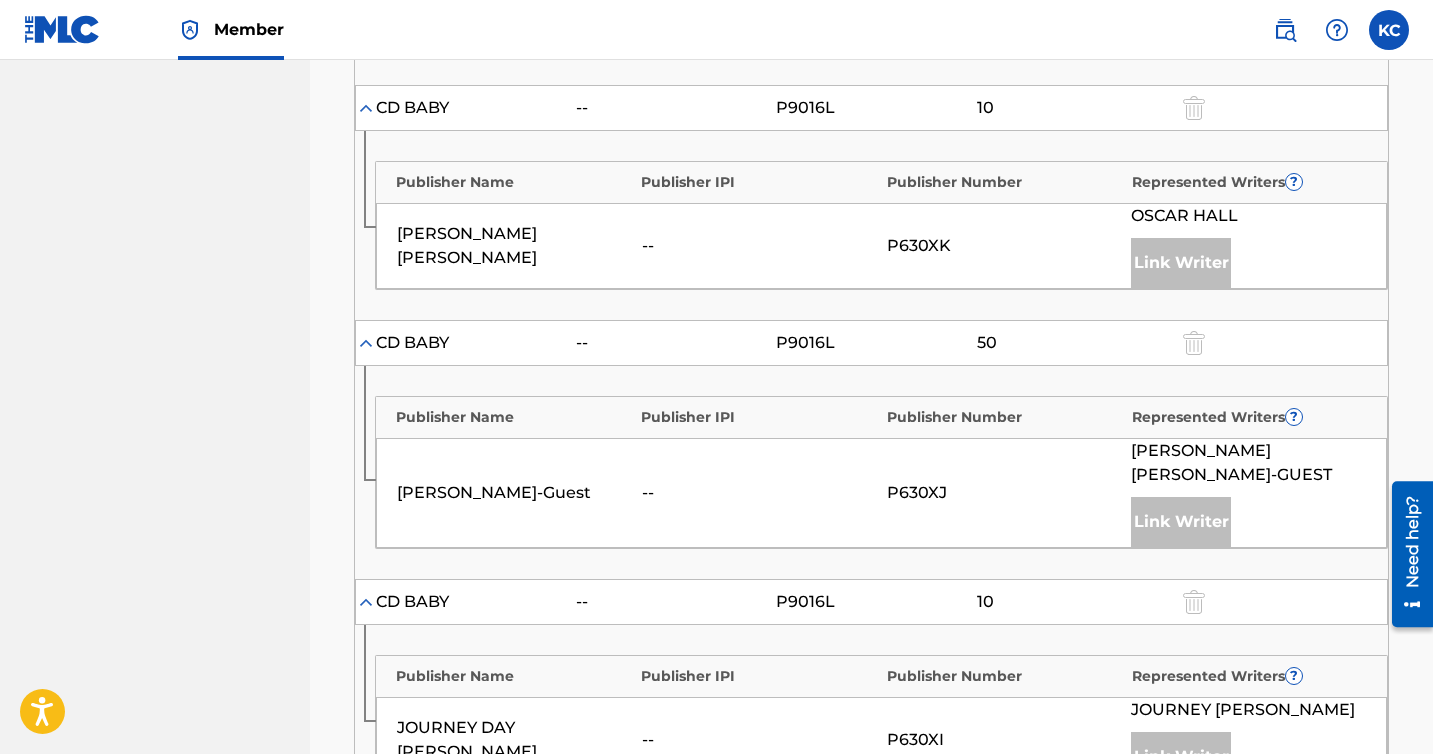 scroll, scrollTop: 1098, scrollLeft: 0, axis: vertical 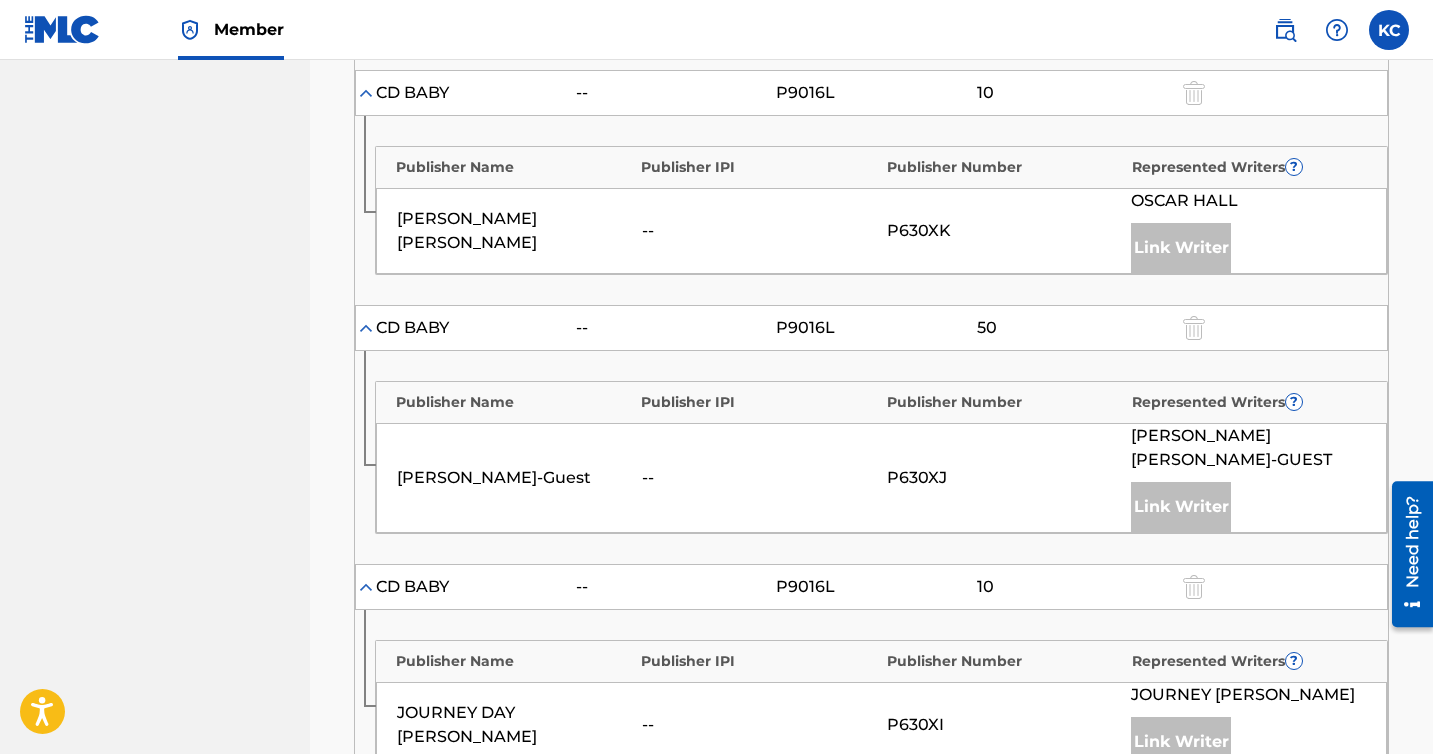 click on "Link Writer" at bounding box center (1181, 507) 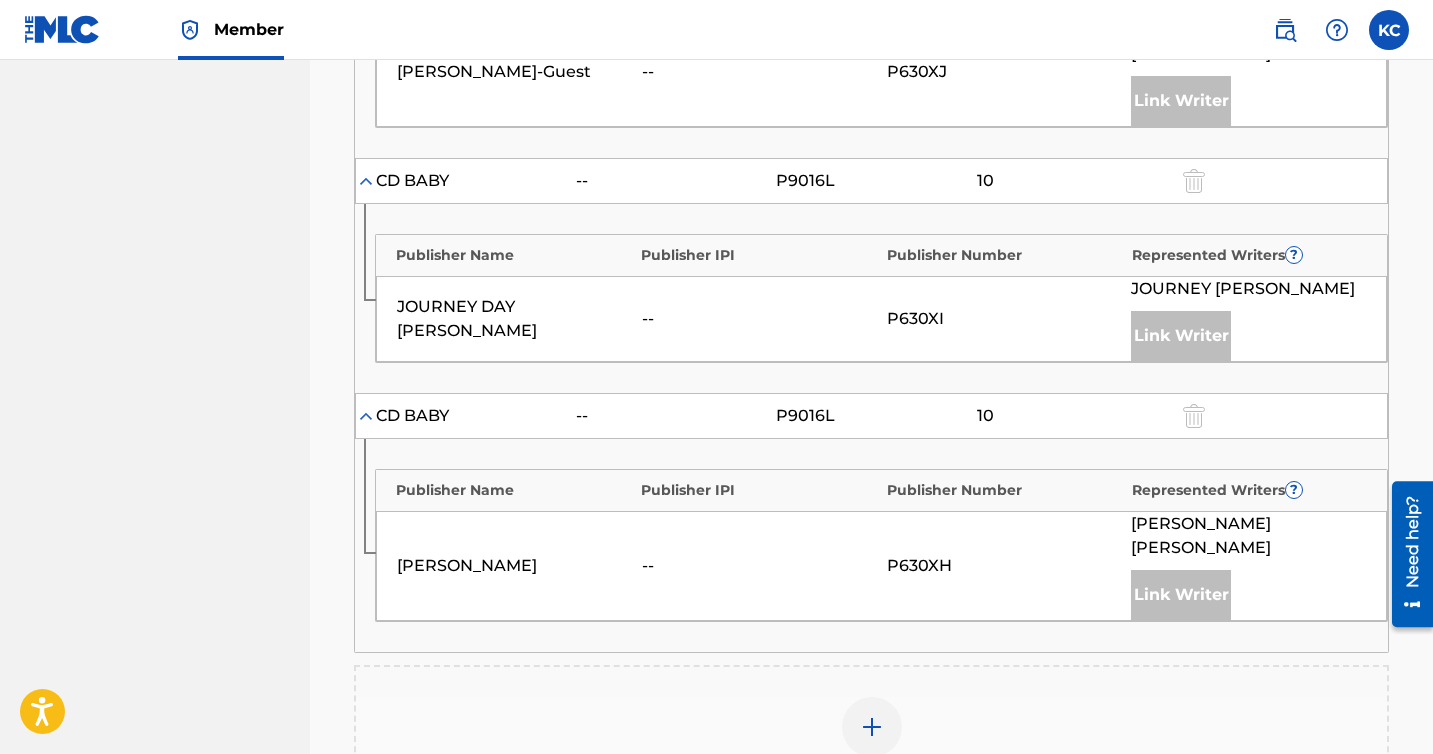 scroll, scrollTop: 1557, scrollLeft: 0, axis: vertical 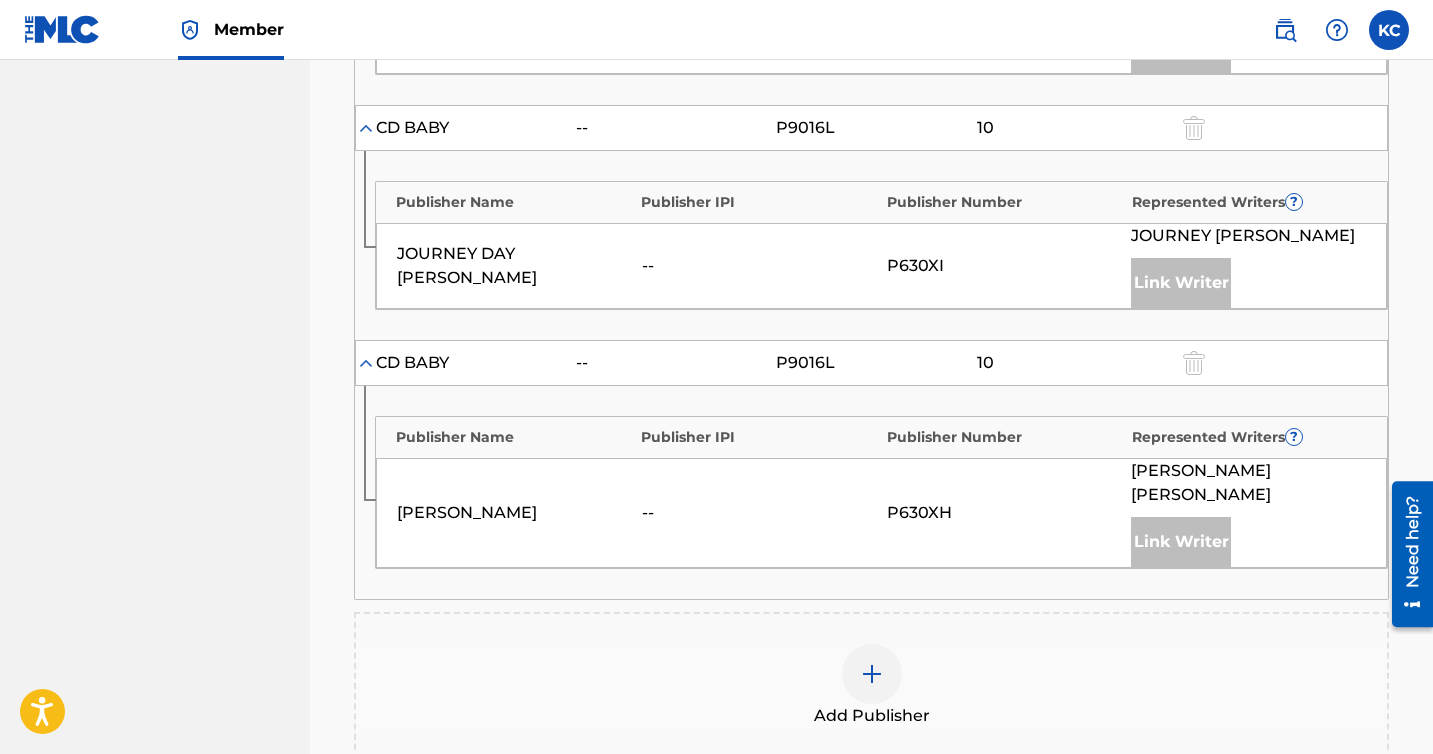 click at bounding box center [872, 674] 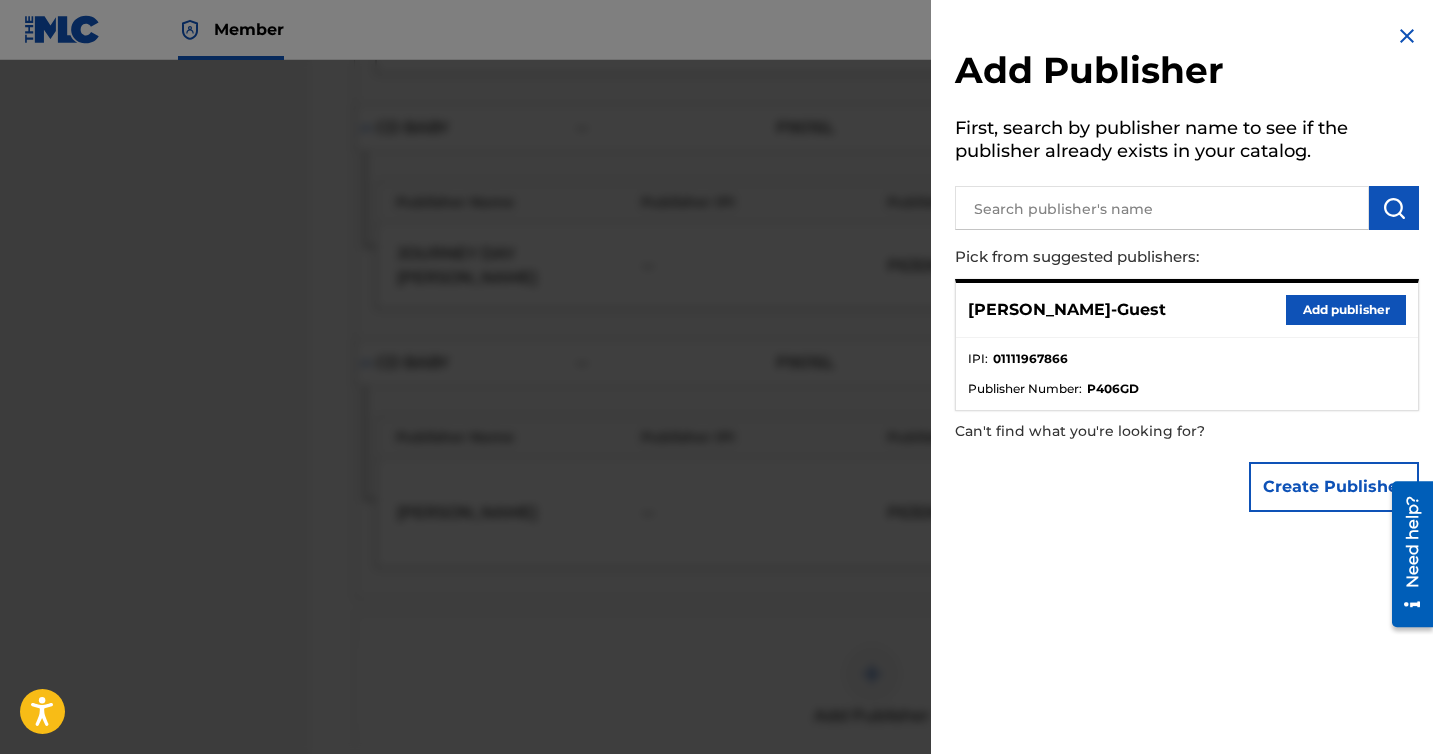 click at bounding box center [1162, 208] 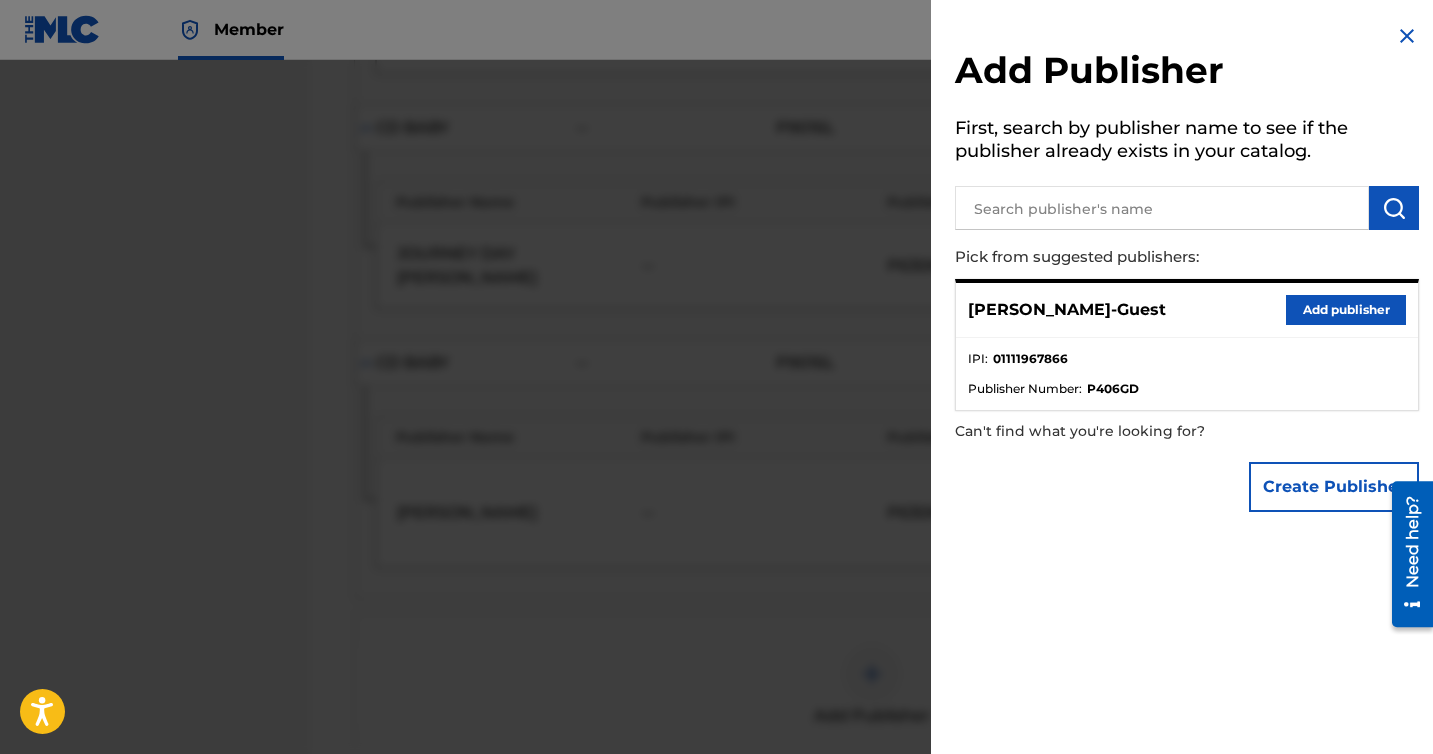 click on "Add publisher" at bounding box center (1346, 310) 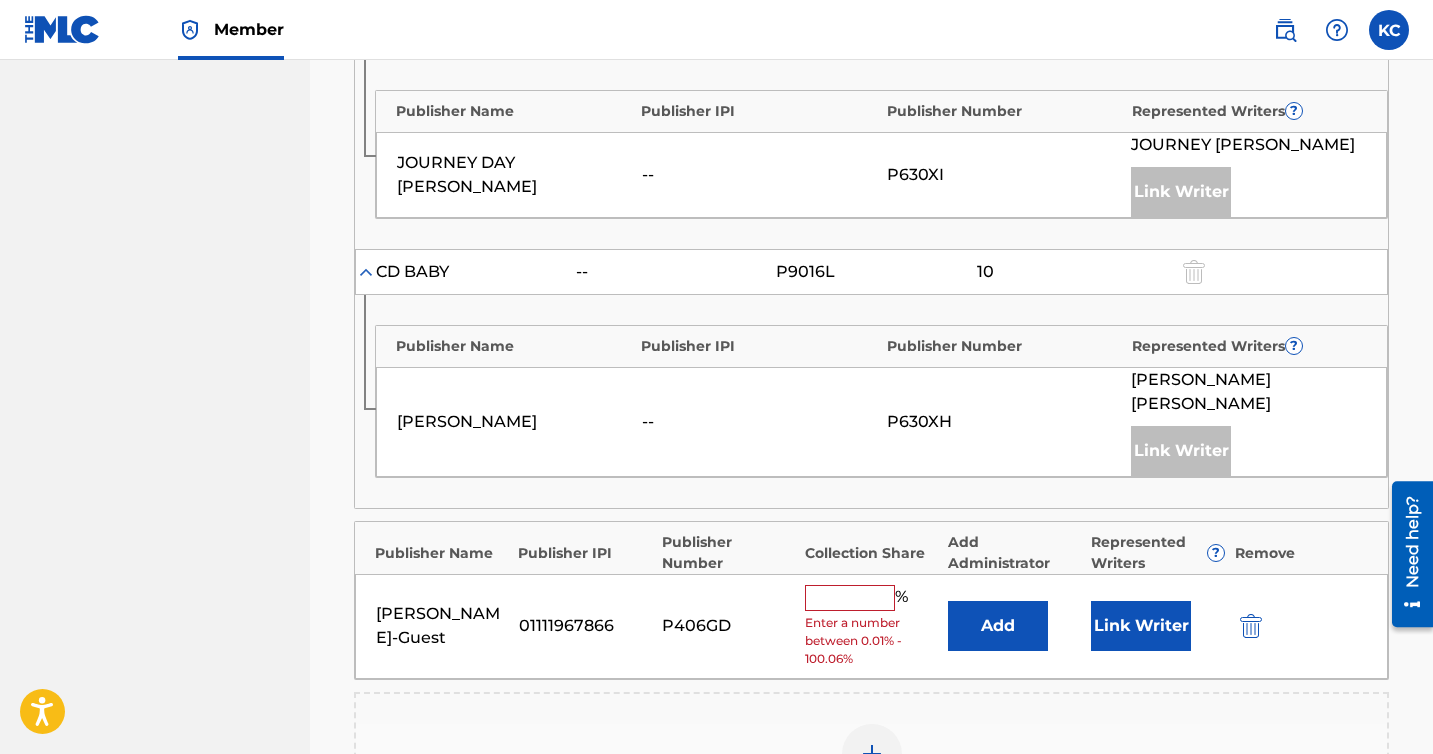 scroll, scrollTop: 1655, scrollLeft: 0, axis: vertical 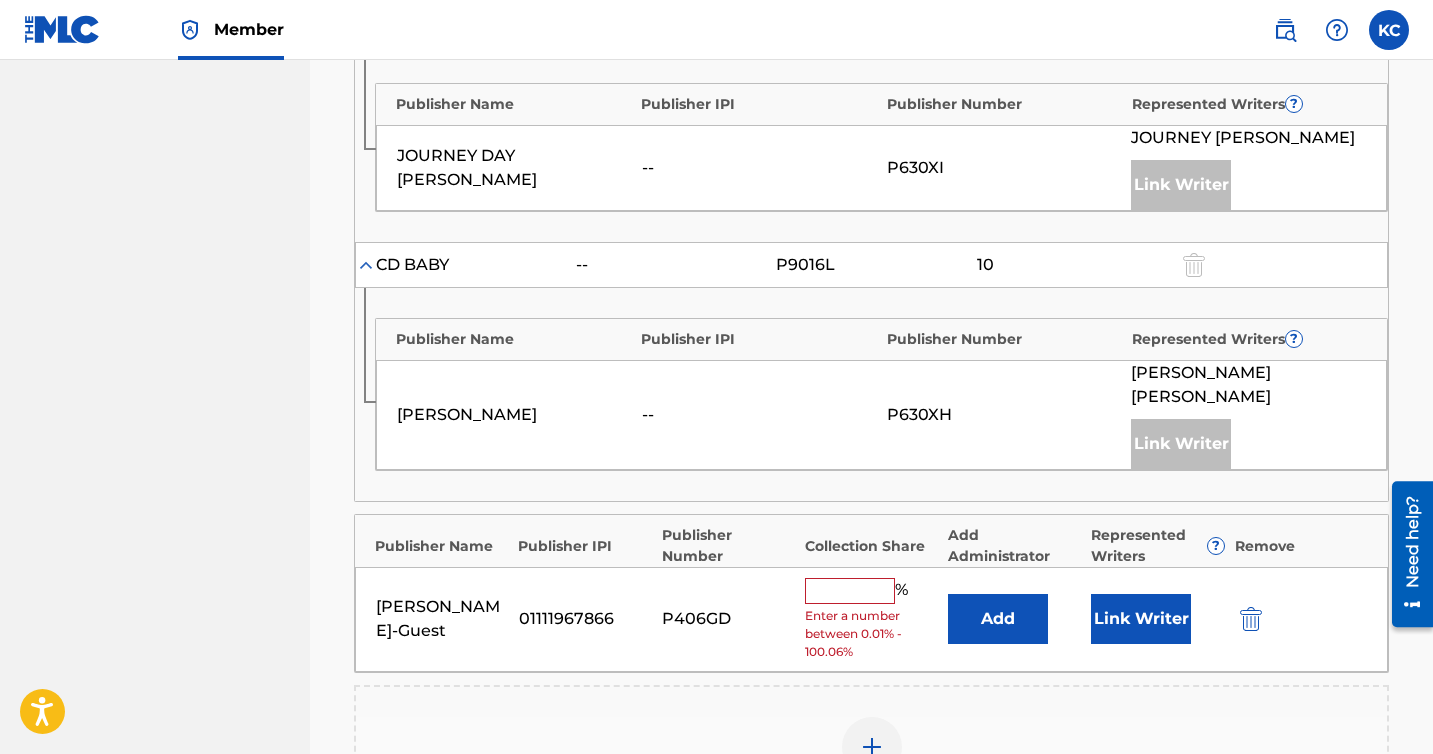 click at bounding box center [850, 591] 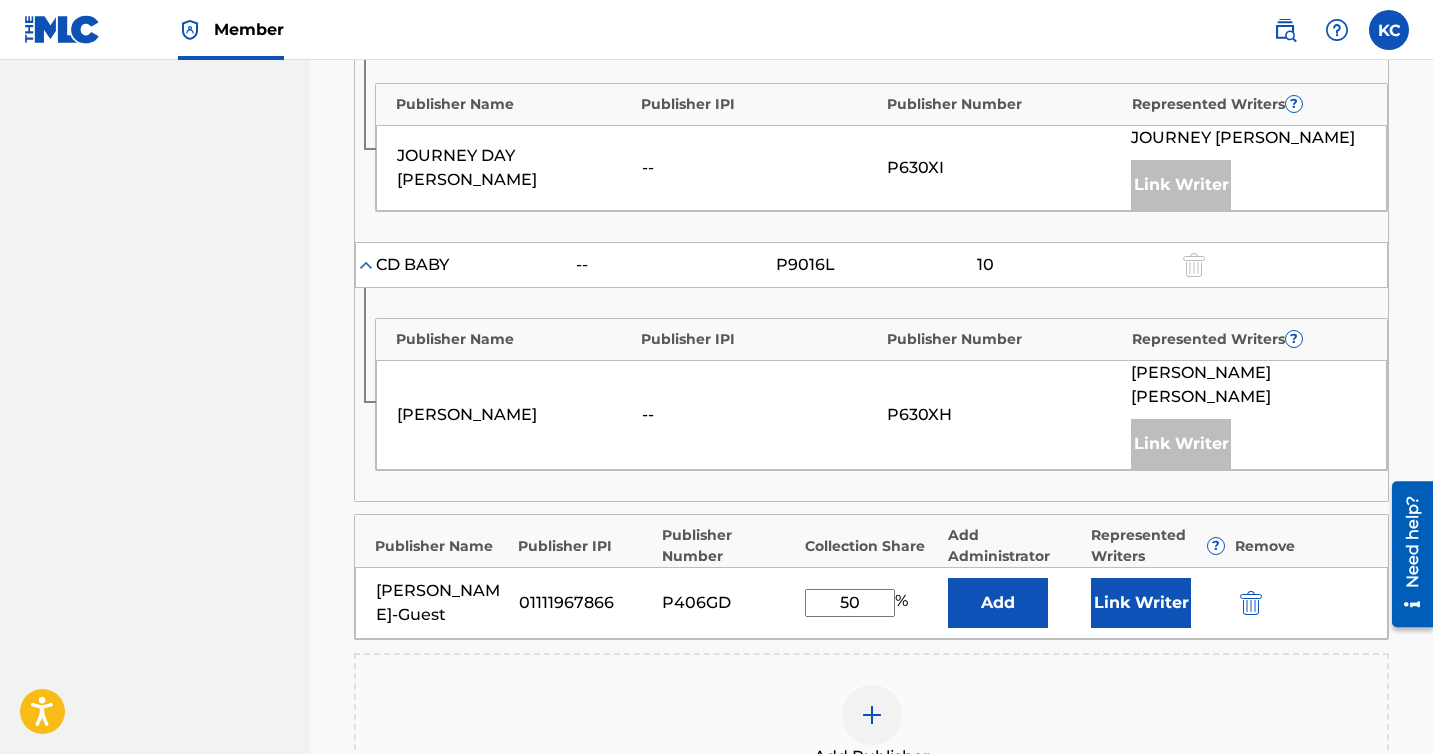 type on "50" 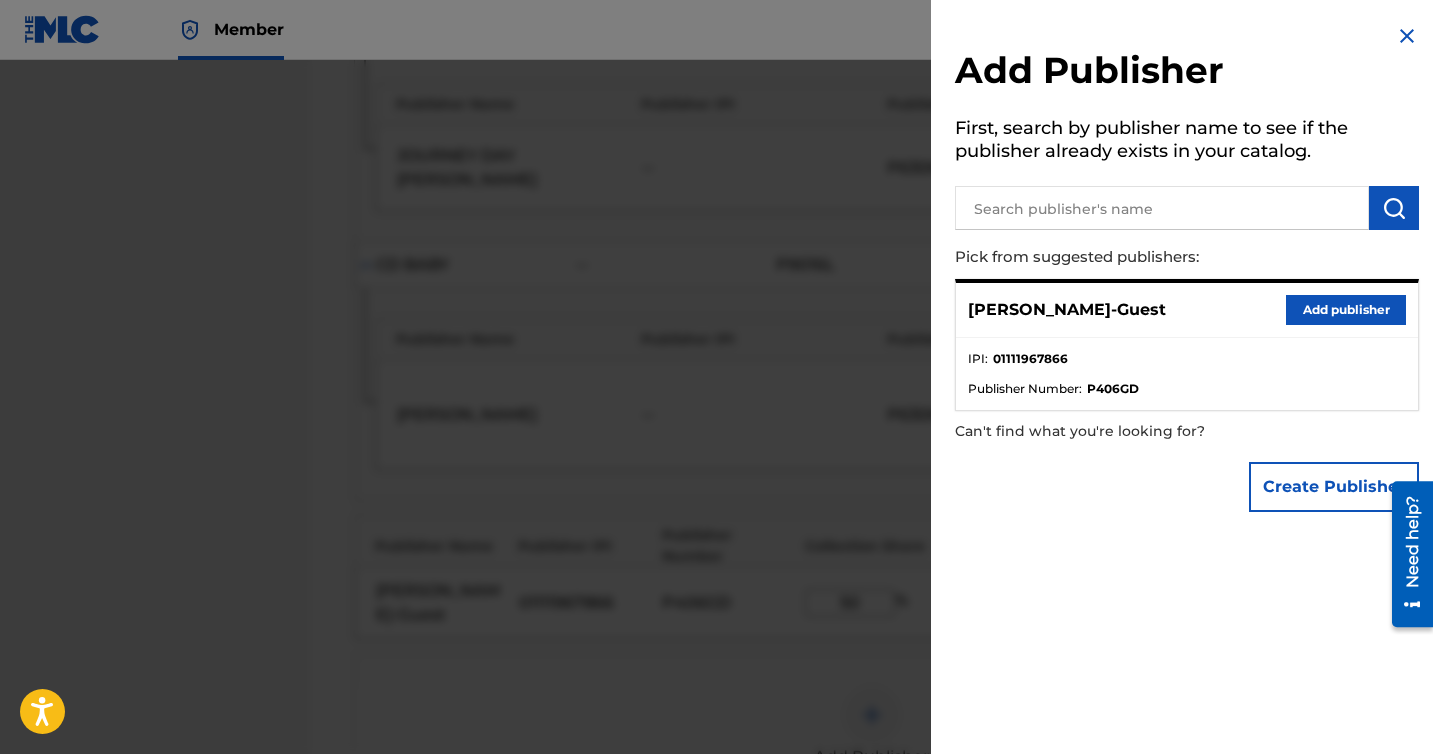 click on "Add Publisher First, search by publisher name to see if the publisher already exists in your catalog. Pick from suggested publishers: [PERSON_NAME]-Guest Add publisher IPI : 01111967866 Publisher Number : P406GD Can't find what you're looking for? Create Publisher" at bounding box center (1187, 273) 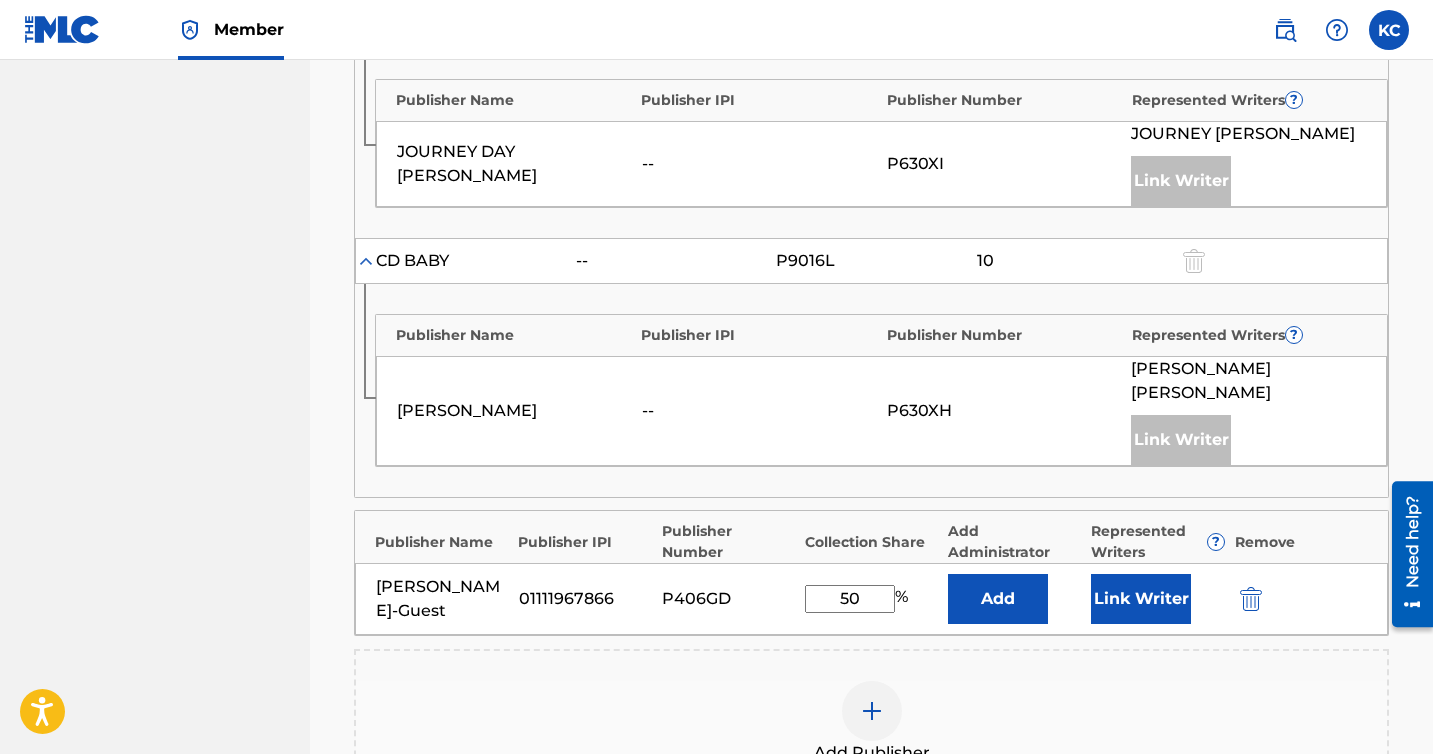 scroll, scrollTop: 1670, scrollLeft: 0, axis: vertical 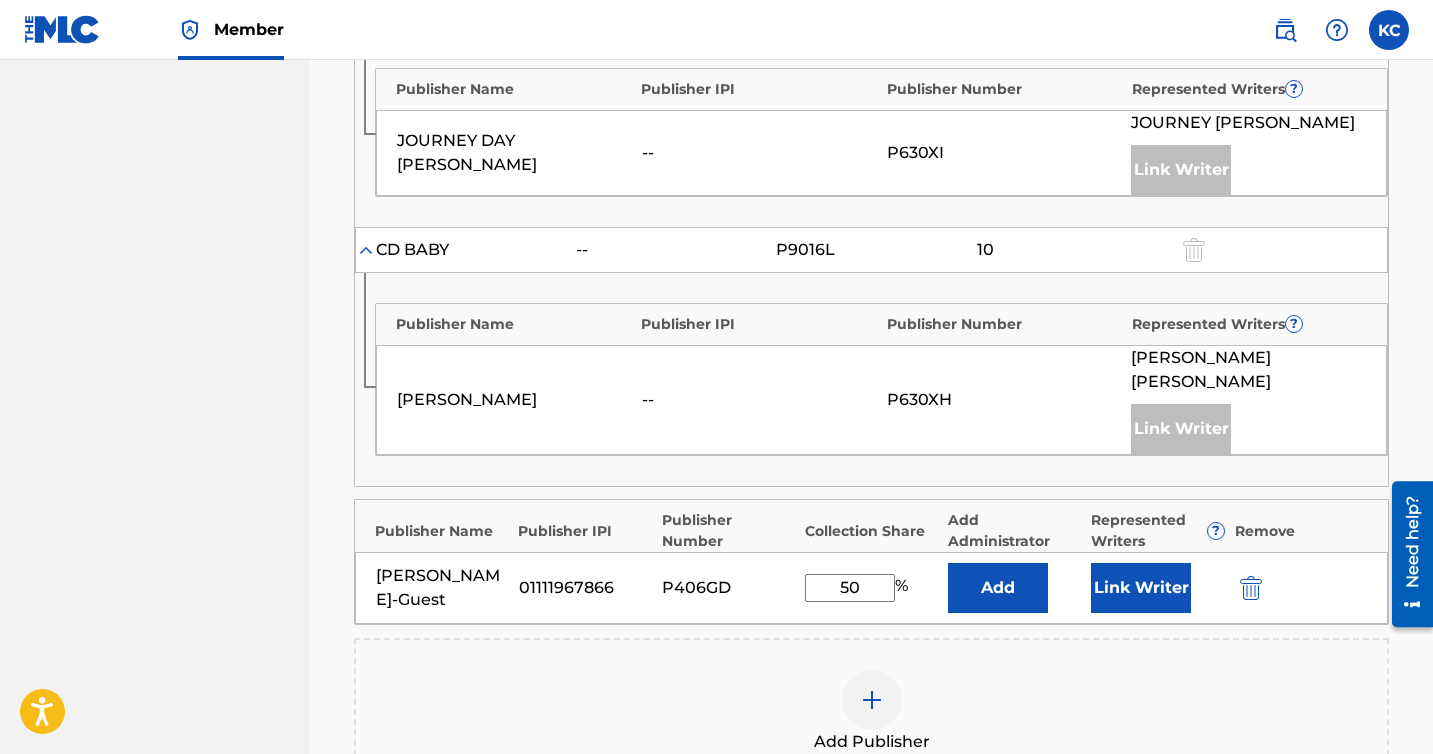click on "Link Writer" at bounding box center (1141, 588) 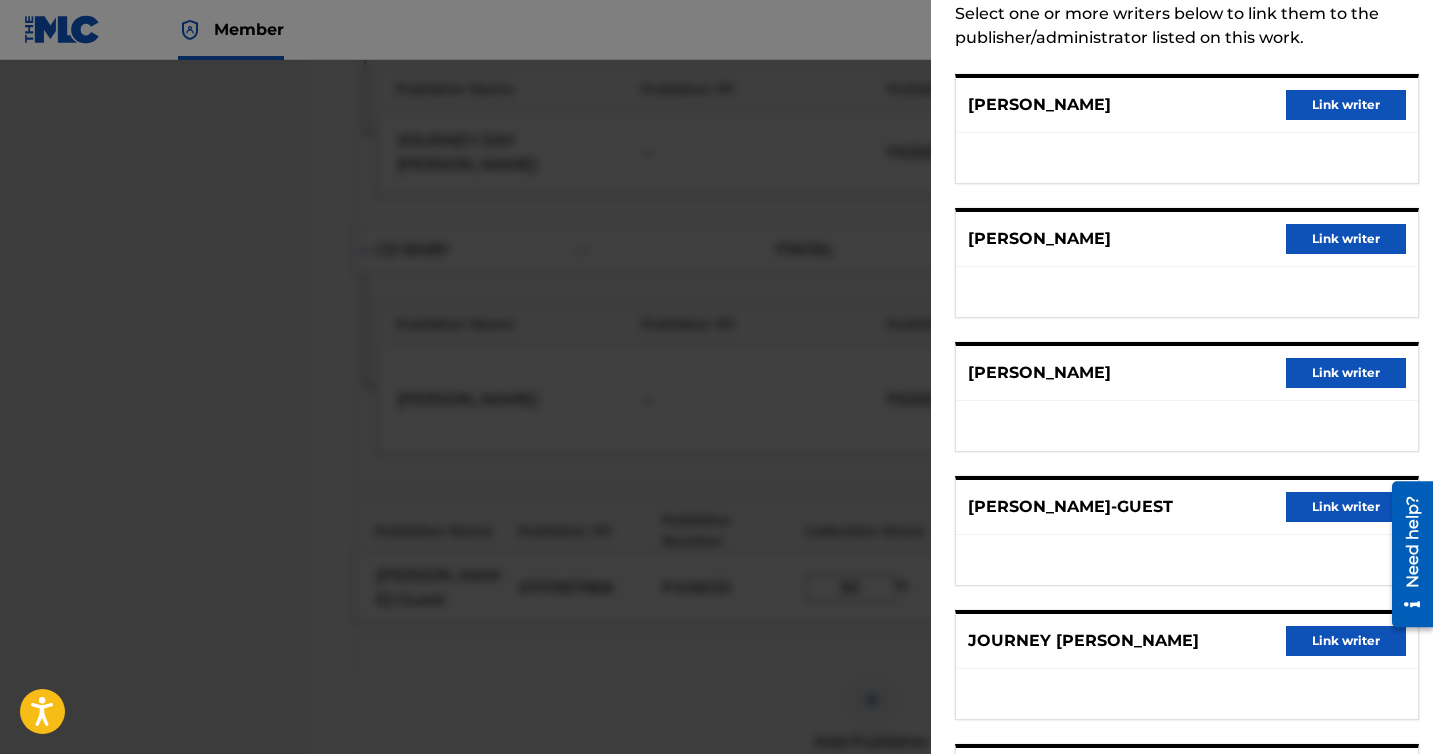 scroll, scrollTop: 110, scrollLeft: 0, axis: vertical 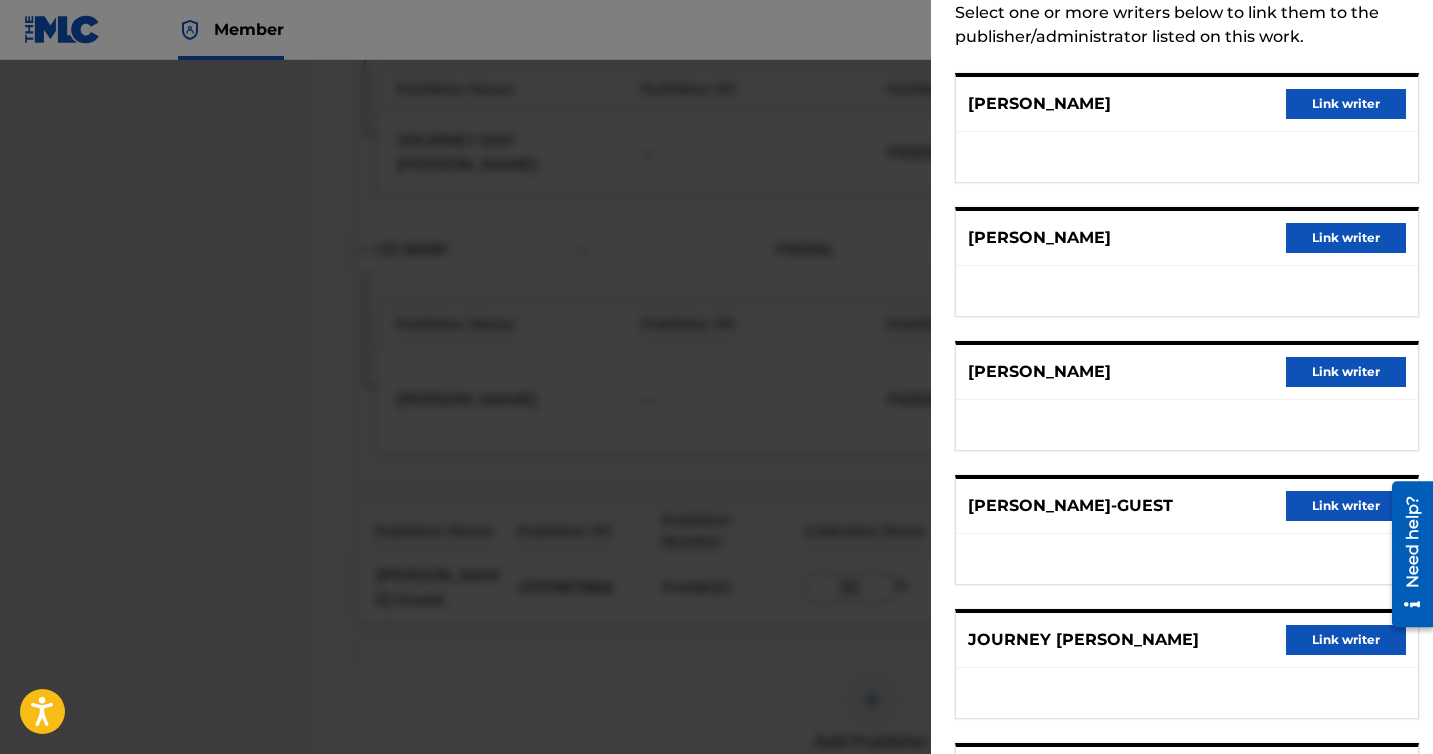 click on "Link writer" at bounding box center [1346, 506] 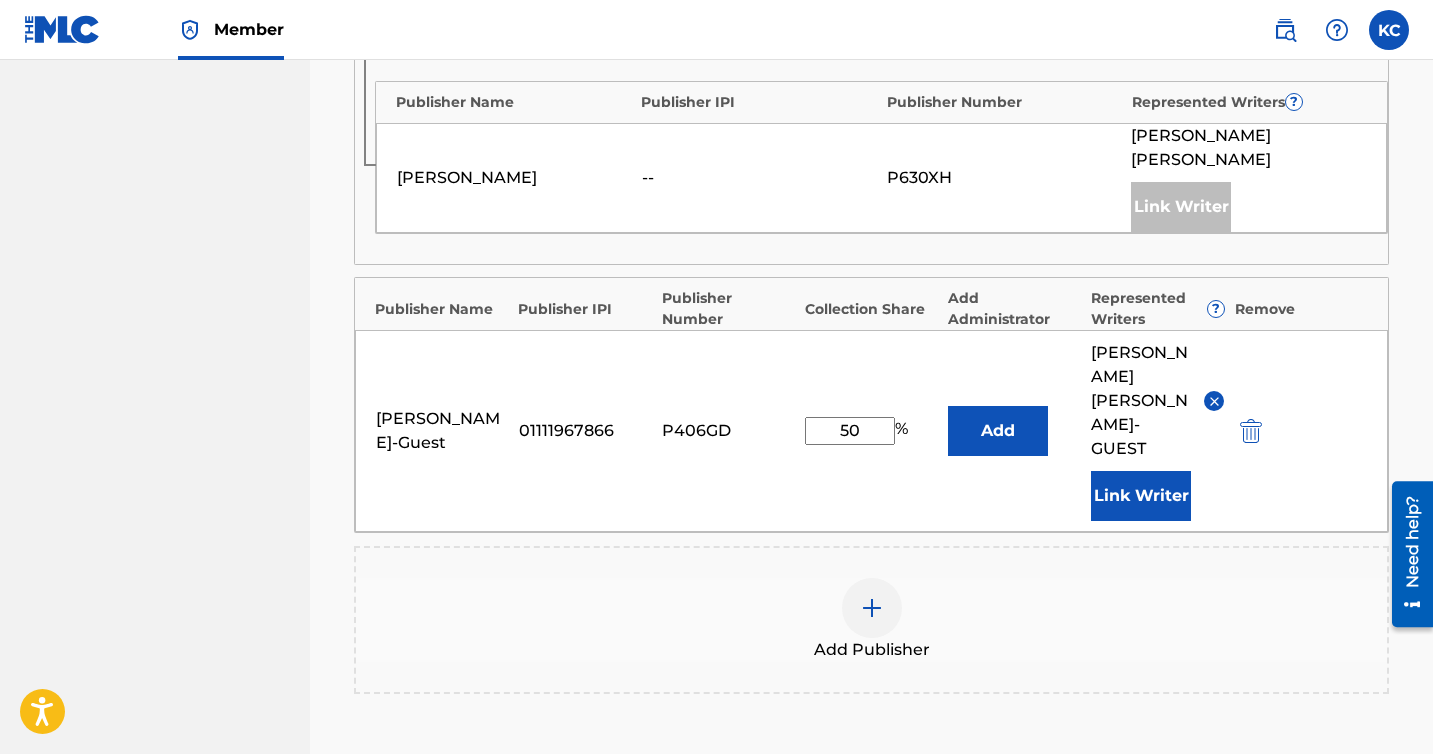 scroll, scrollTop: 1874, scrollLeft: 0, axis: vertical 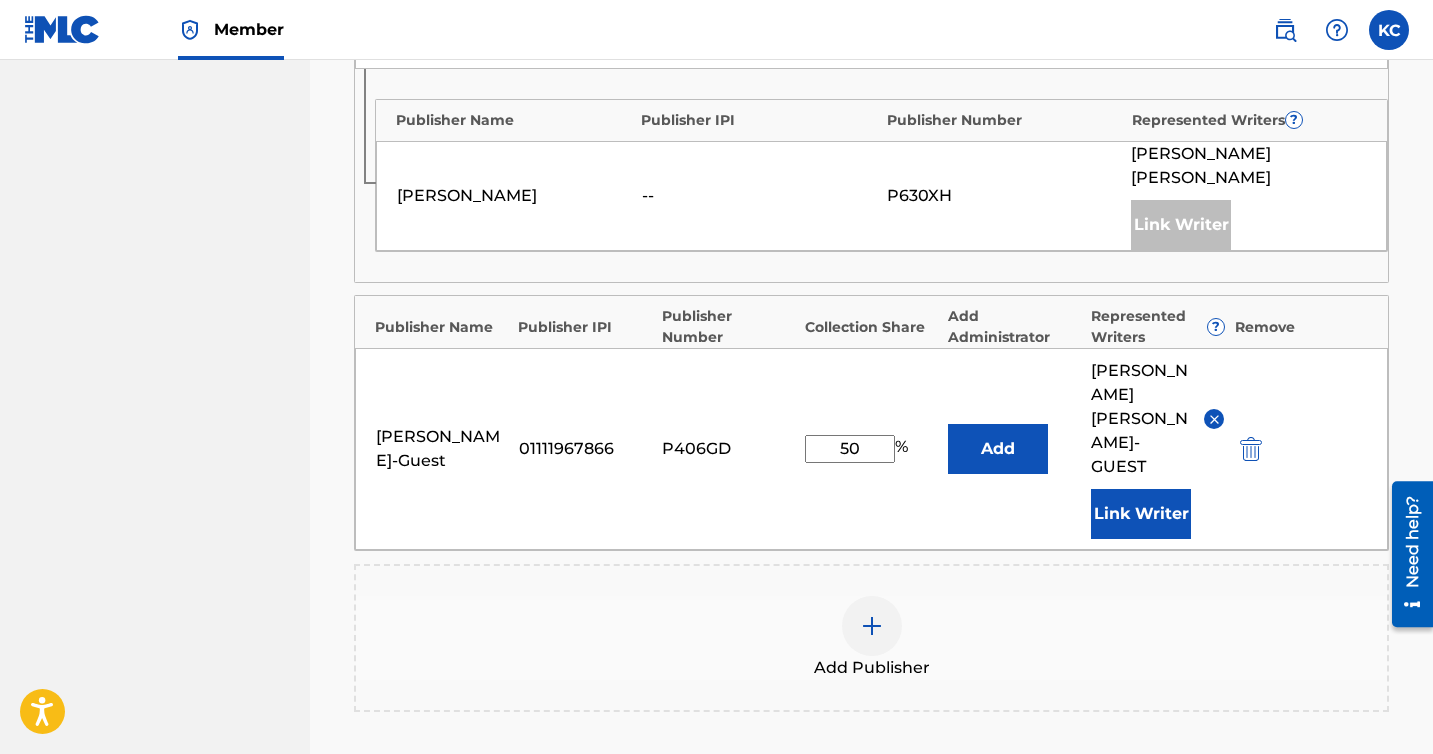click at bounding box center (872, 626) 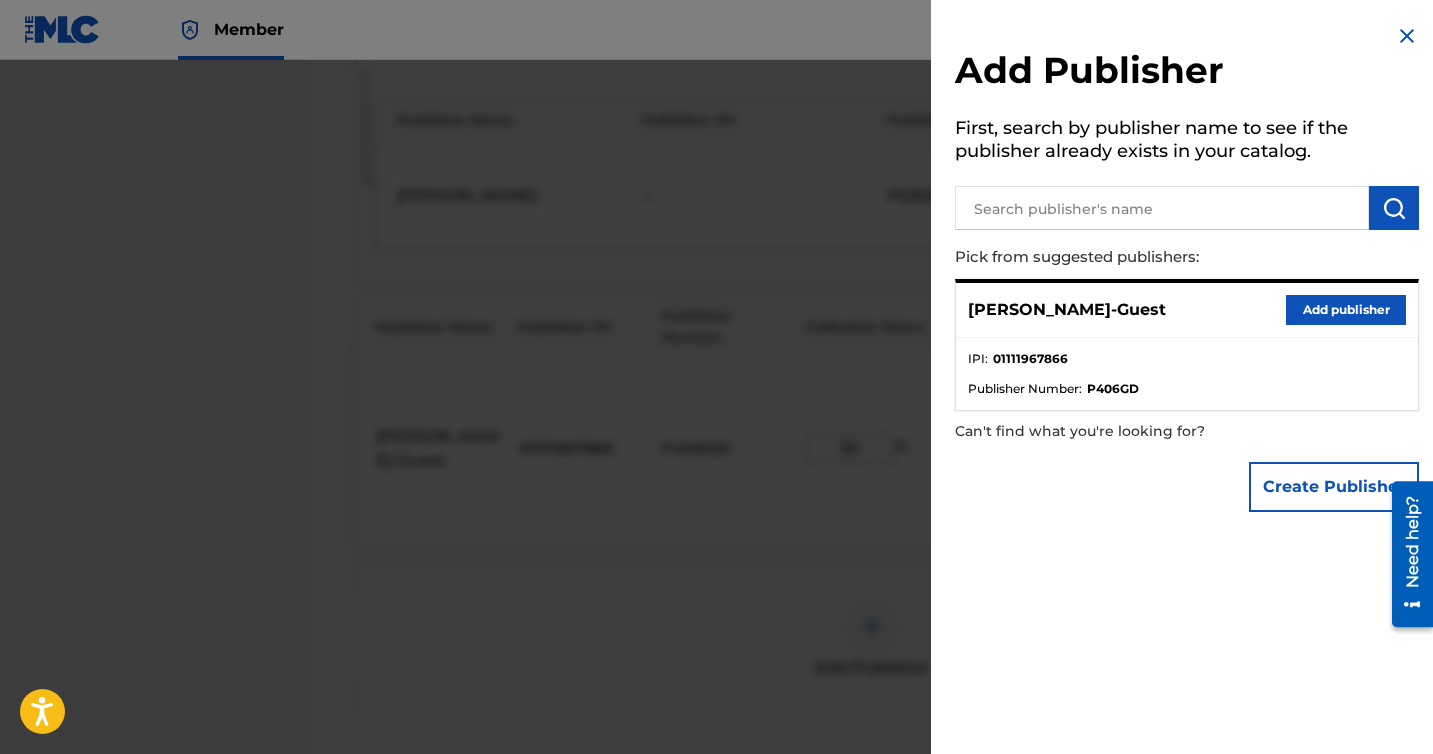 click at bounding box center [1162, 208] 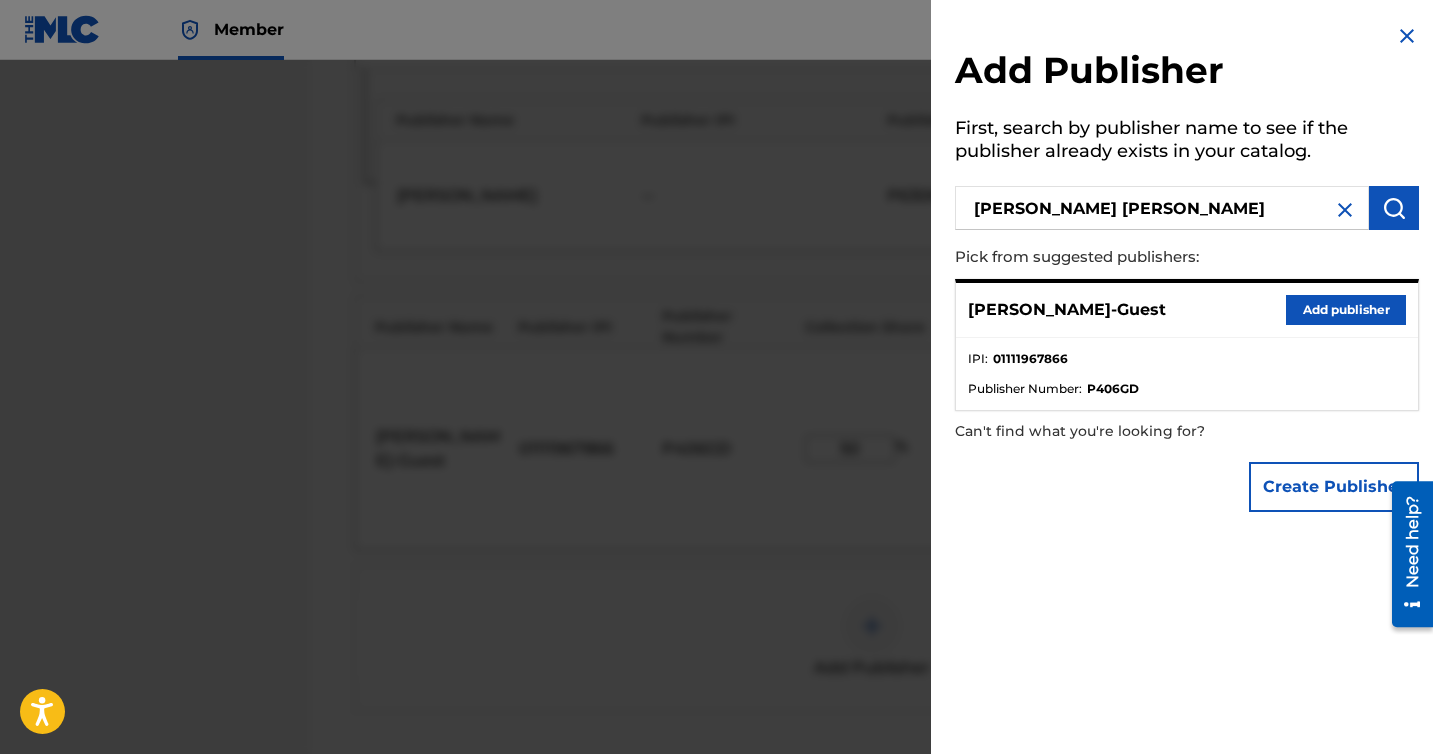 click at bounding box center (1394, 208) 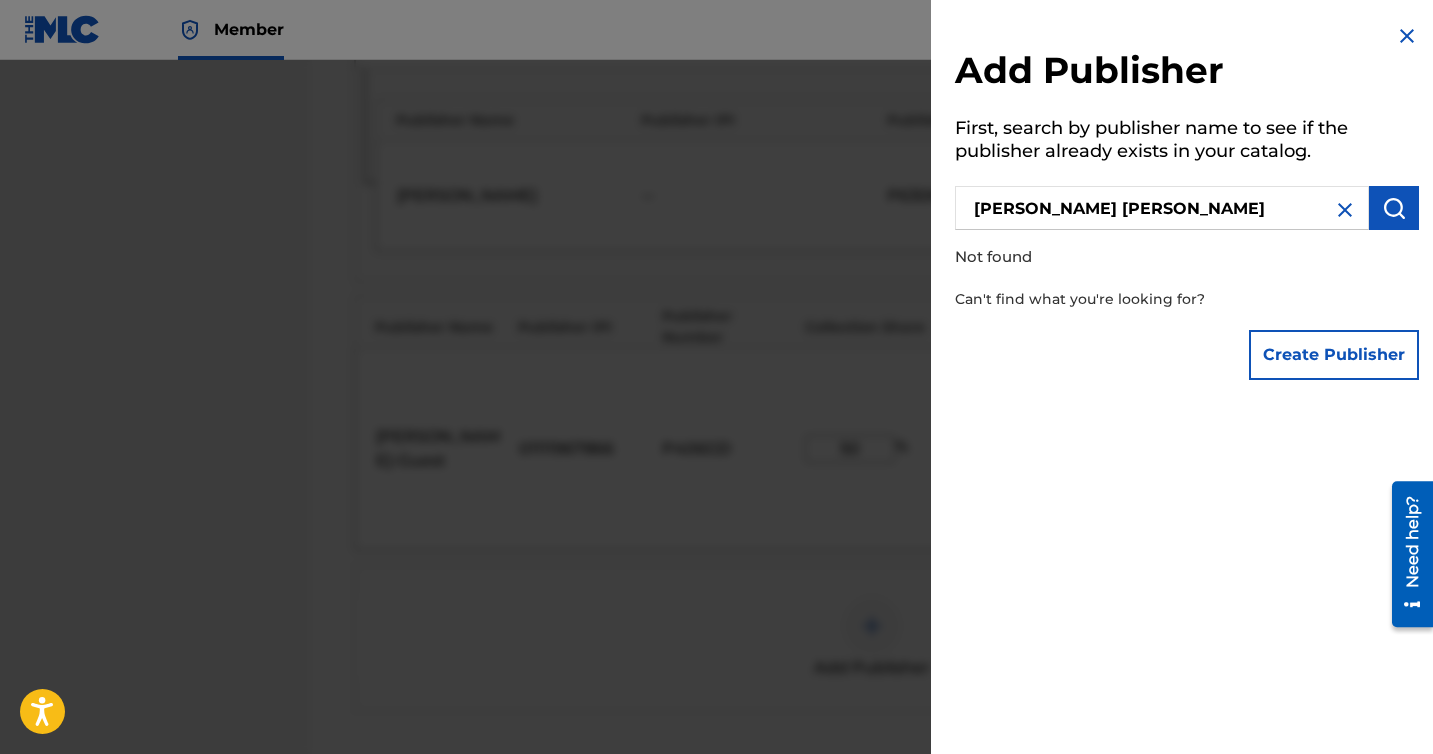 click on "[PERSON_NAME] [PERSON_NAME]" at bounding box center [1162, 208] 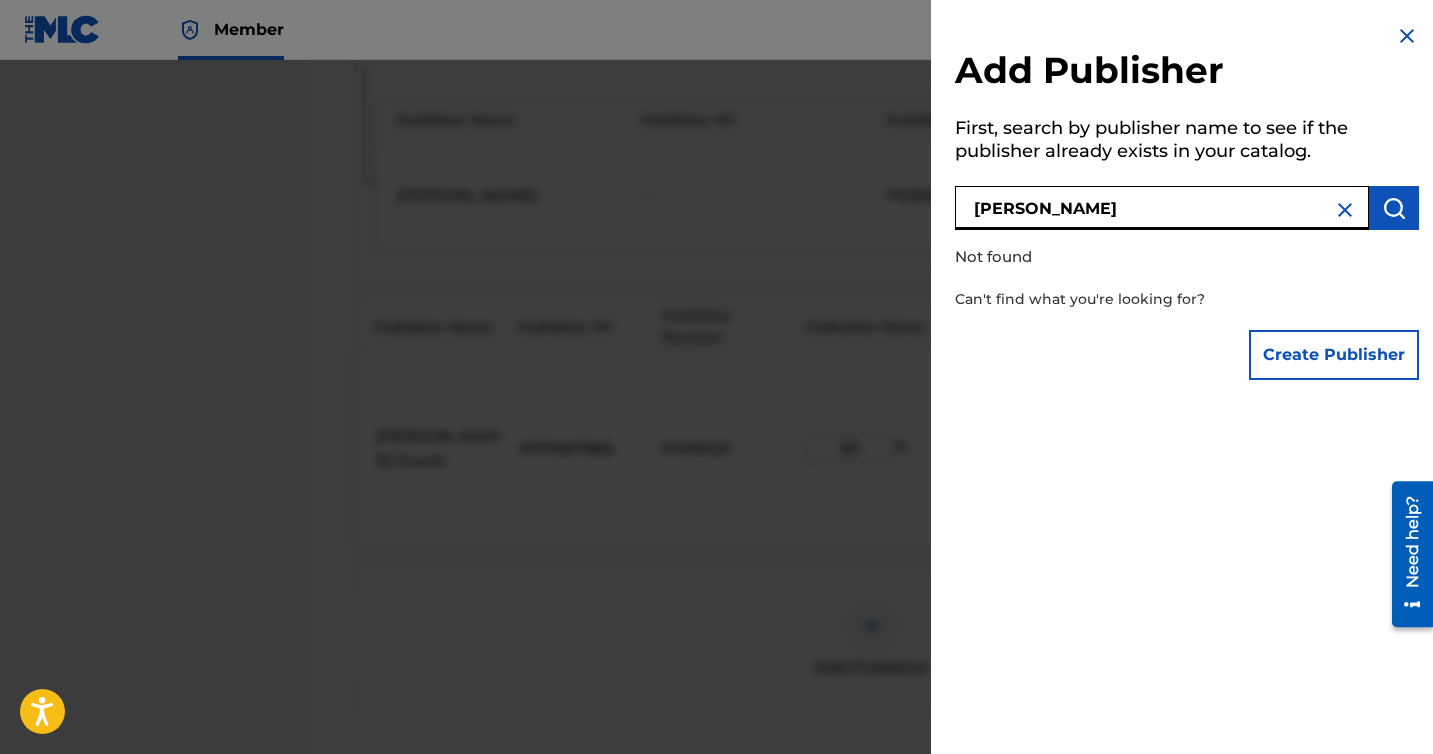 type on "[PERSON_NAME]" 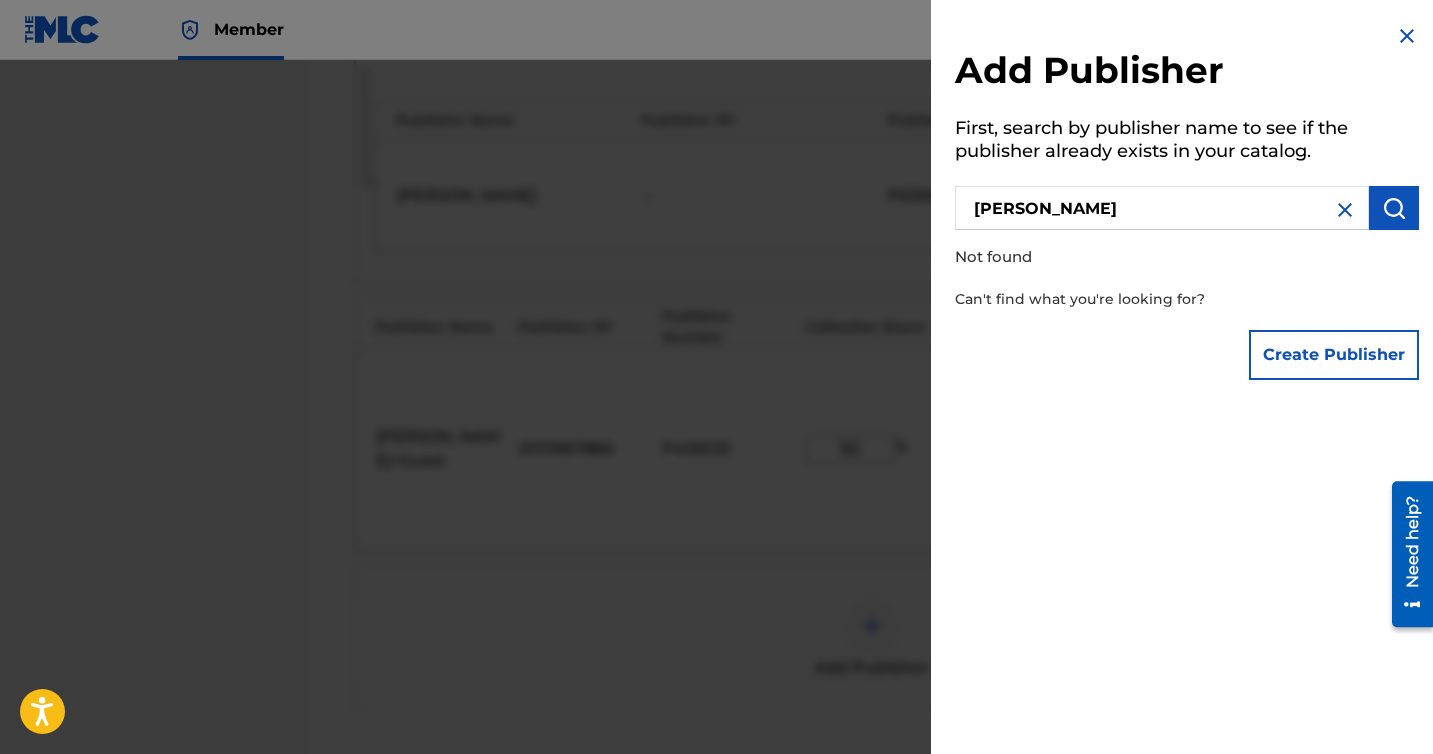 click on "[PERSON_NAME]" at bounding box center [1162, 208] 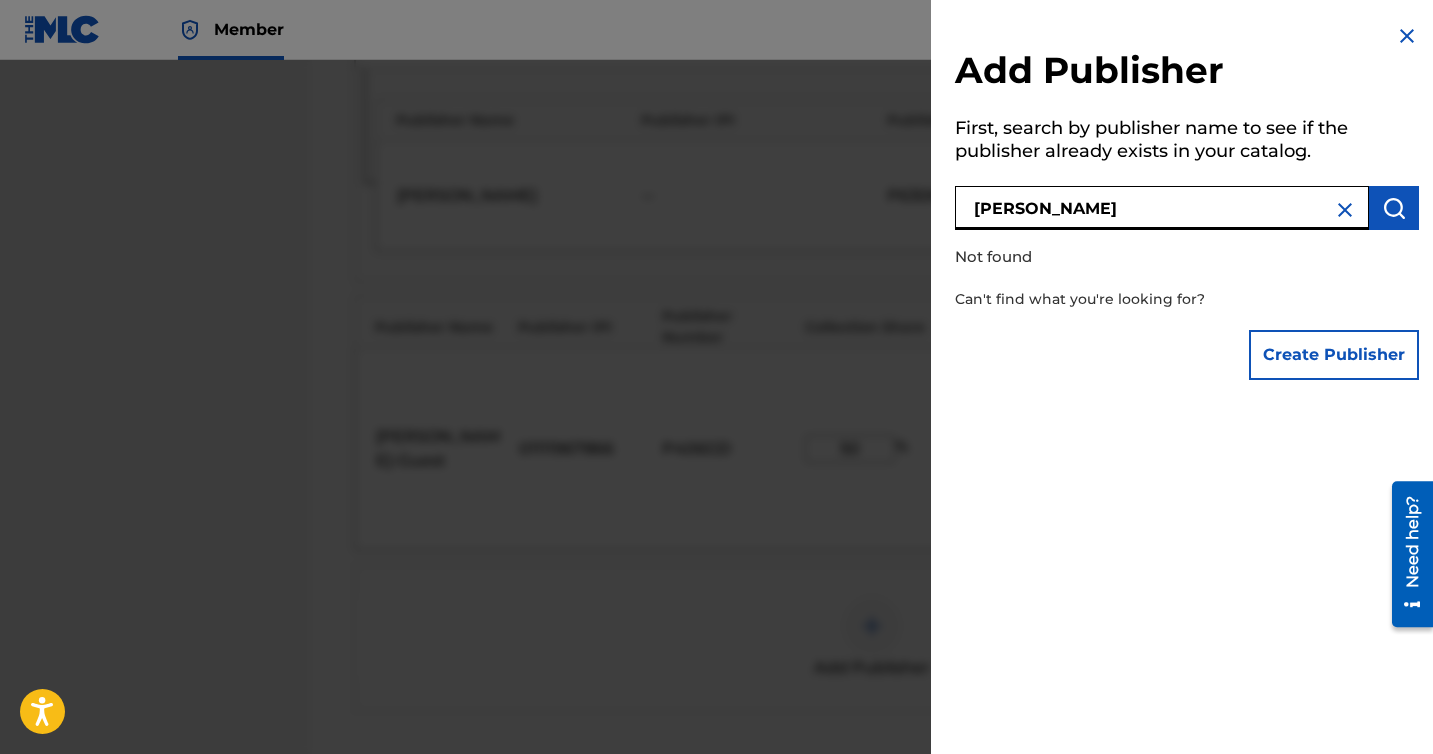 click on "[PERSON_NAME]" at bounding box center (1162, 208) 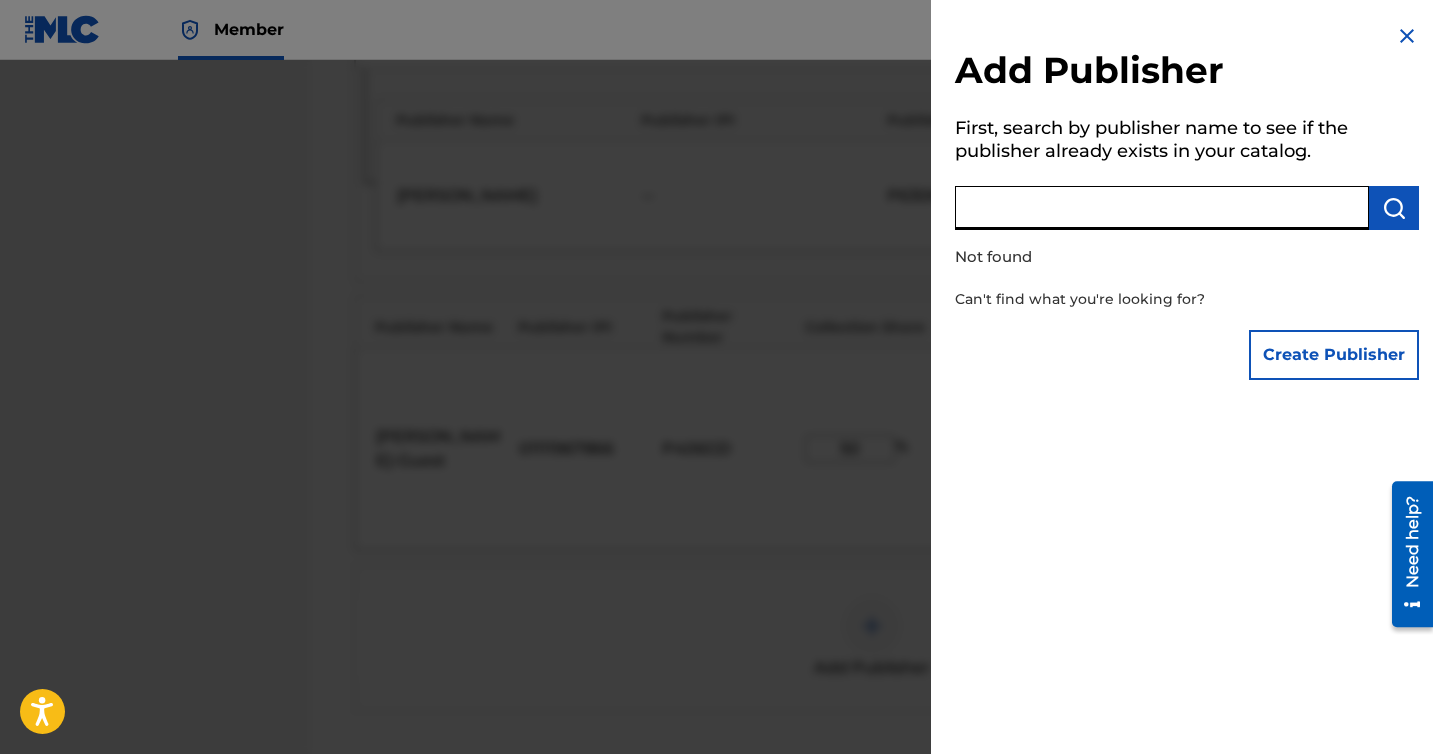 type 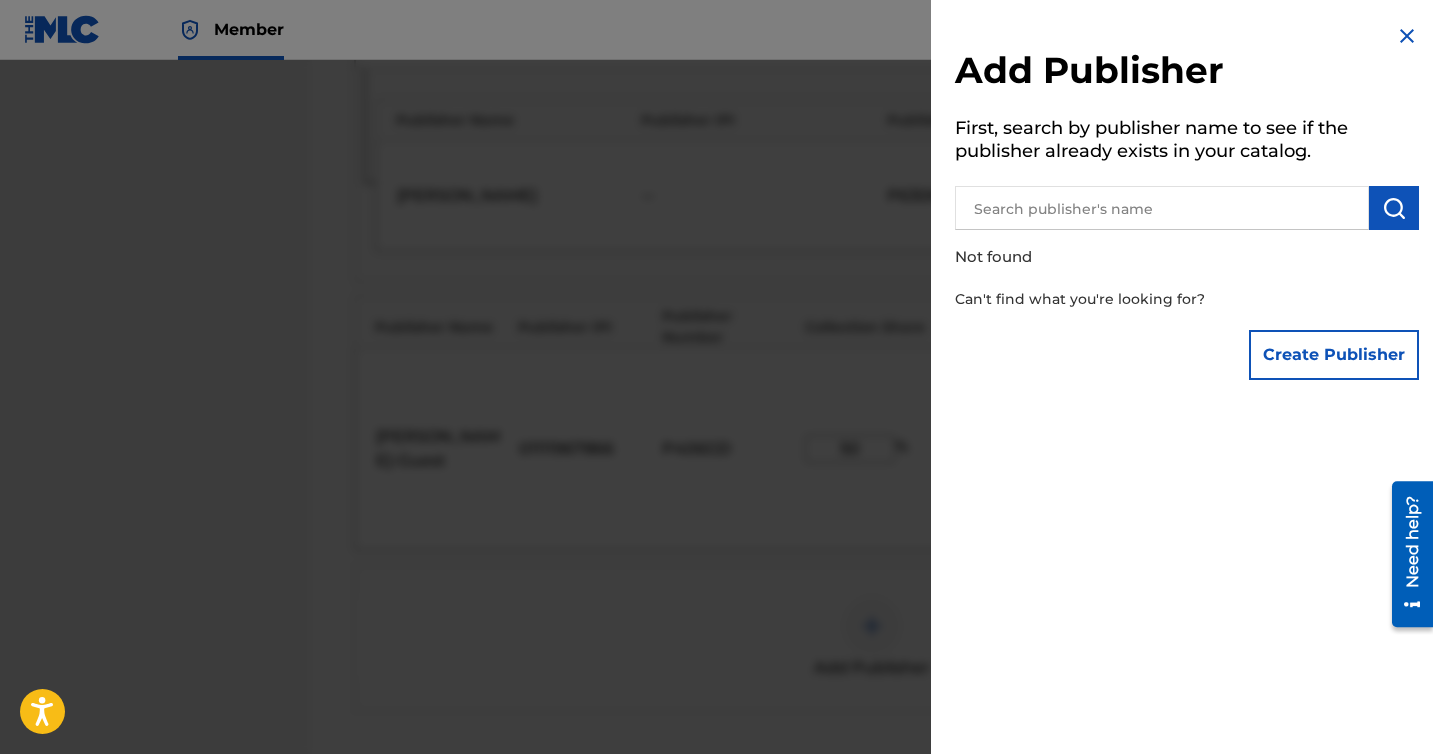 click at bounding box center [1407, 36] 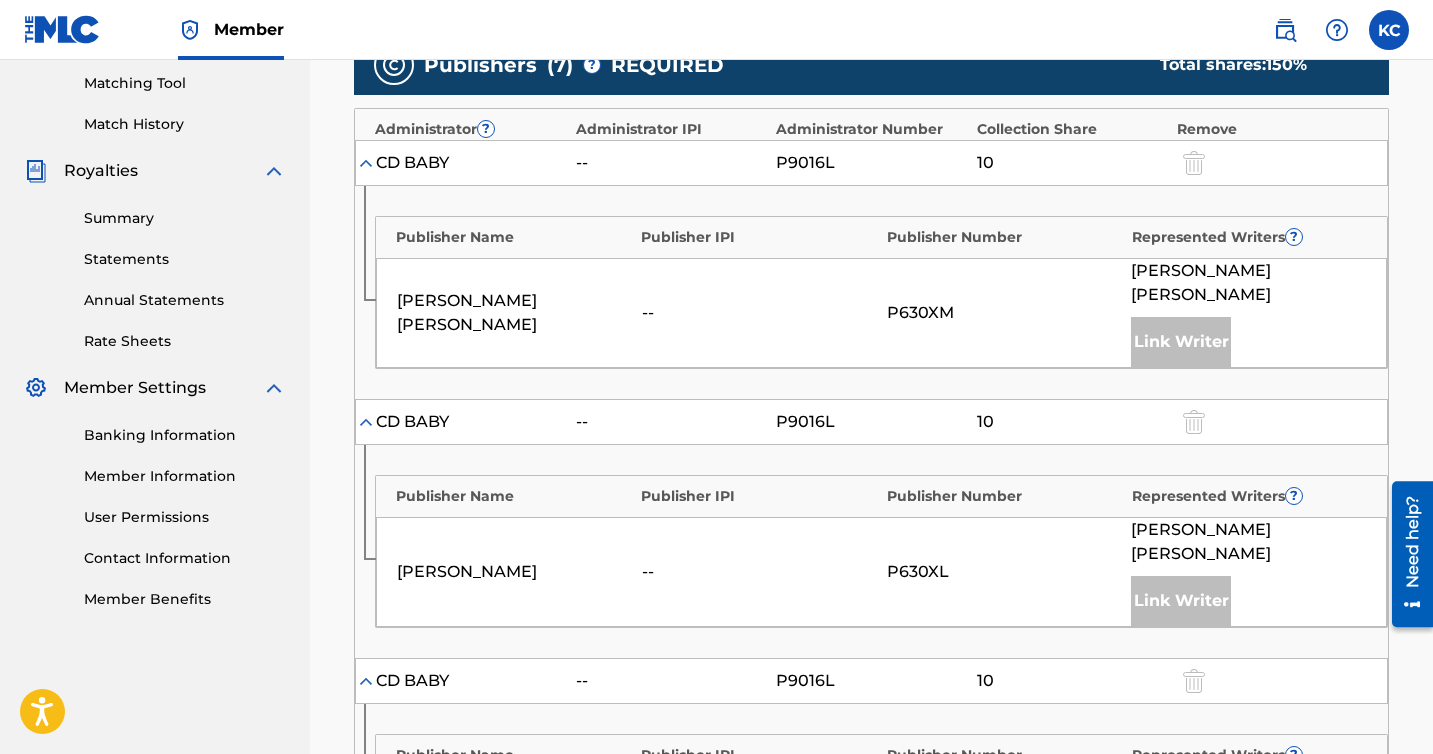 scroll, scrollTop: 511, scrollLeft: 0, axis: vertical 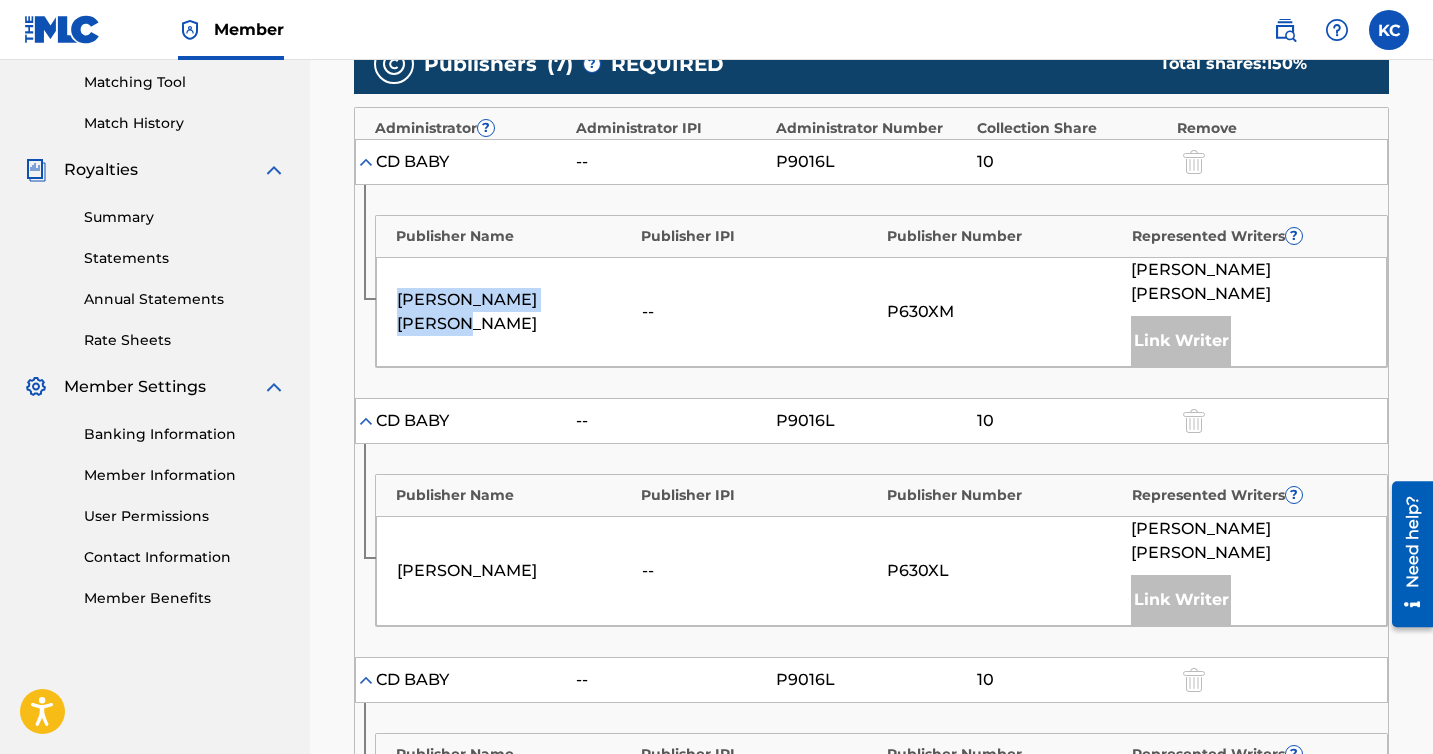 drag, startPoint x: 400, startPoint y: 300, endPoint x: 620, endPoint y: 302, distance: 220.0091 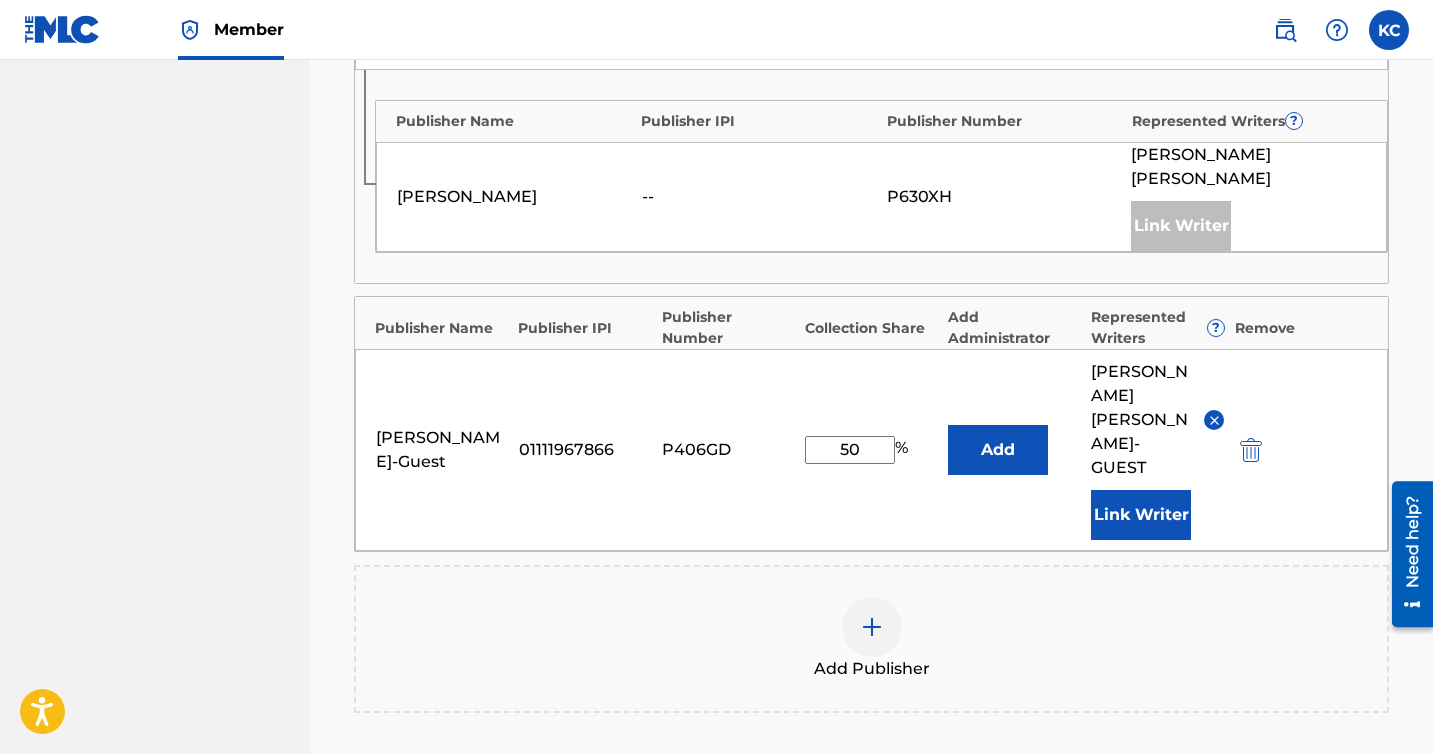 scroll, scrollTop: 1922, scrollLeft: 0, axis: vertical 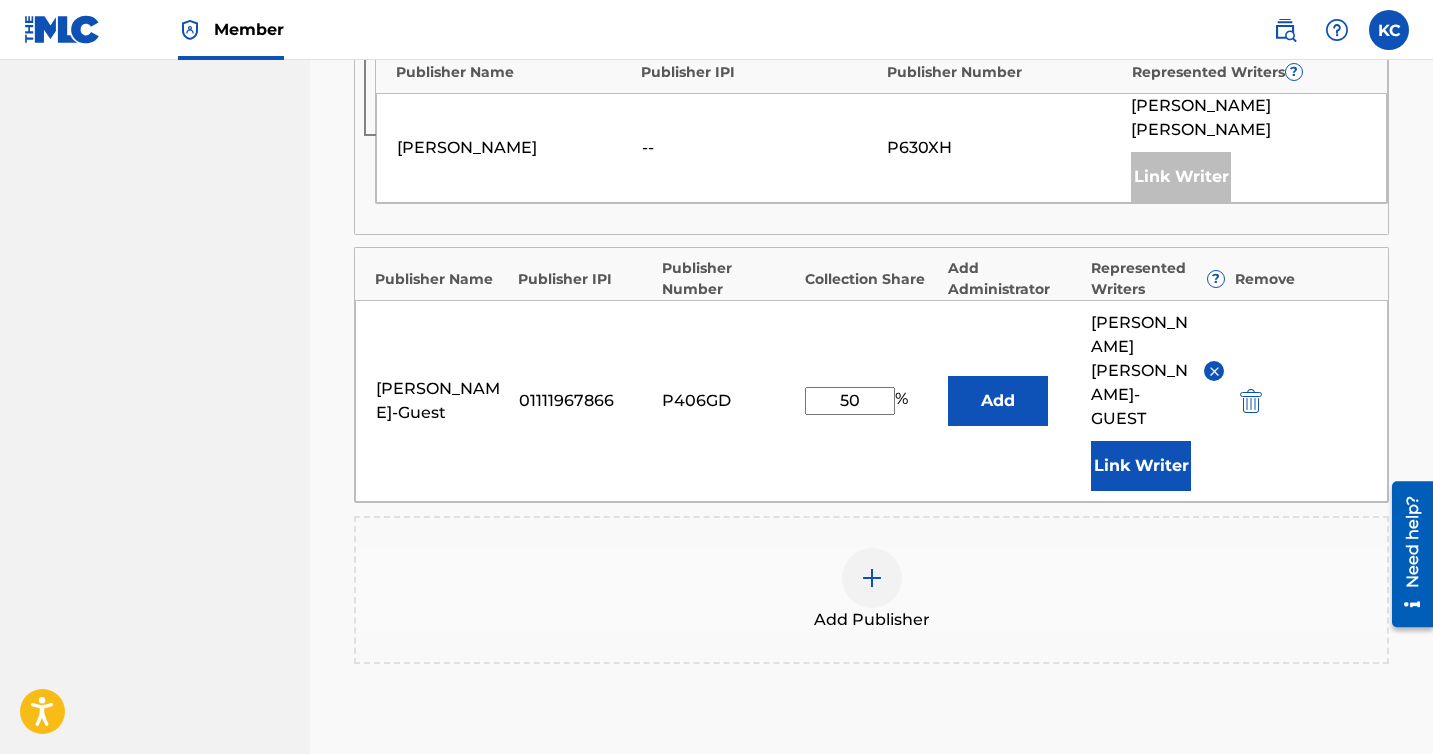 click at bounding box center (872, 578) 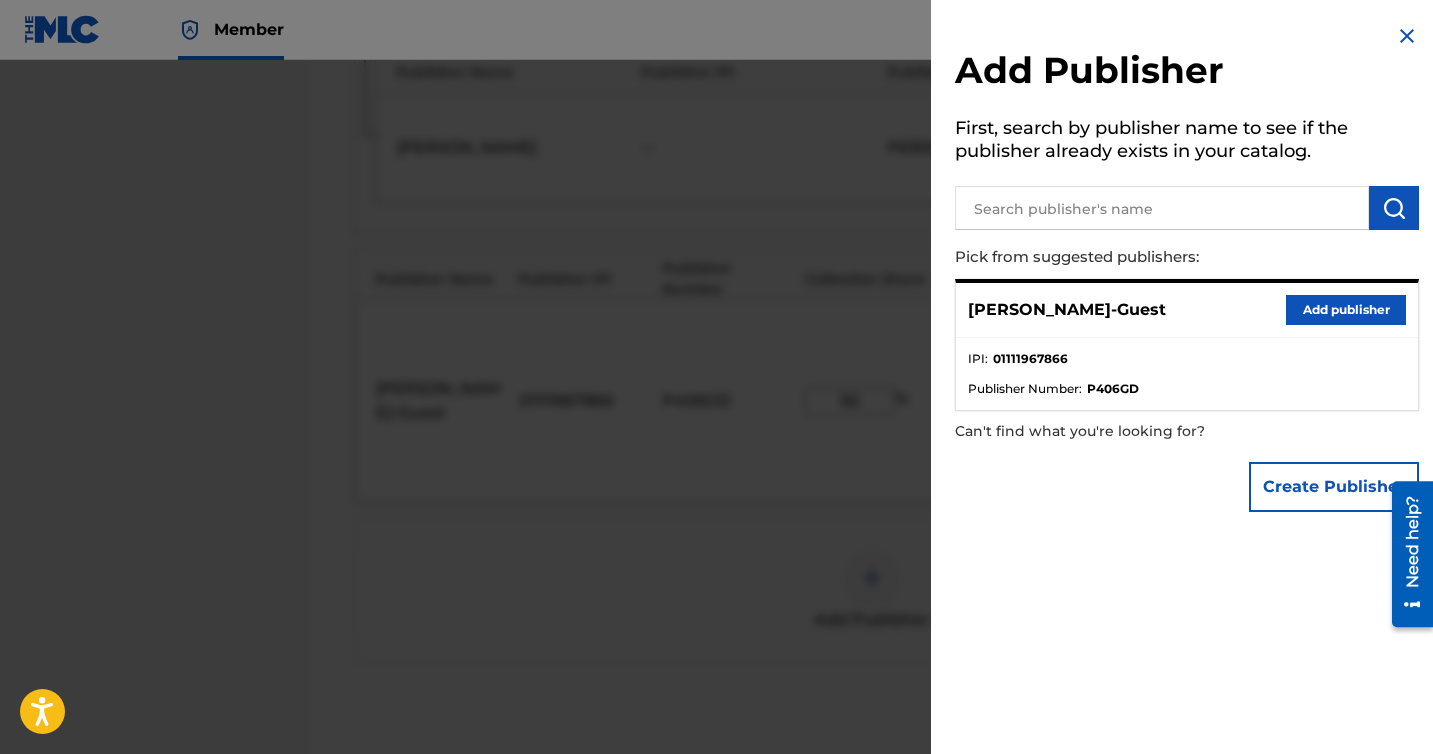 click at bounding box center (1162, 208) 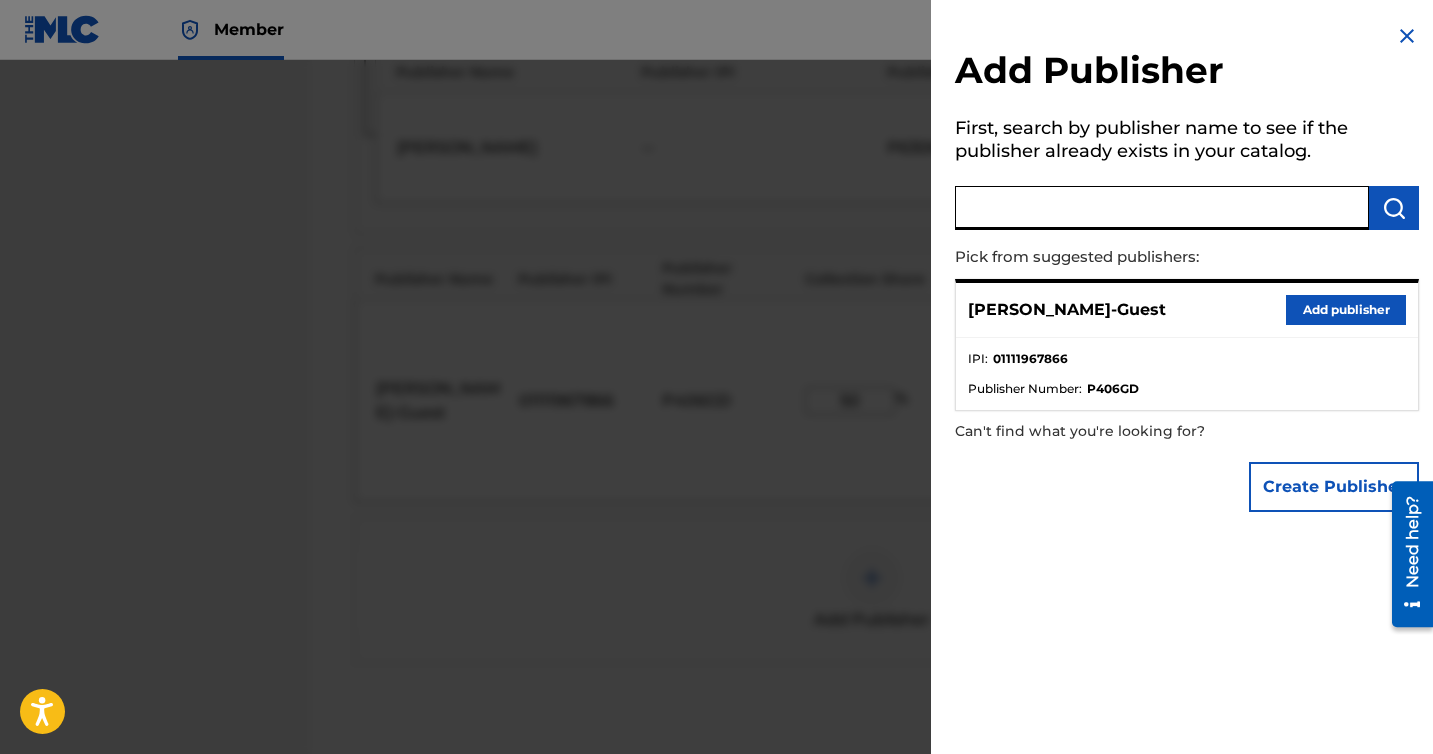 paste on "[PERSON_NAME] [PERSON_NAME]" 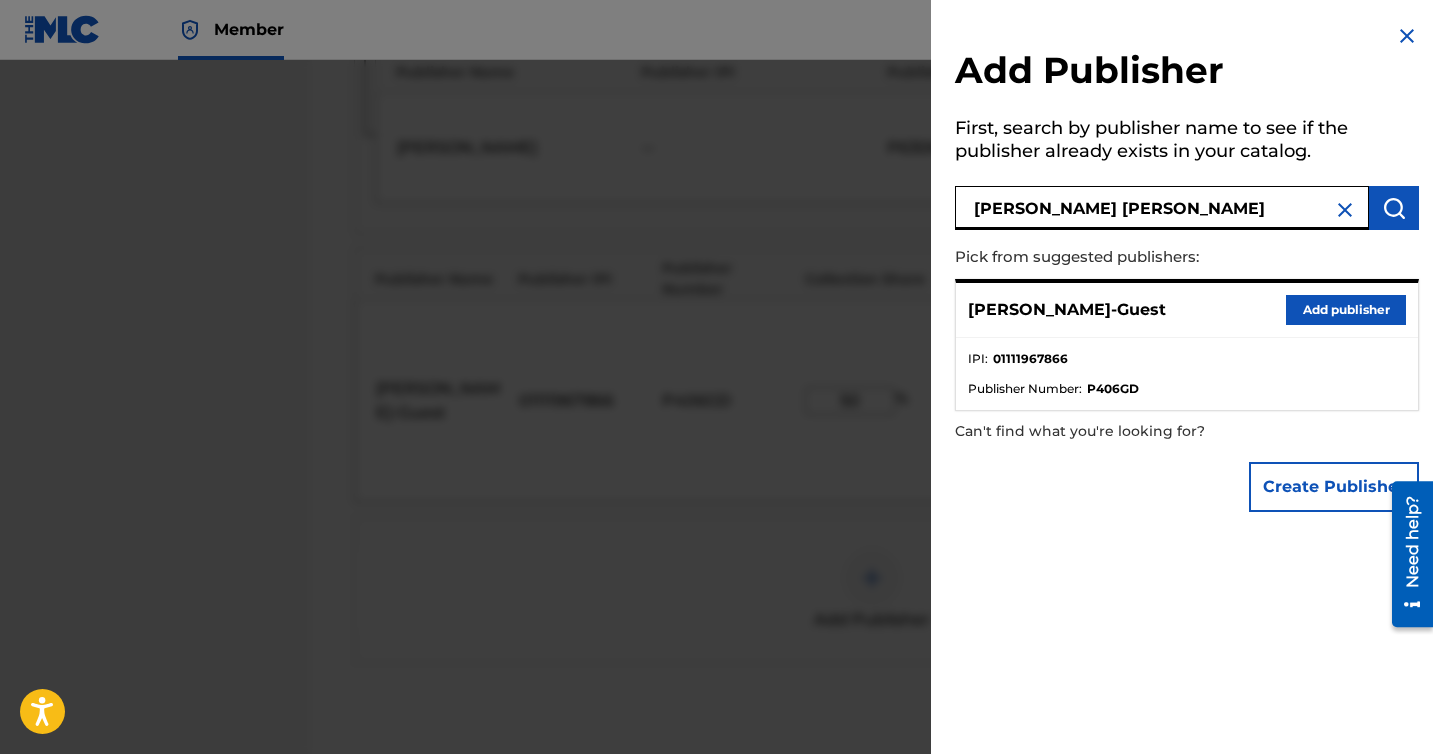click on "[PERSON_NAME] [PERSON_NAME]" at bounding box center [1162, 208] 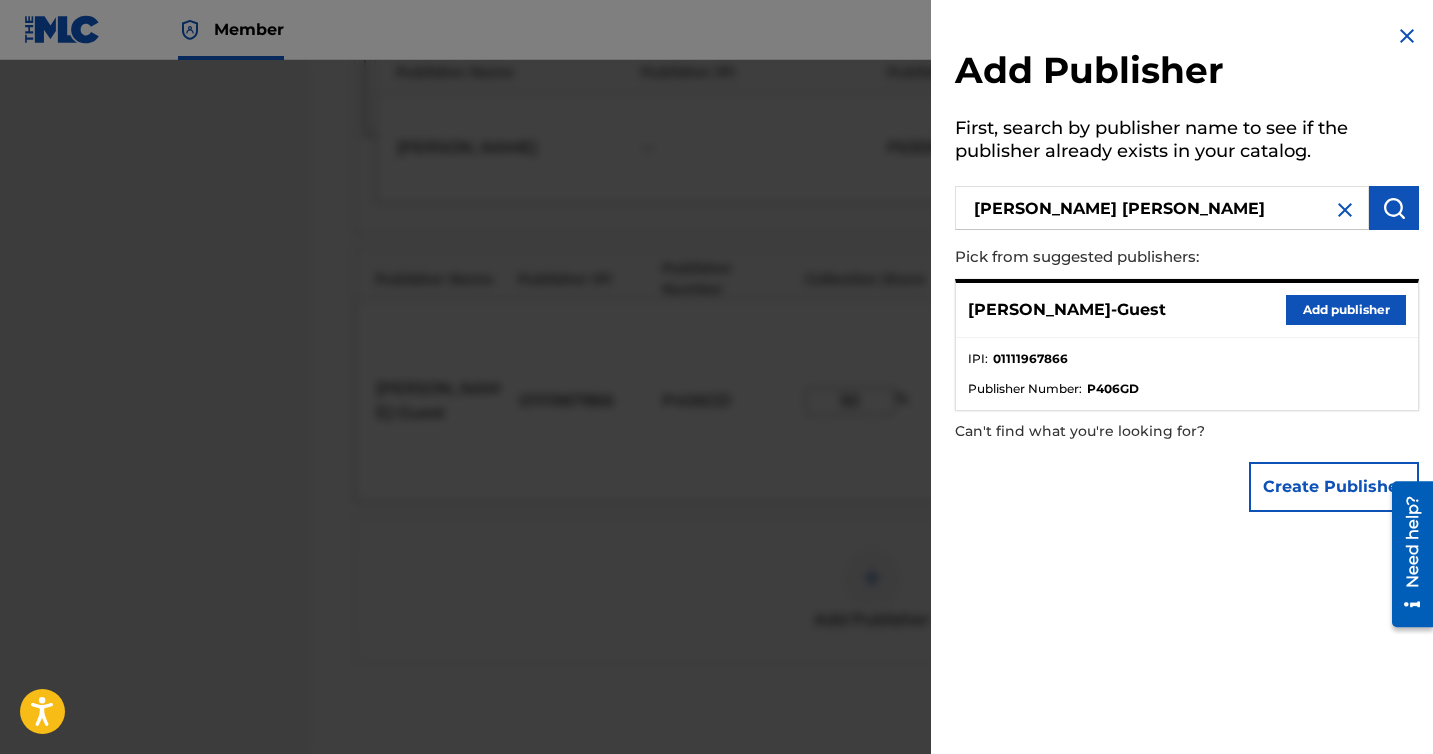 click on "First, search by publisher name to see if the publisher already exists in your catalog." at bounding box center (1187, 142) 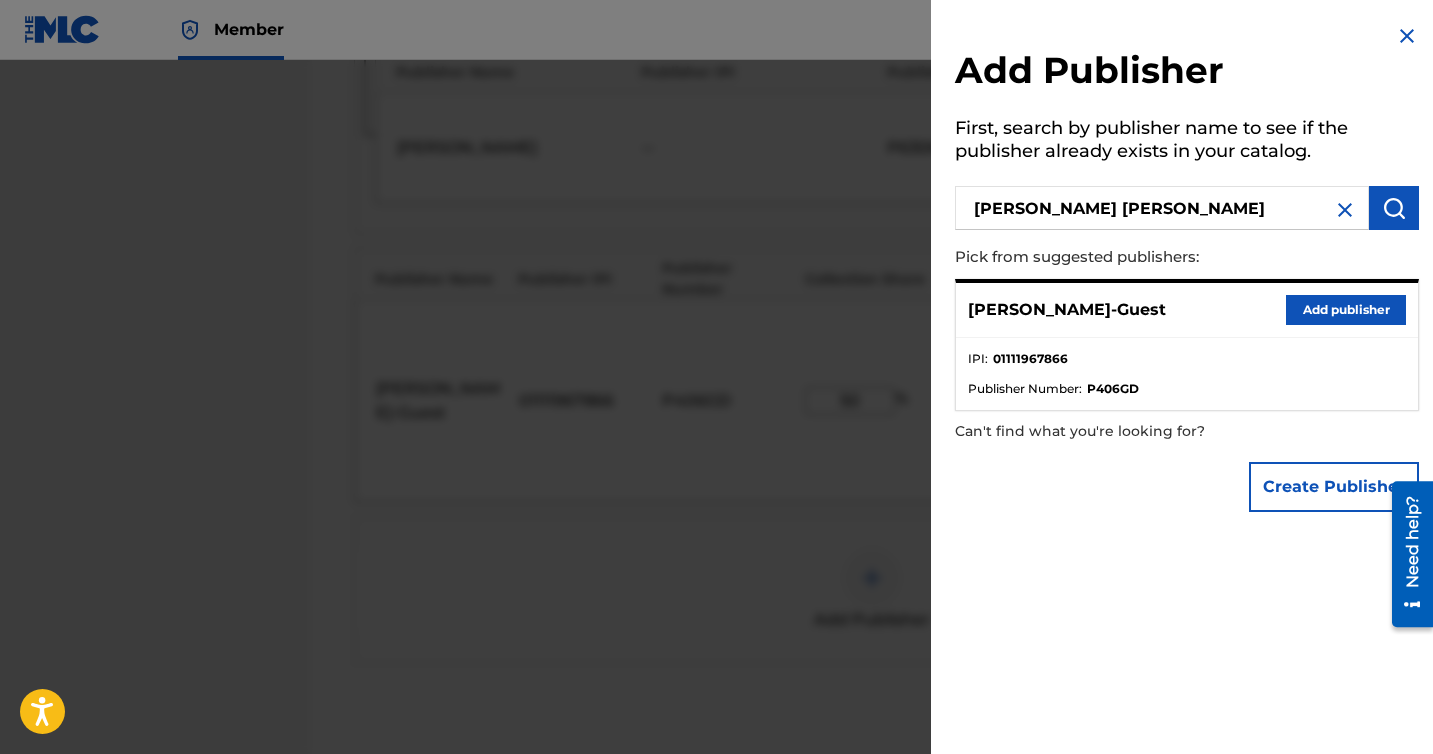 click at bounding box center [1394, 208] 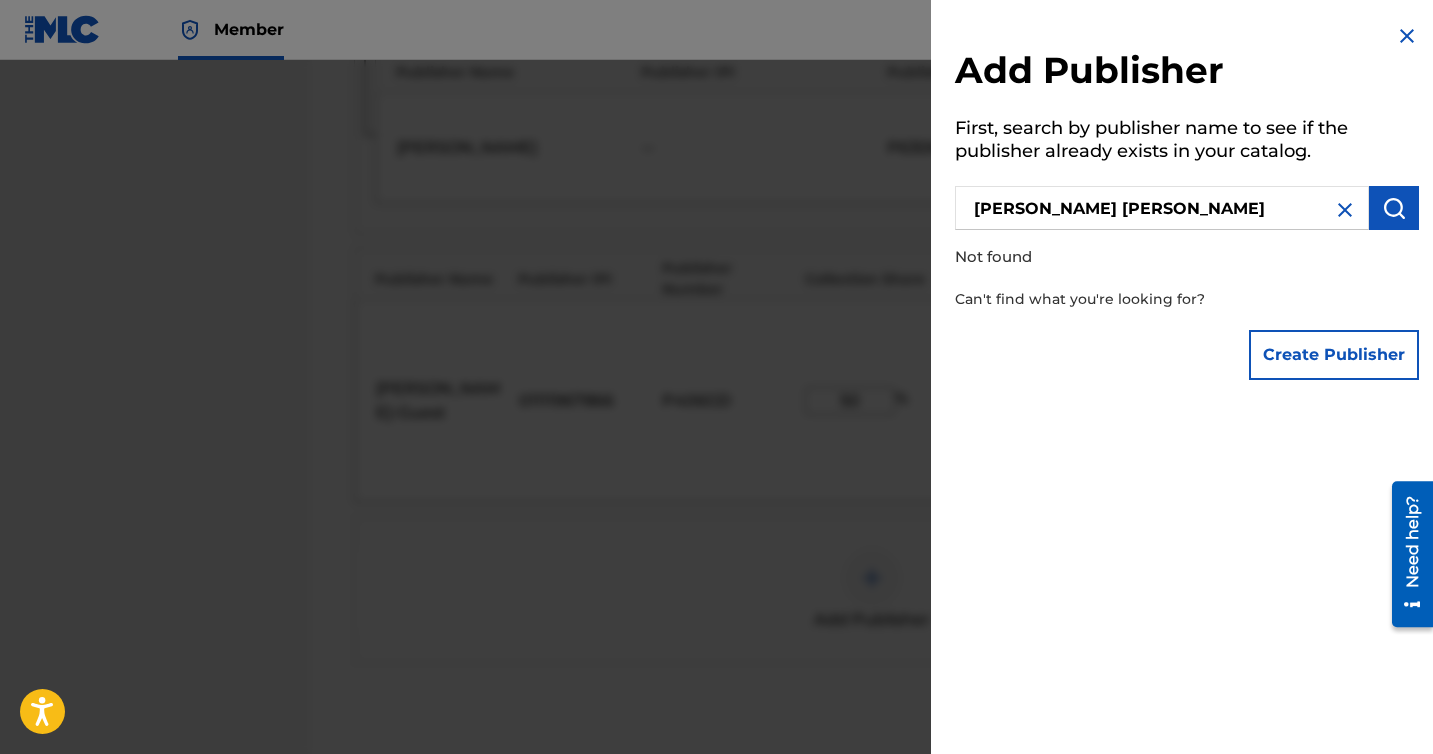 click on "Create Publisher" at bounding box center (1334, 355) 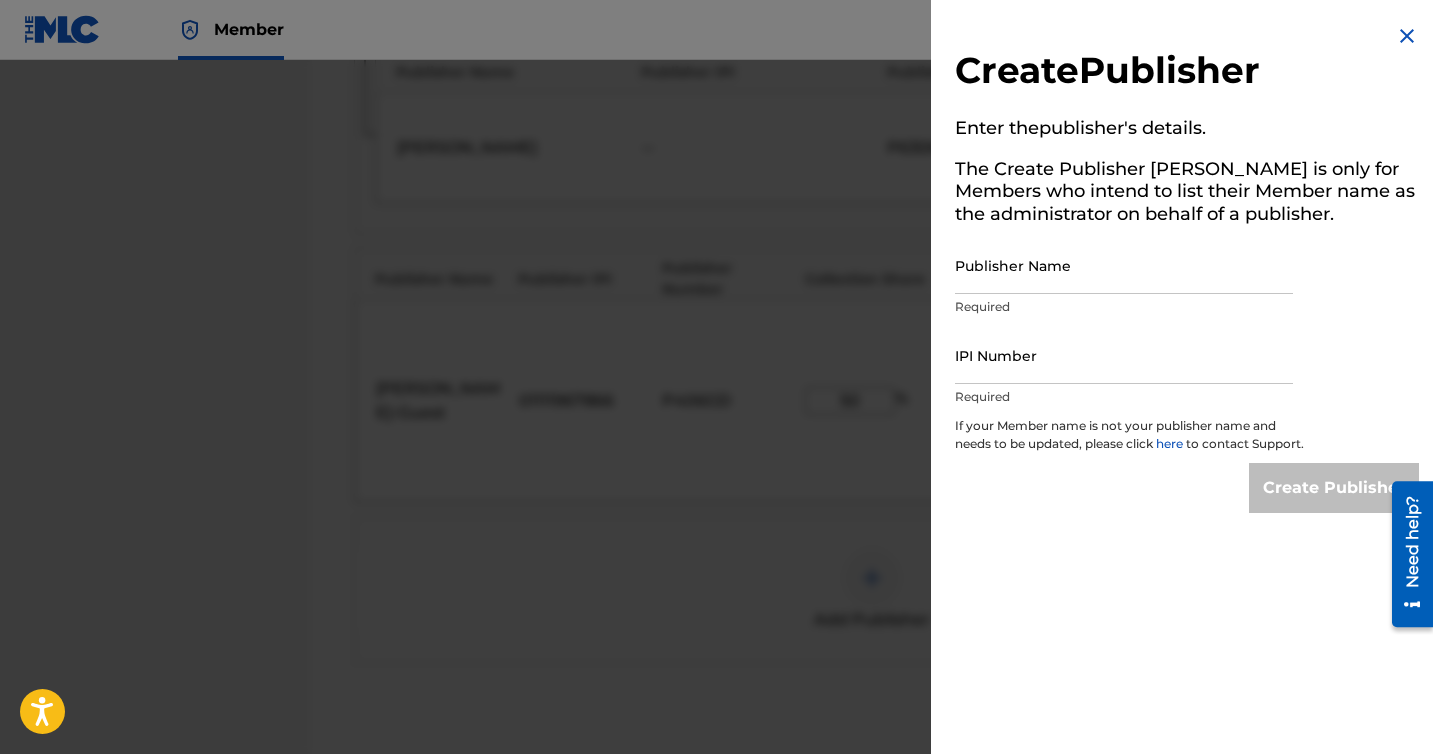click on "Publisher Name" at bounding box center (1124, 265) 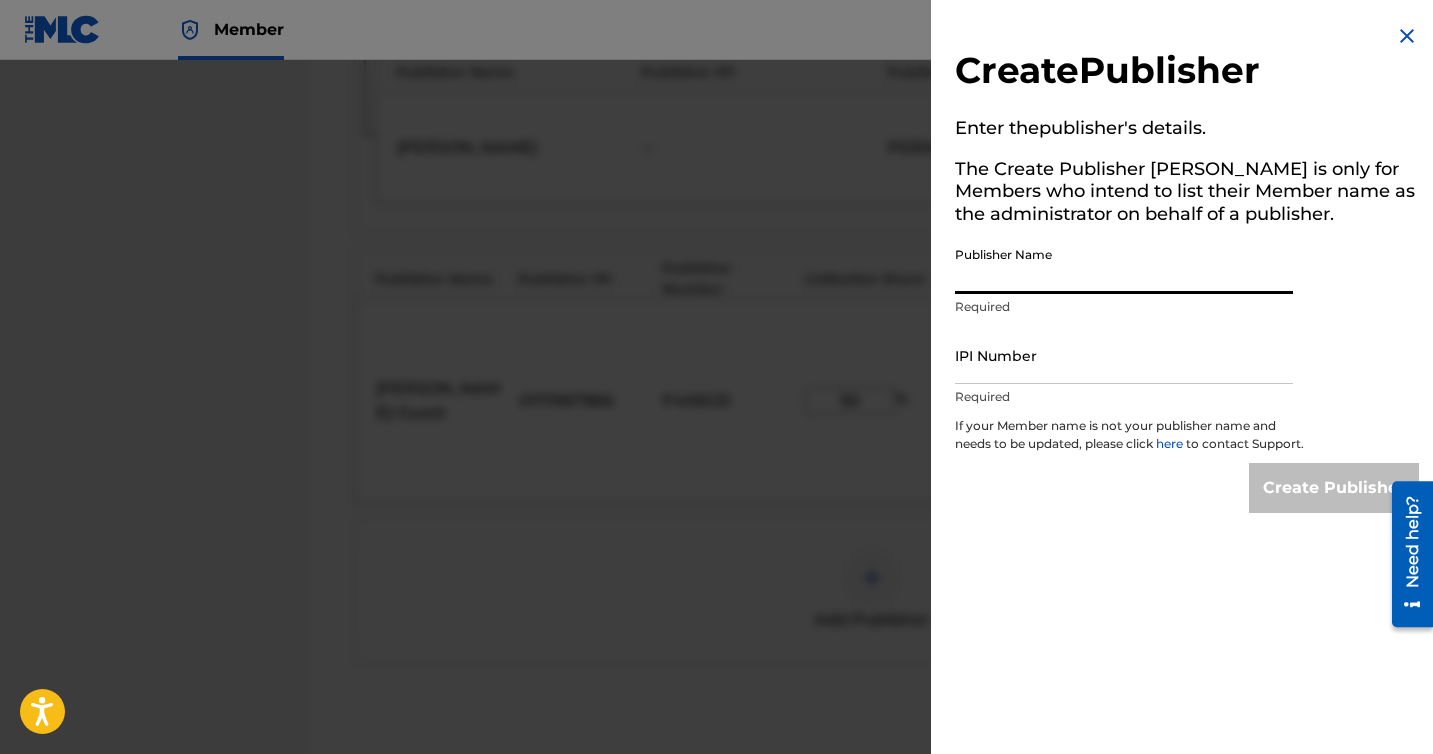click on "IPI Number" at bounding box center (1124, 355) 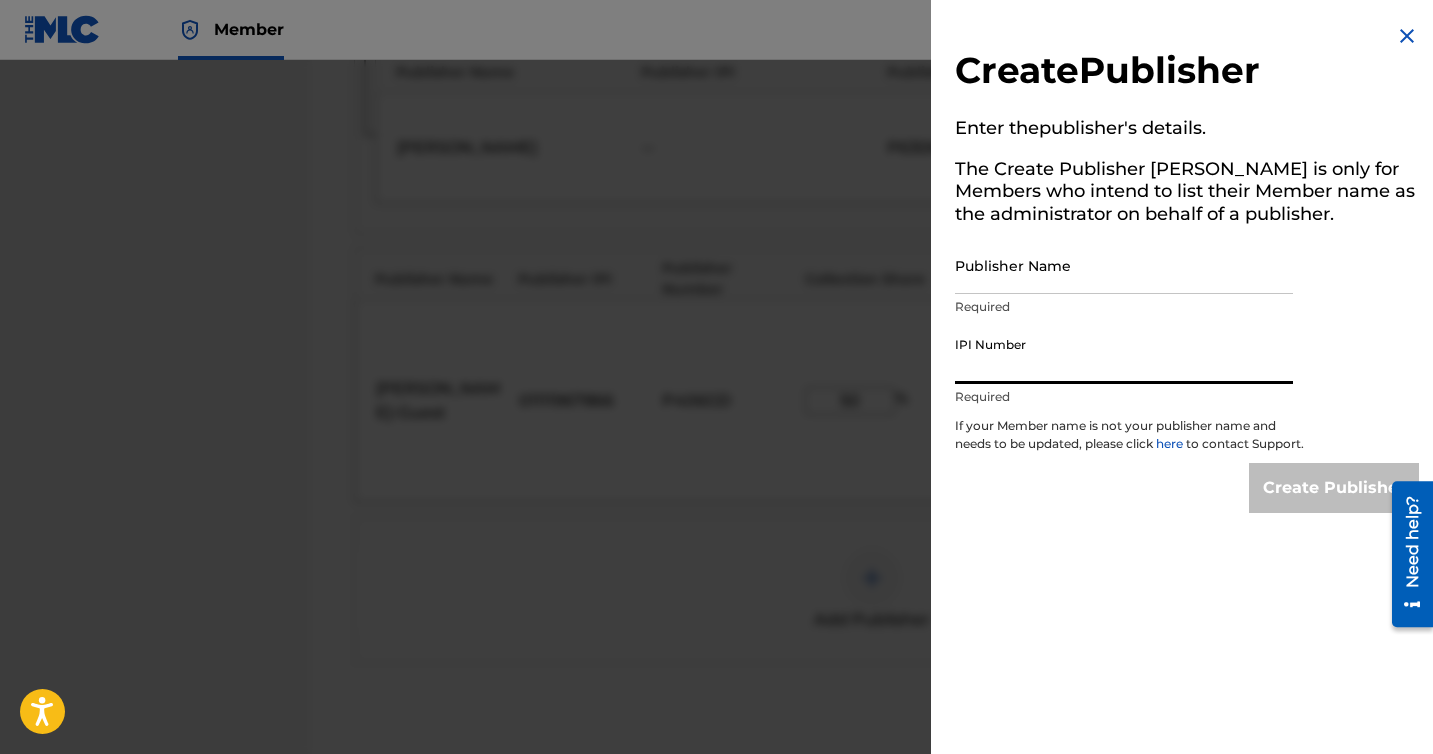 paste on "359944212" 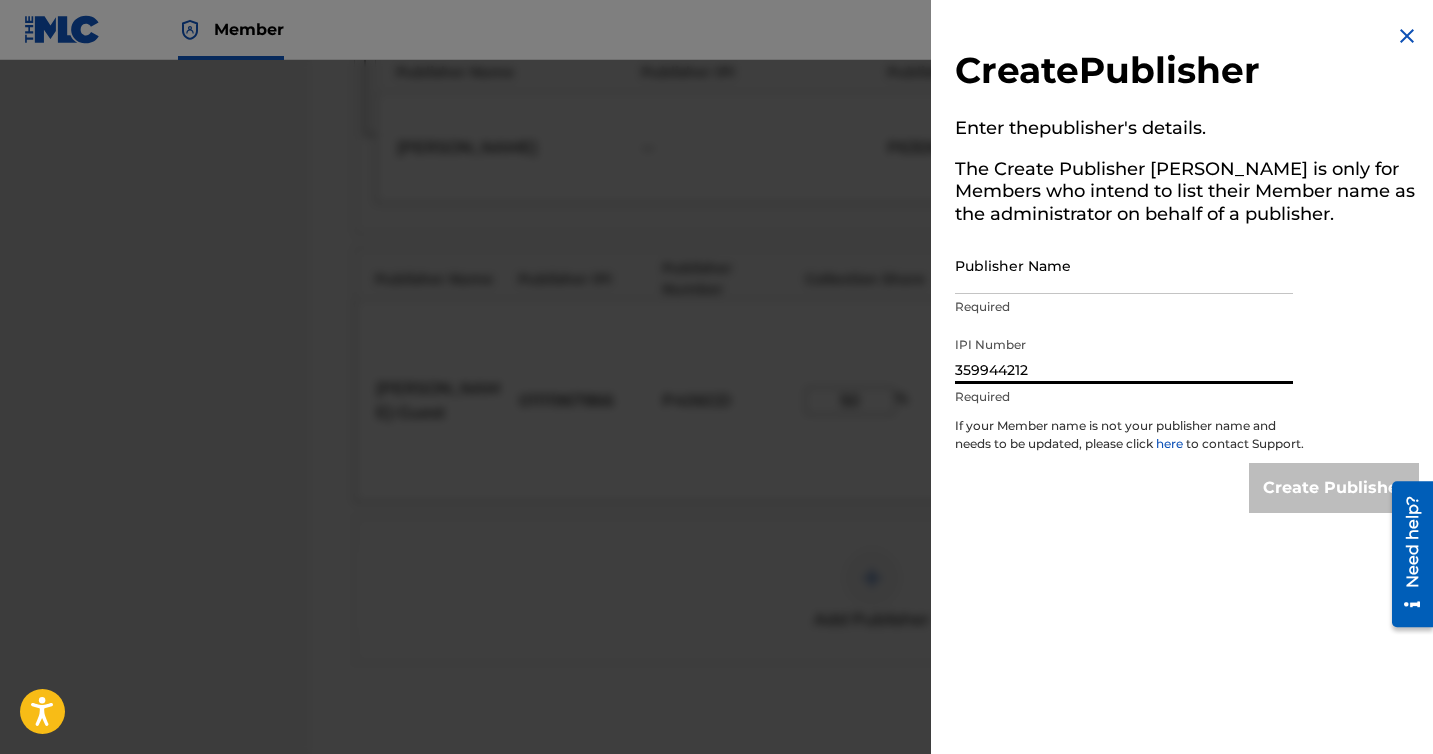 click on "359944212" at bounding box center [1124, 355] 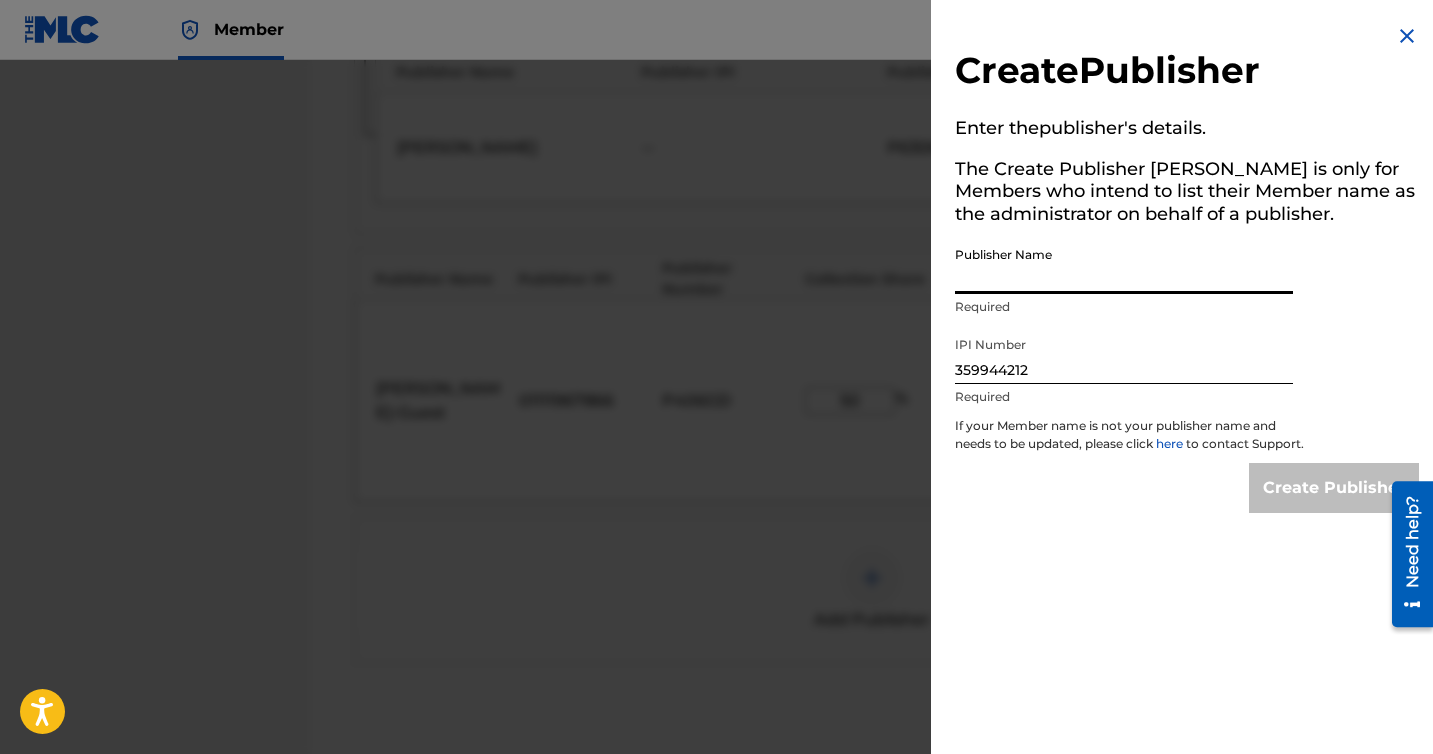 click on "Publisher Name" at bounding box center [1124, 265] 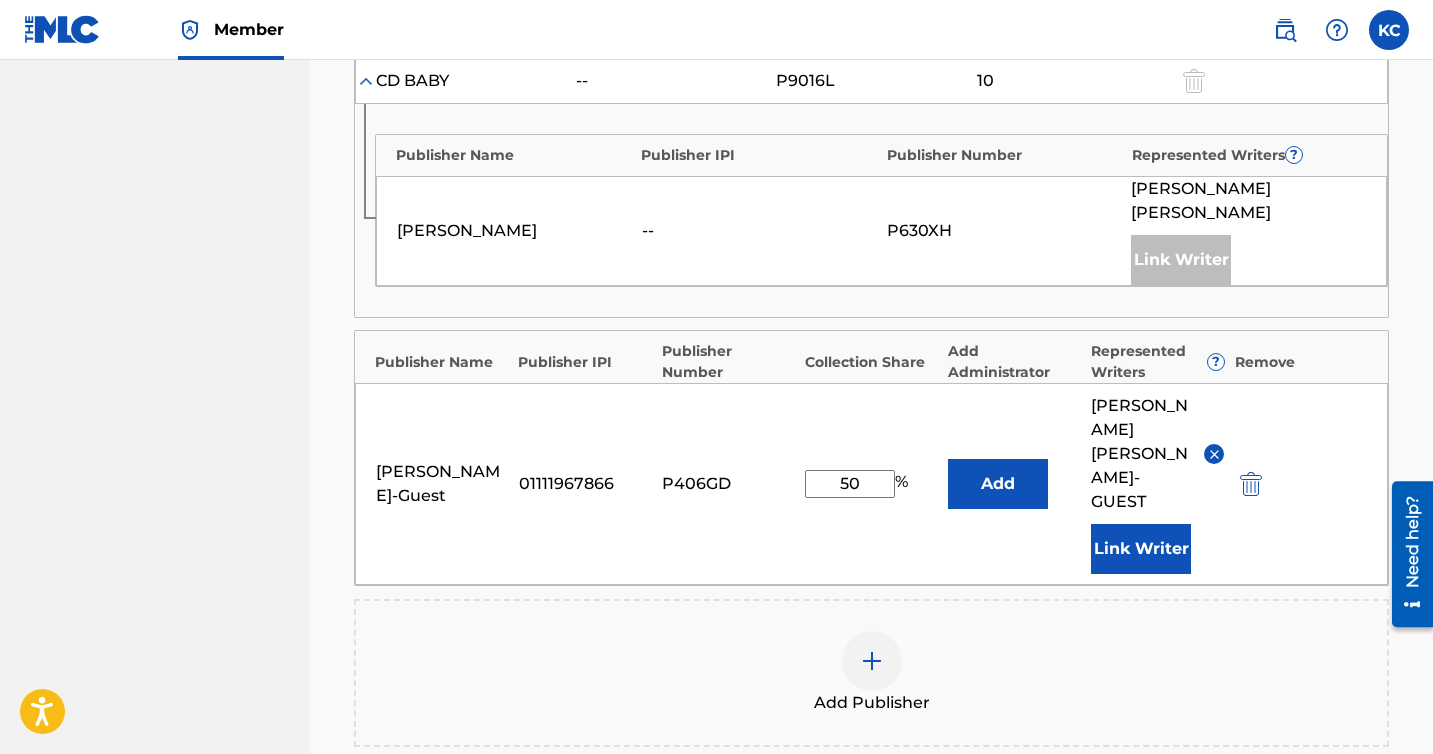 scroll, scrollTop: 1820, scrollLeft: 0, axis: vertical 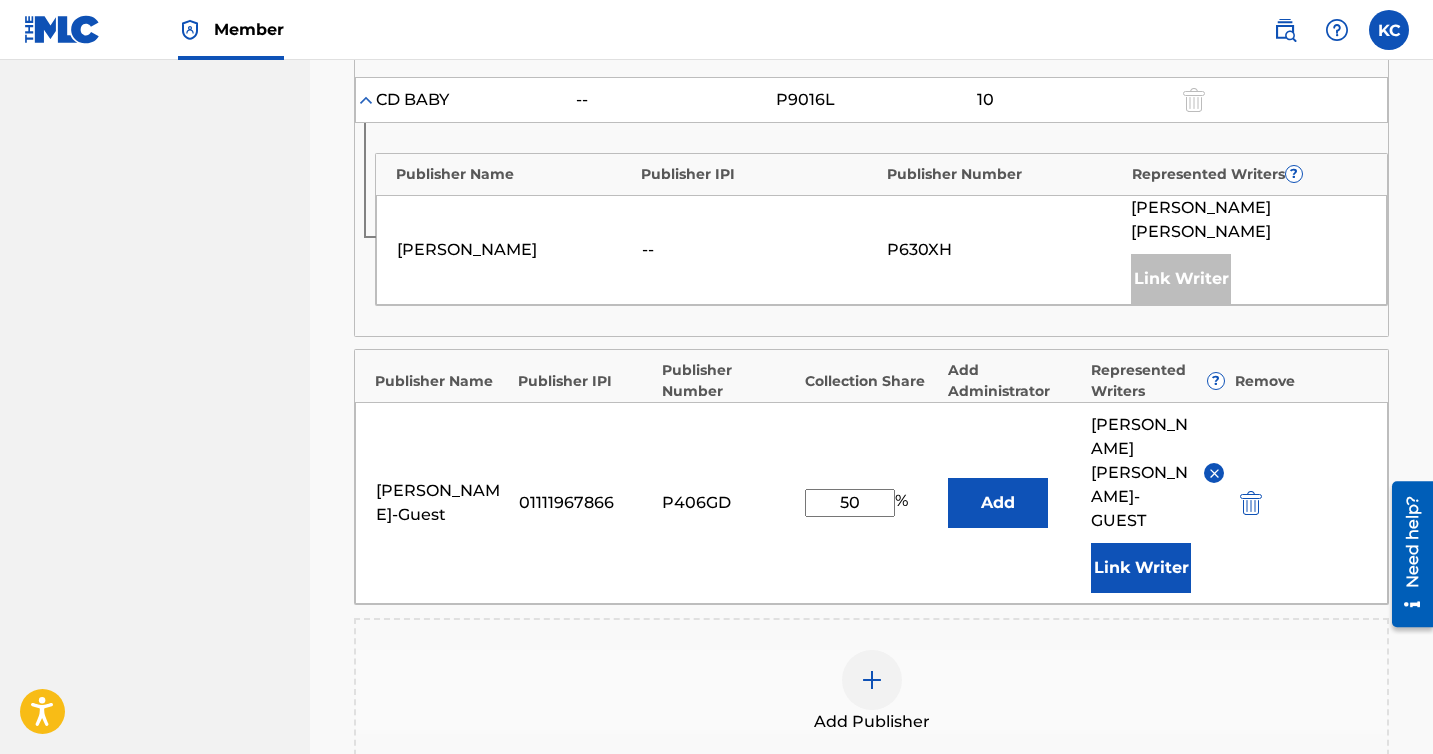 click at bounding box center (872, 680) 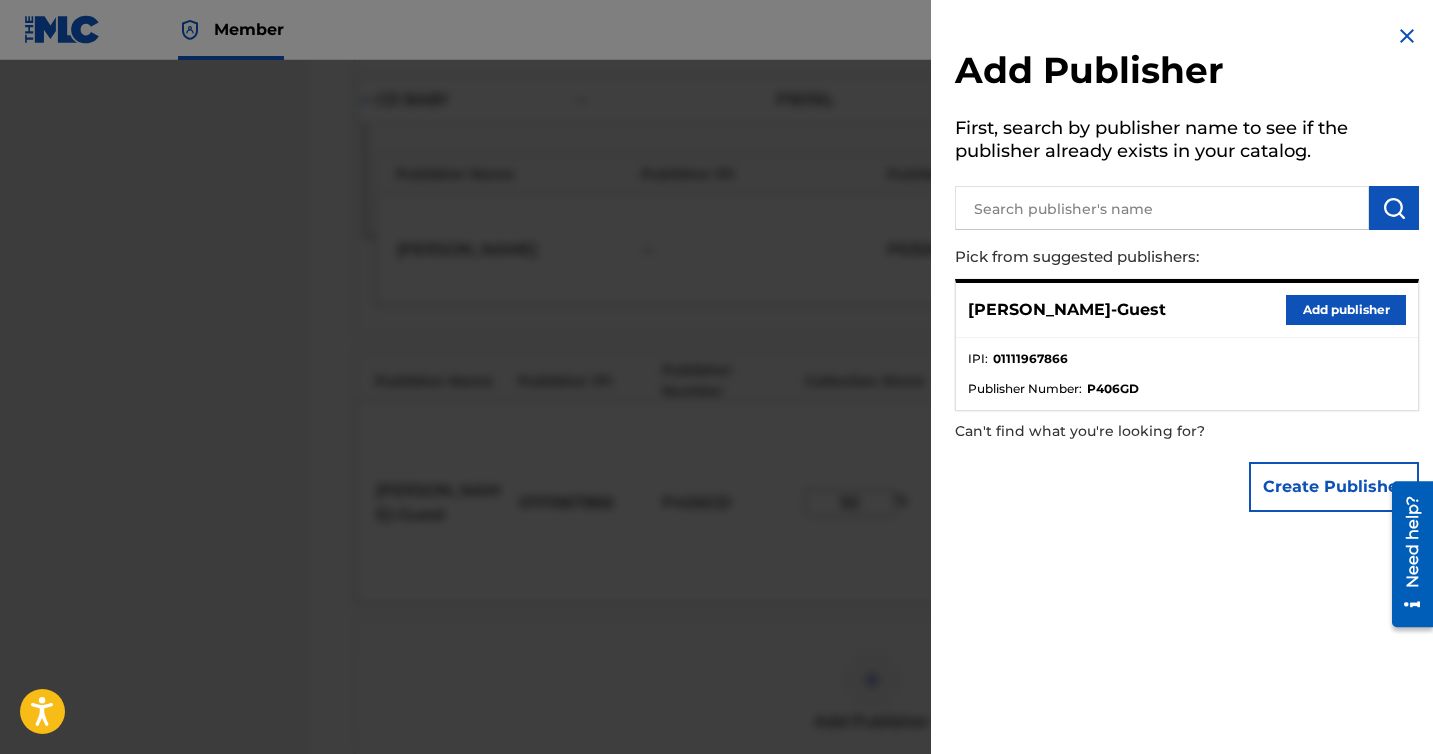 click at bounding box center [1162, 208] 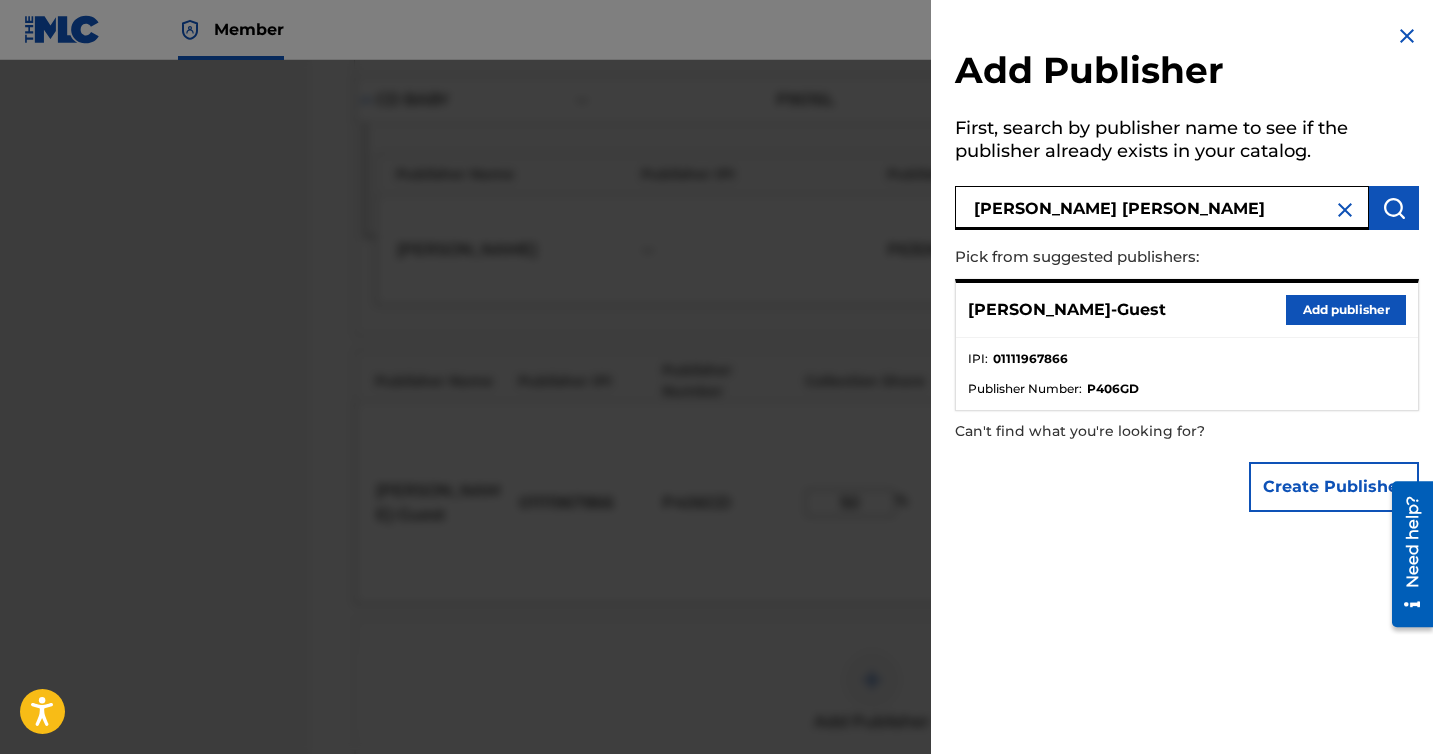 type on "[PERSON_NAME] [PERSON_NAME]" 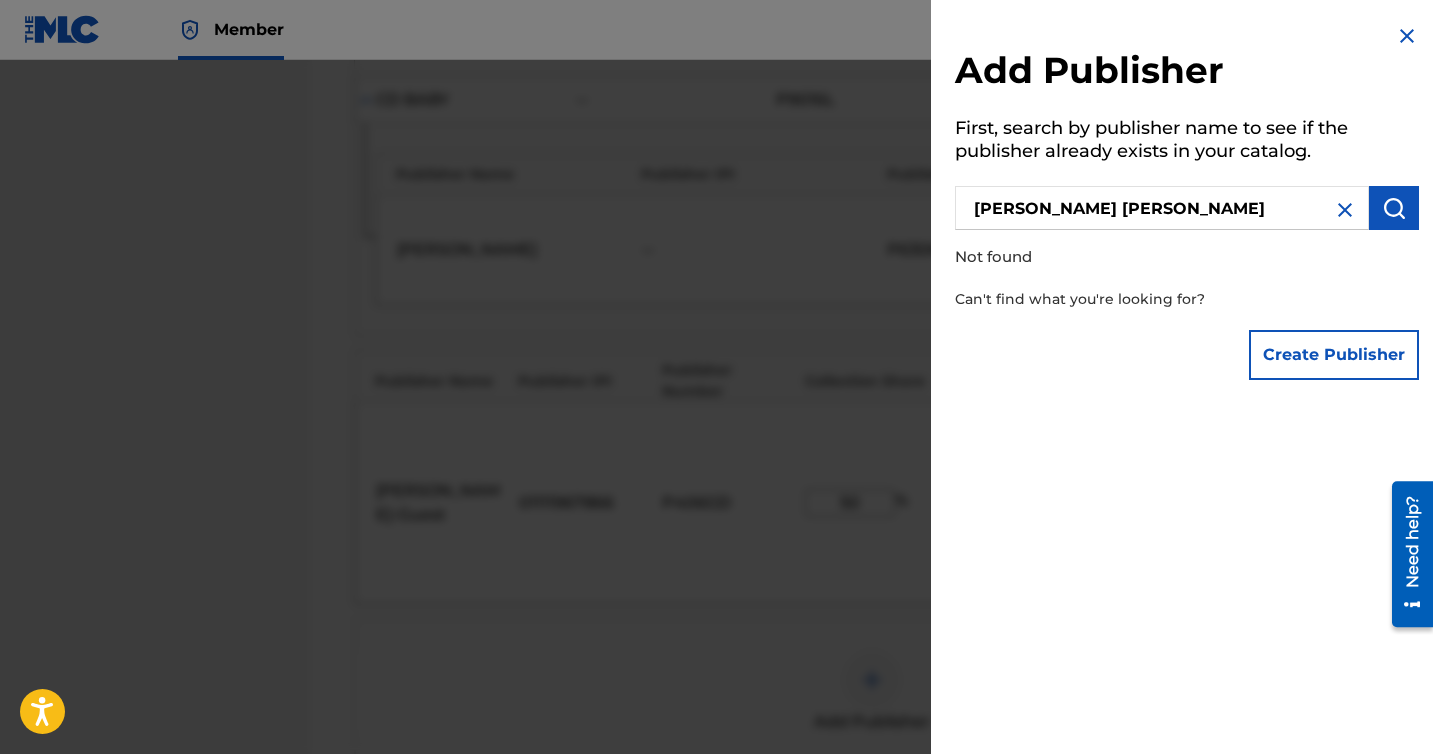 click on "Create Publisher" at bounding box center [1334, 355] 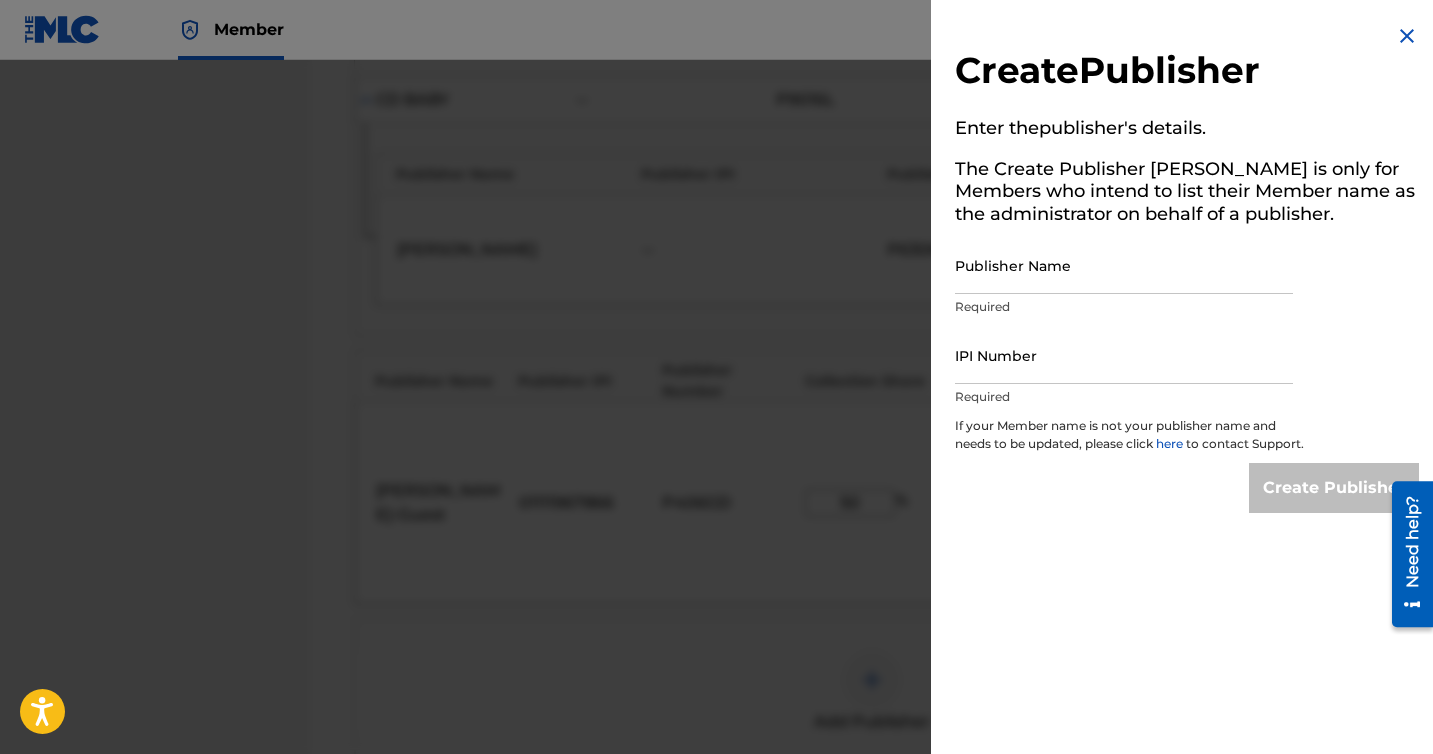 click on "IPI Number" at bounding box center [1124, 355] 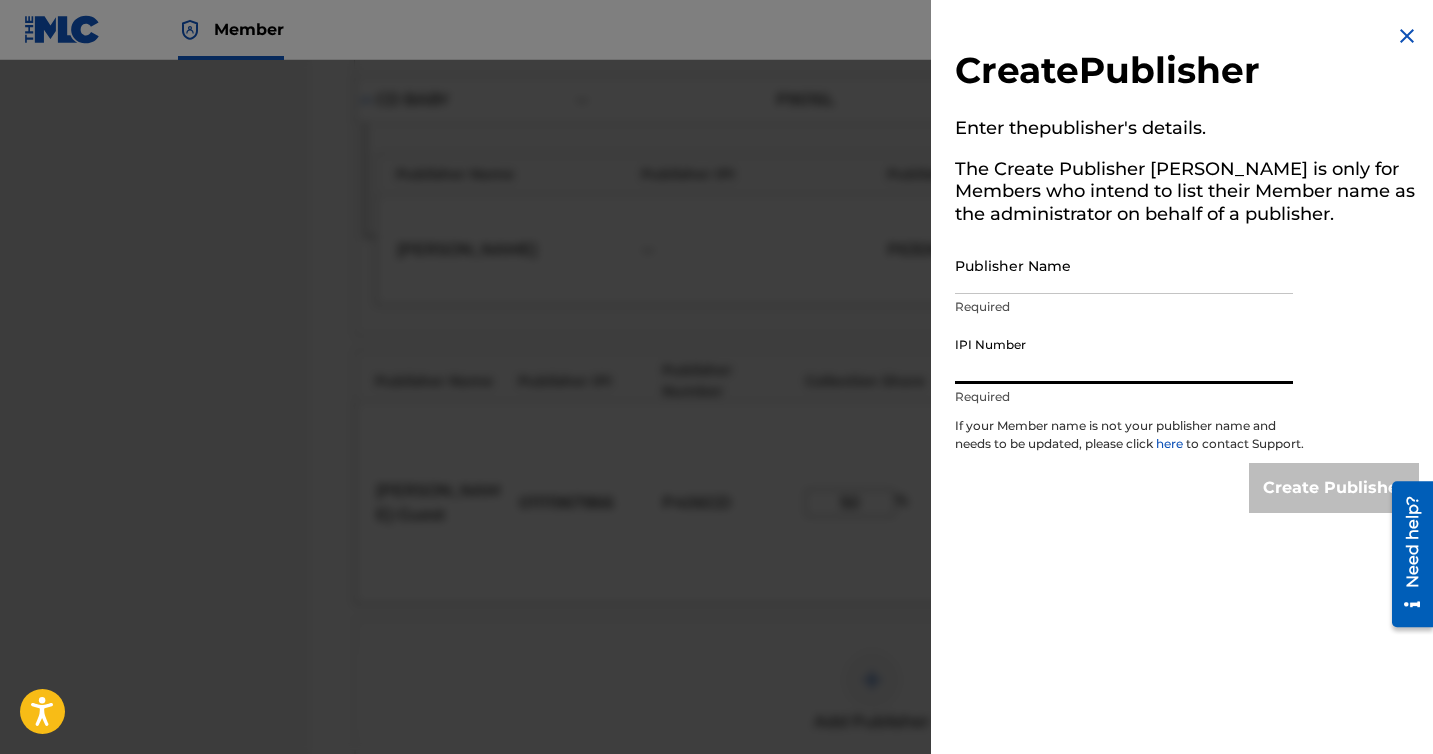 paste on "00359944212" 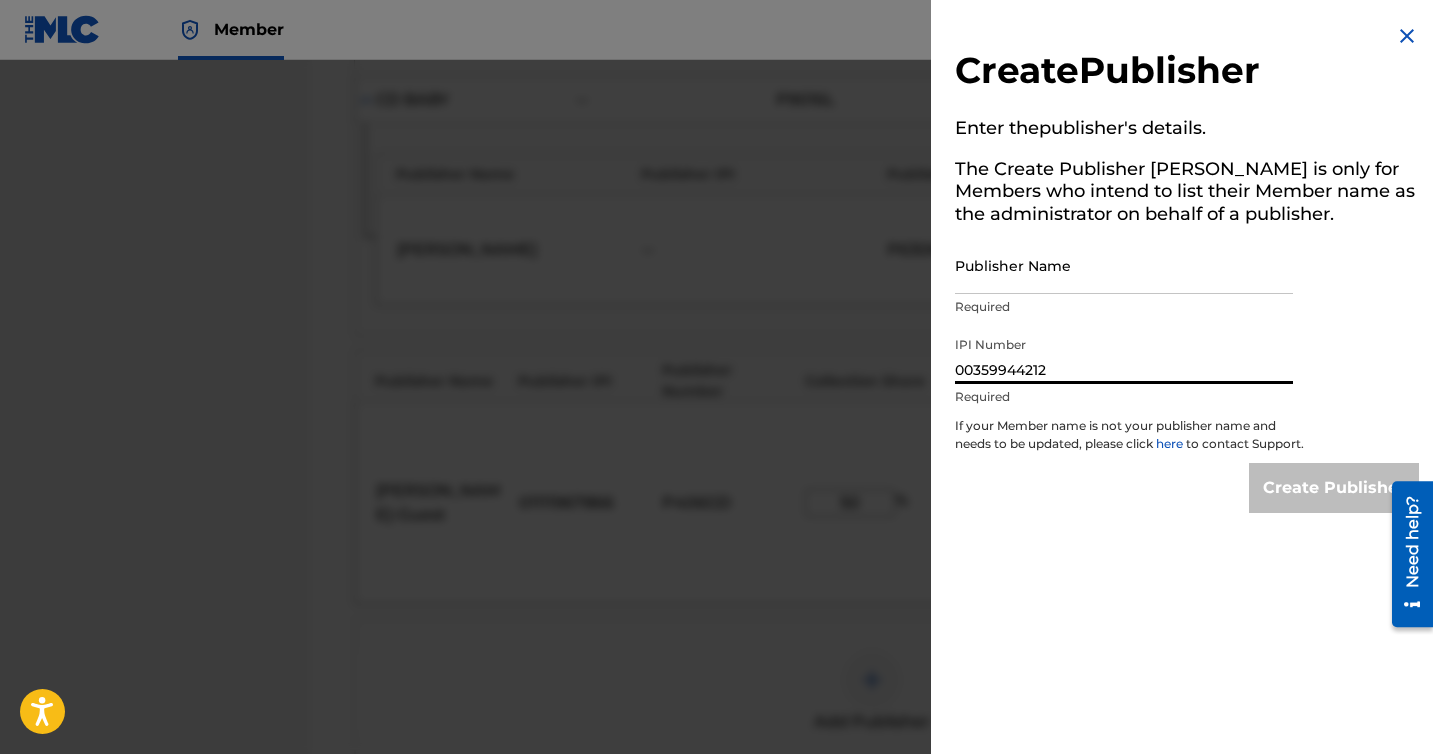 type on "00359944212" 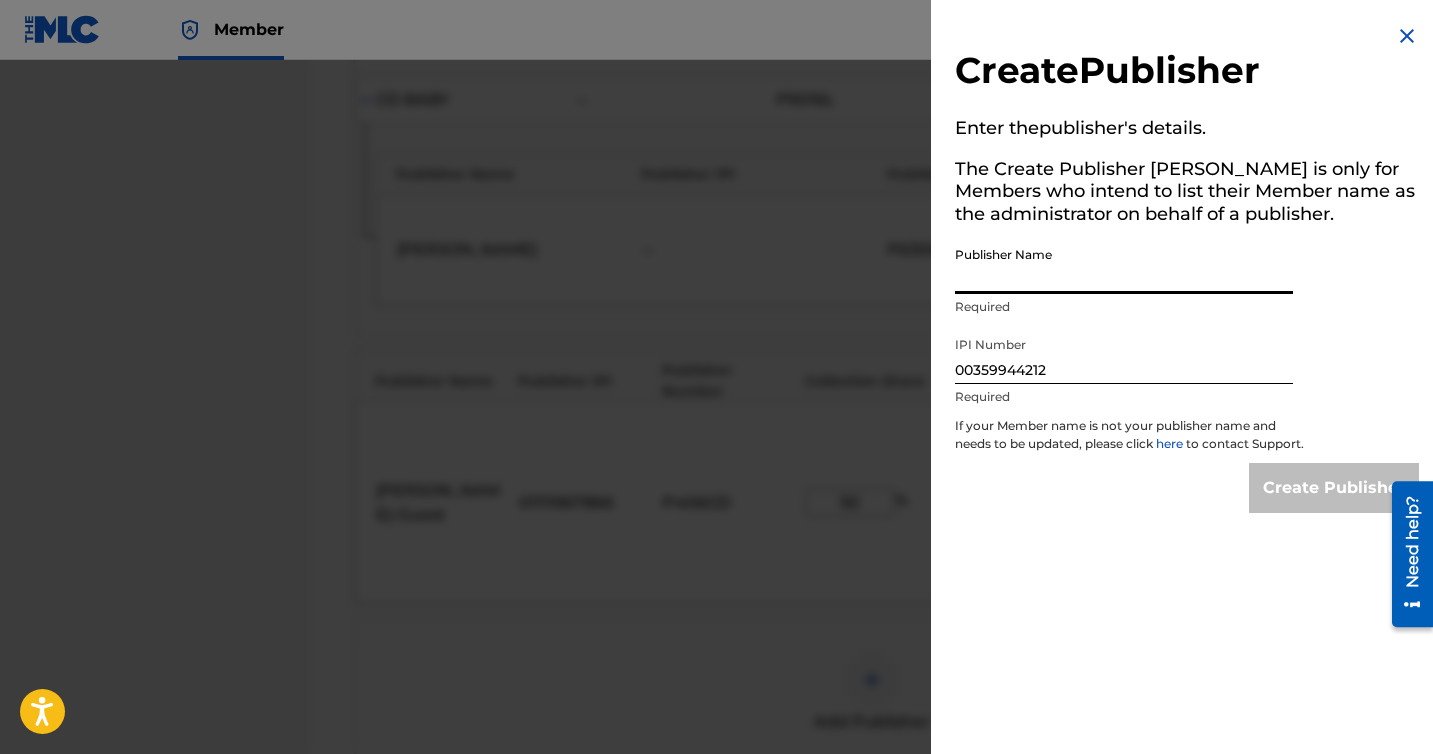 click on "Publisher Name" at bounding box center (1124, 265) 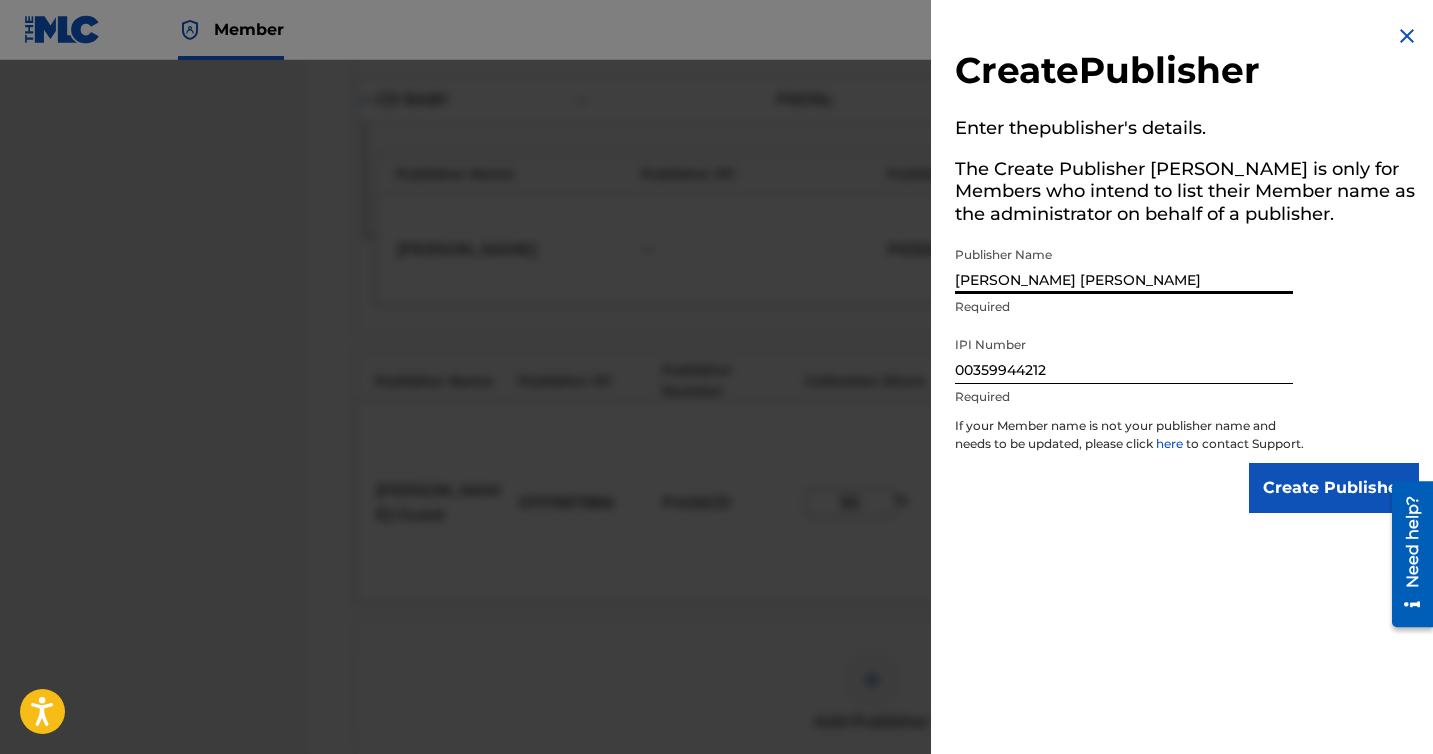 type on "[PERSON_NAME] [PERSON_NAME]" 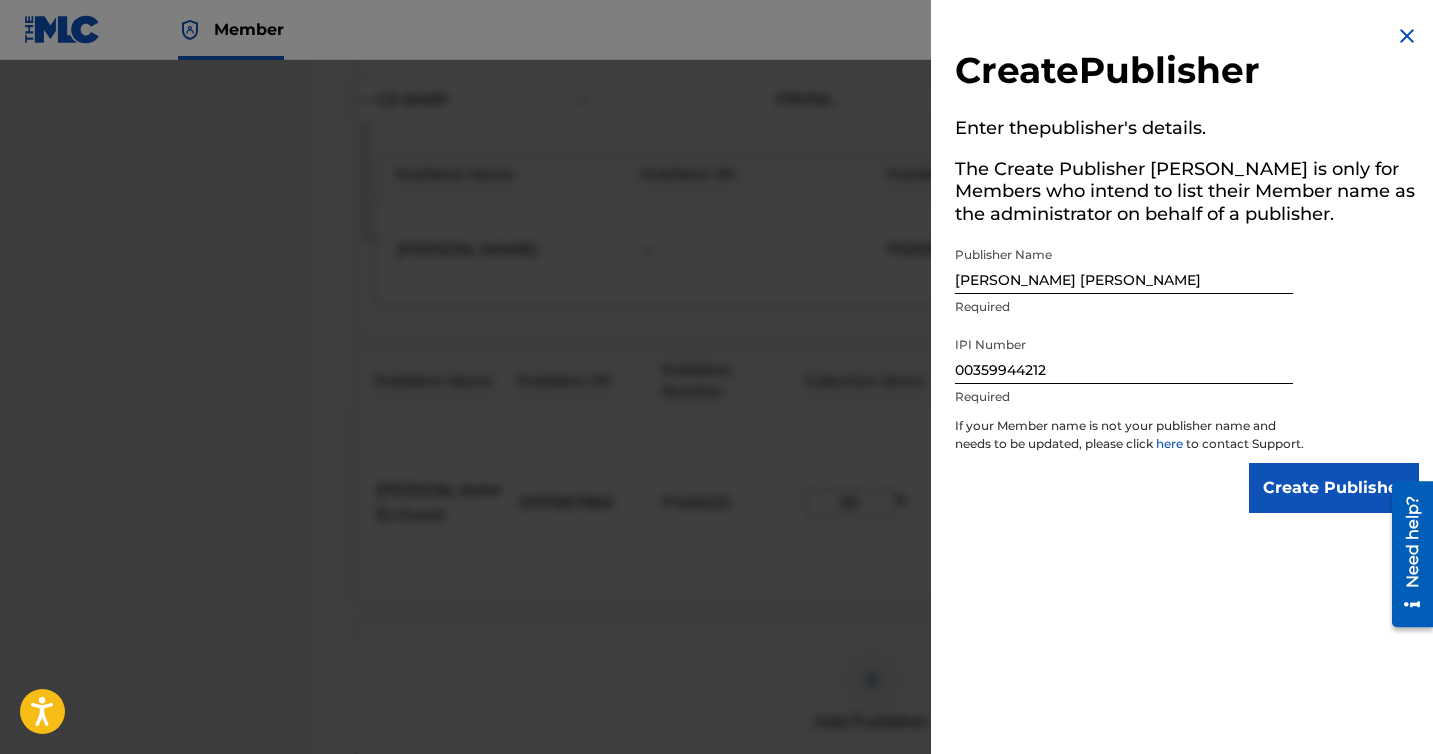 click on "Create Publisher" at bounding box center (1334, 488) 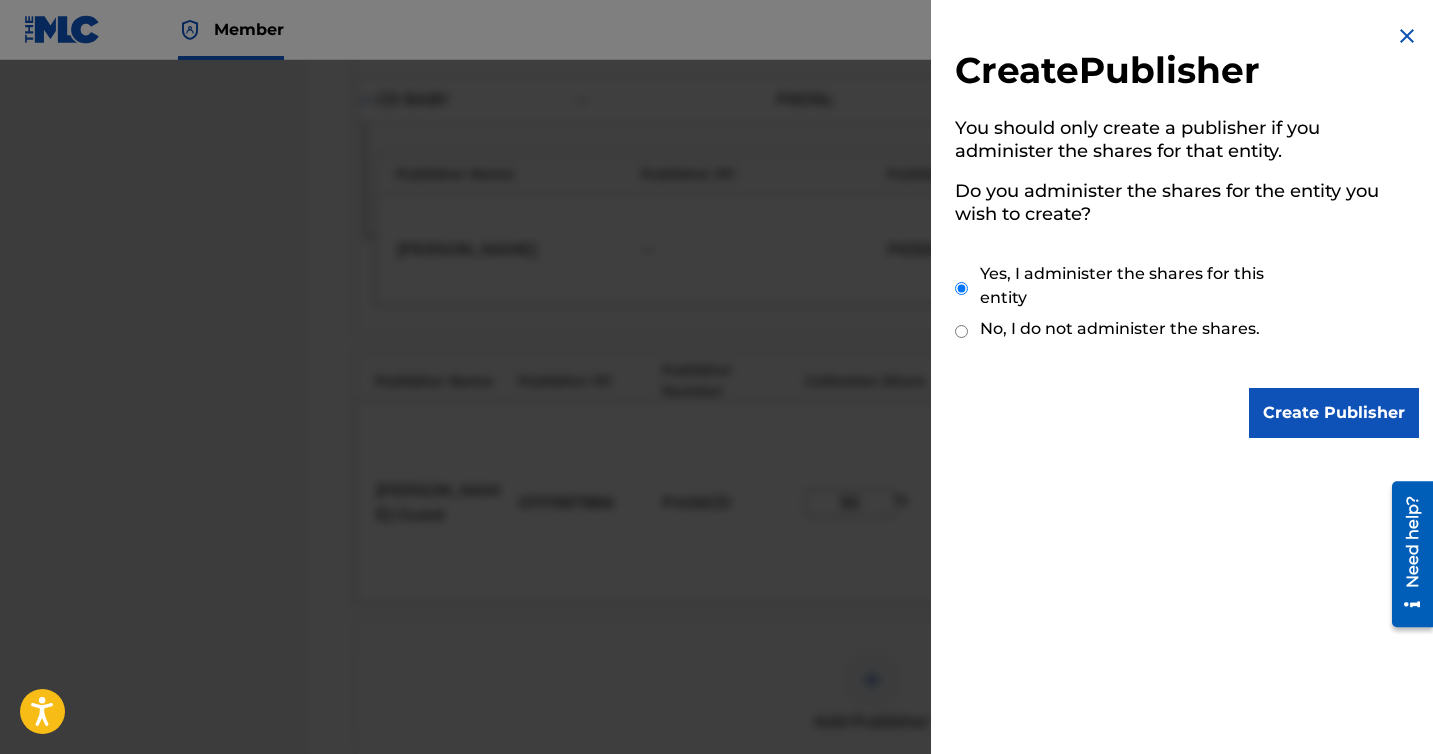 click on "Create Publisher" at bounding box center [1334, 413] 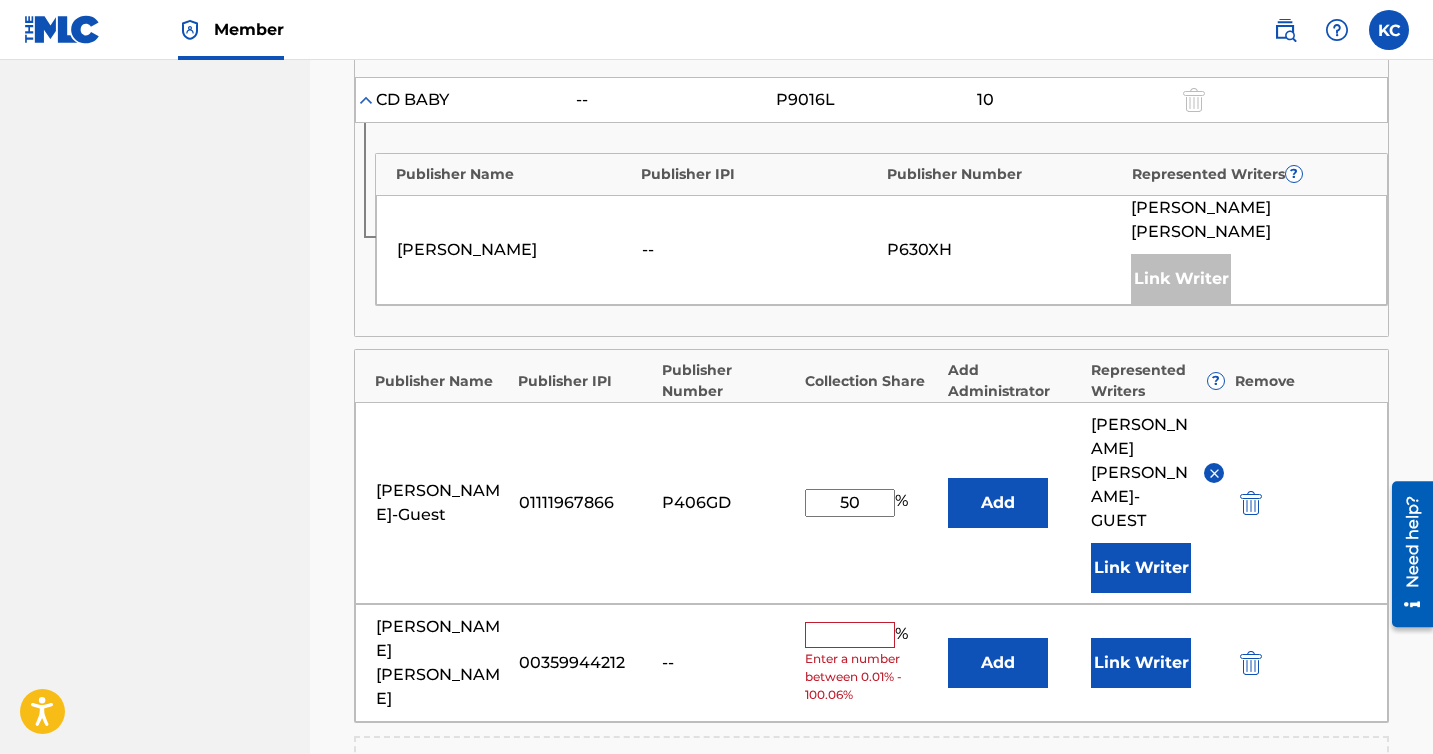 click at bounding box center [850, 635] 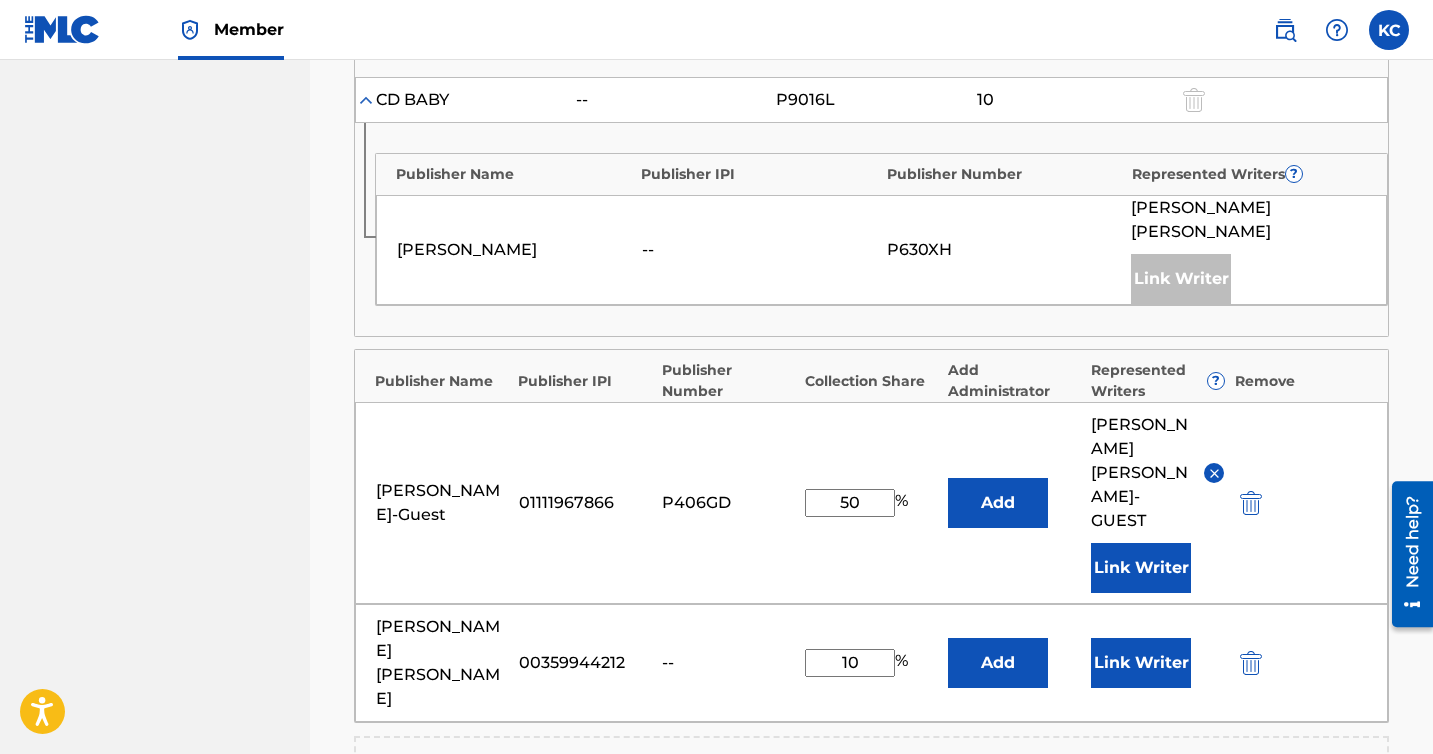type on "10" 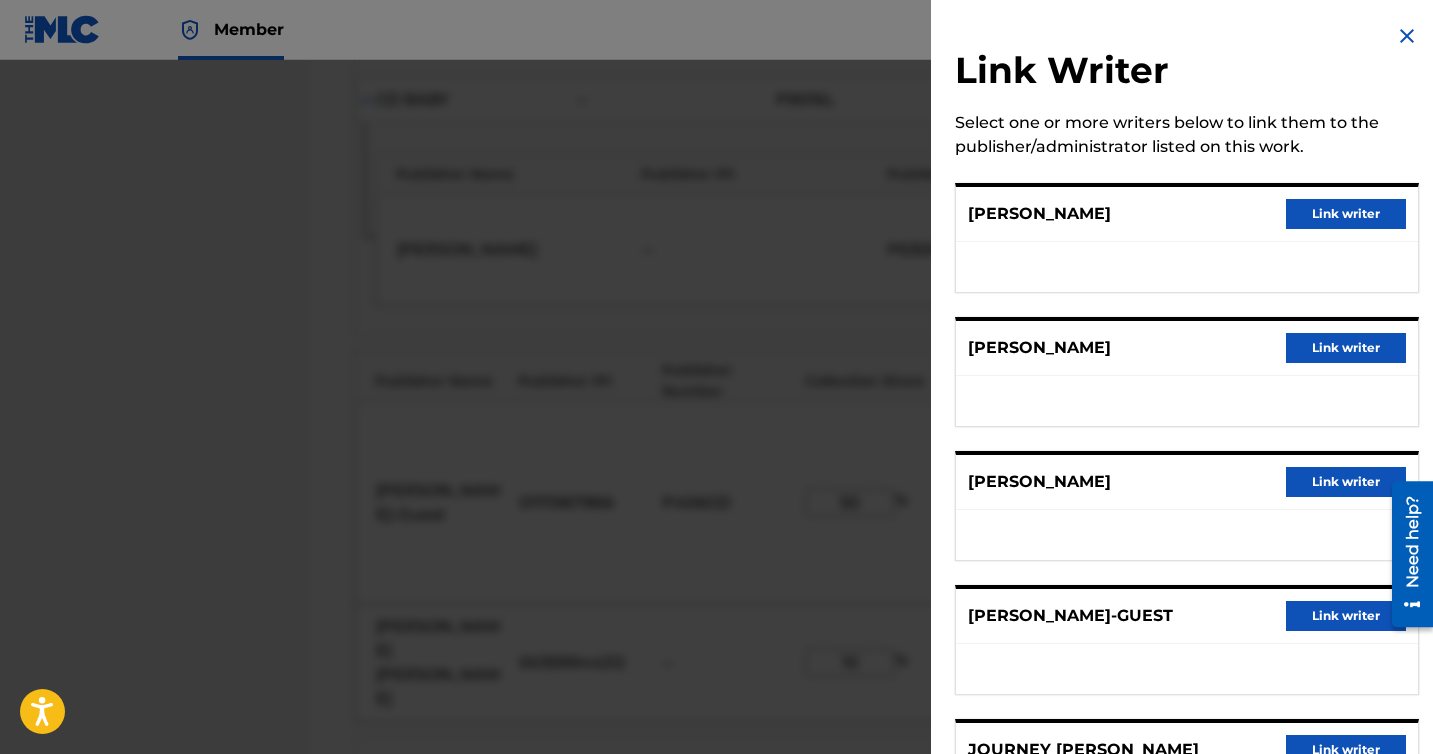 click on "Link writer" at bounding box center [1346, 348] 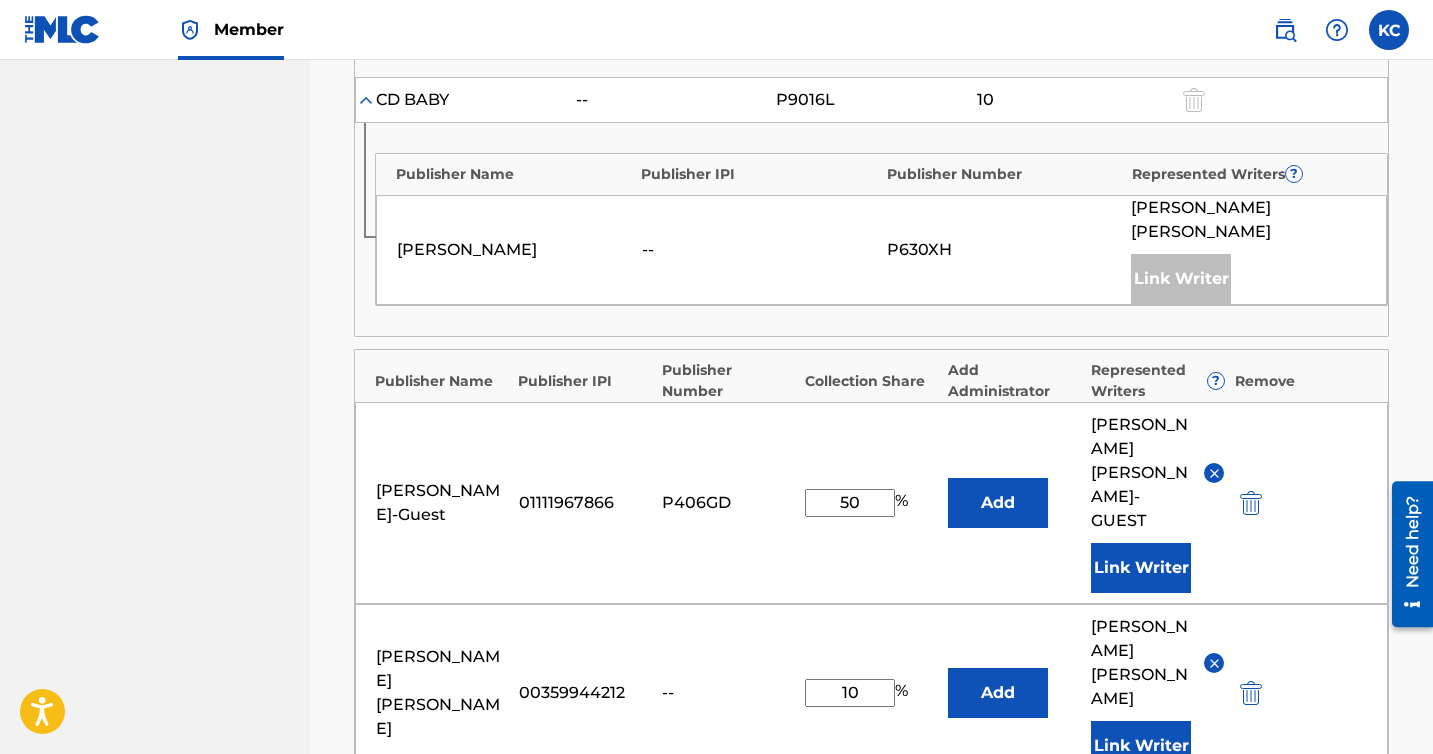 click at bounding box center (872, 858) 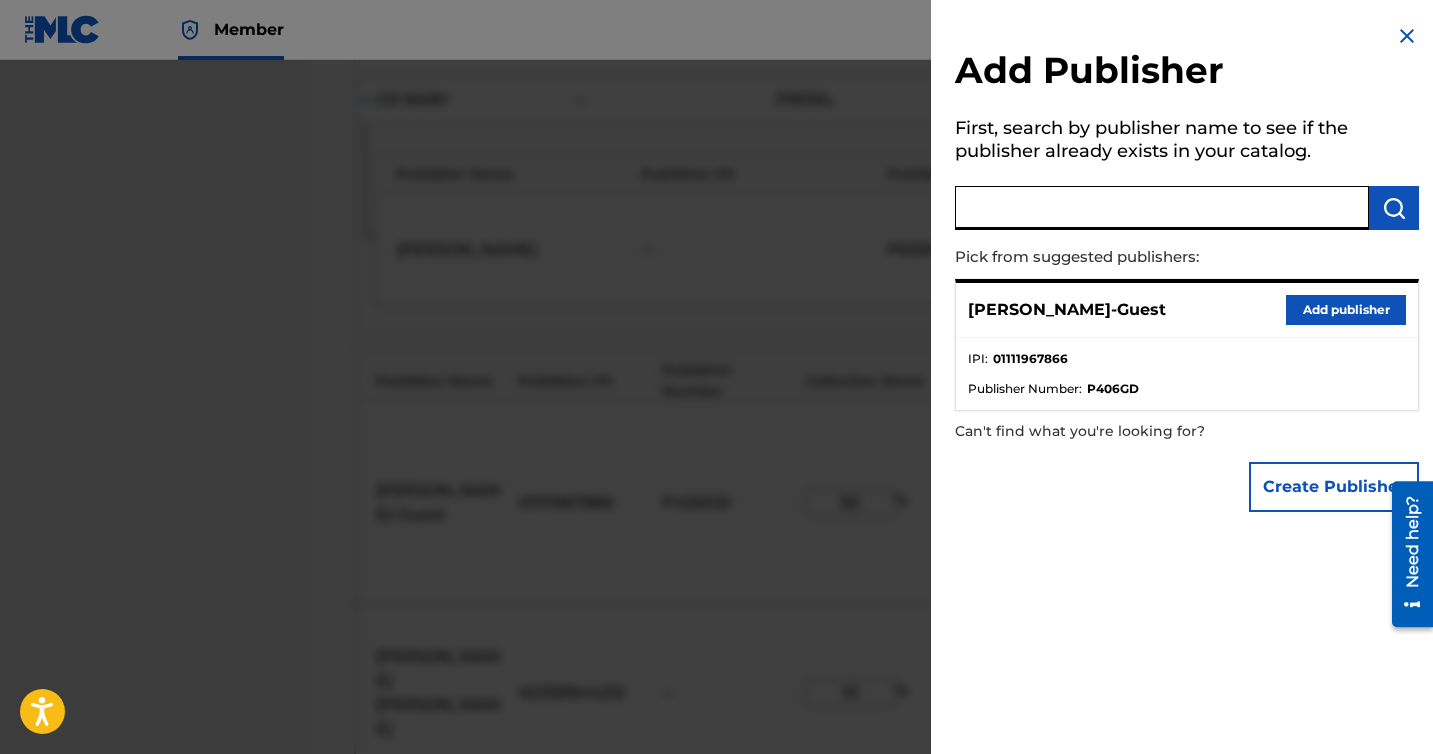 click at bounding box center (1162, 208) 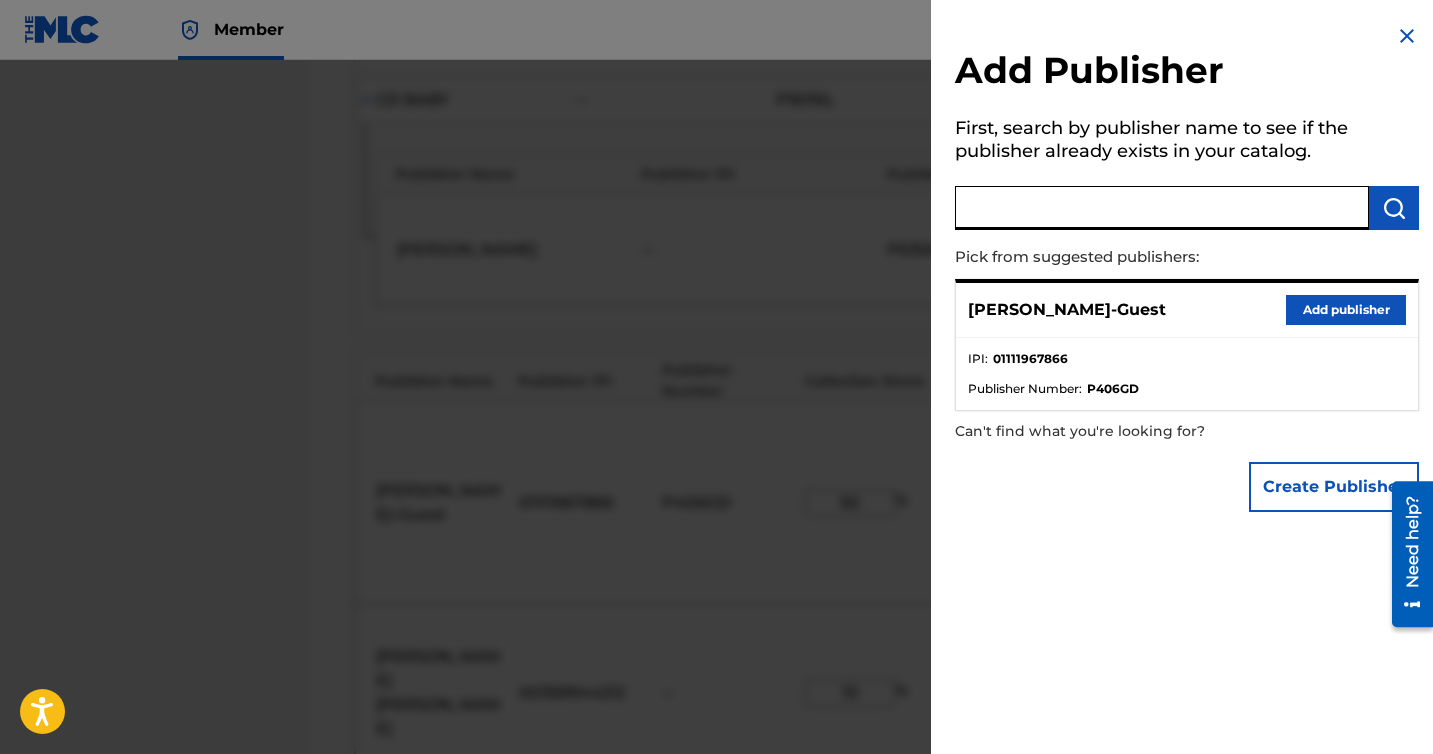 click at bounding box center [1407, 36] 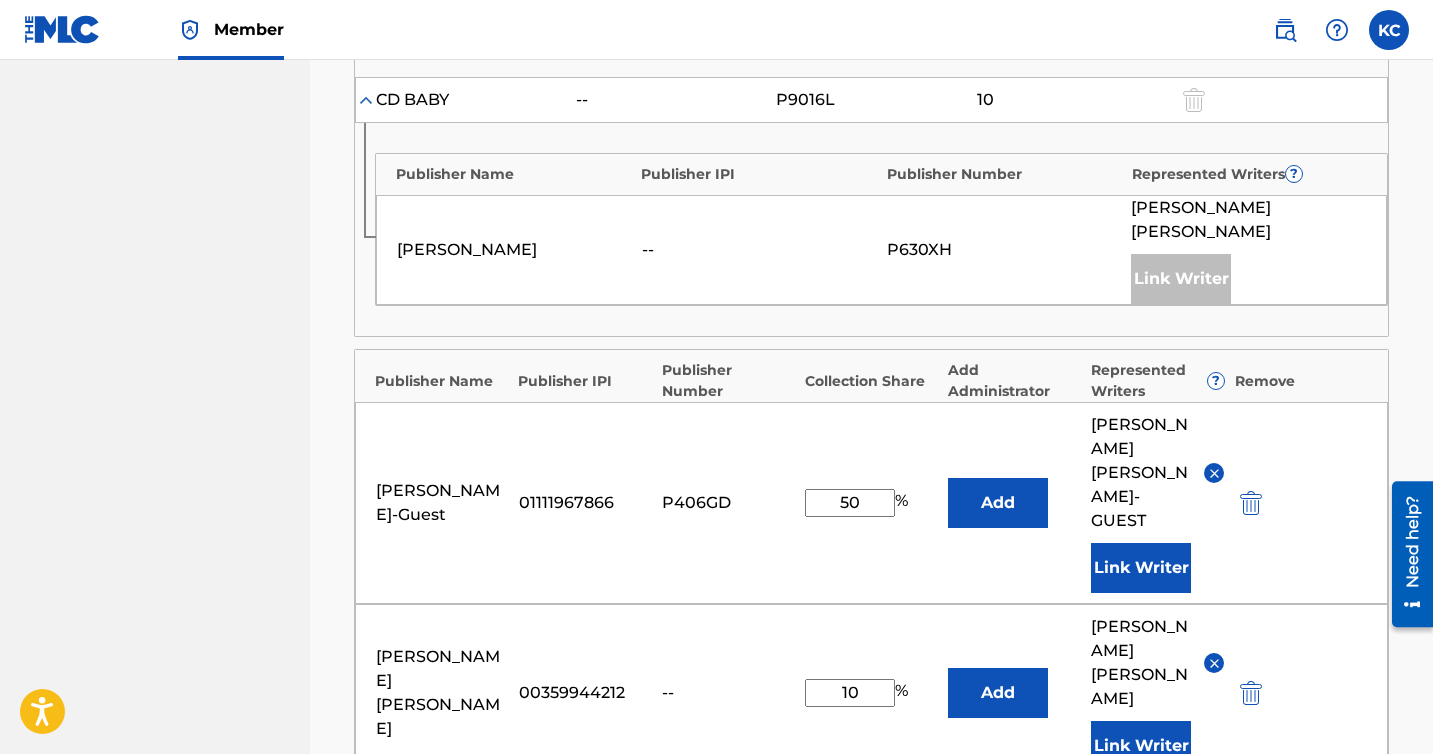 click at bounding box center (872, 858) 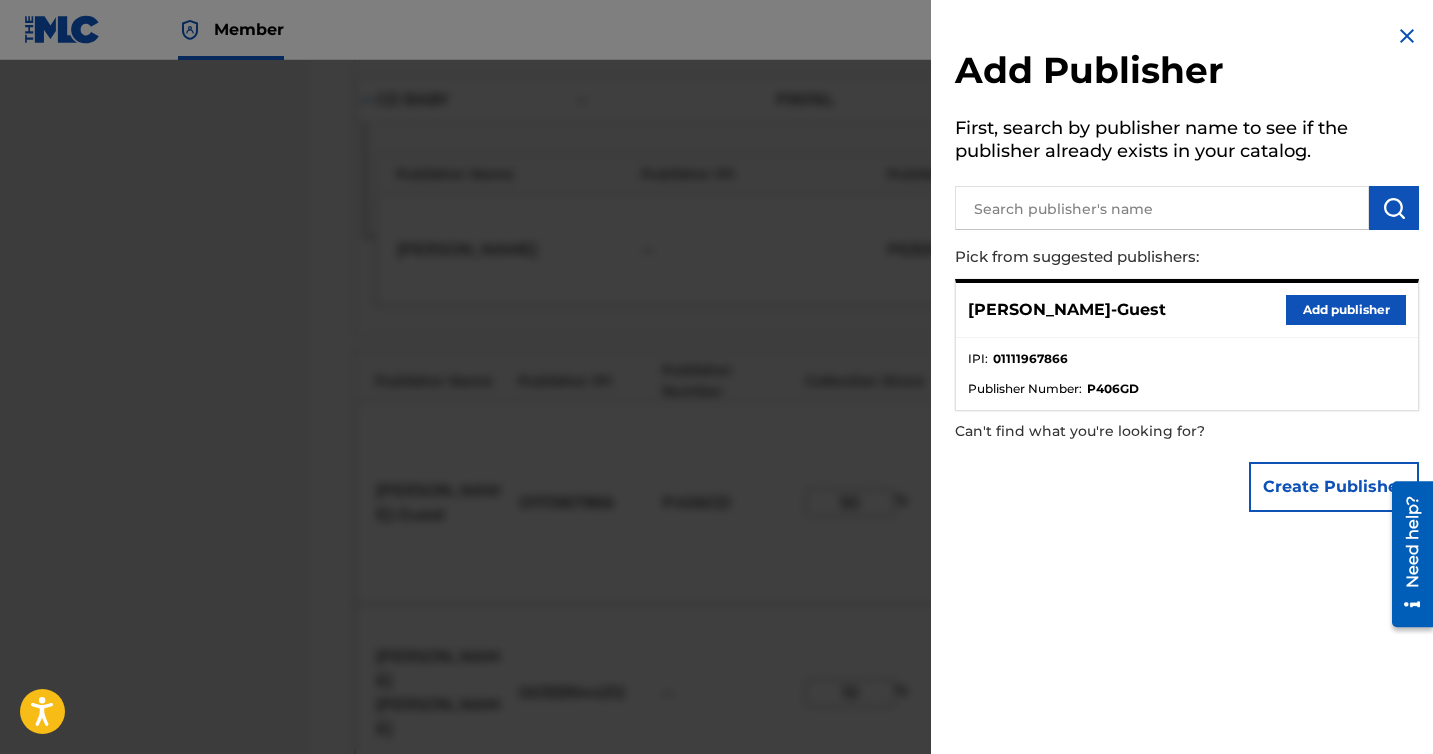 click at bounding box center [1162, 208] 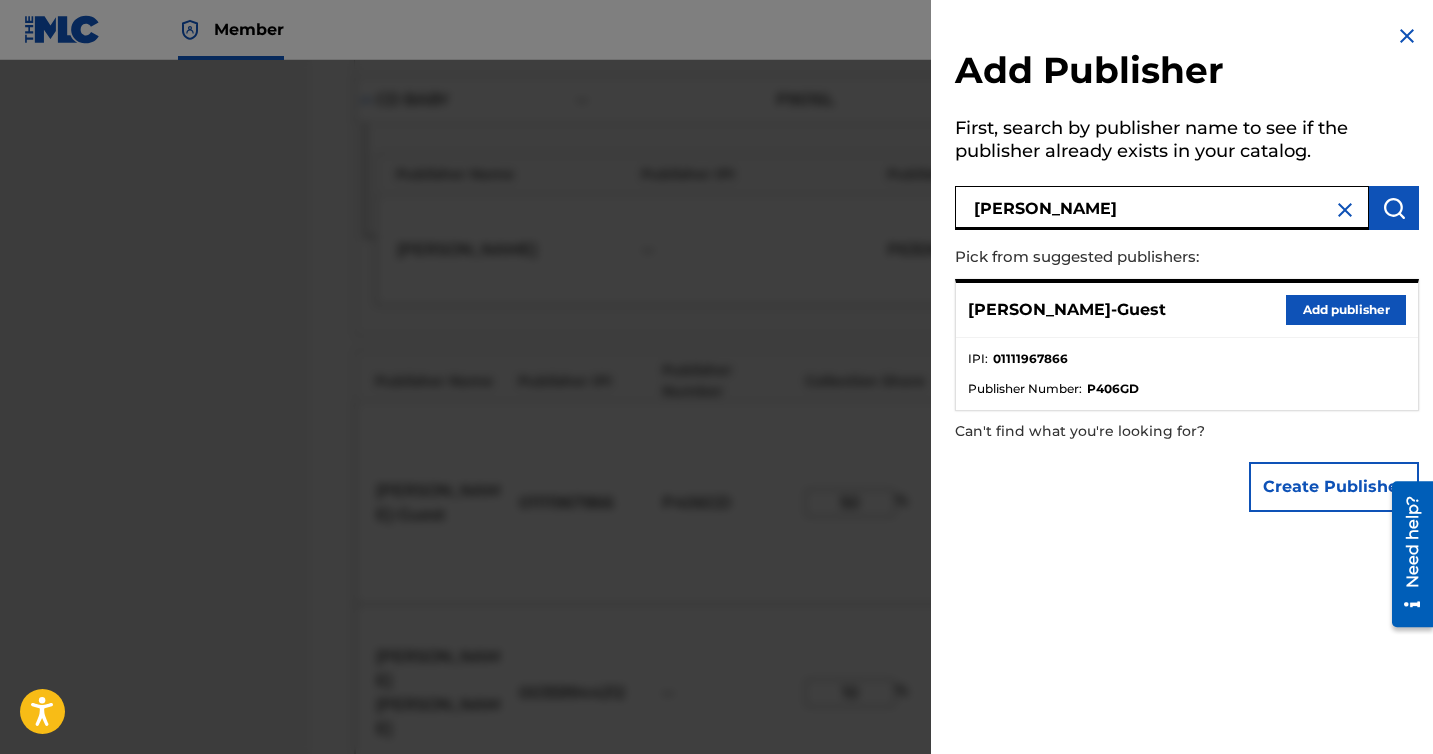 type on "[PERSON_NAME]" 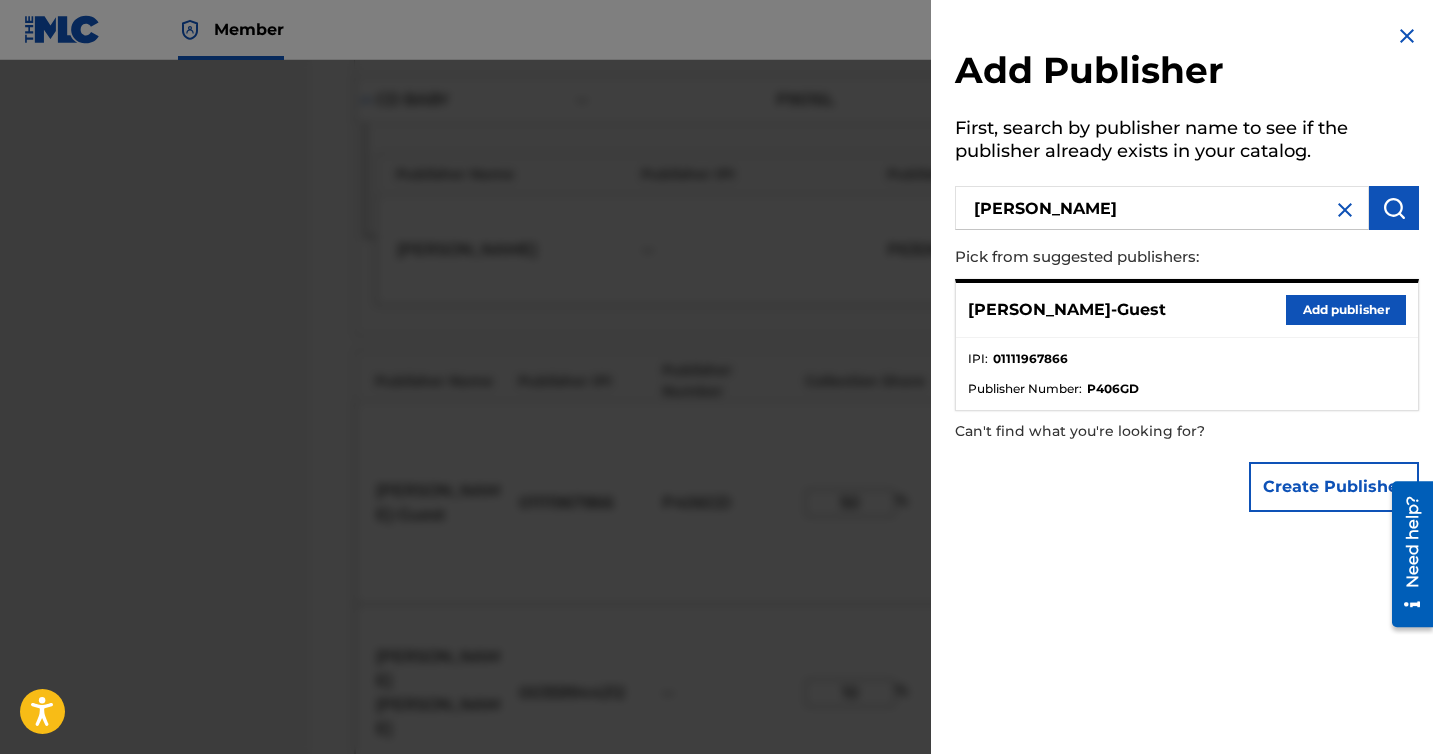 click at bounding box center [1394, 208] 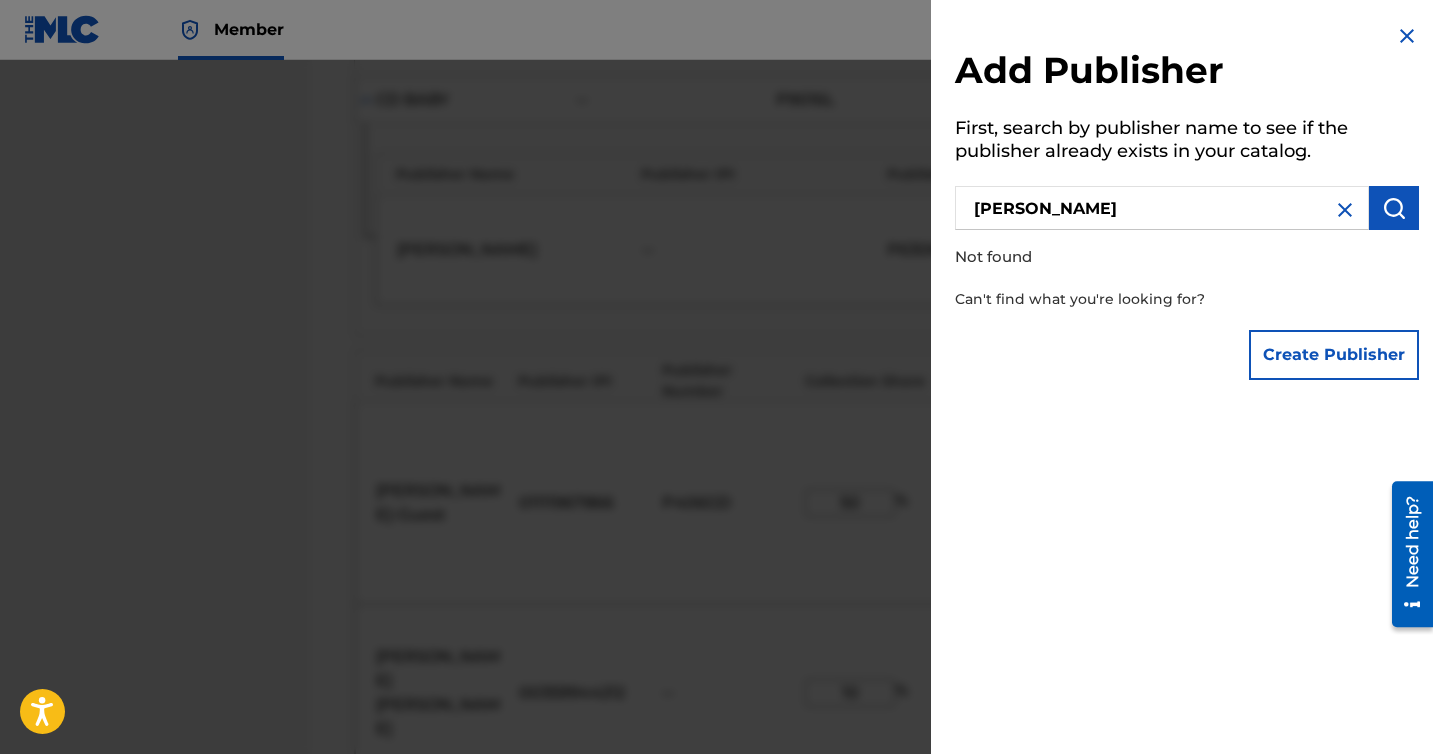 click on "Create Publisher" at bounding box center (1334, 355) 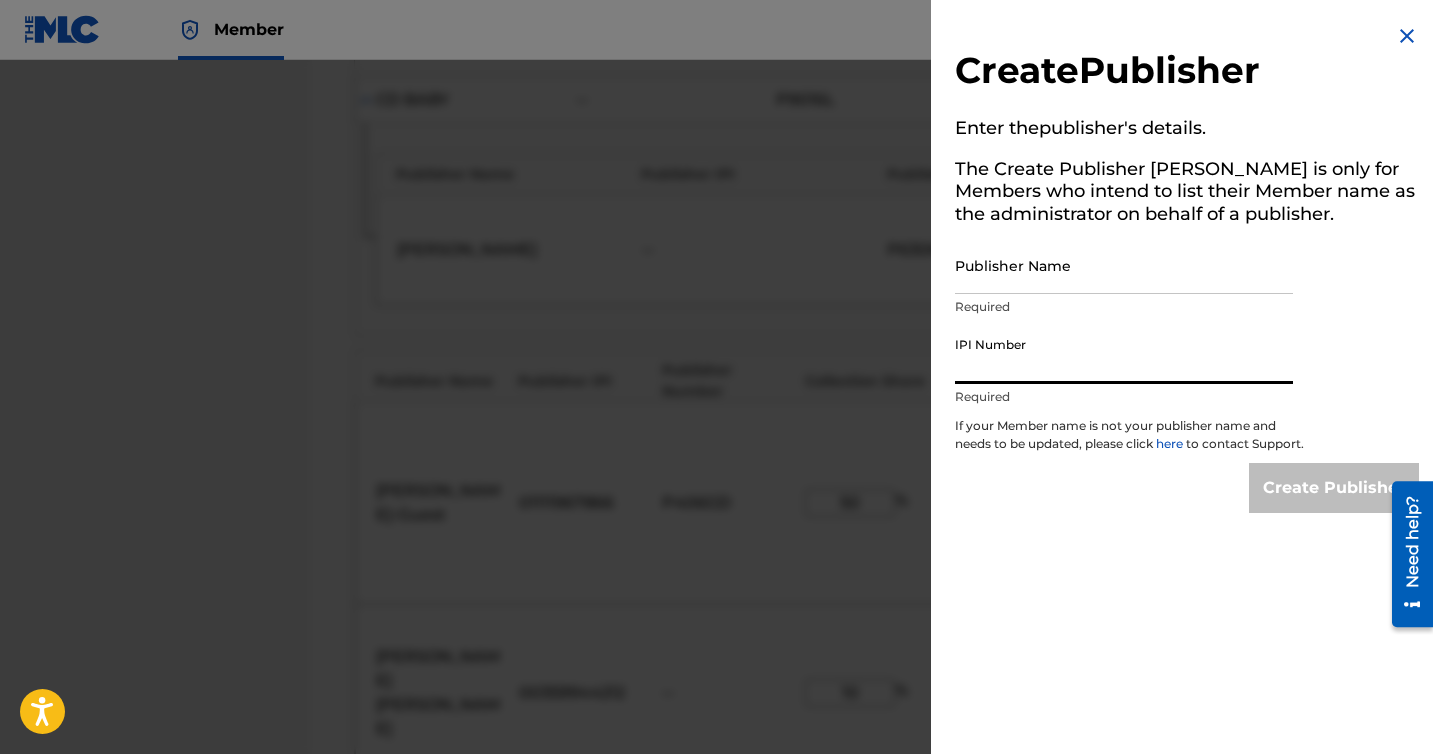 click on "IPI Number" at bounding box center [1124, 355] 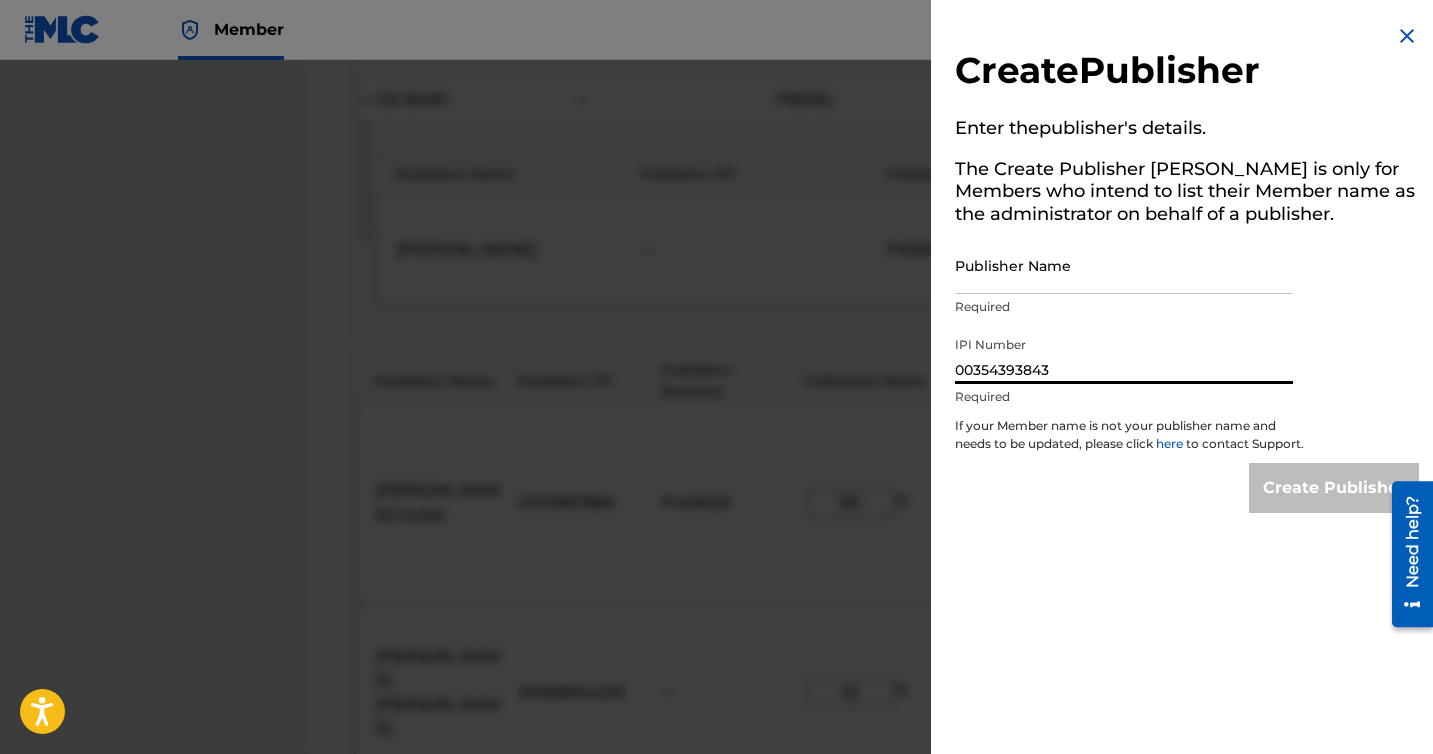 type on "00354393843" 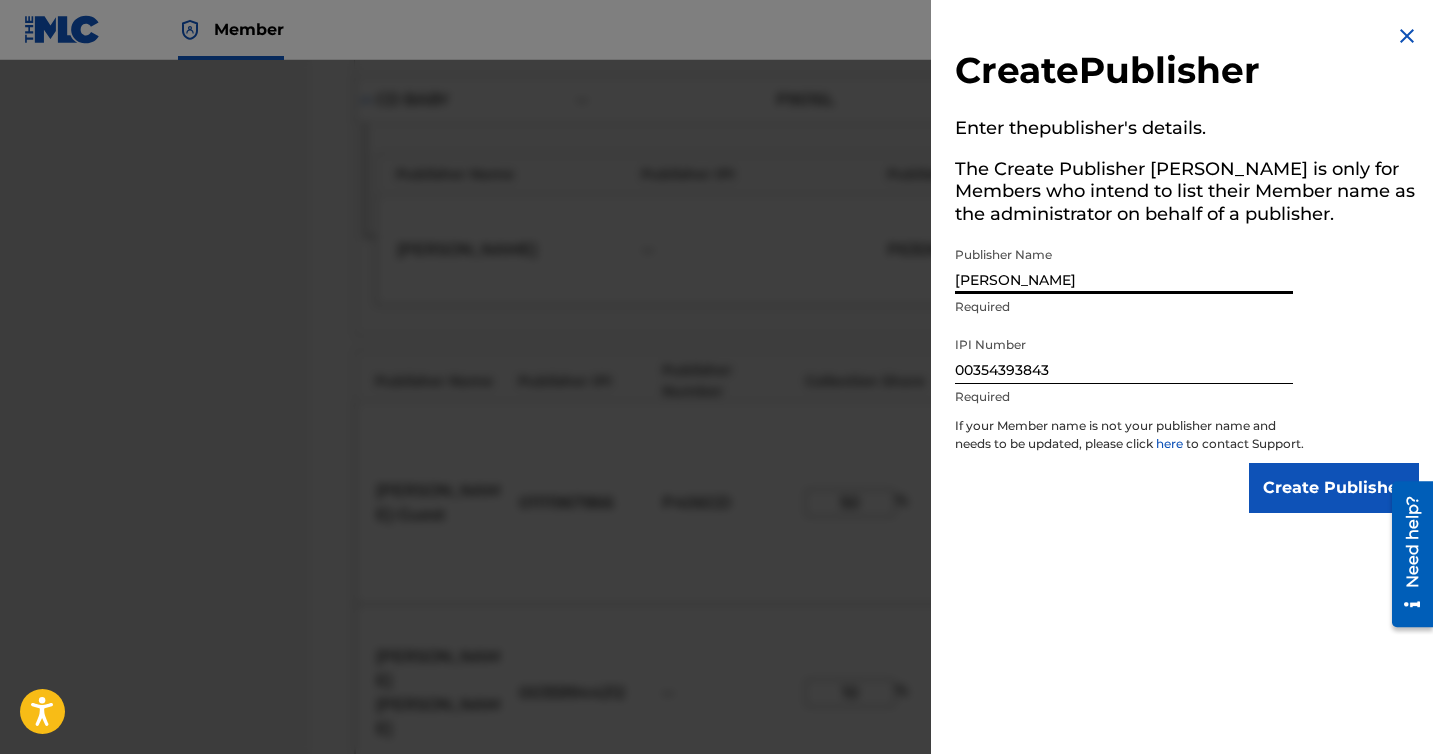type on "[PERSON_NAME]" 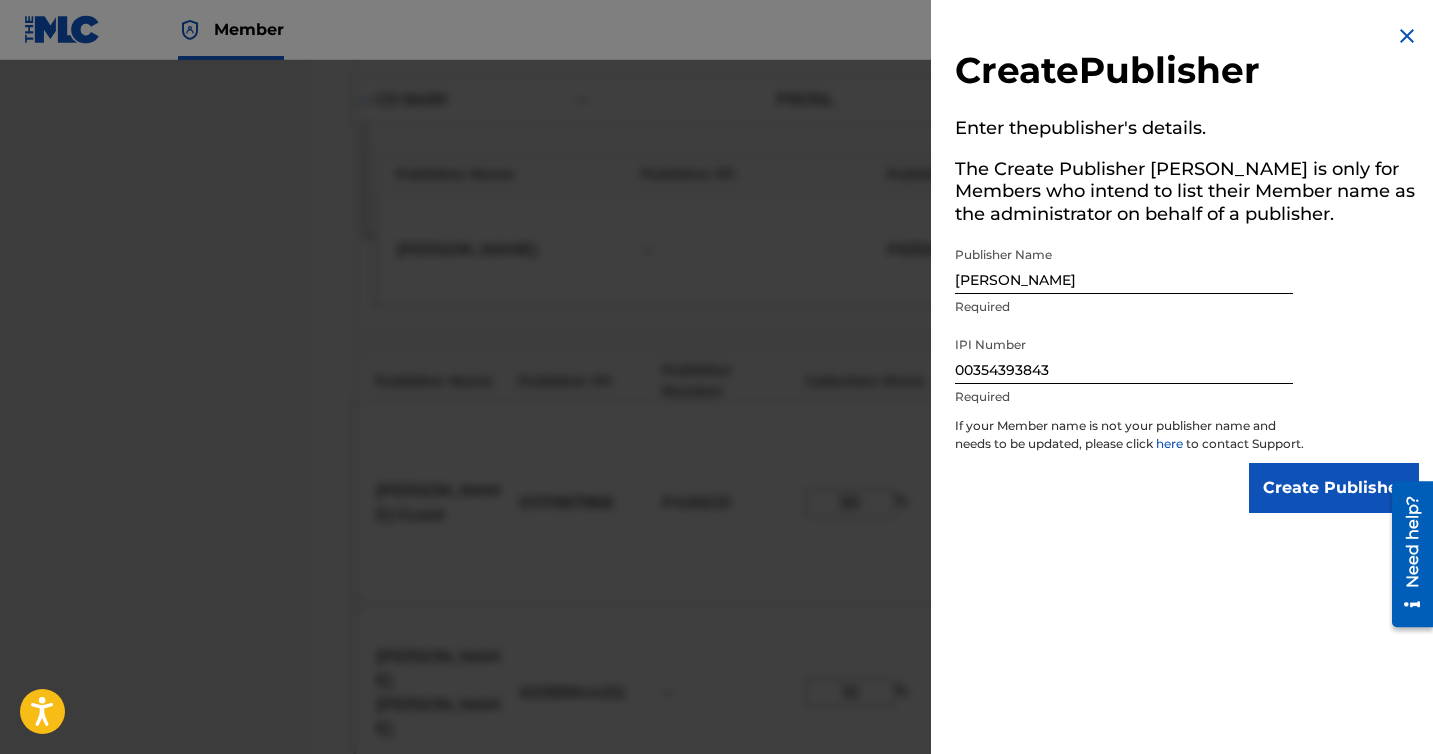 click on "Create Publisher" at bounding box center [1334, 488] 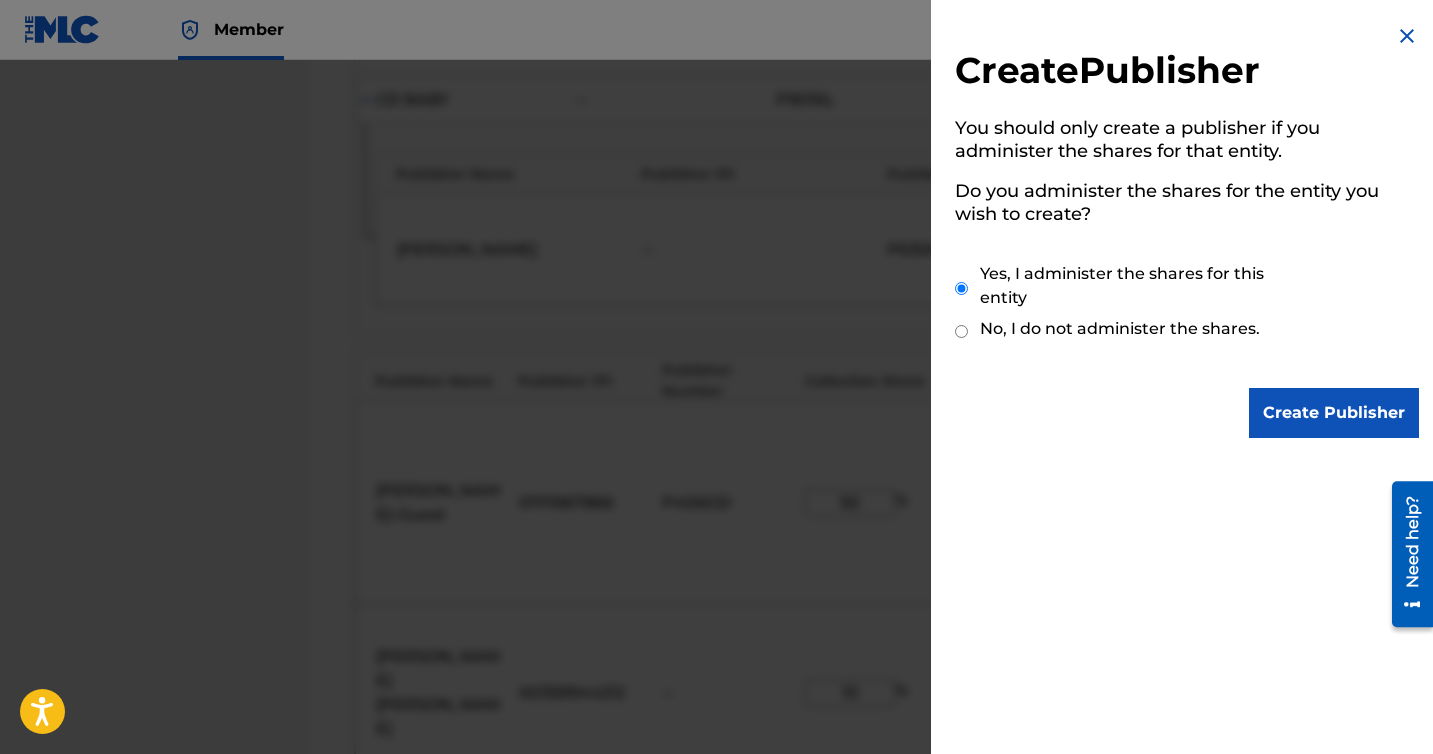 click on "Create Publisher" at bounding box center (1334, 413) 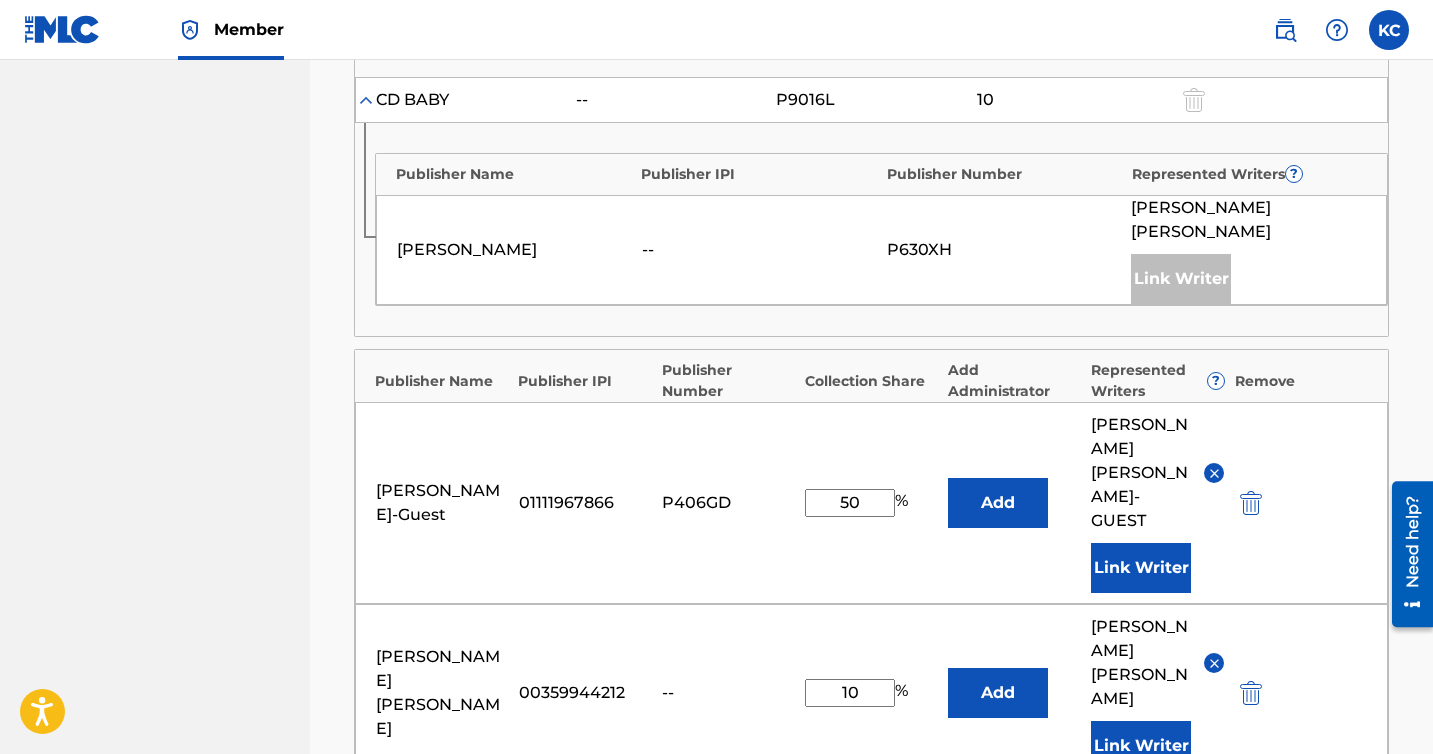 click on "% Enter a number between 0.01% - 100.06%" at bounding box center [871, 834] 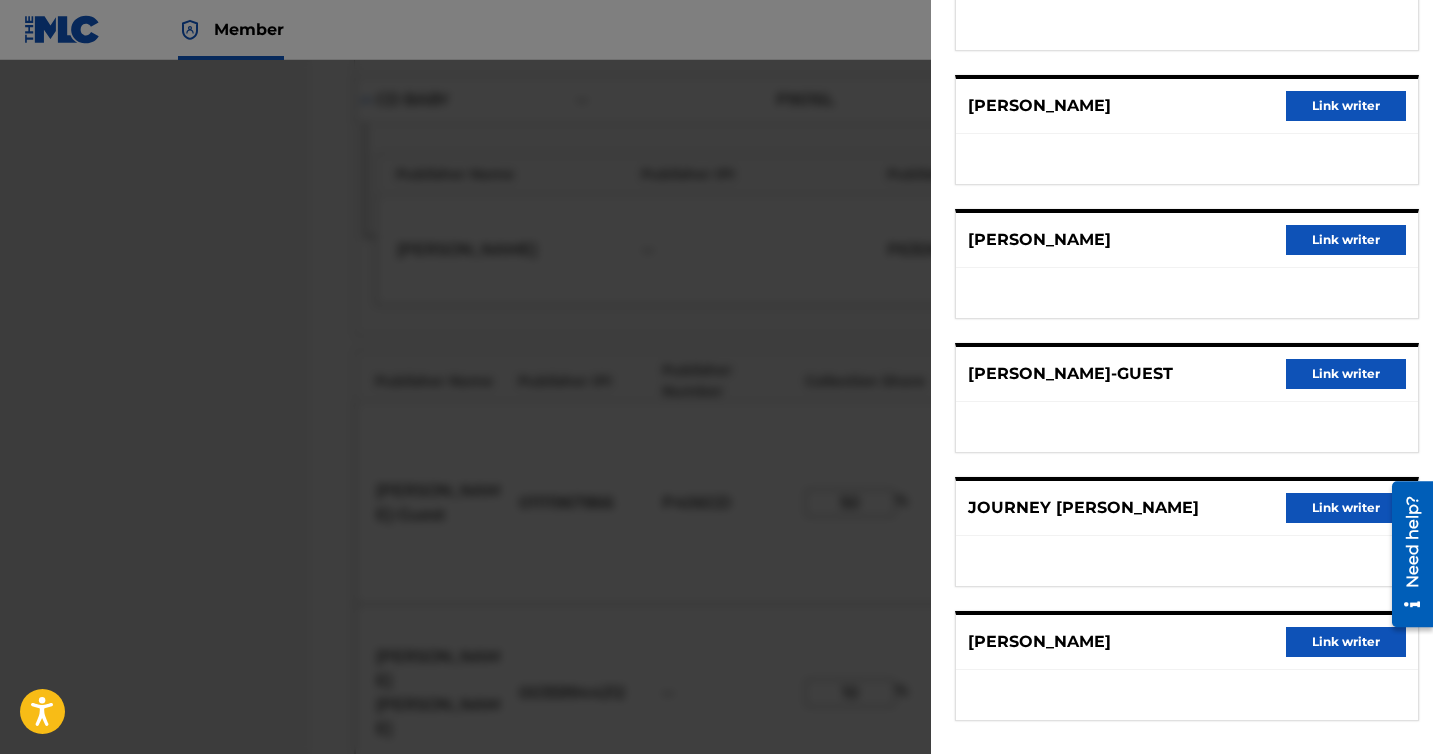scroll, scrollTop: 257, scrollLeft: 0, axis: vertical 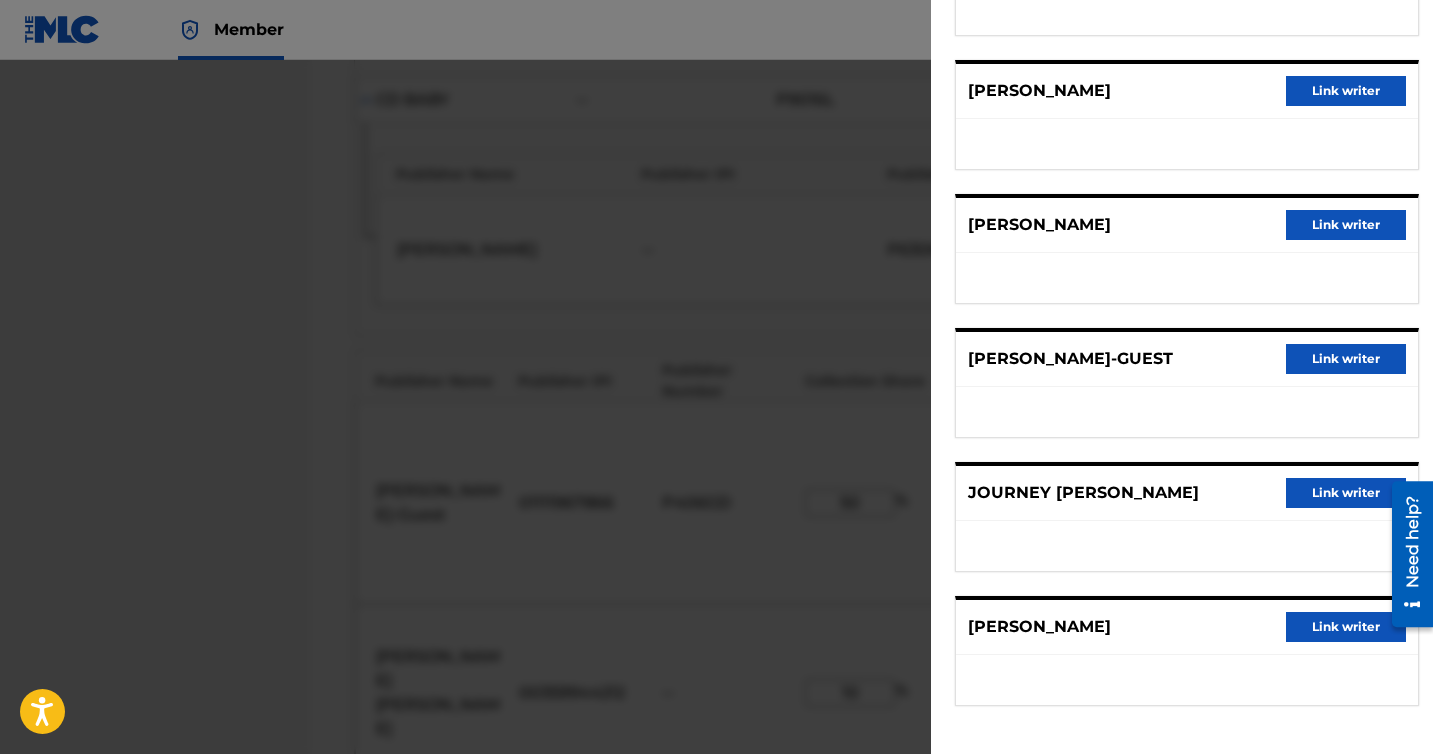 click on "Link writer" at bounding box center [1346, 627] 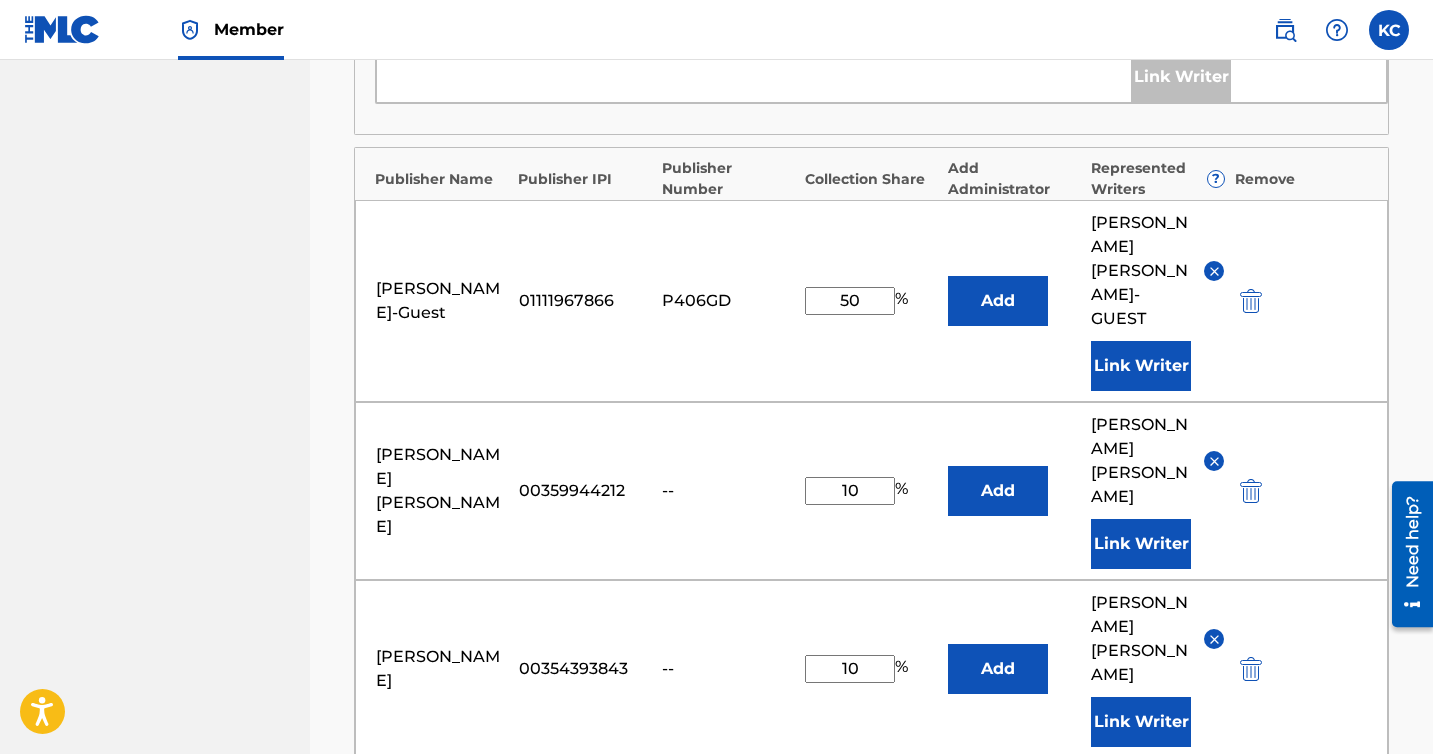 scroll, scrollTop: 2030, scrollLeft: 0, axis: vertical 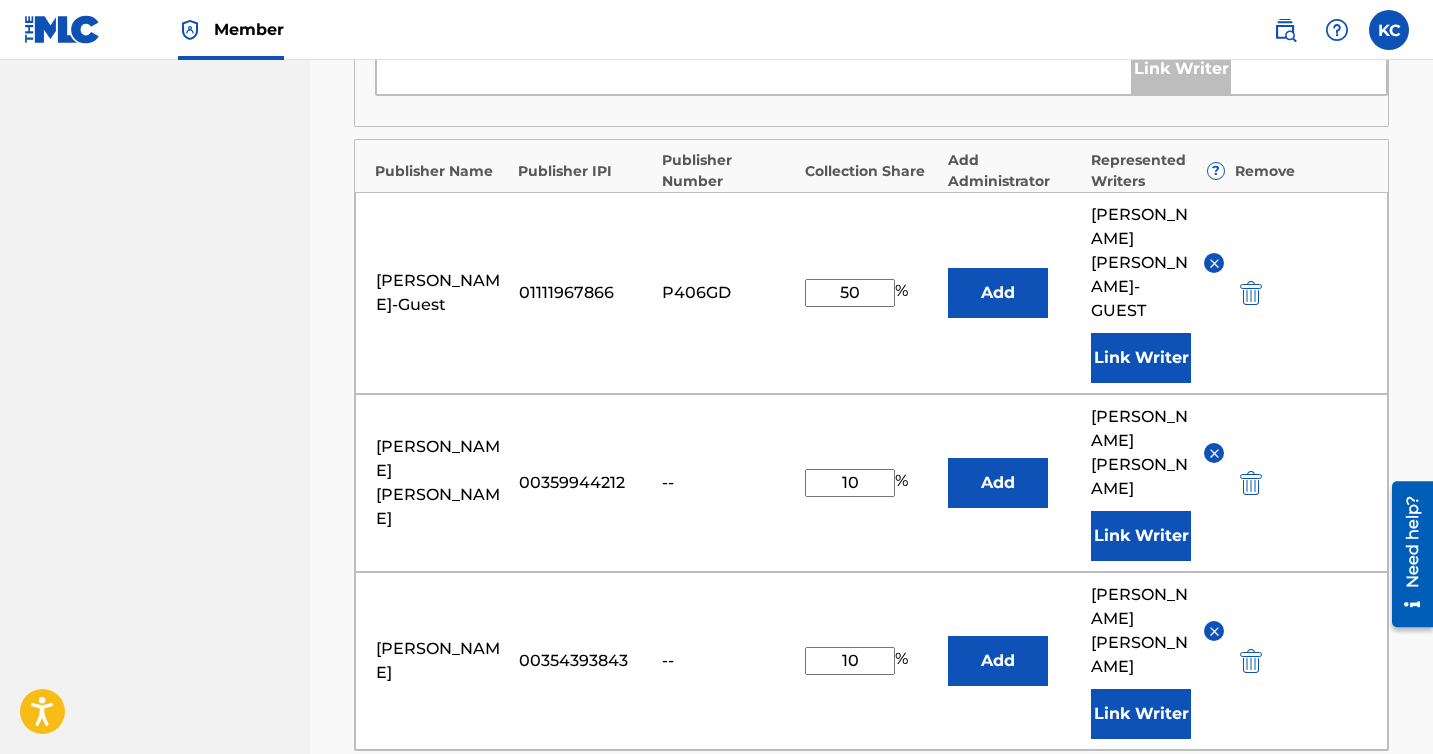 click at bounding box center [872, 826] 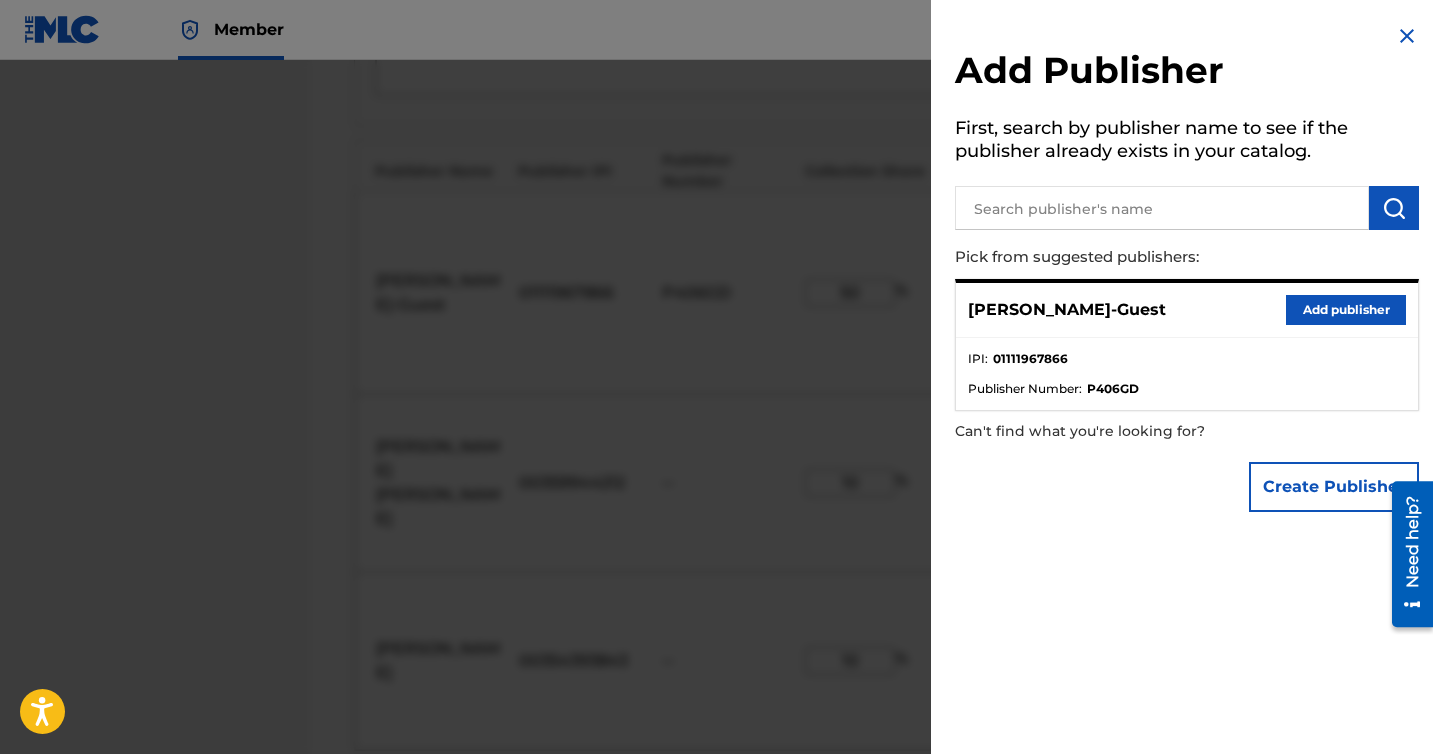 click at bounding box center [1407, 36] 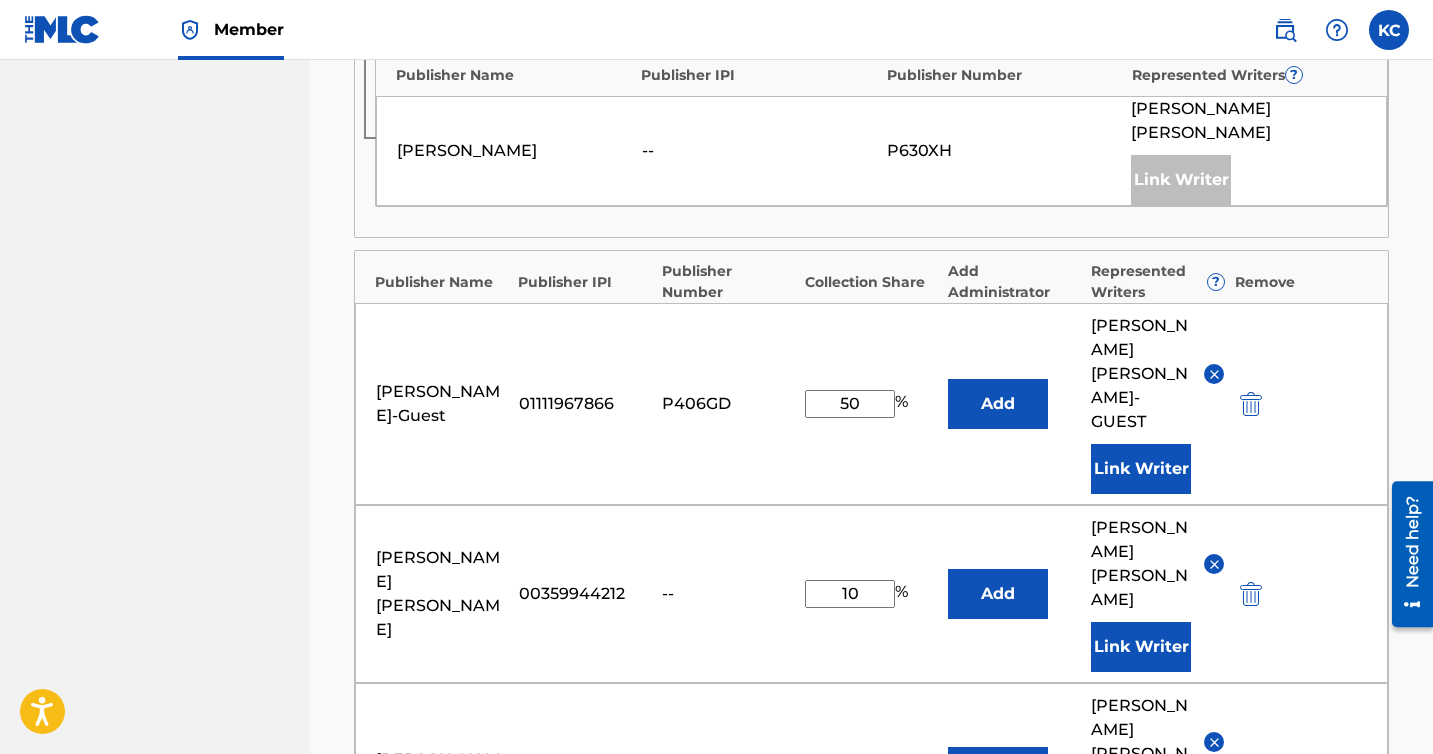 scroll, scrollTop: 1960, scrollLeft: 0, axis: vertical 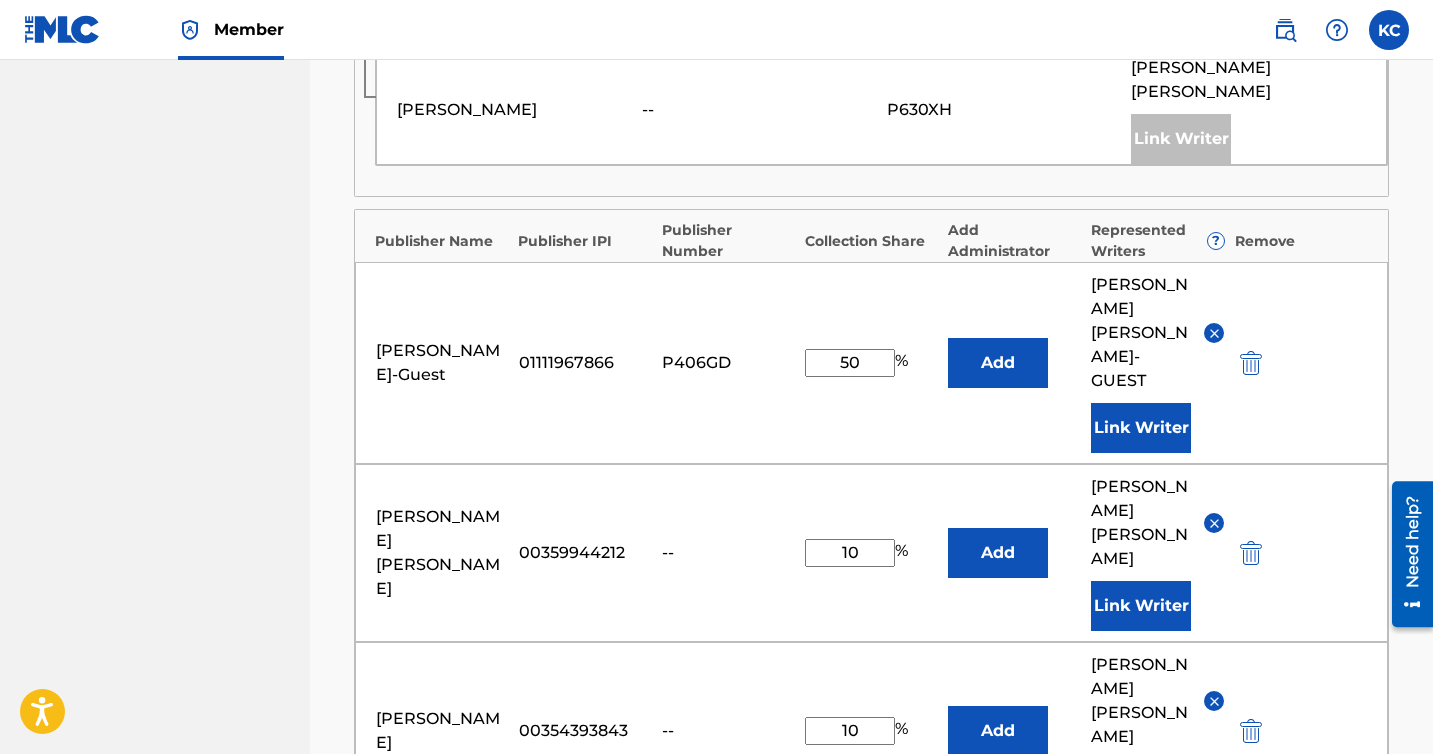 click at bounding box center [872, 896] 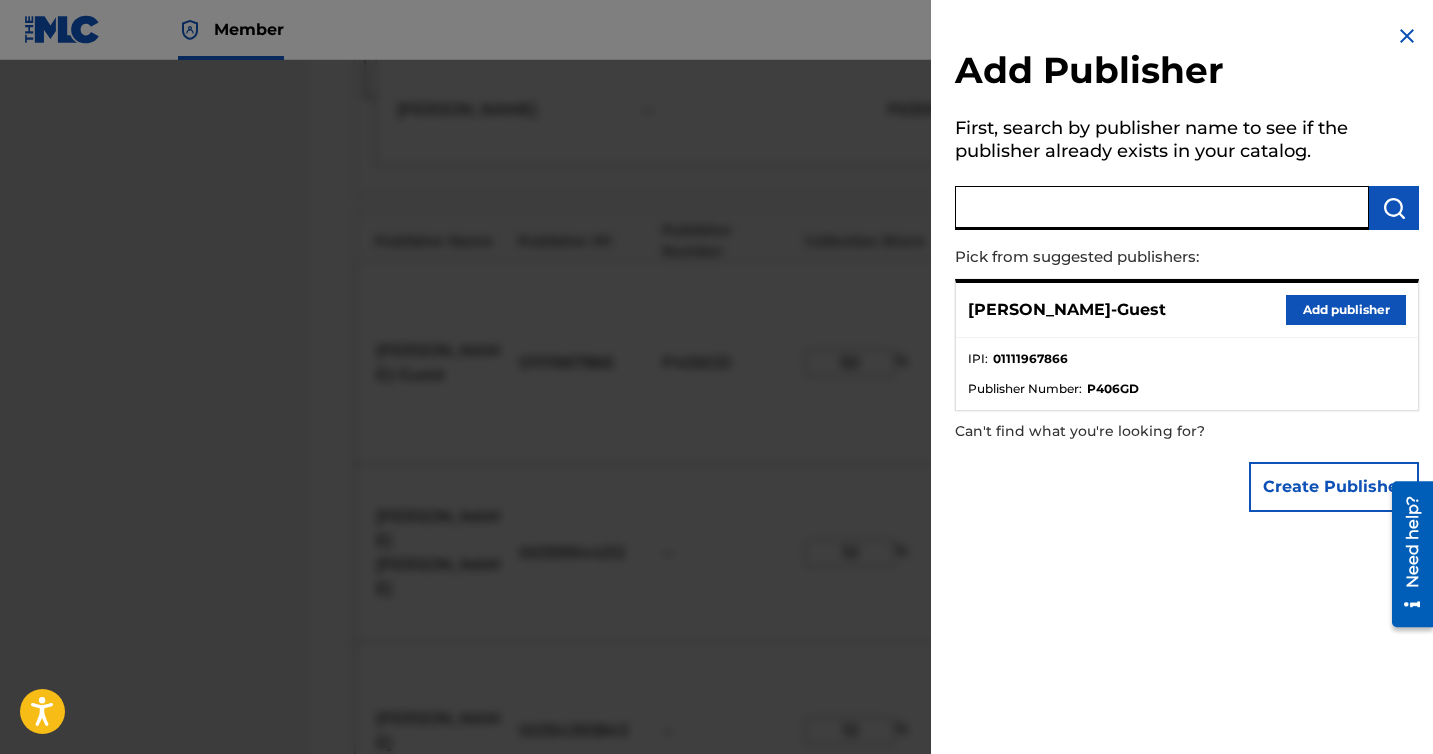click at bounding box center (1162, 208) 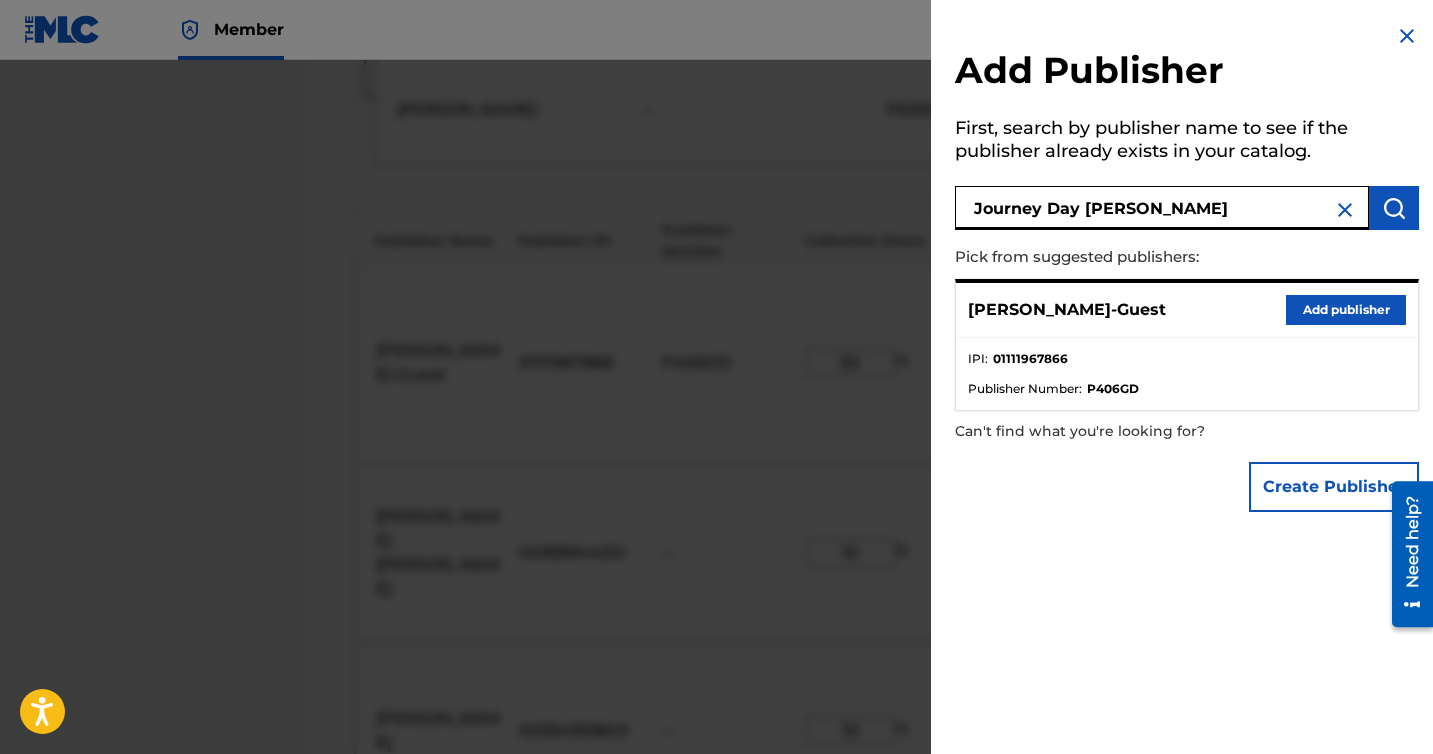 type on "Journey Day [PERSON_NAME]" 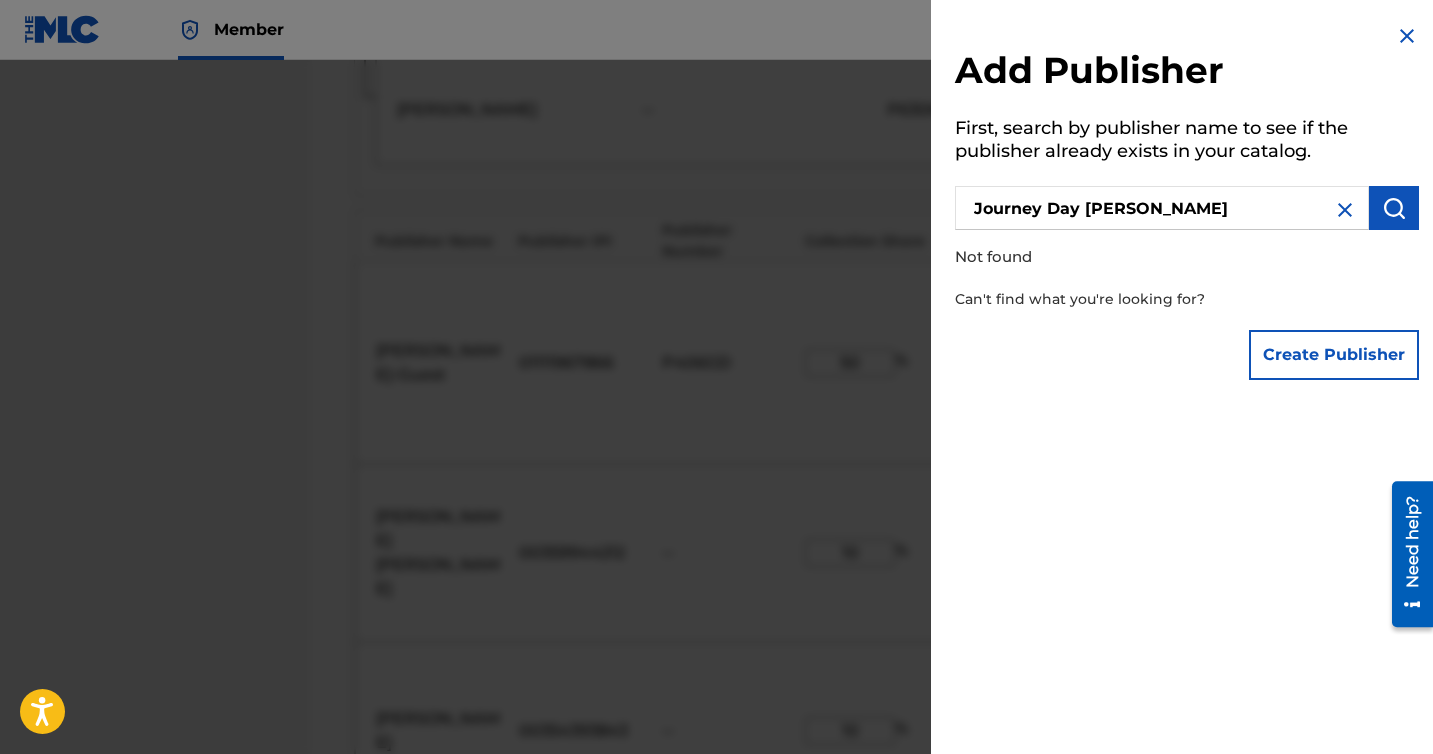 click on "Journey Day [PERSON_NAME]" at bounding box center [1162, 208] 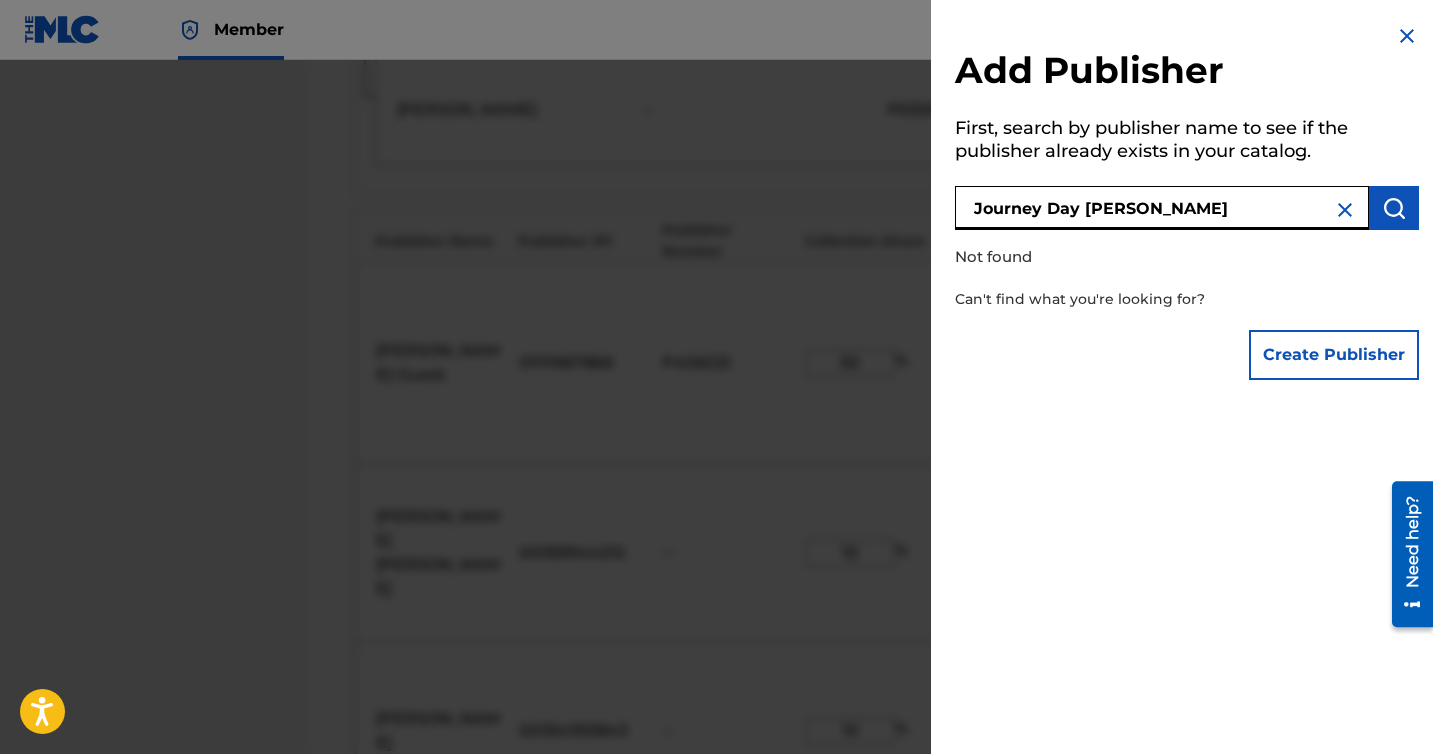 click on "Journey Day [PERSON_NAME]" at bounding box center (1162, 208) 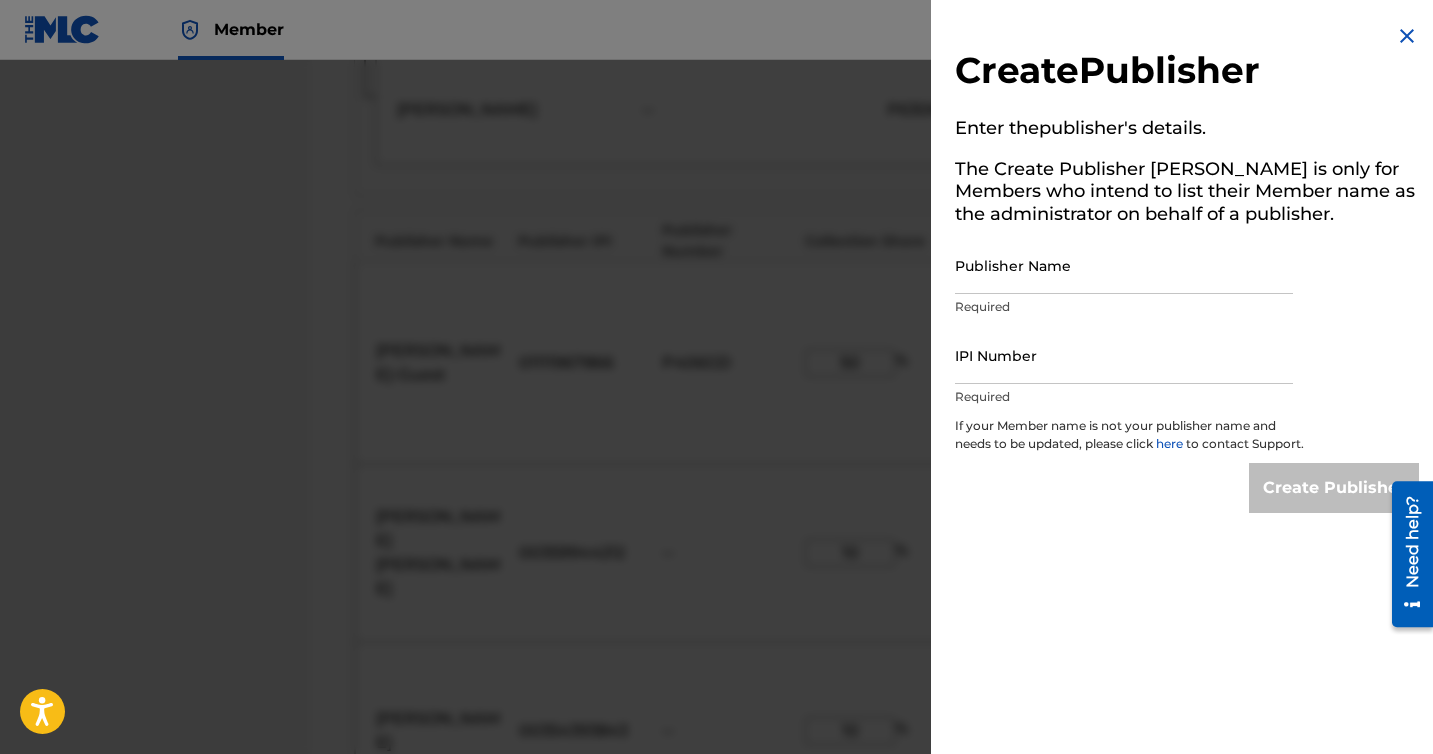 click on "Publisher Name" at bounding box center [1124, 265] 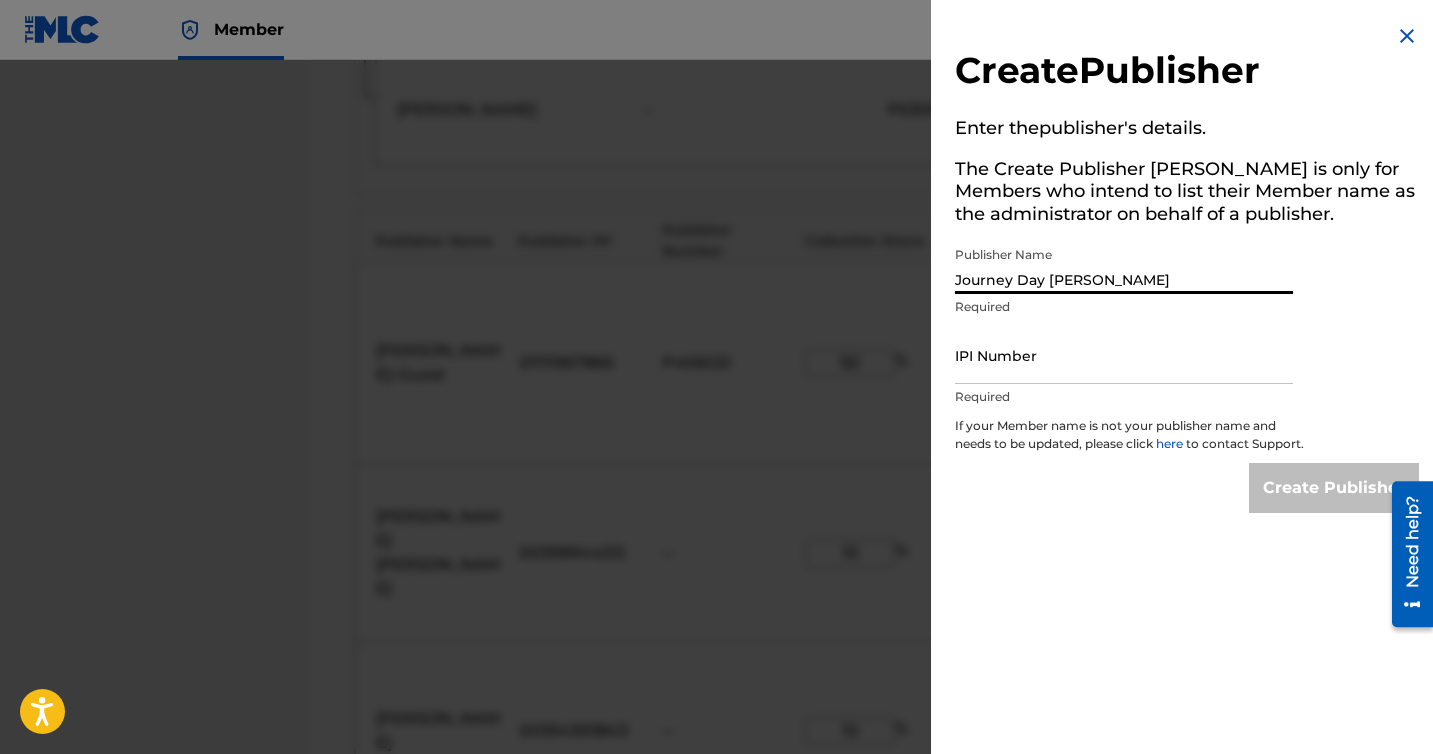 type on "Journey Day [PERSON_NAME]" 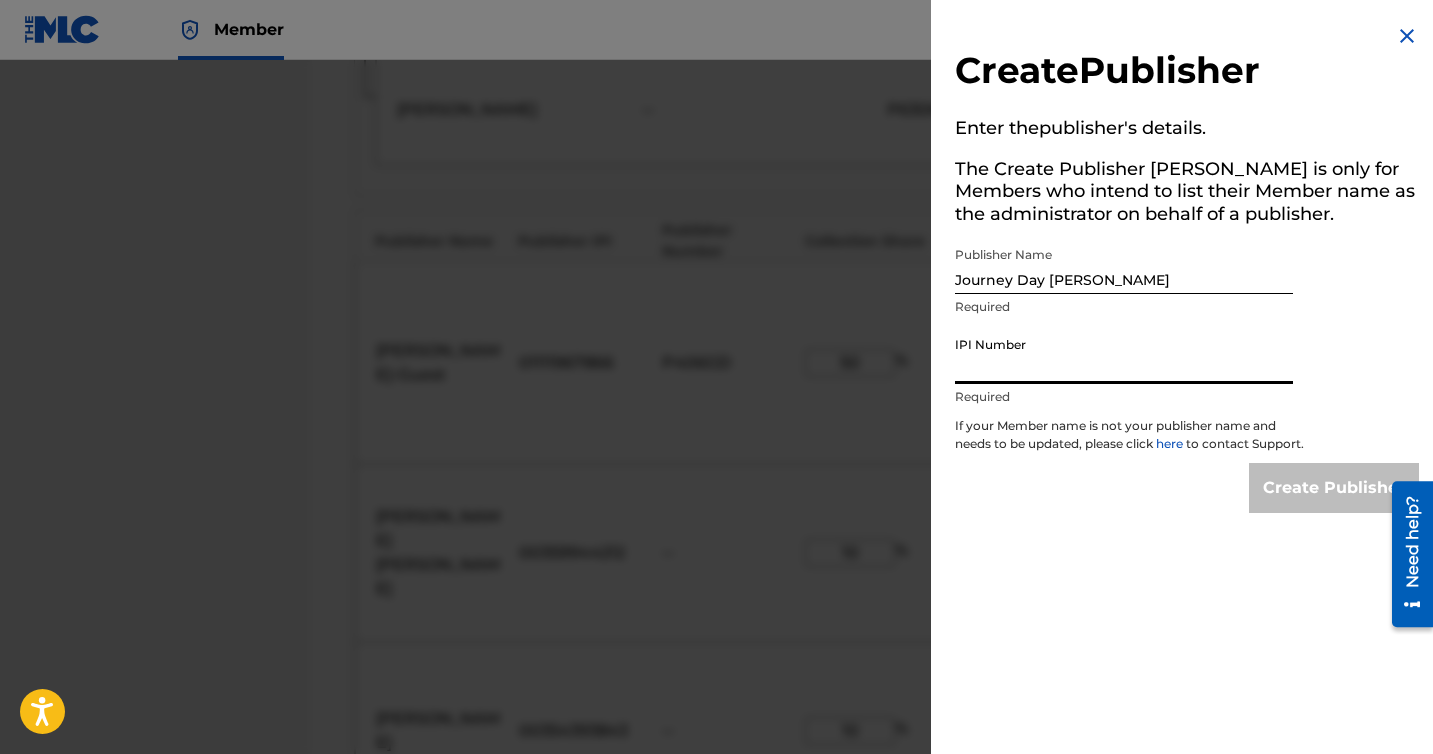 click on "IPI Number" at bounding box center (1124, 355) 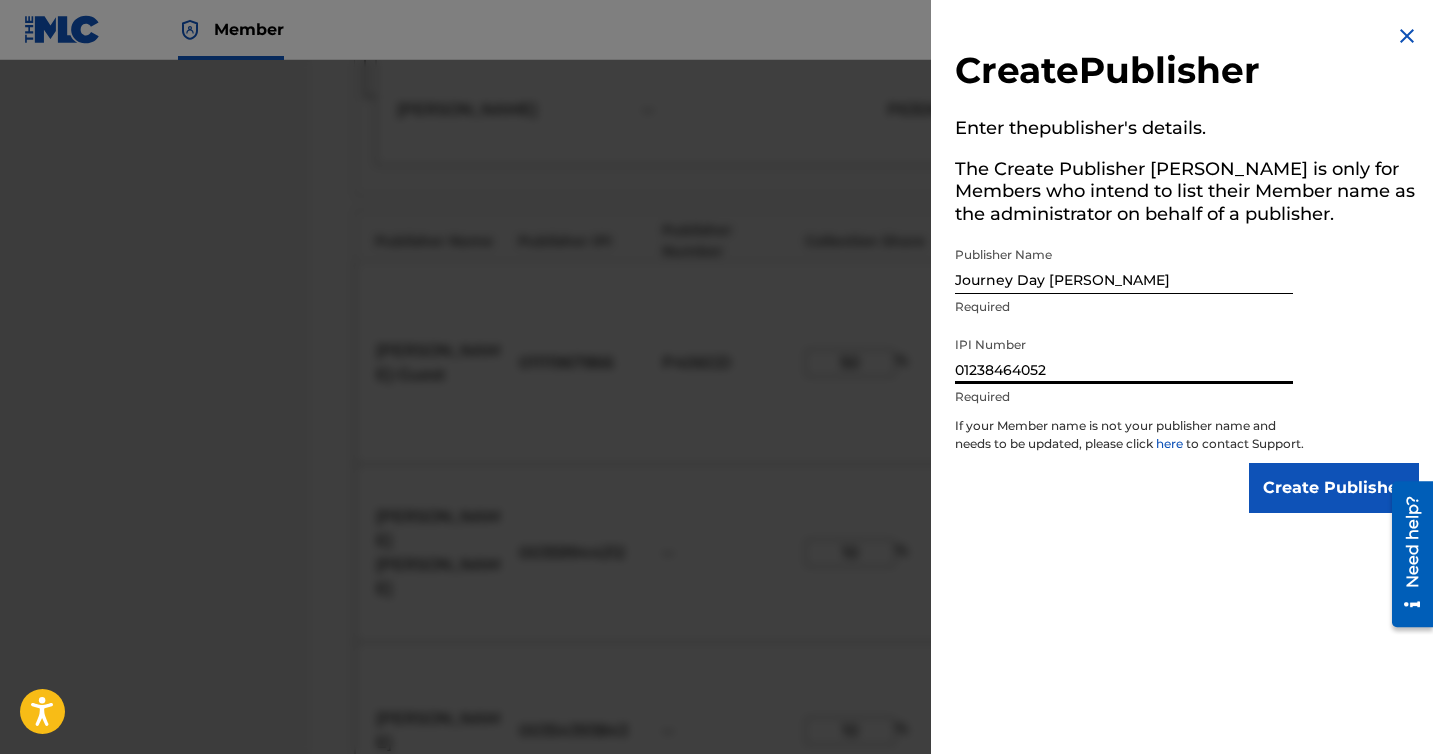 type on "01238464052" 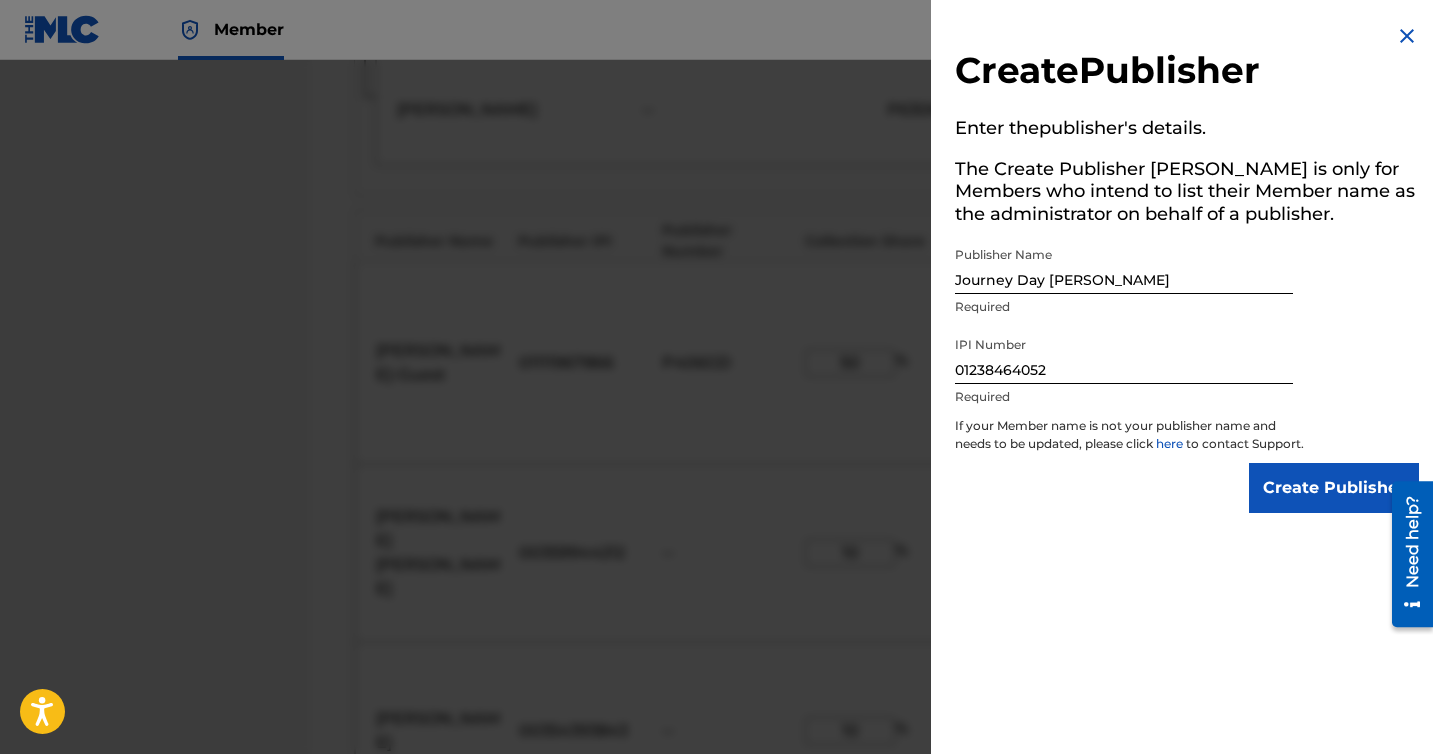 click on "Create  Publisher Enter the  publisher 's details. The Create Publisher button is only for Members who intend to list their Member name as the administrator on behalf of a publisher. Publisher Name Journey Day [PERSON_NAME] Required IPI Number 01238464052 Required If your Member name is not your publisher name and needs to be updated, please click   here   to contact Support. Create Publisher" at bounding box center (1187, 377) 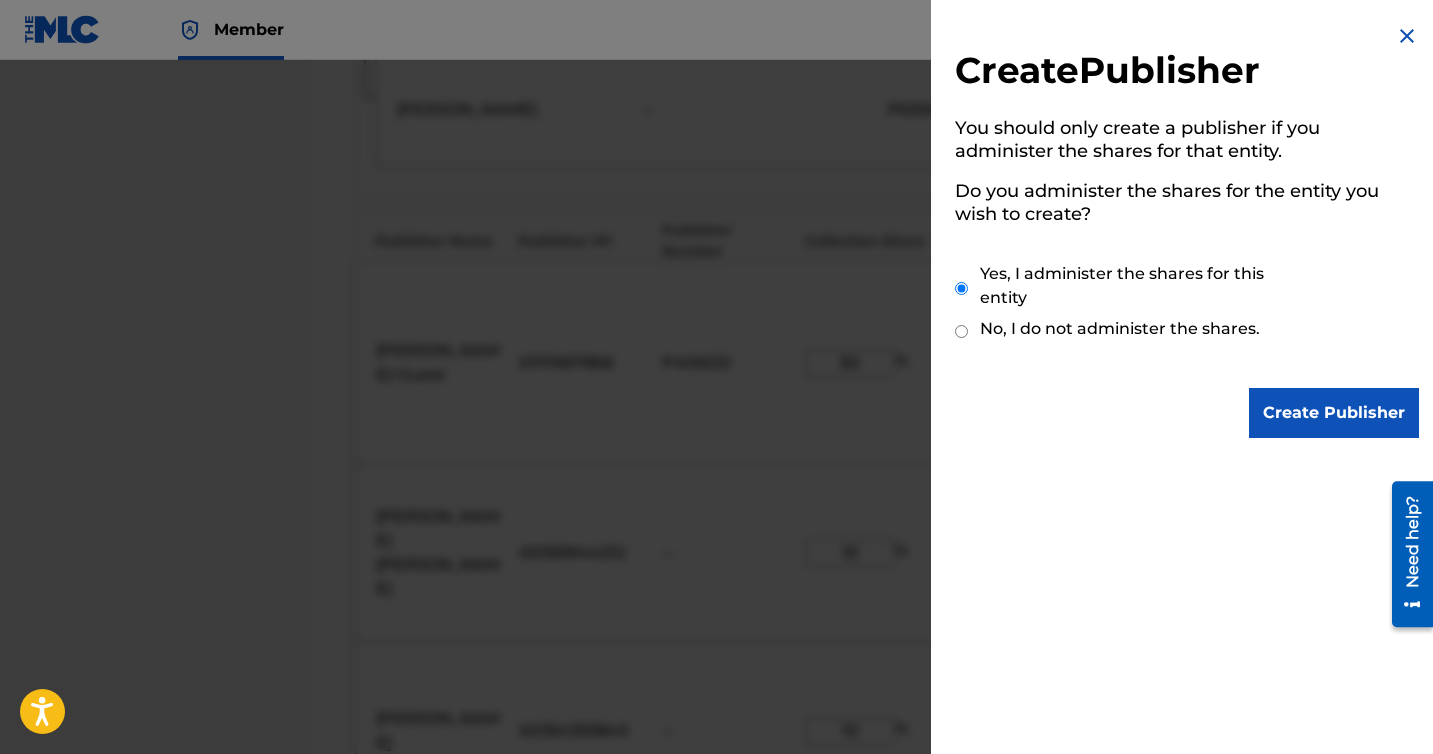 click on "Create Publisher" at bounding box center (1334, 413) 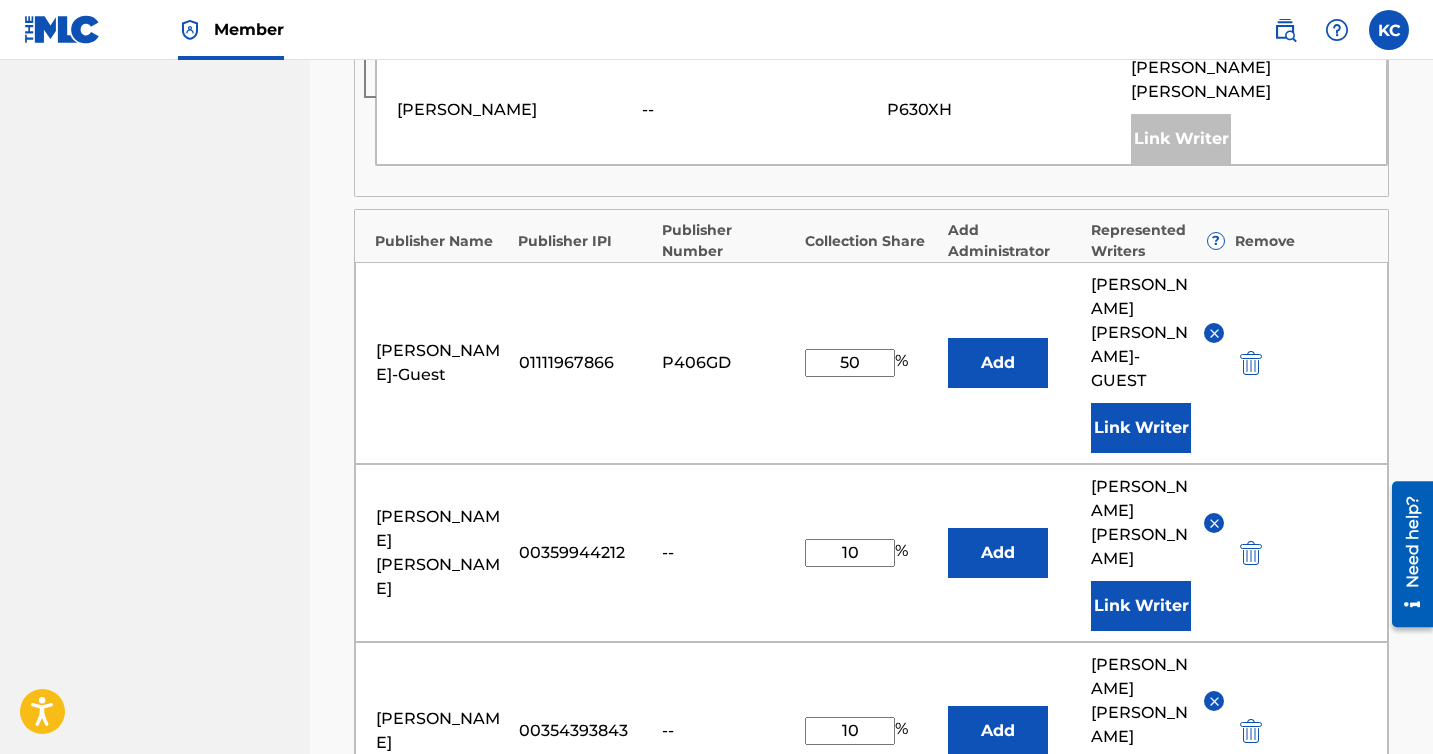 click at bounding box center [850, 844] 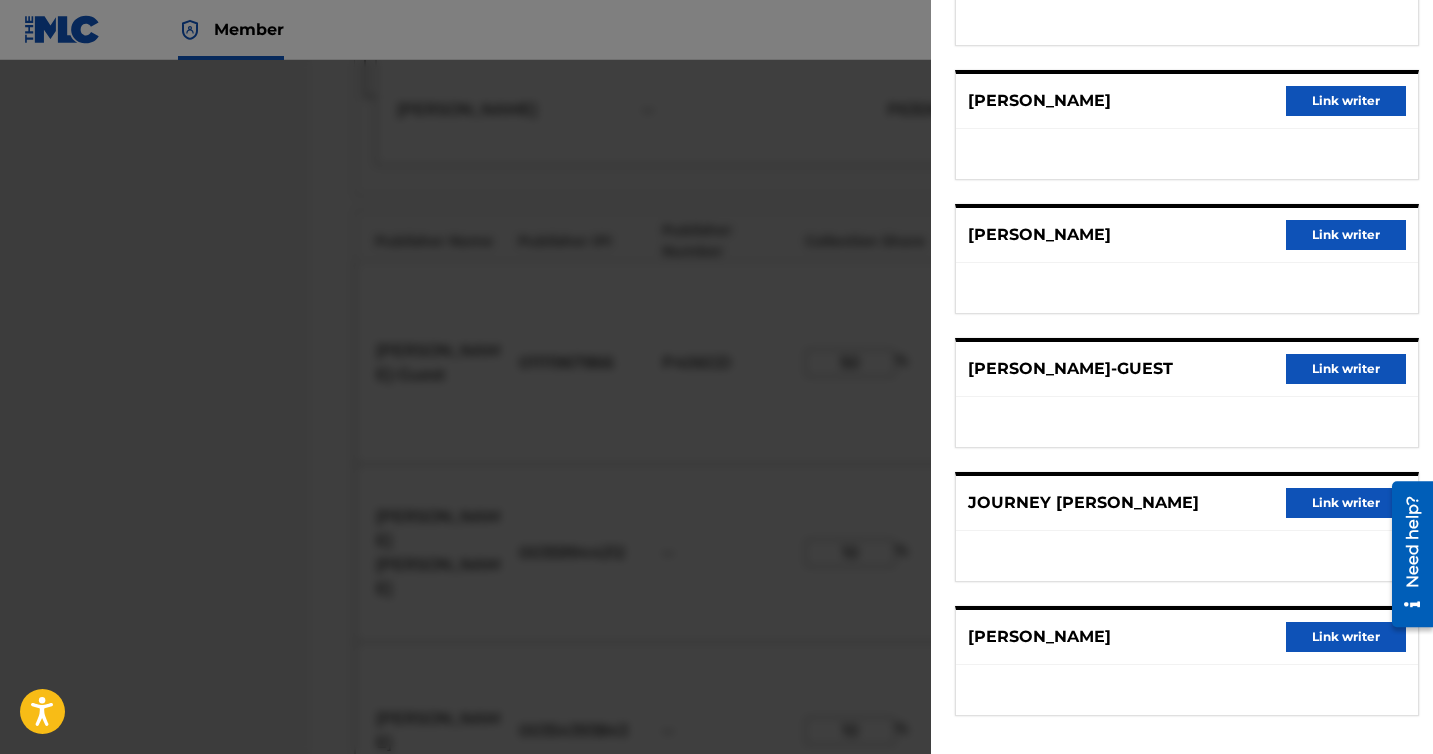 scroll, scrollTop: 257, scrollLeft: 0, axis: vertical 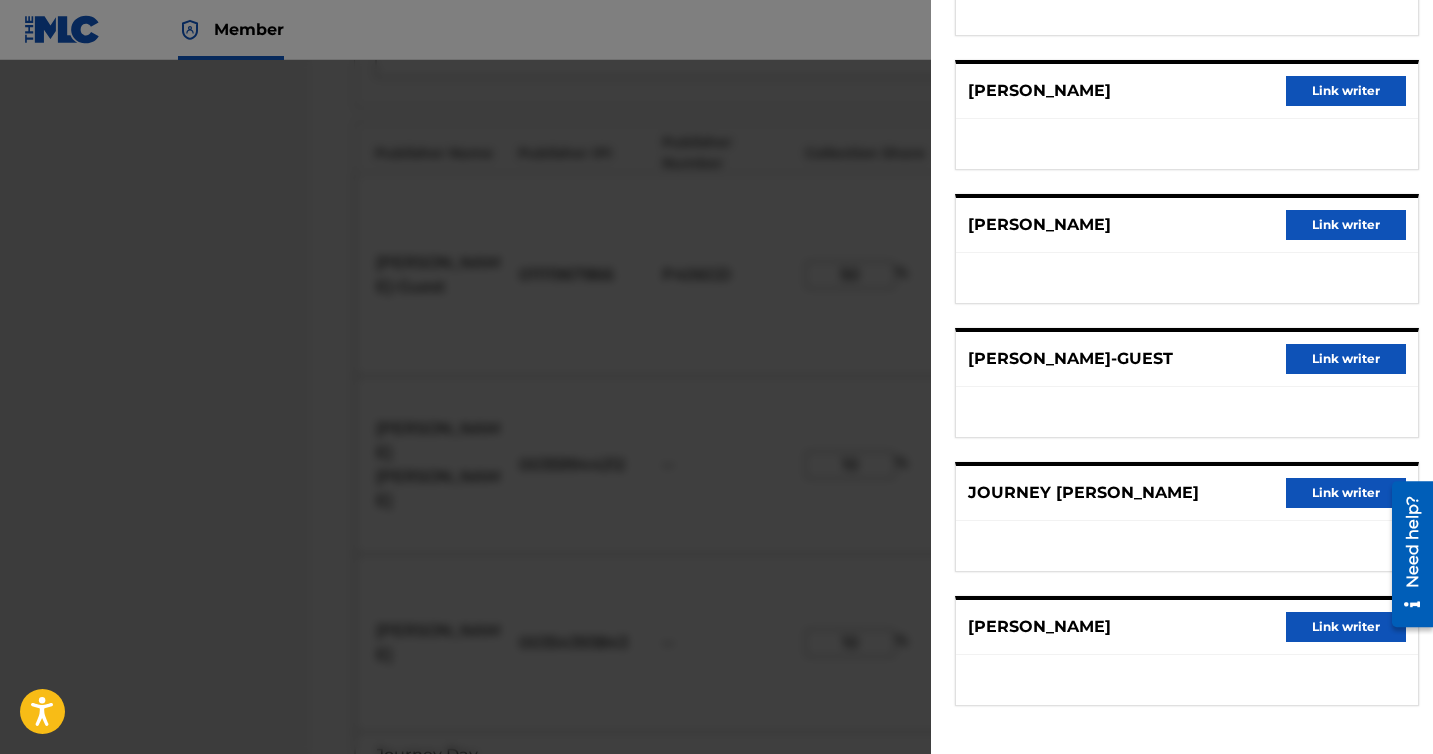 click on "Link writer" at bounding box center [1346, 493] 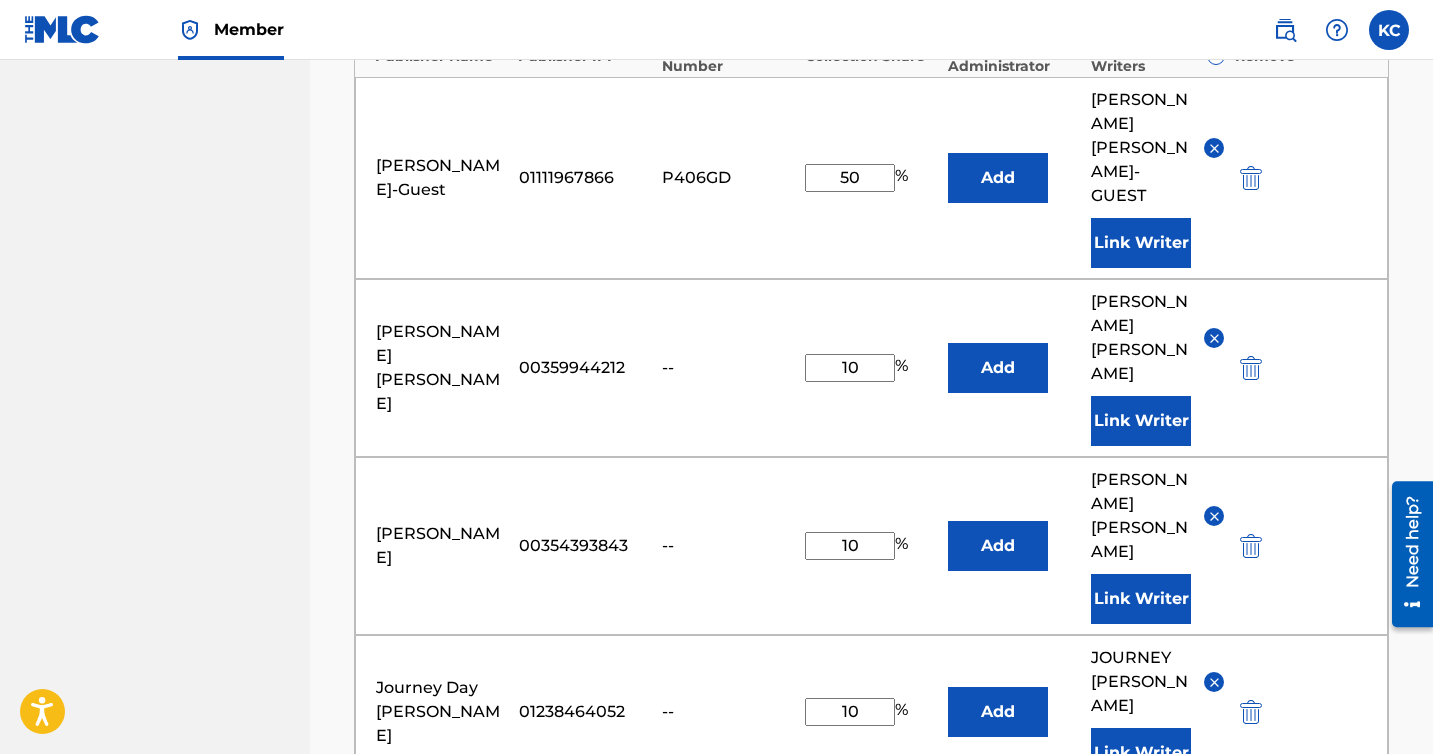 scroll, scrollTop: 2146, scrollLeft: 0, axis: vertical 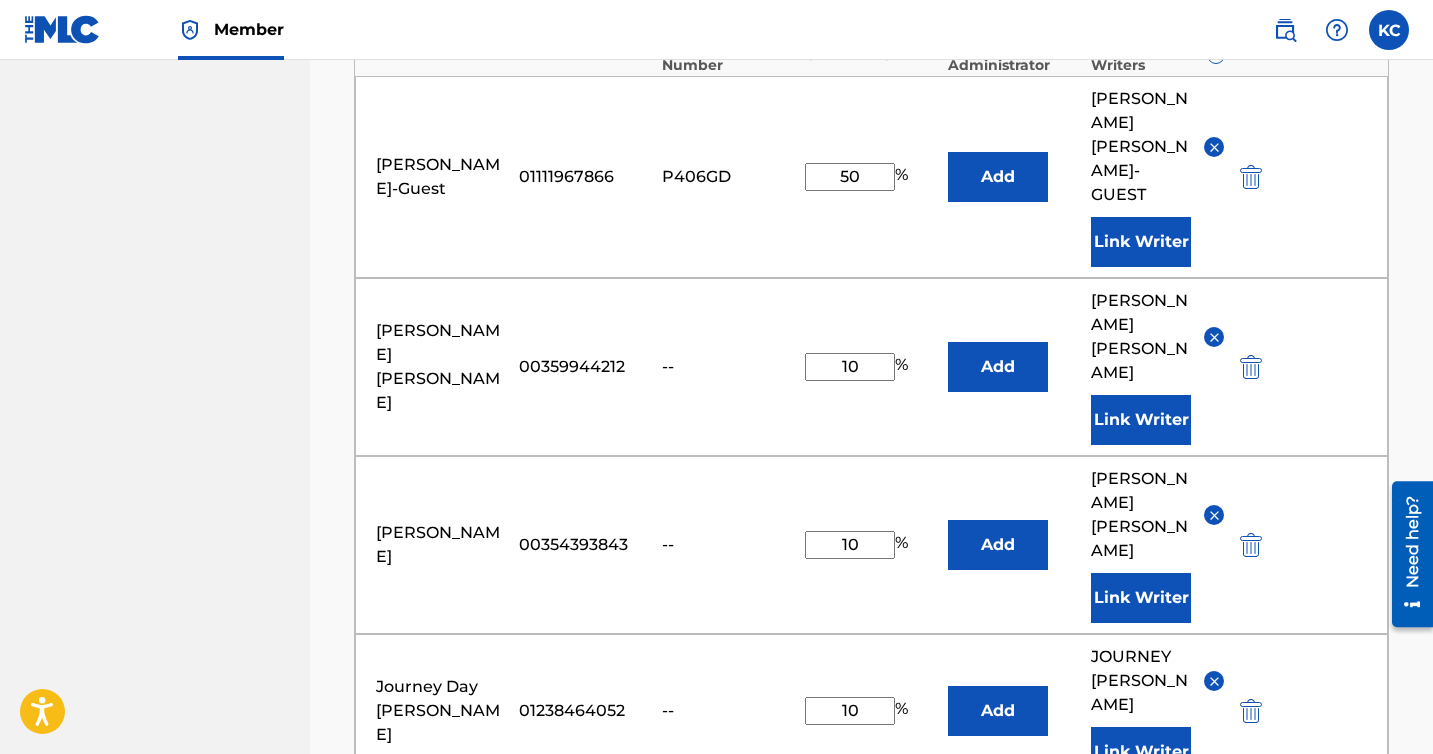click at bounding box center (872, 864) 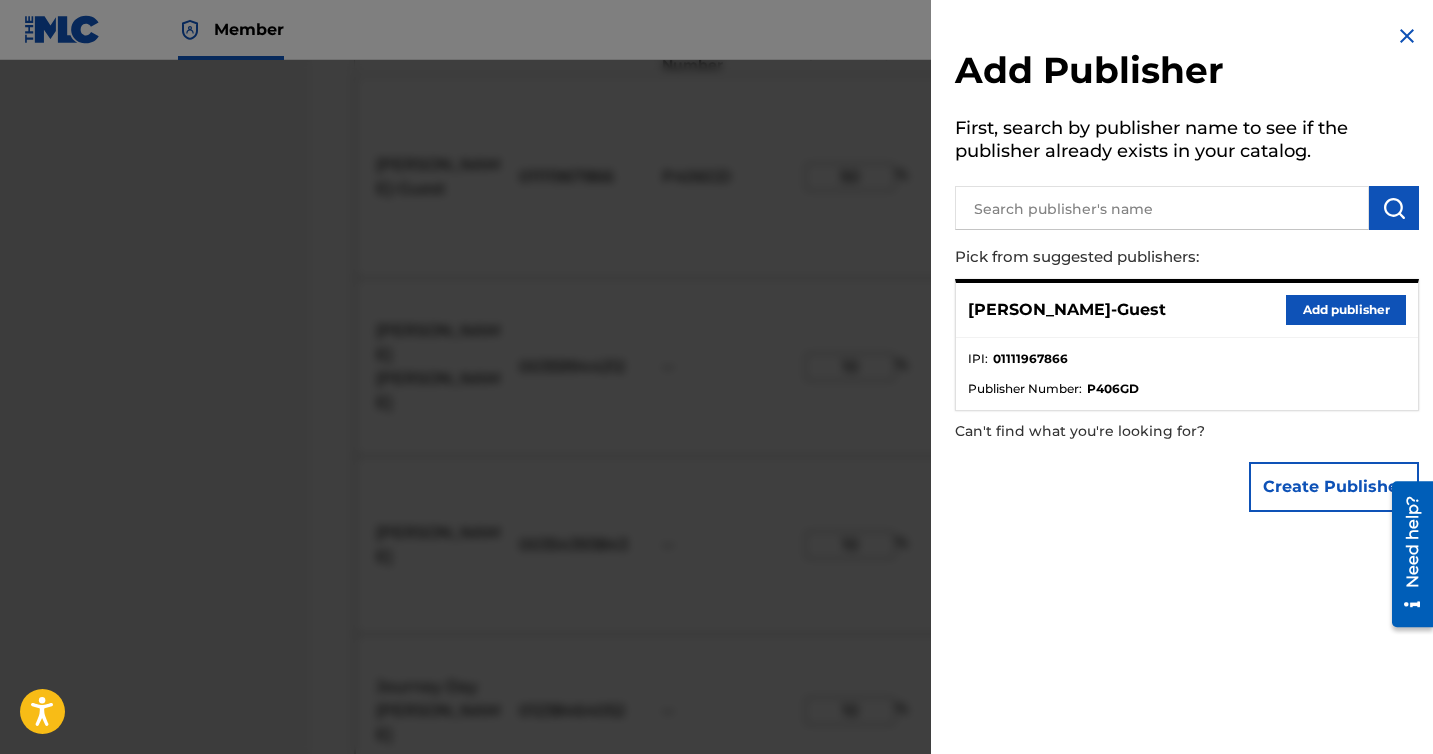 click at bounding box center [1162, 208] 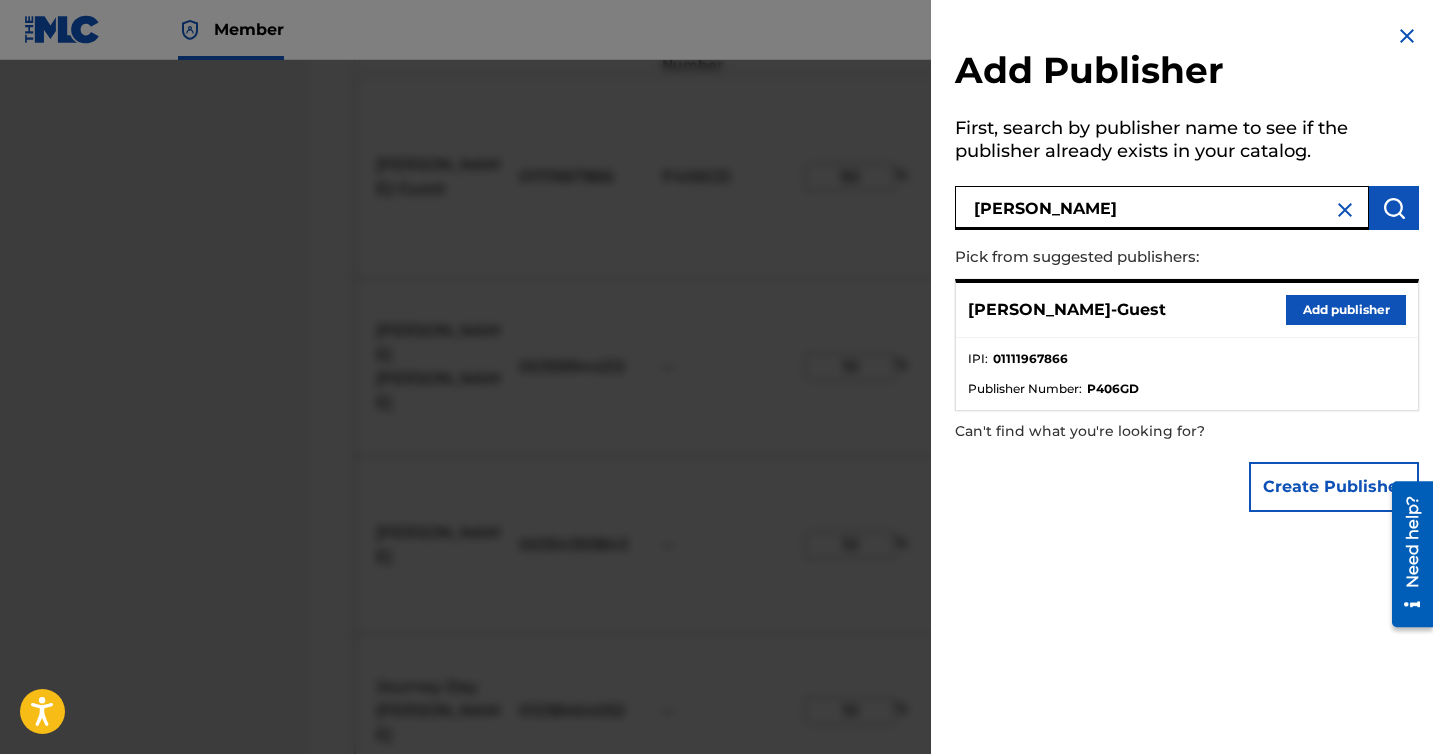 type on "[PERSON_NAME]" 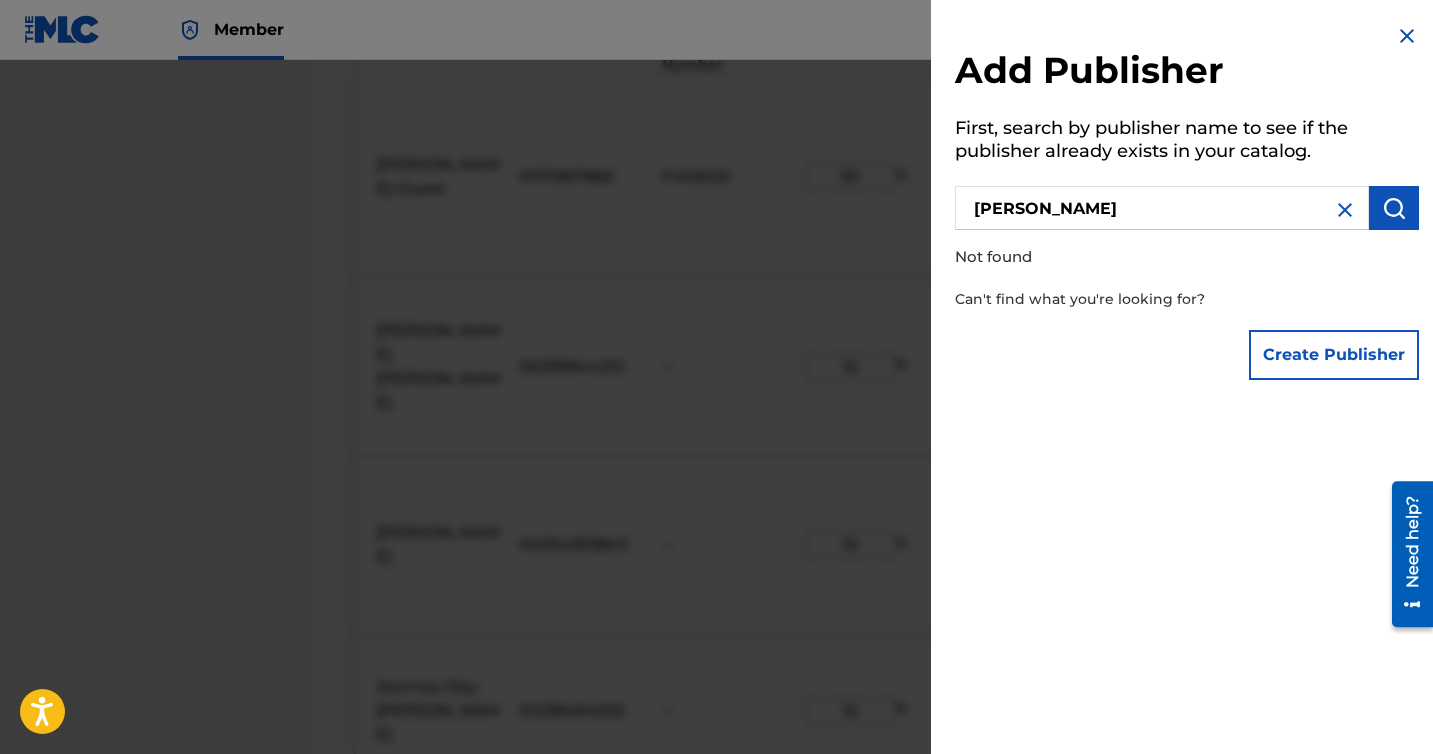 click on "Create Publisher" at bounding box center (1334, 355) 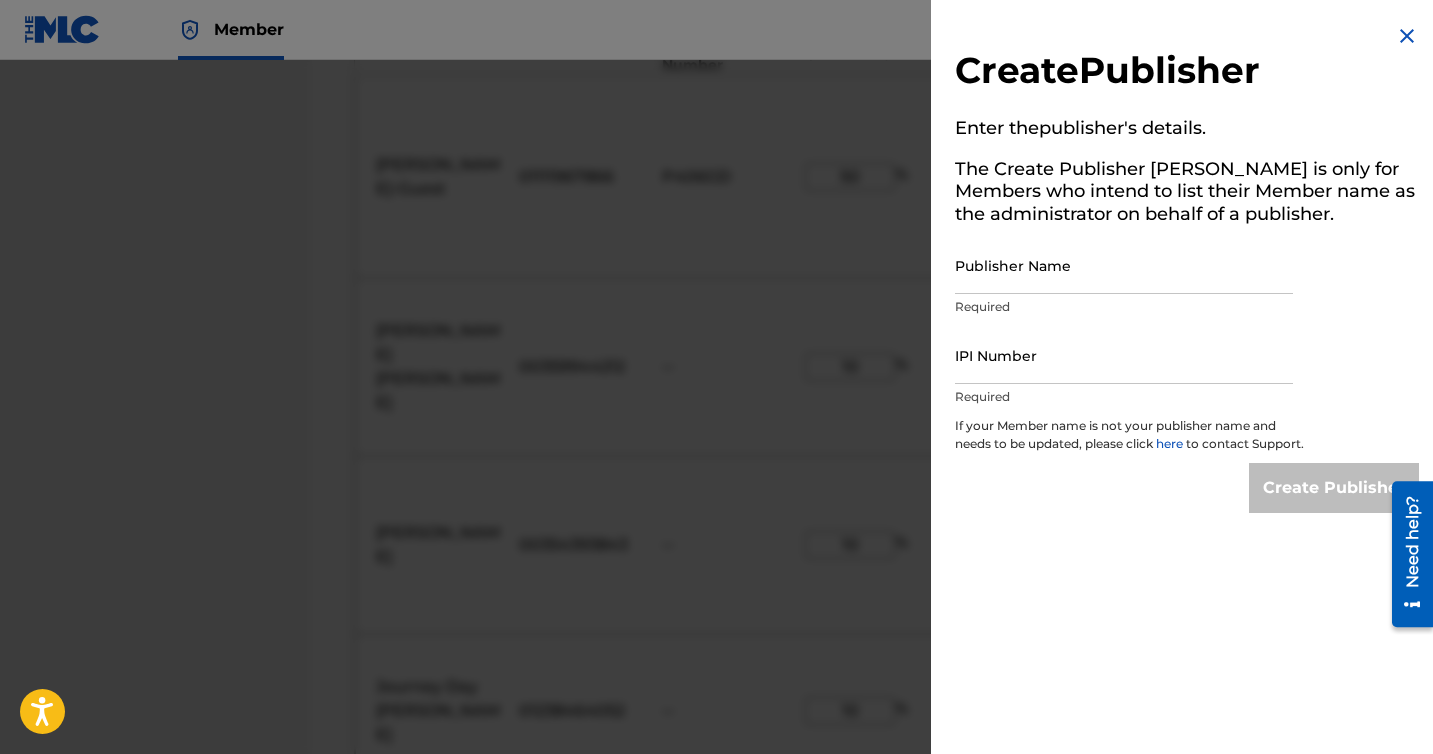 click on "Publisher Name" at bounding box center [1124, 265] 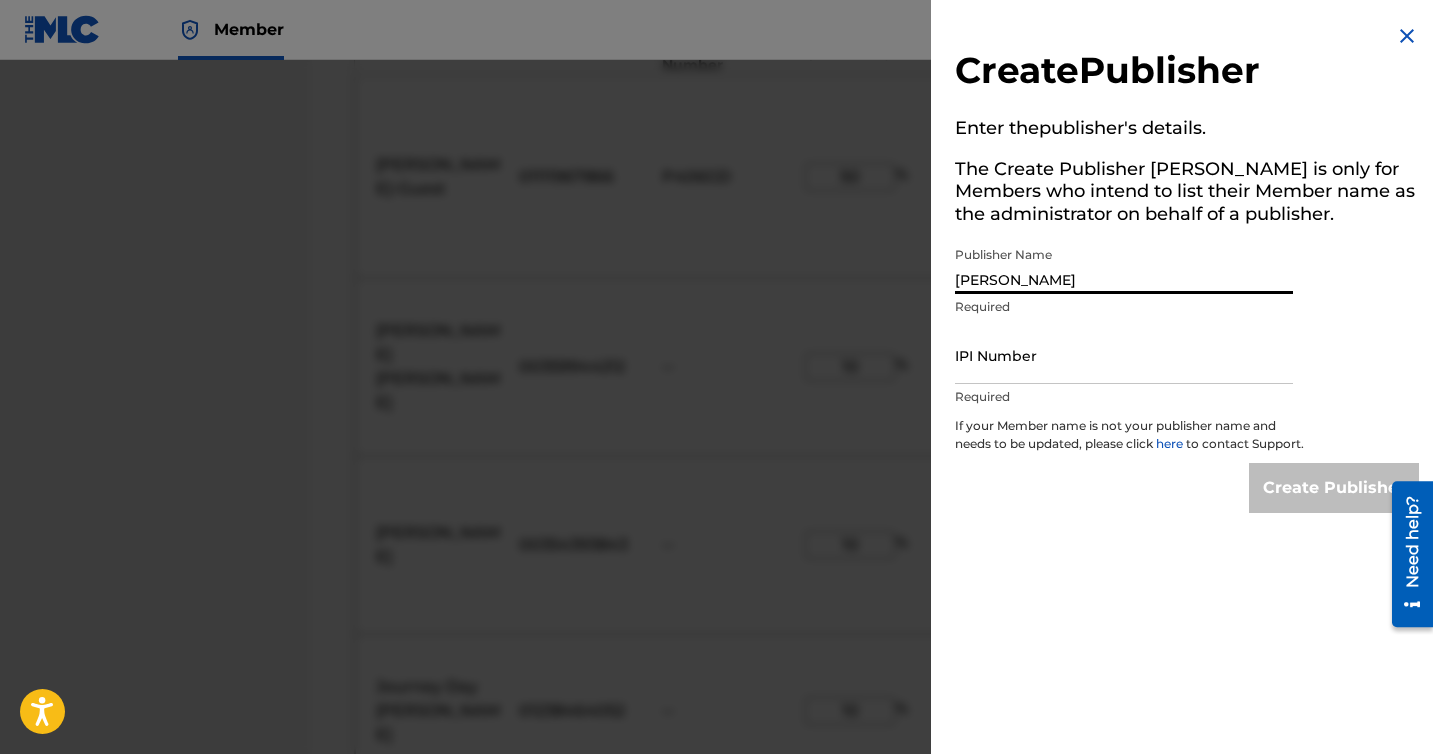 type on "[PERSON_NAME]" 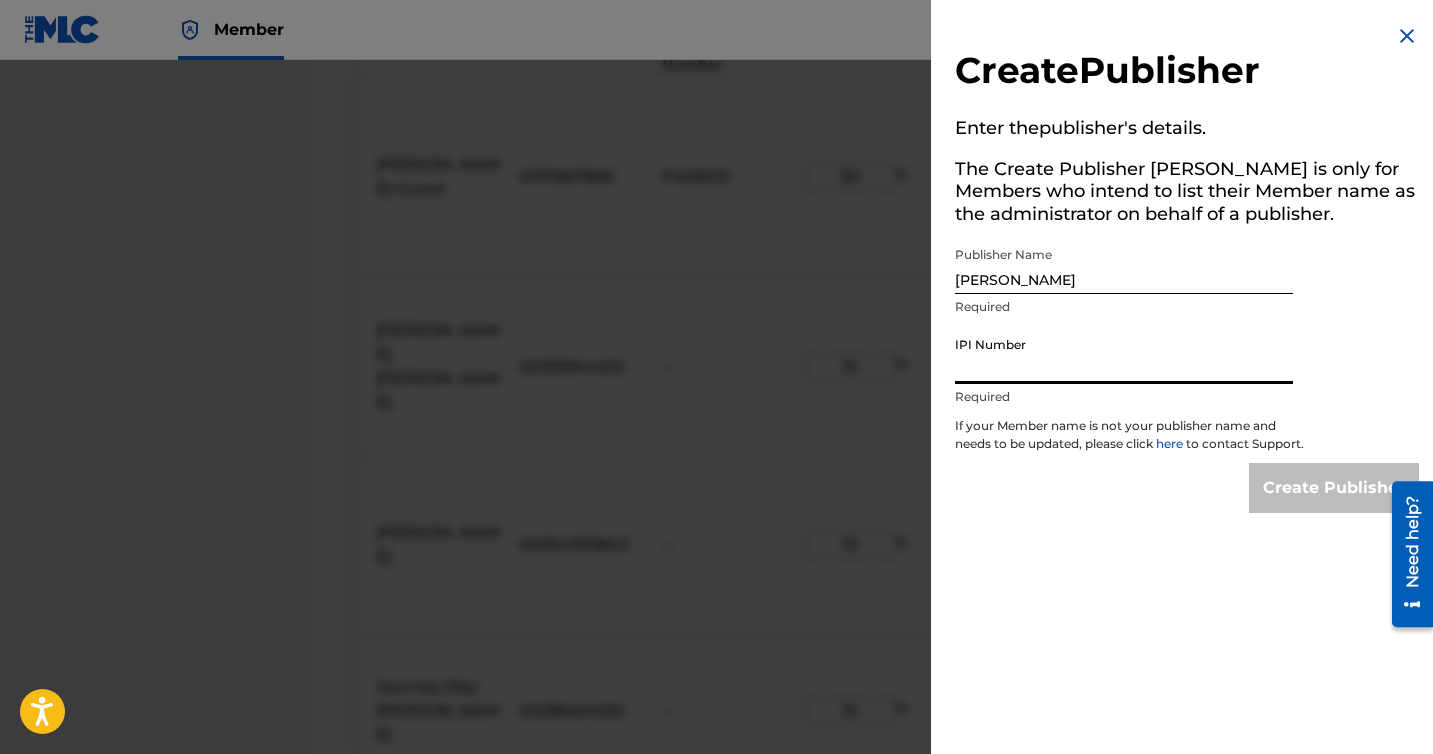 paste on "01238198239" 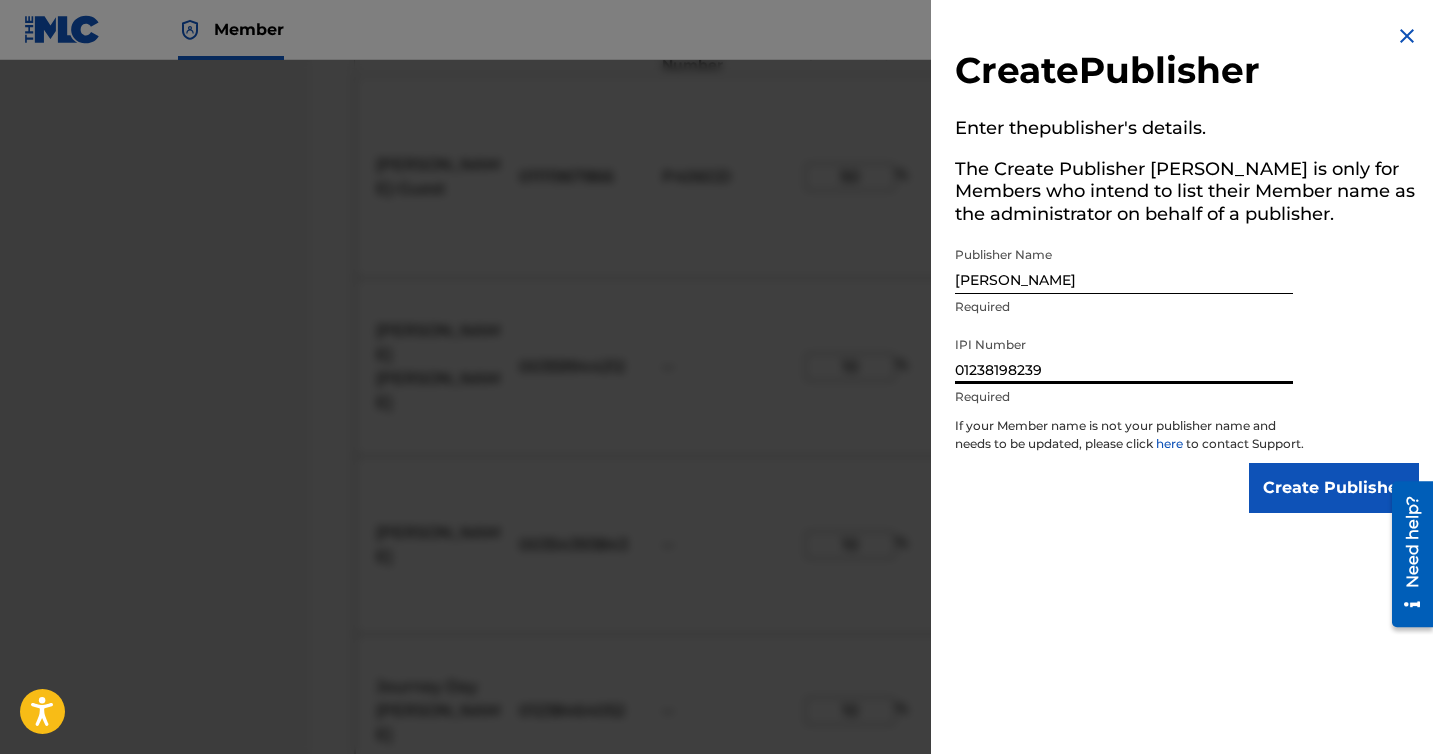 type on "01238198239" 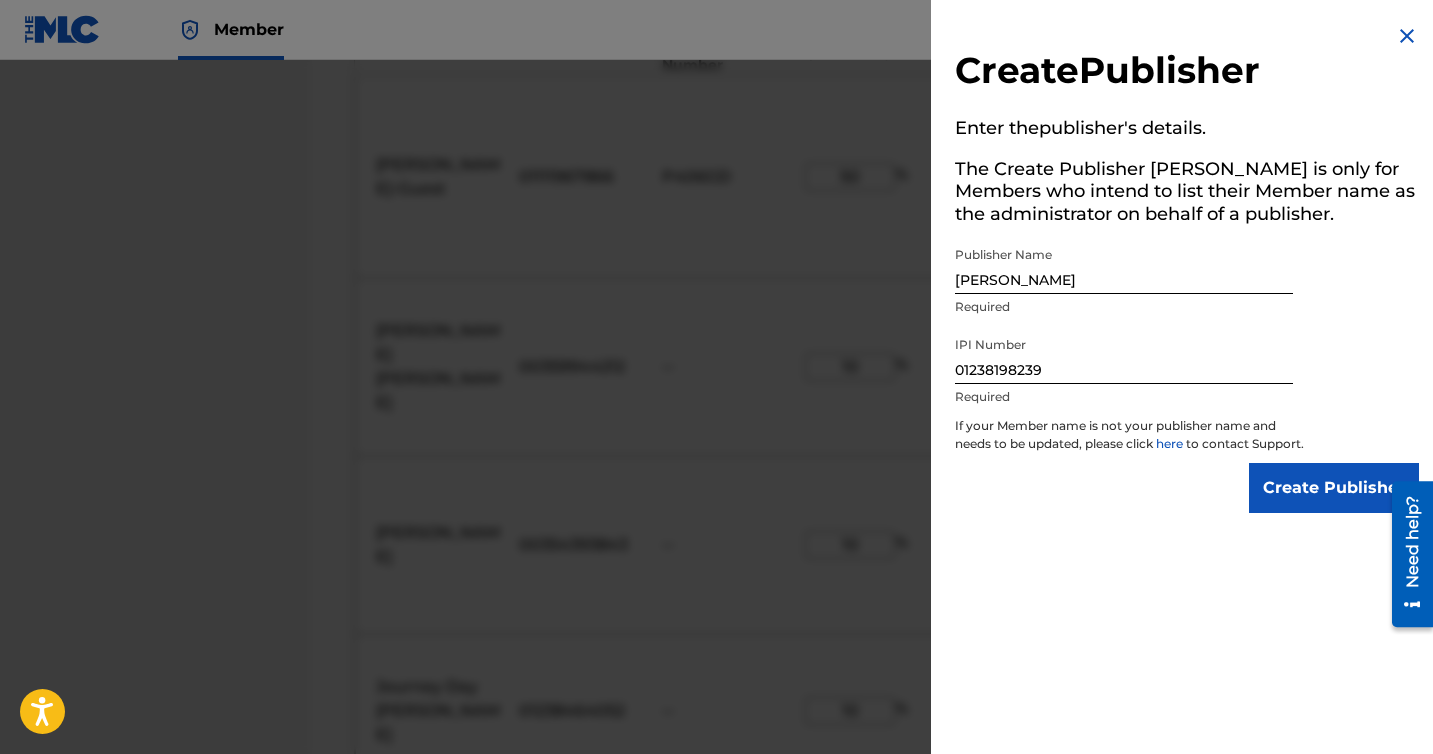click on "If your Member name is not your publisher name and needs to be updated, please click   here   to contact Support." at bounding box center (1130, 440) 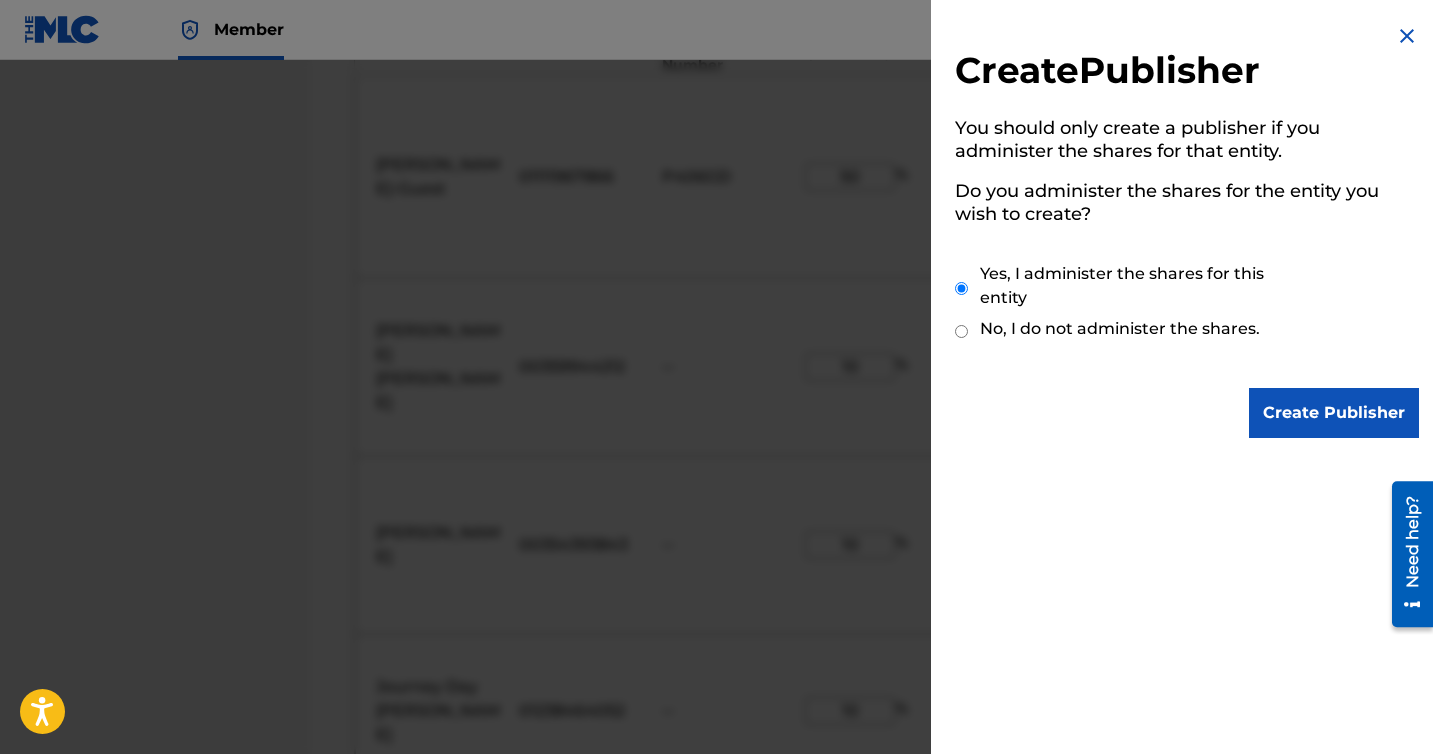 click on "Create Publisher" at bounding box center (1334, 413) 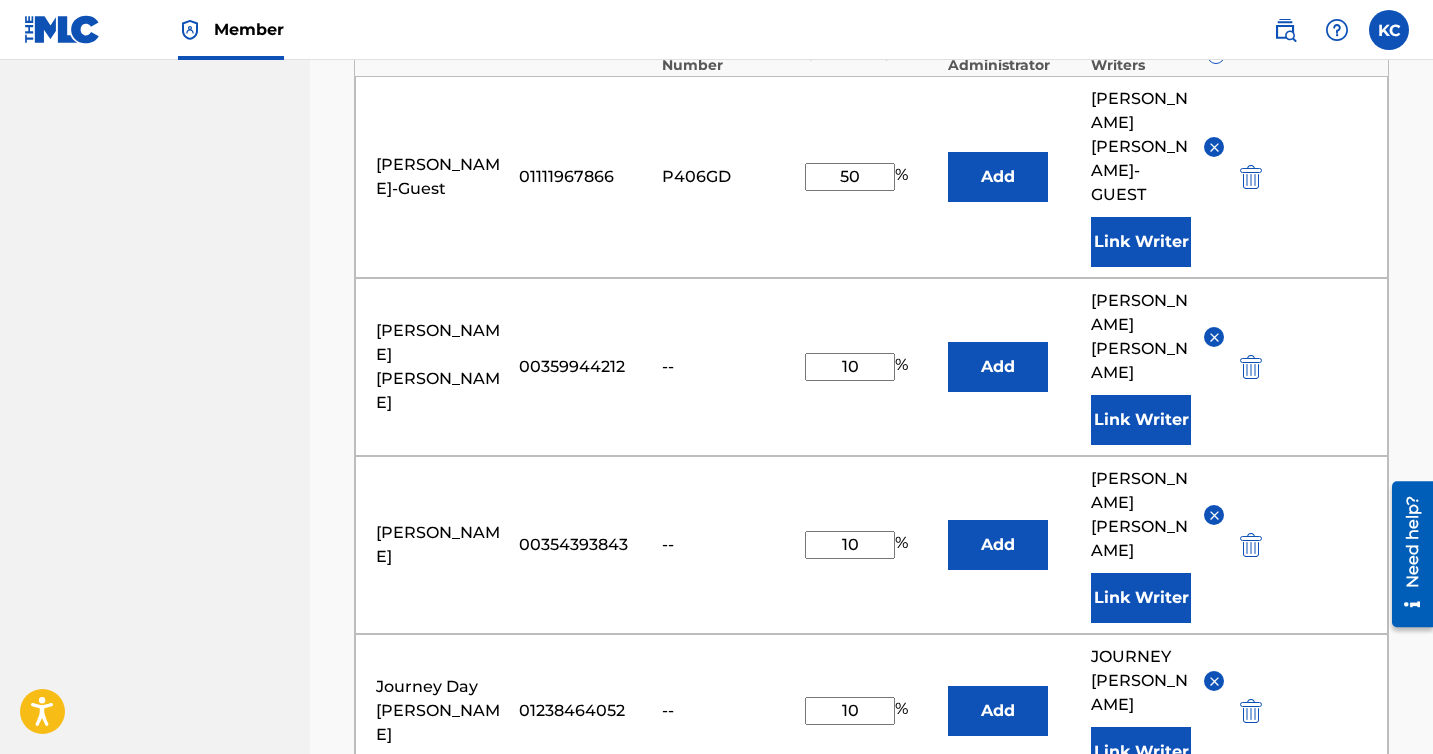 click at bounding box center [850, 812] 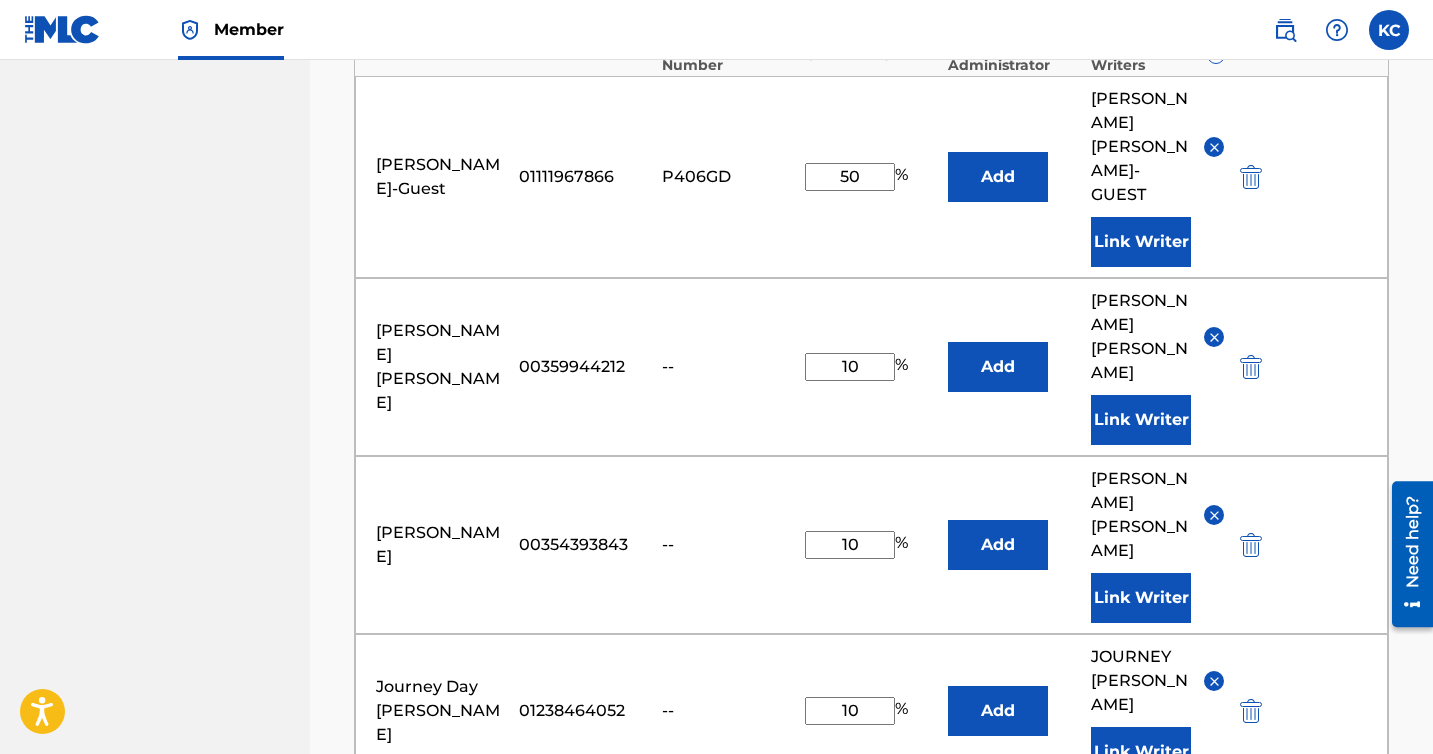 type on "10" 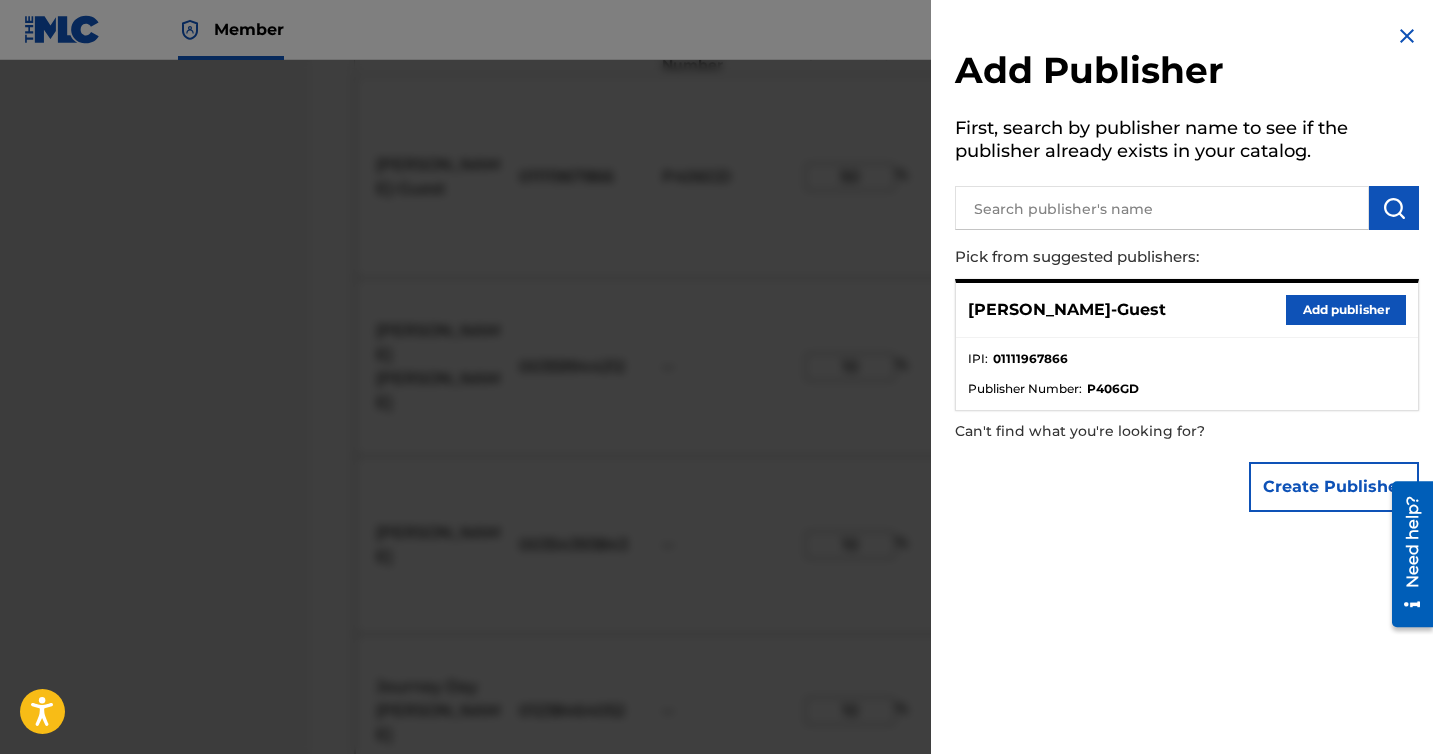 click at bounding box center [1407, 36] 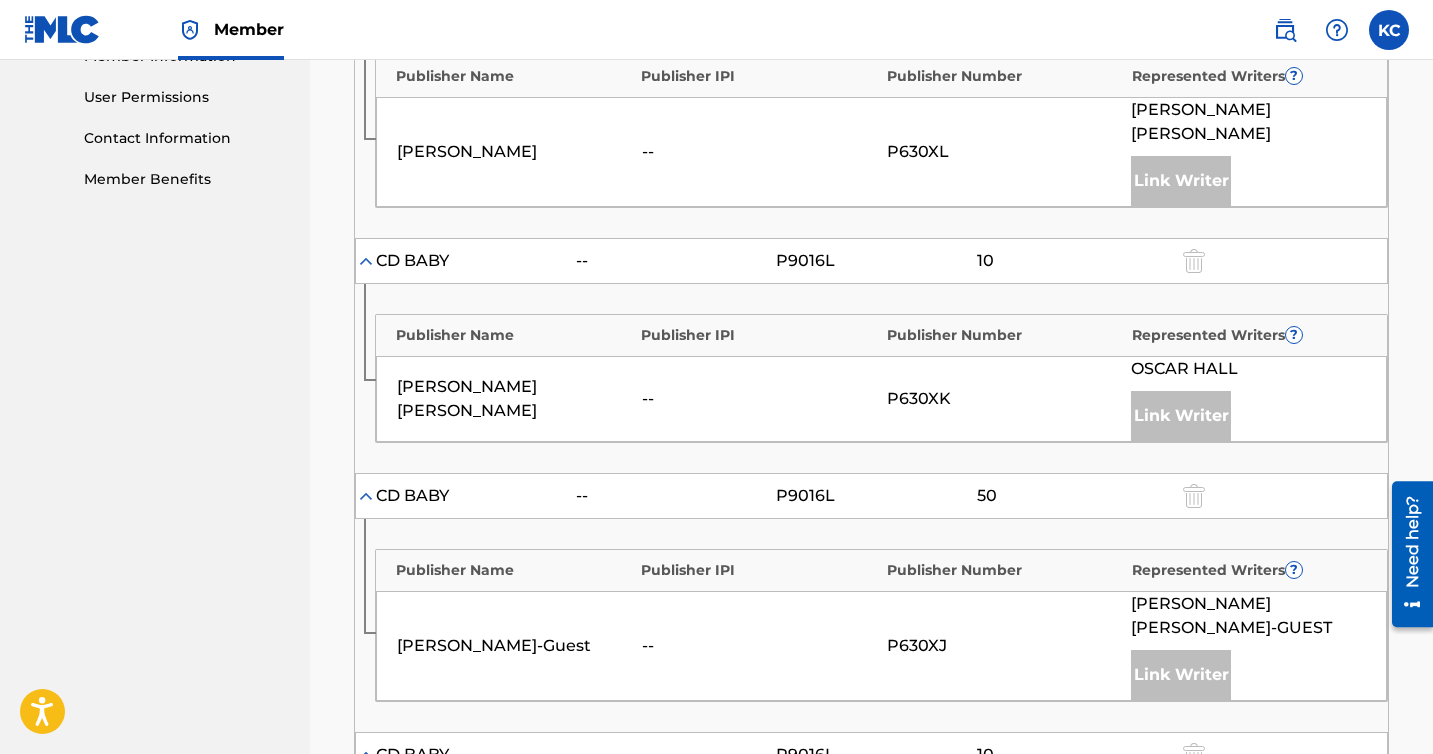 scroll, scrollTop: 910, scrollLeft: 0, axis: vertical 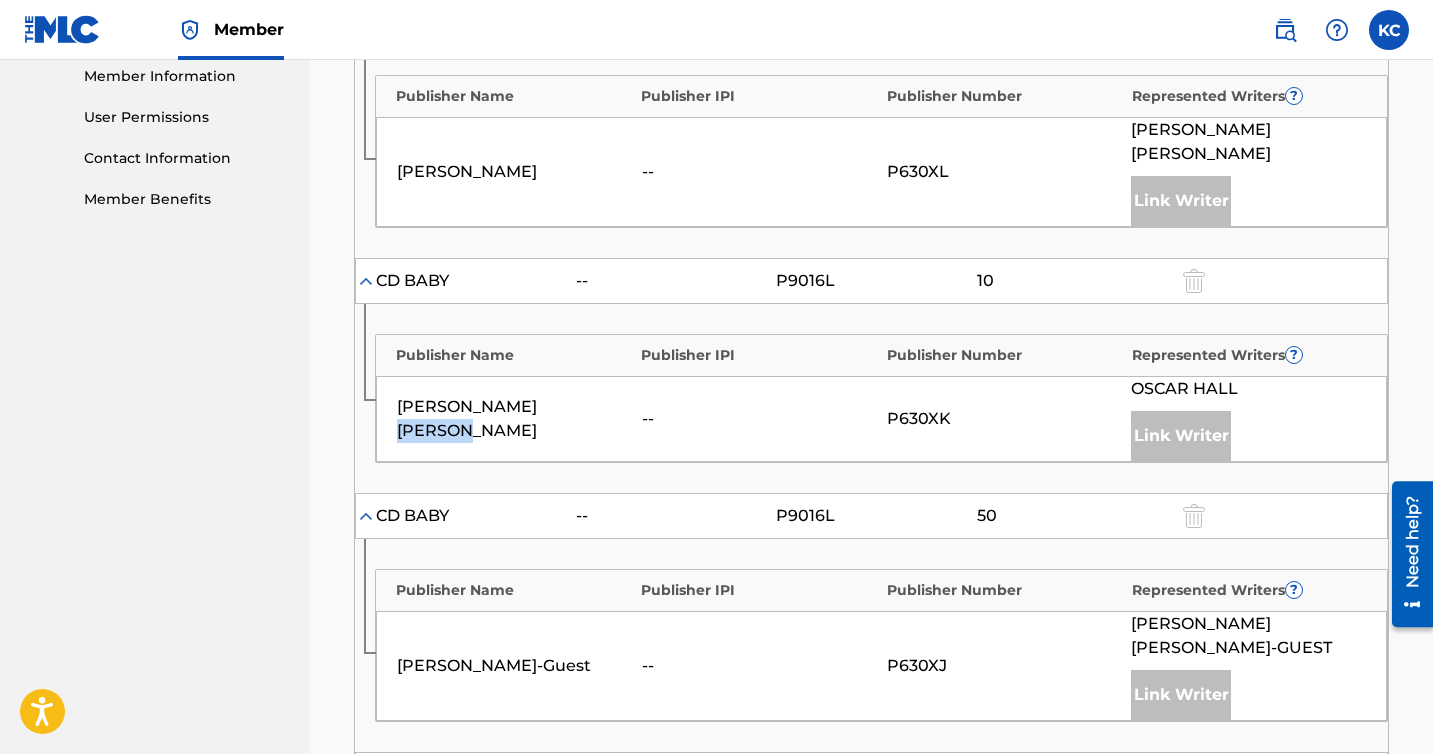 drag, startPoint x: 622, startPoint y: 374, endPoint x: 548, endPoint y: 374, distance: 74 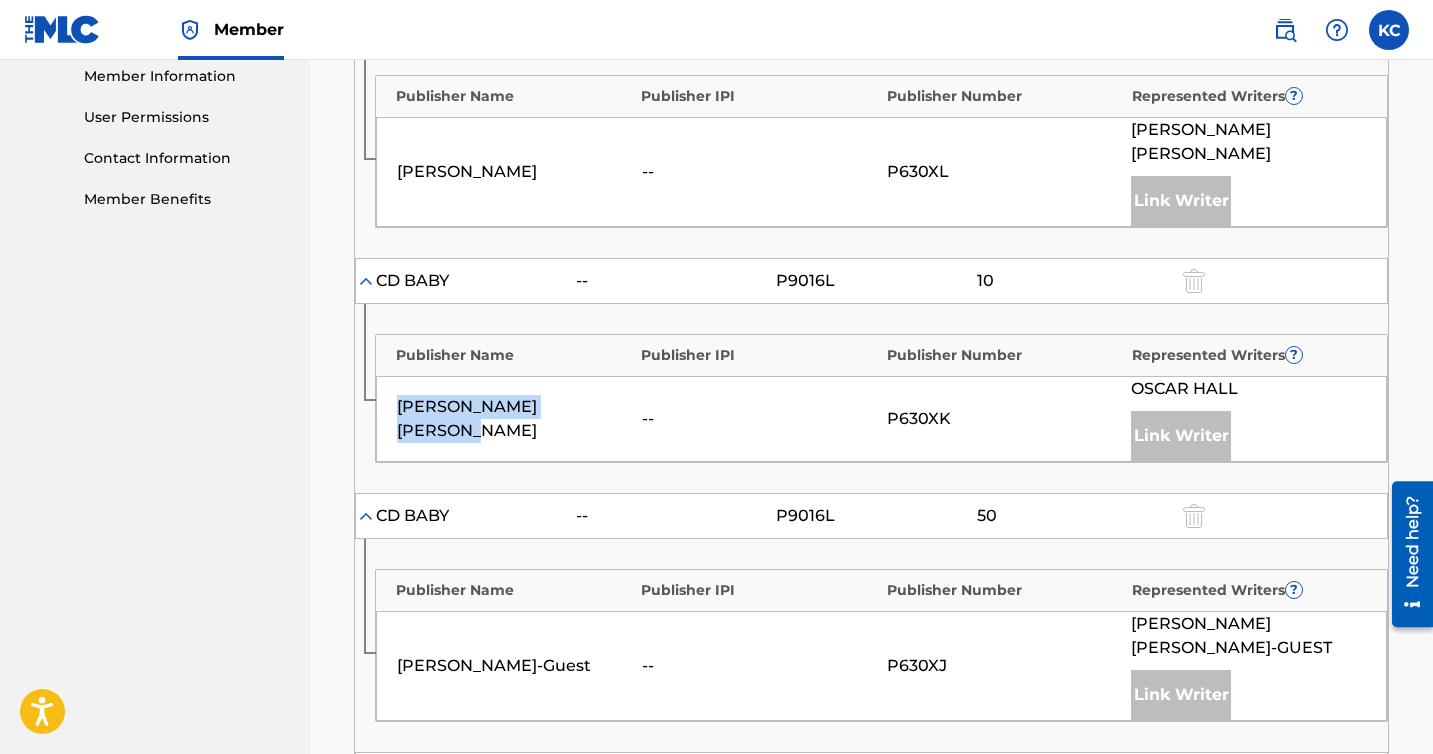 drag, startPoint x: 633, startPoint y: 373, endPoint x: 393, endPoint y: 370, distance: 240.01875 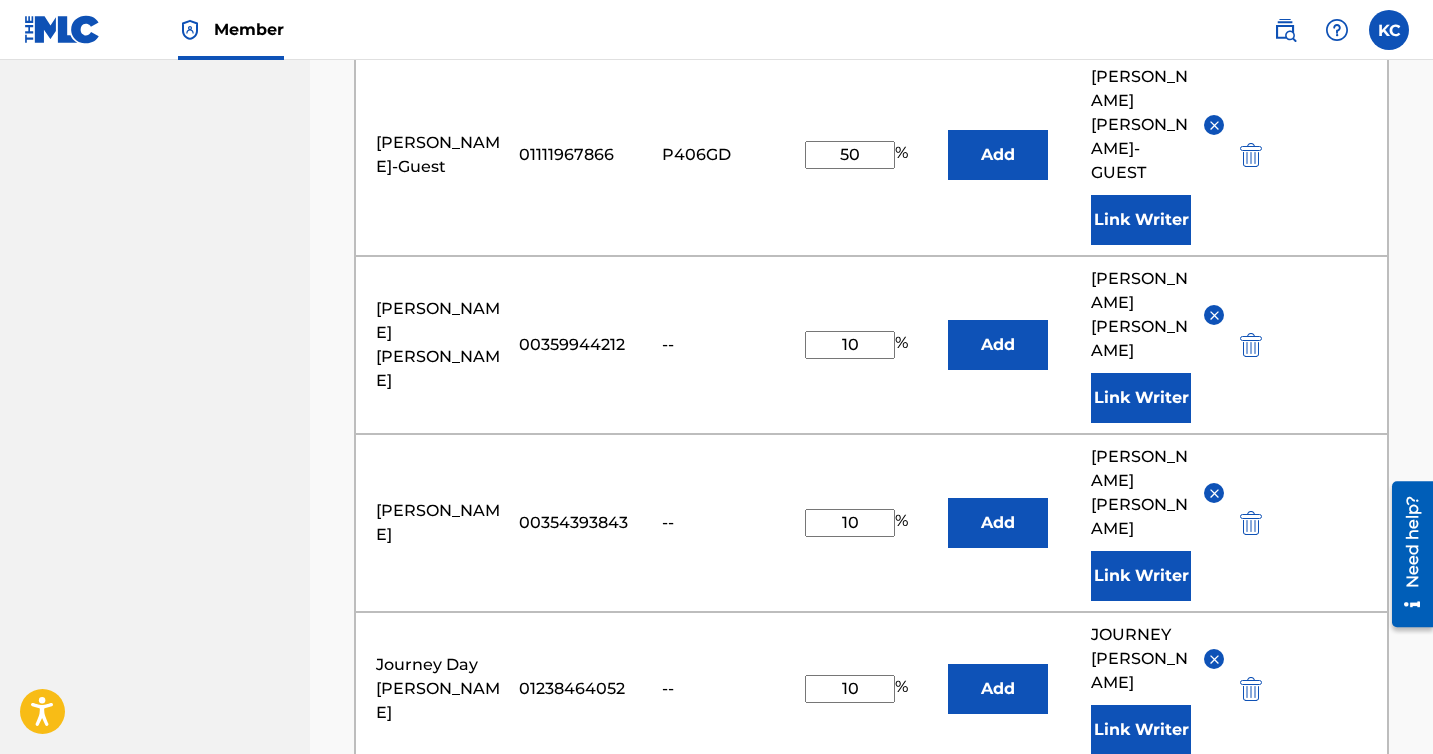 scroll, scrollTop: 2183, scrollLeft: 0, axis: vertical 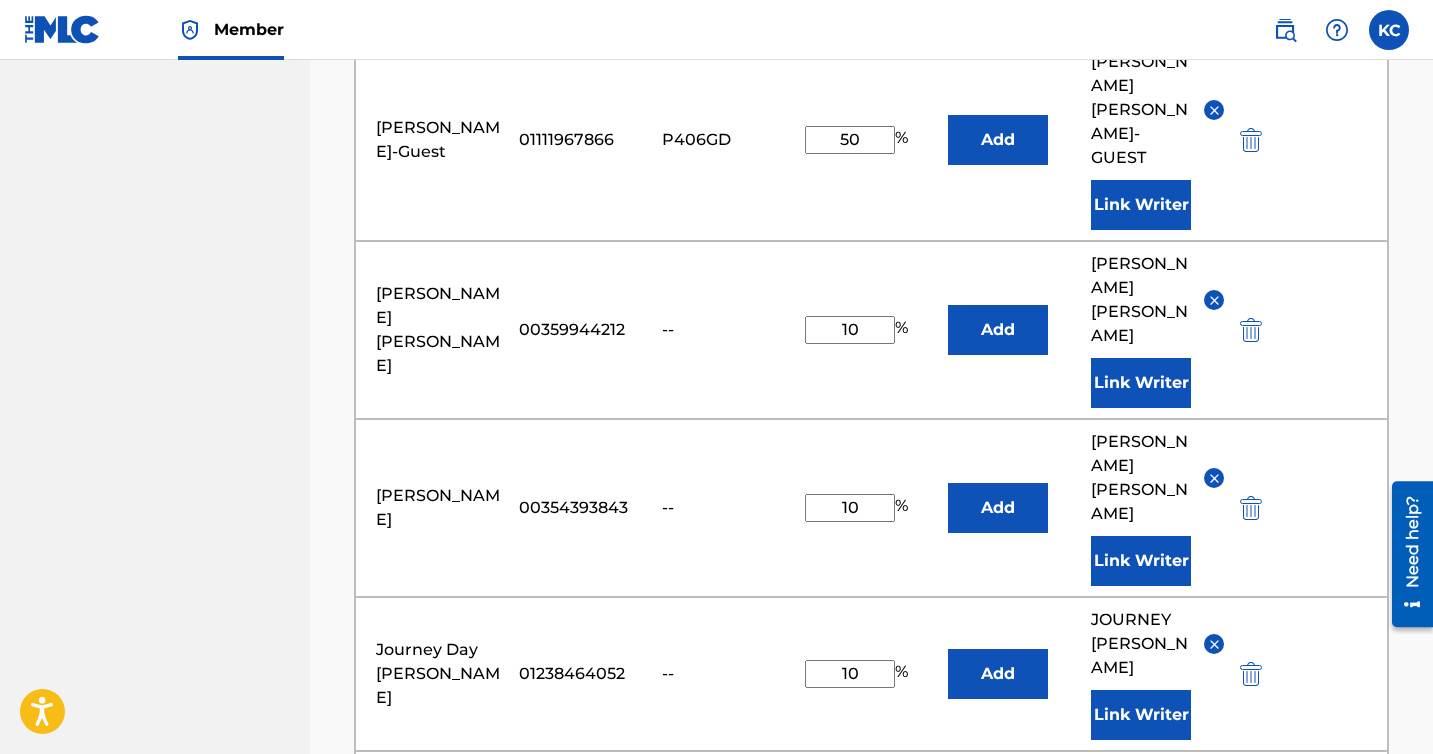 click at bounding box center (872, 899) 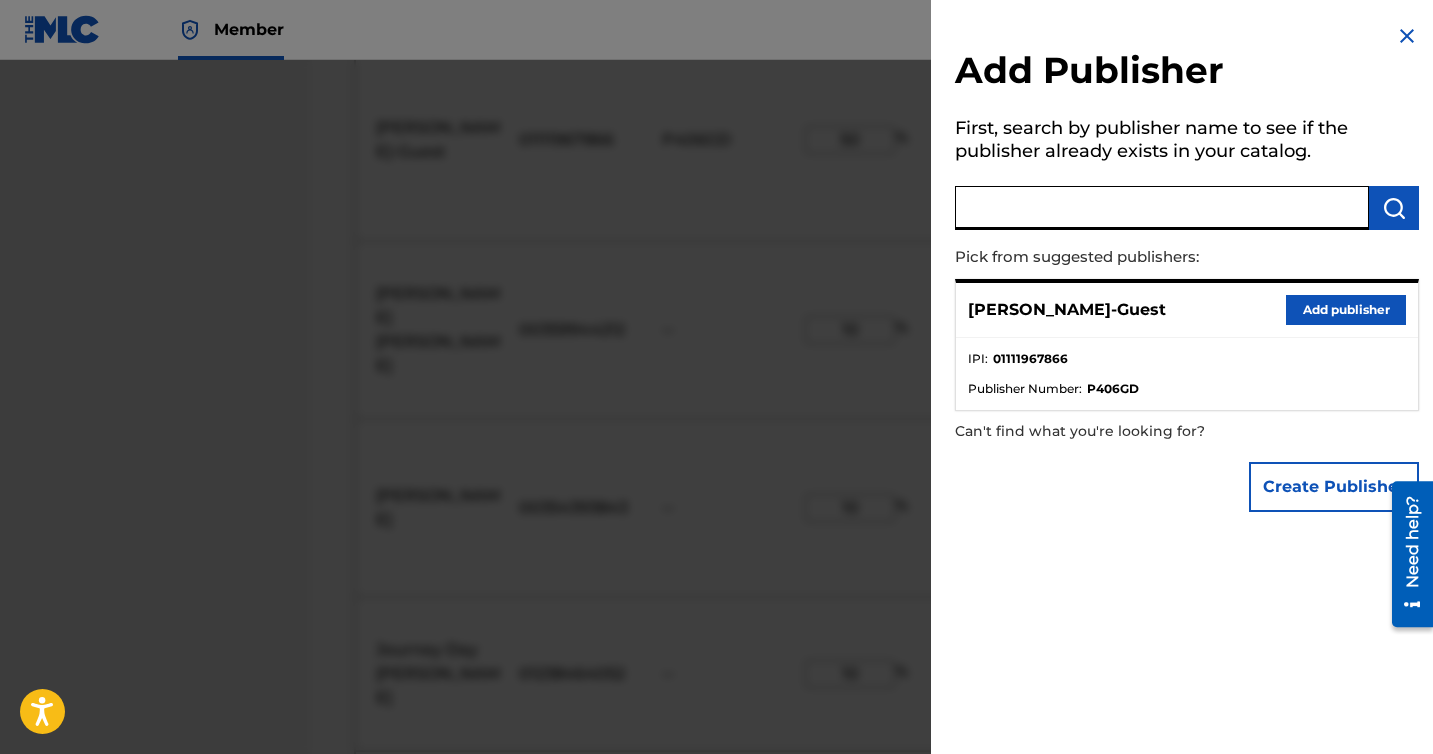 click at bounding box center [1162, 208] 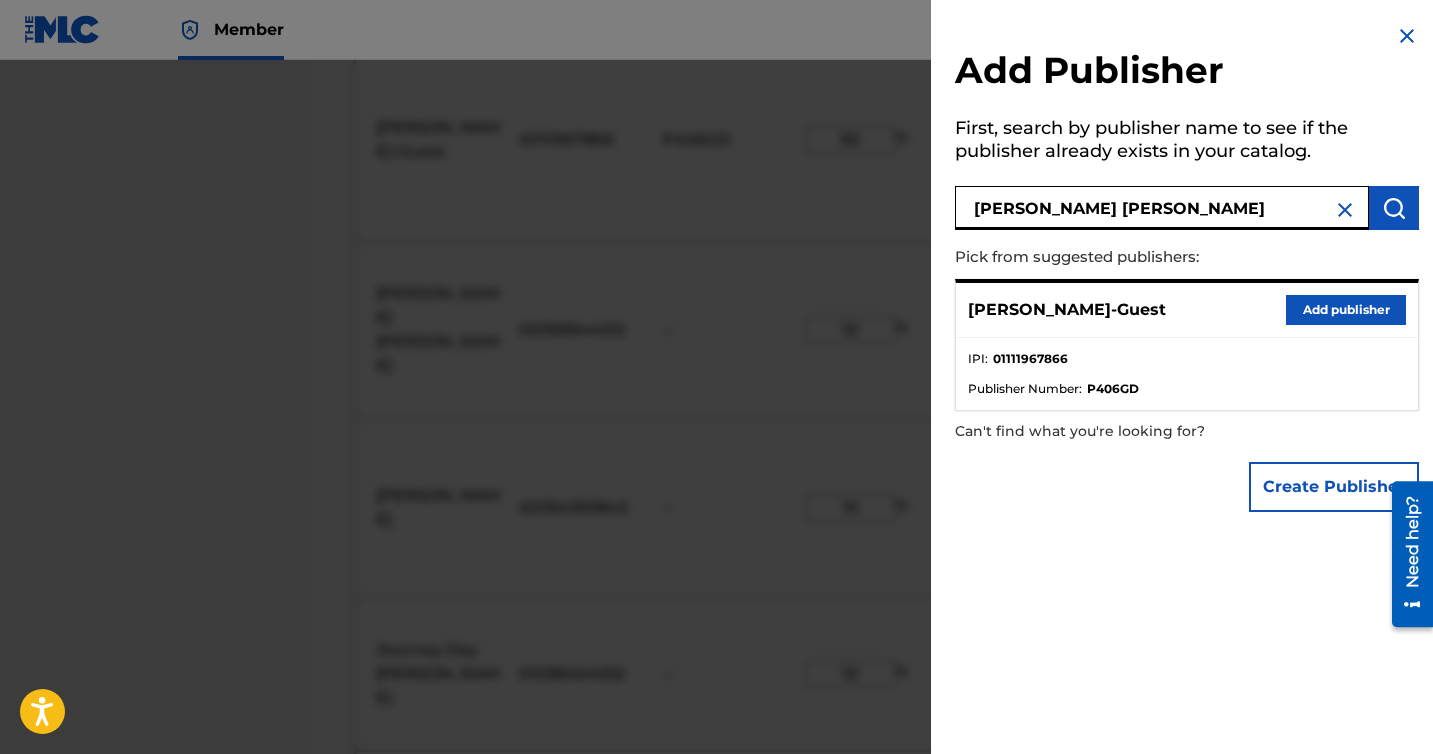 click at bounding box center (1394, 208) 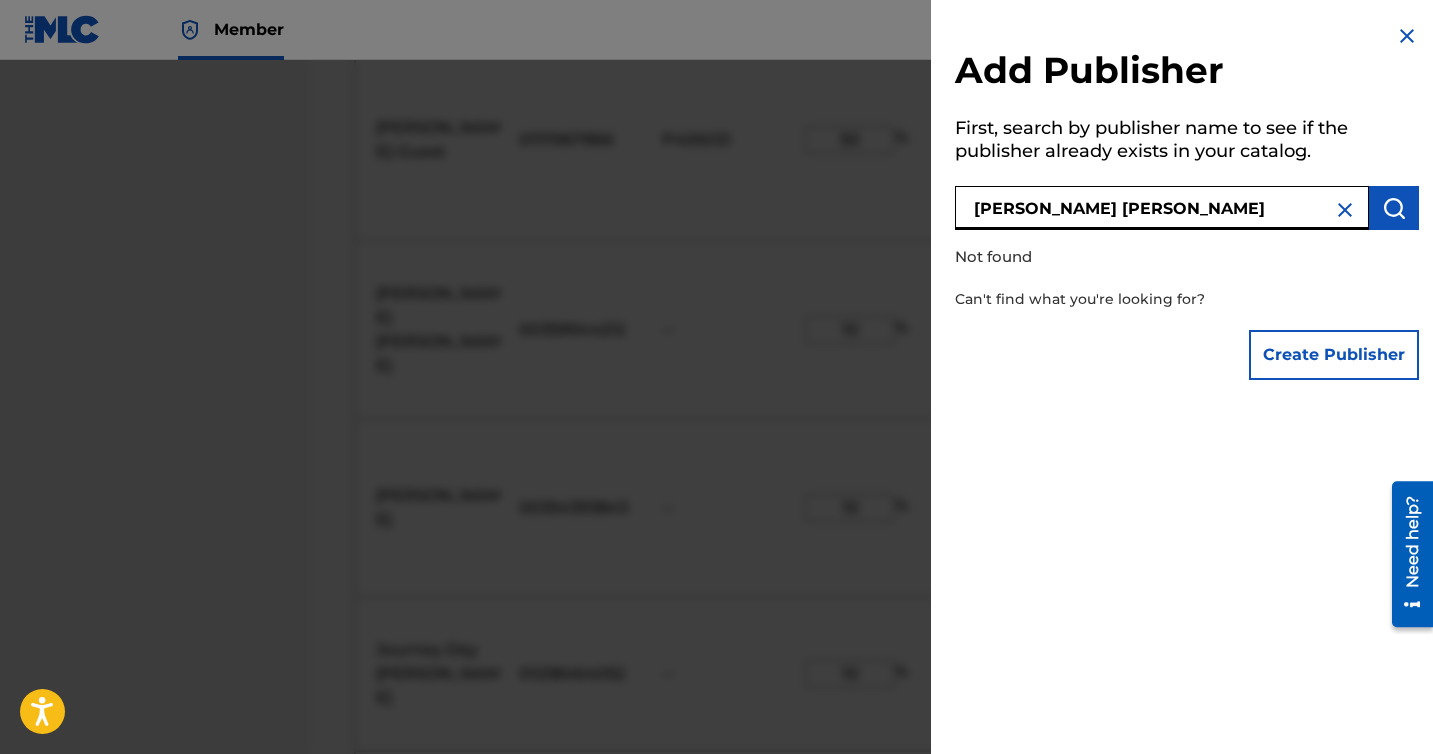 click on "[PERSON_NAME] [PERSON_NAME]" at bounding box center (1162, 208) 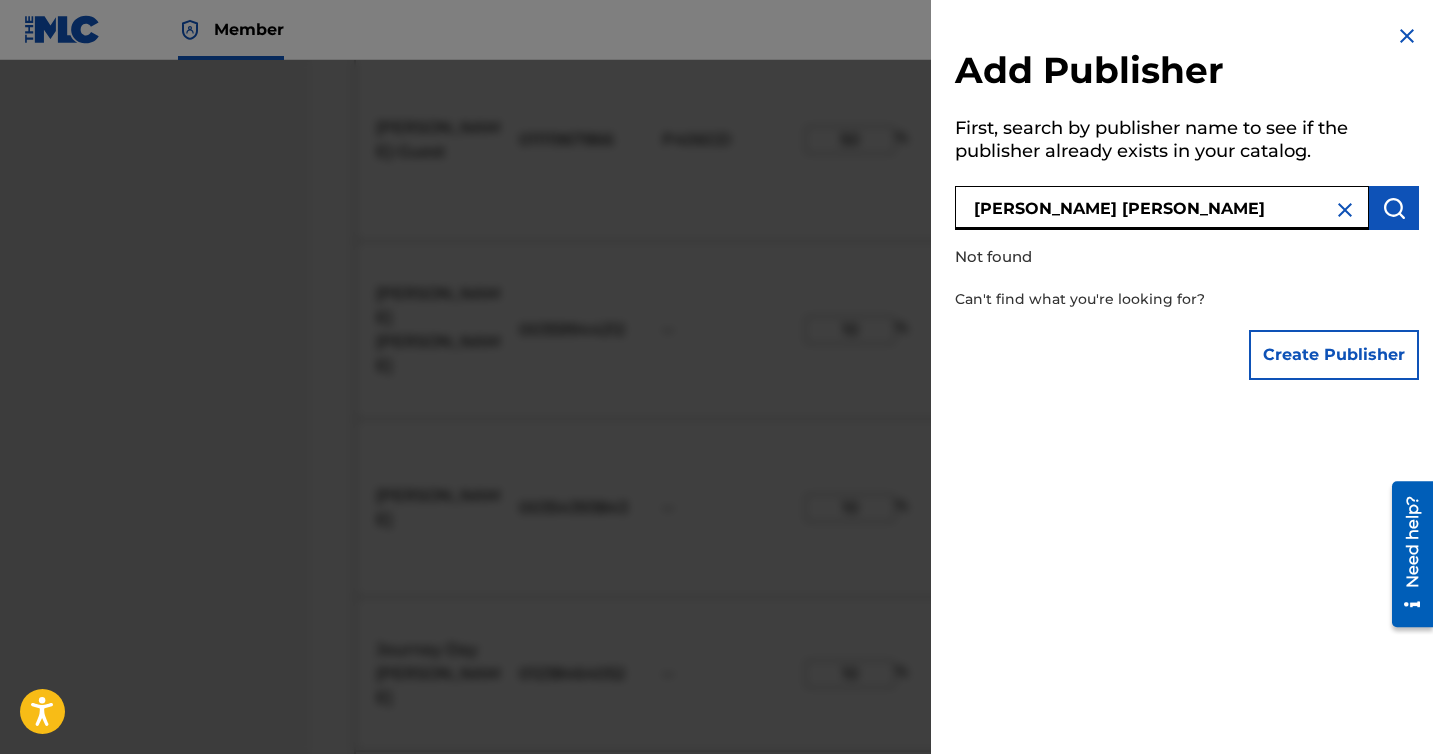 click on "[PERSON_NAME] [PERSON_NAME]" at bounding box center (1162, 208) 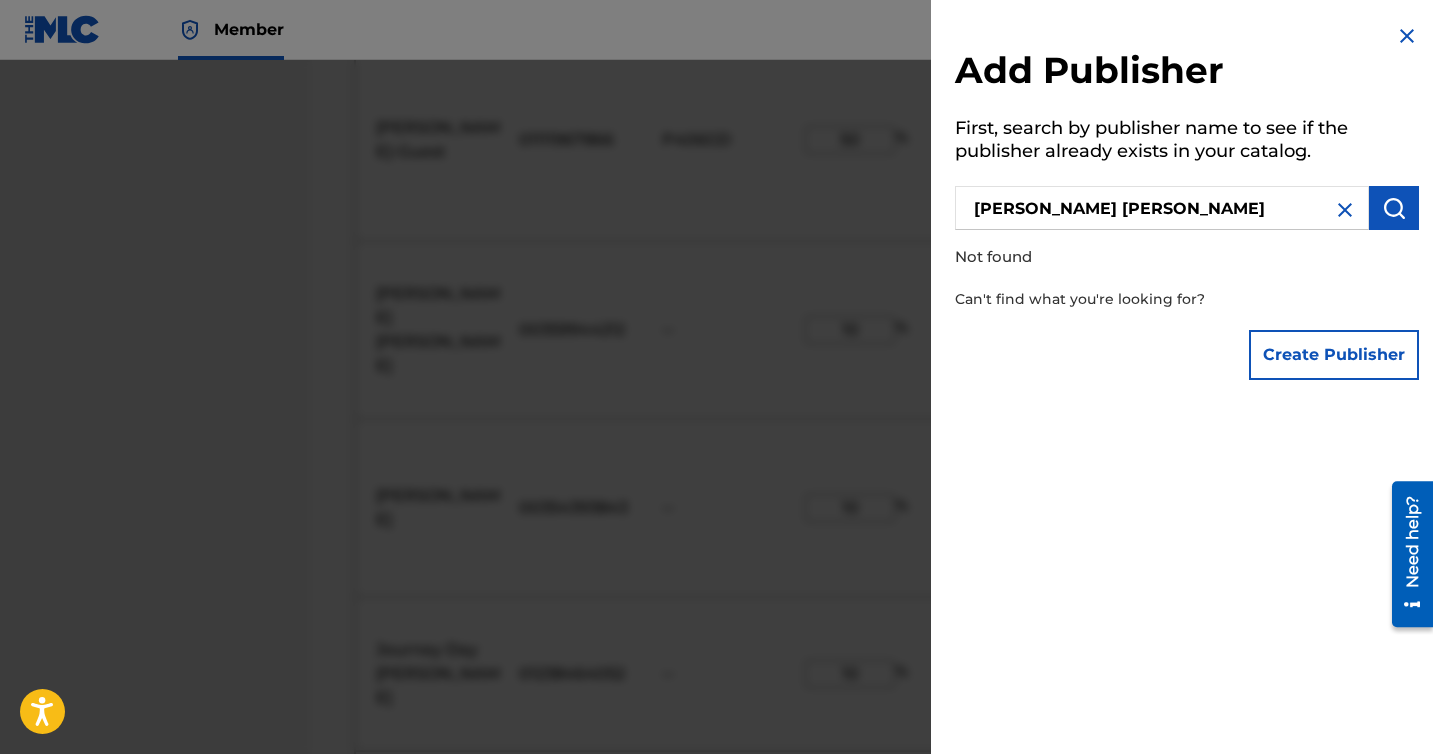 click at bounding box center [1394, 208] 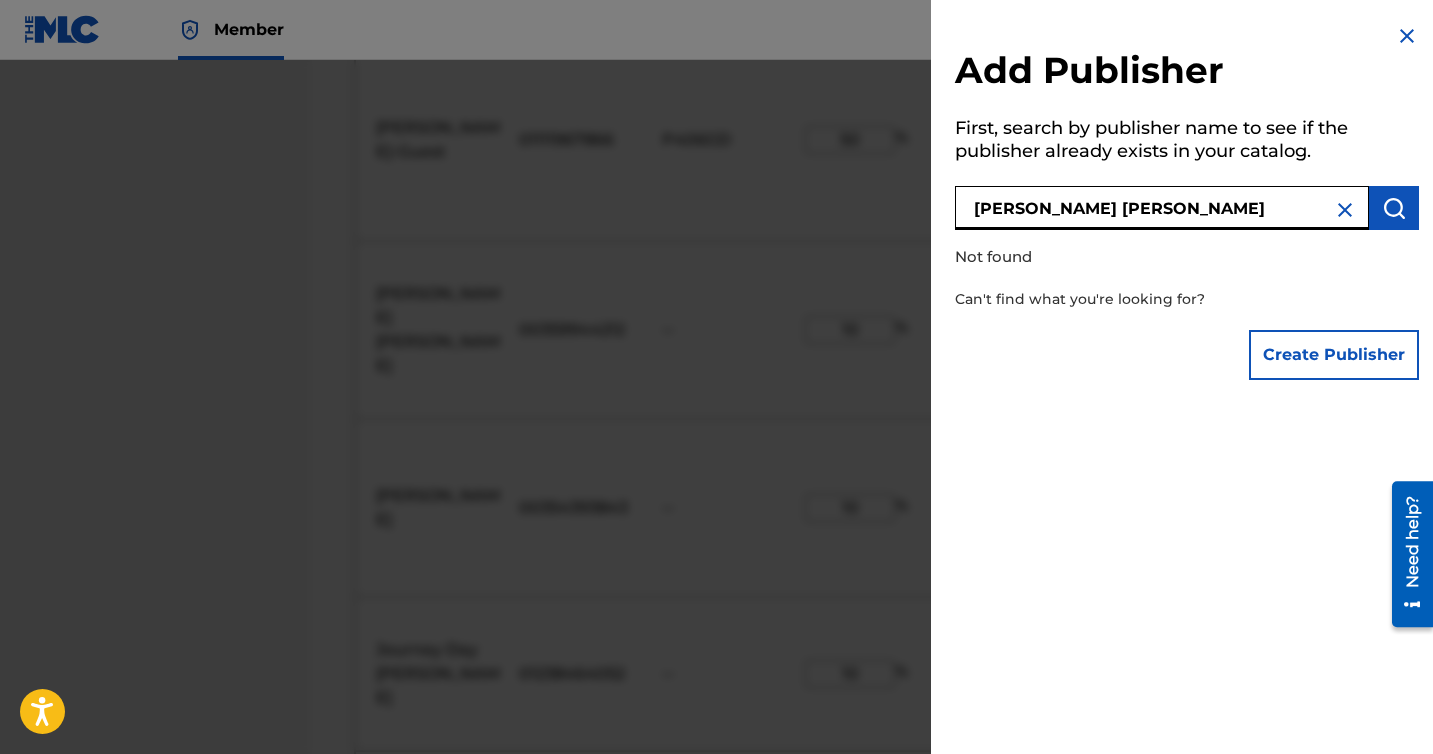 click on "[PERSON_NAME] [PERSON_NAME]" at bounding box center (1162, 208) 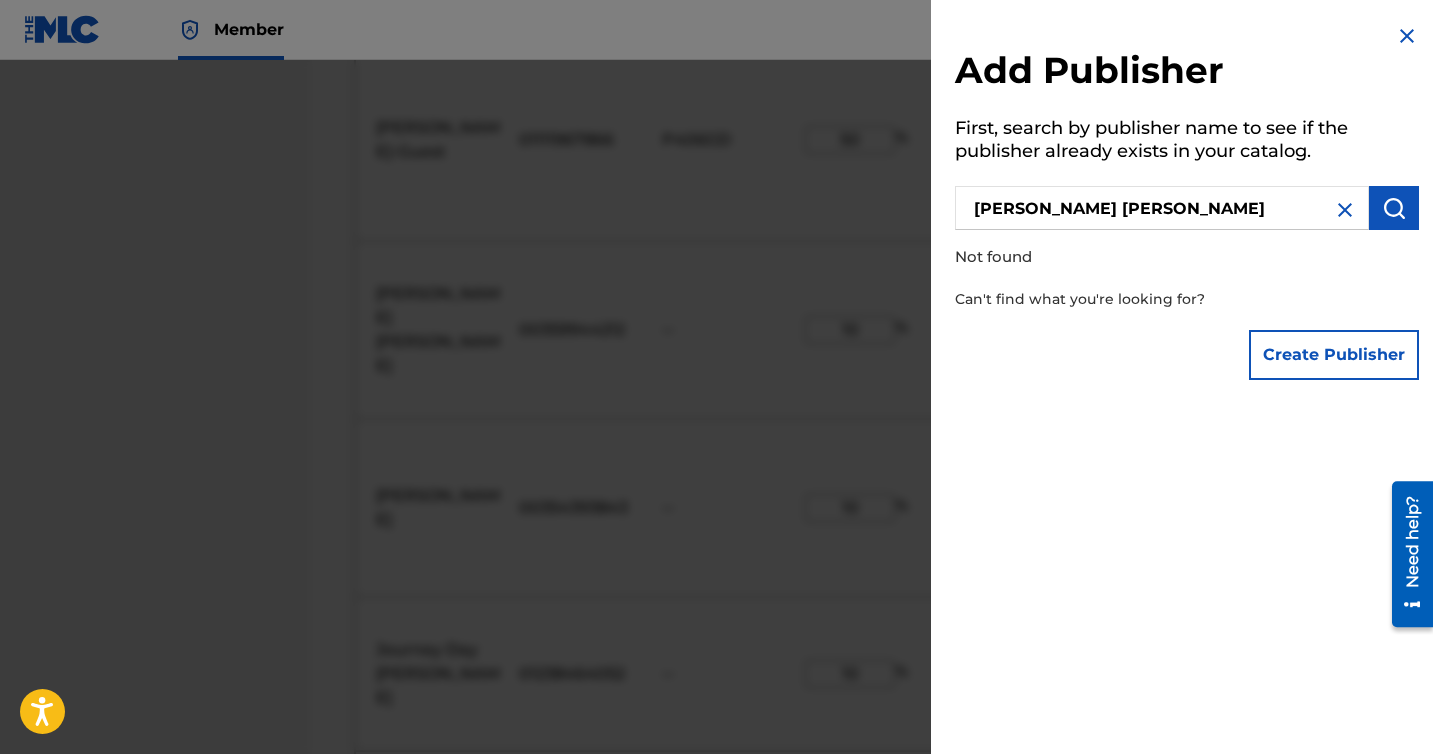 click on "Create Publisher" at bounding box center [1334, 355] 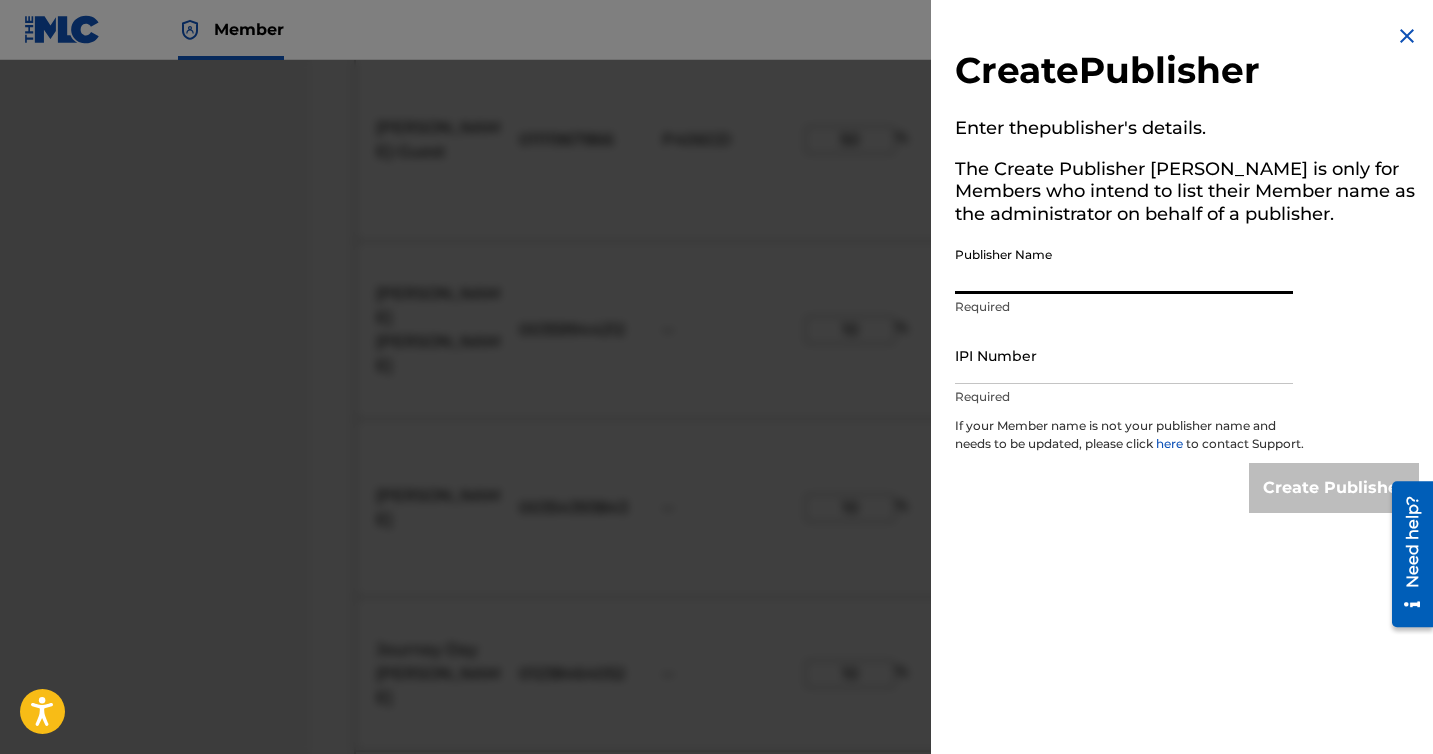 click on "Publisher Name" at bounding box center (1124, 265) 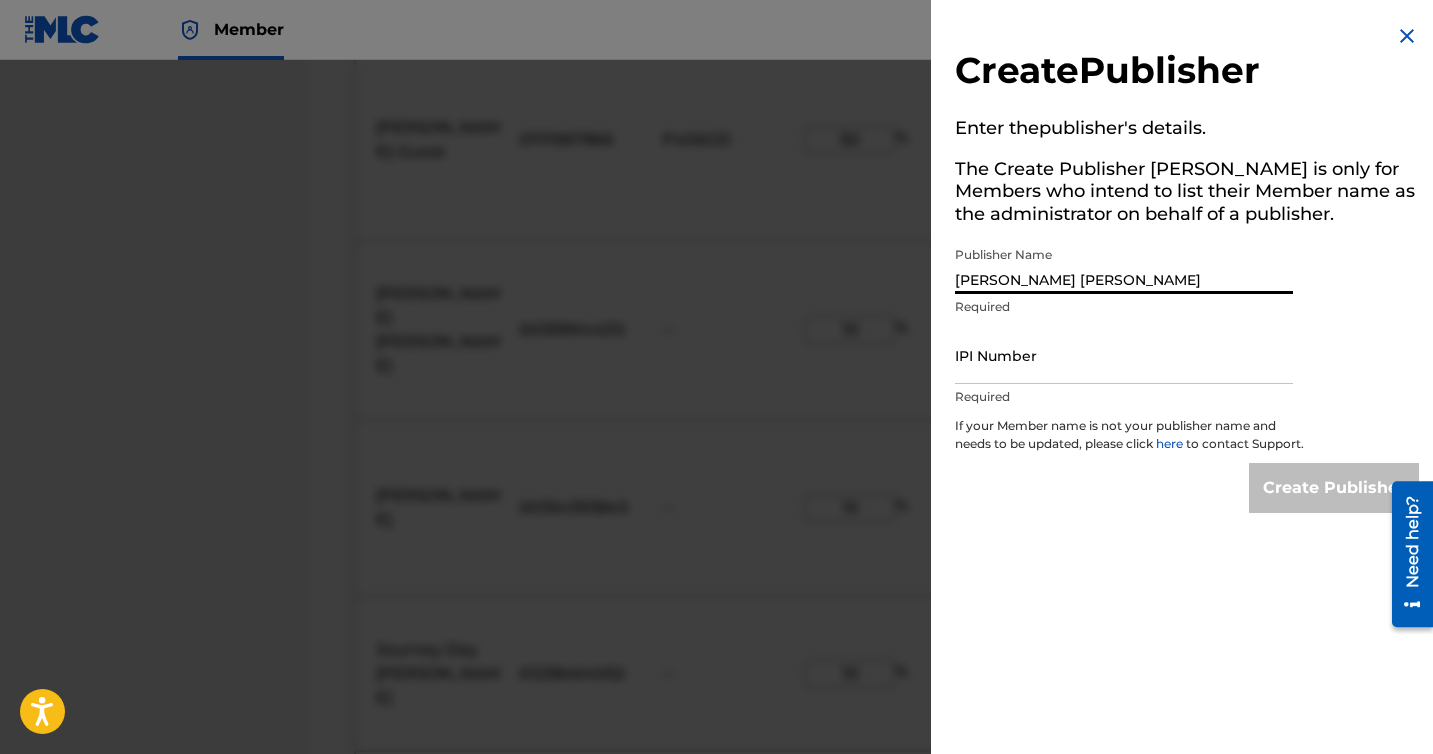 type on "[PERSON_NAME] [PERSON_NAME]" 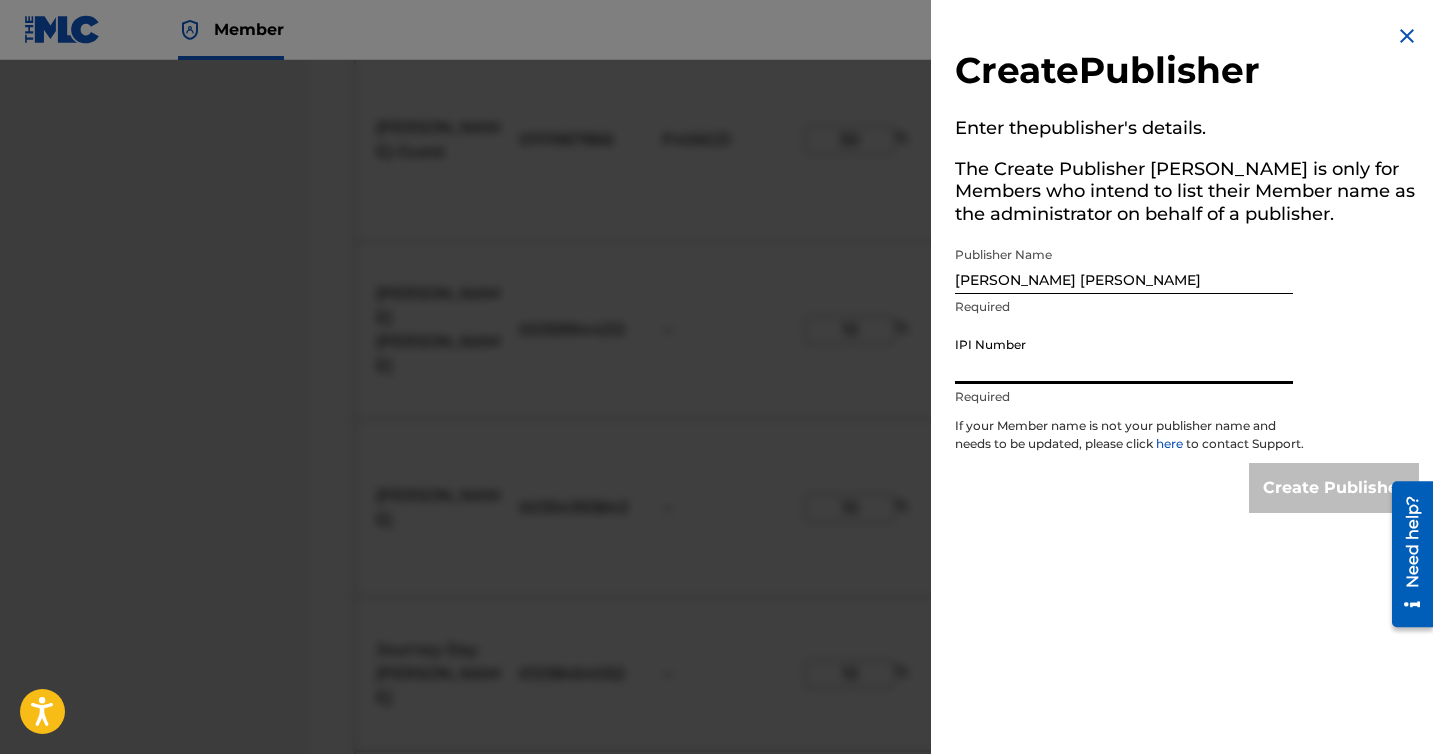 click on "IPI Number" at bounding box center (1124, 355) 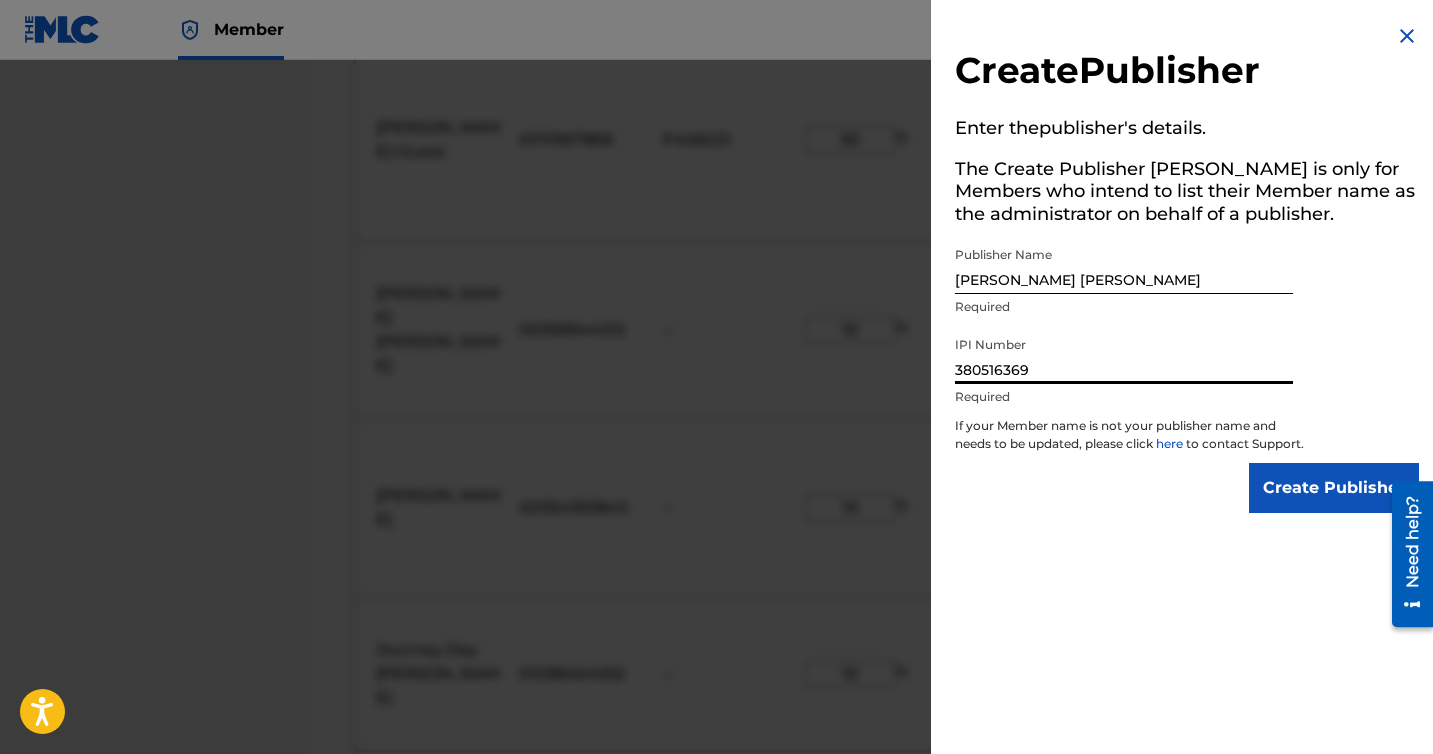 type on "380516369" 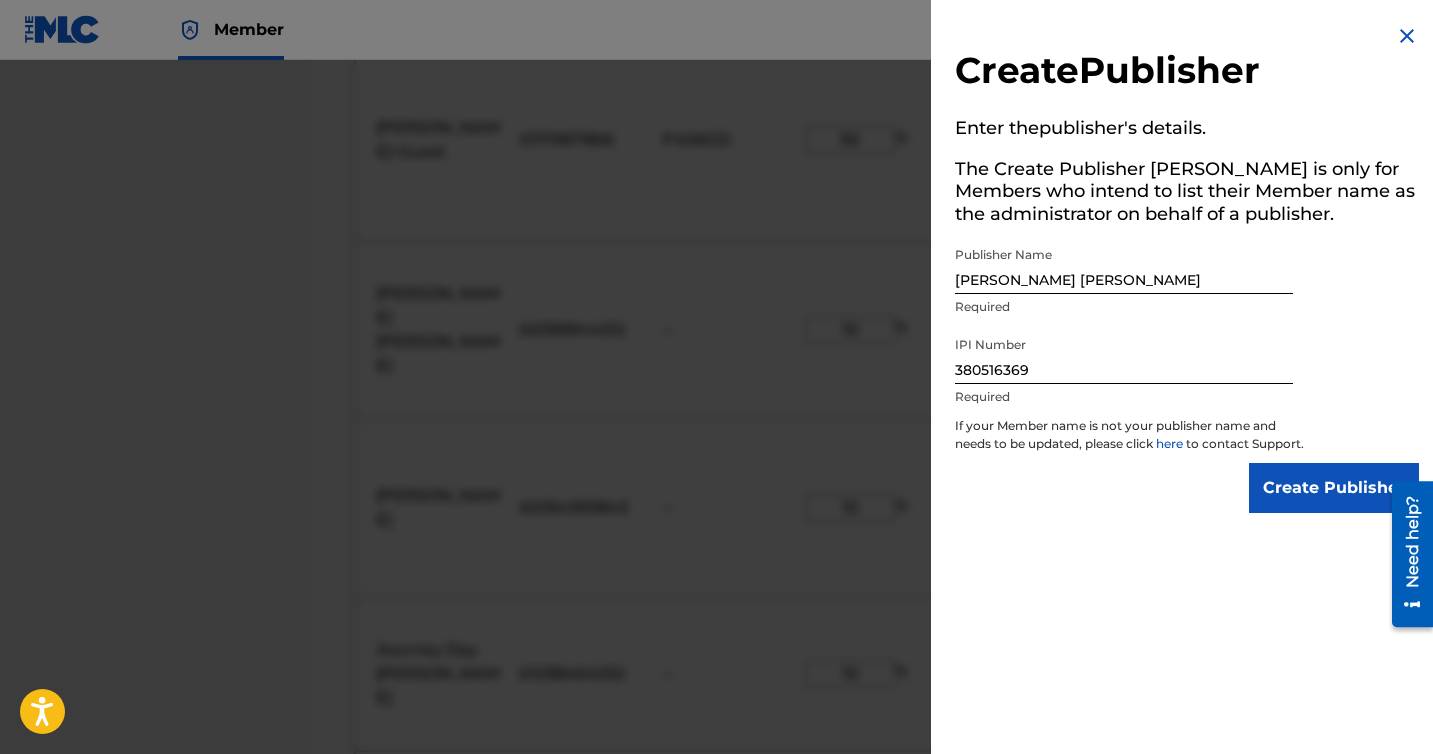 click on "Create Publisher" at bounding box center [1334, 488] 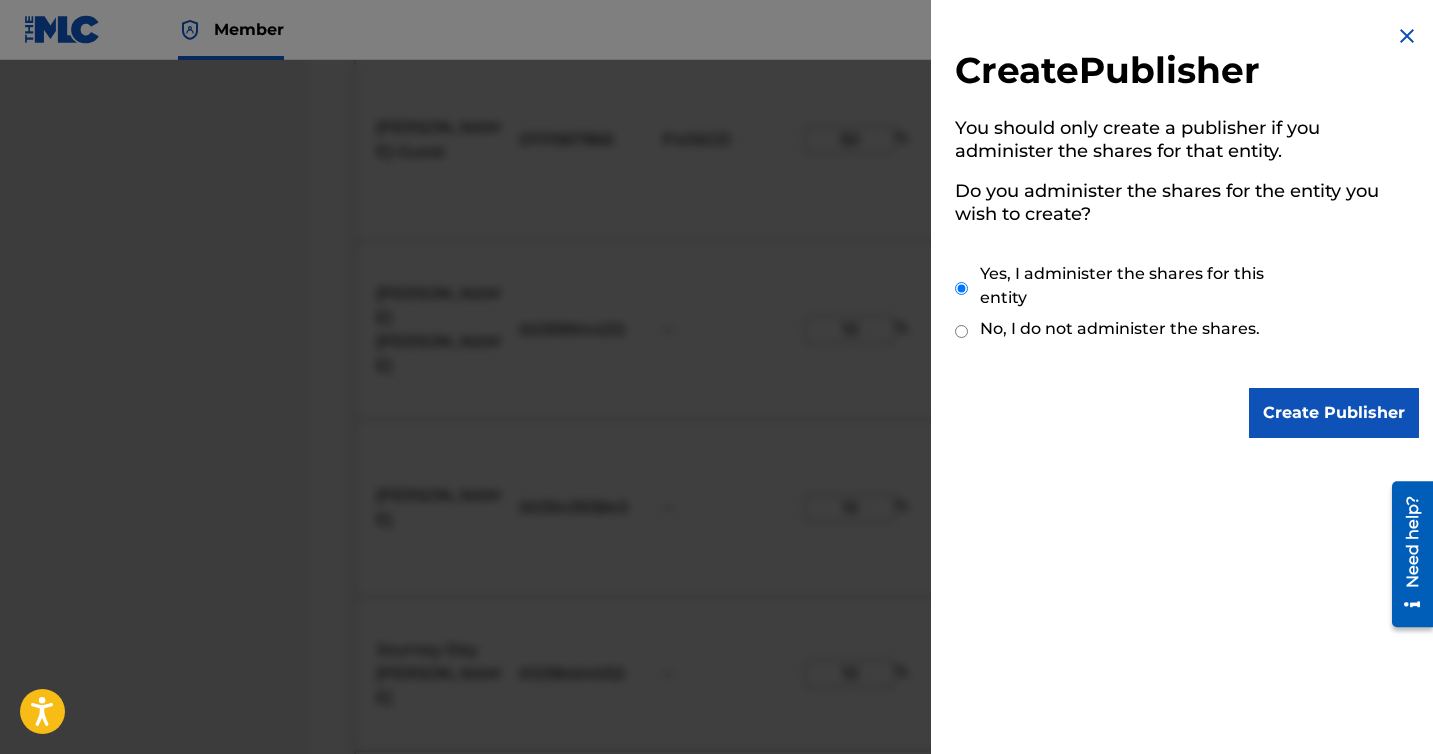 click on "Create Publisher" at bounding box center [1334, 413] 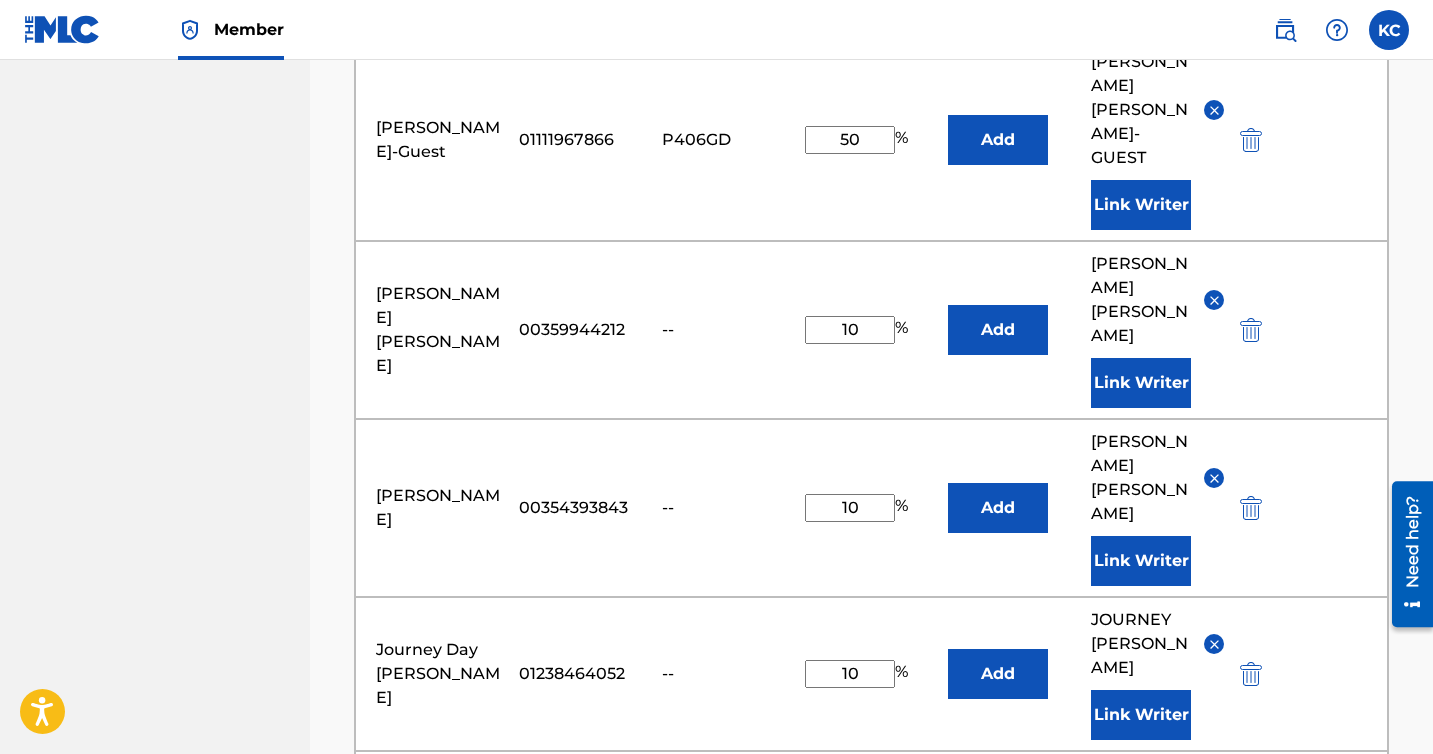 click at bounding box center (850, 854) 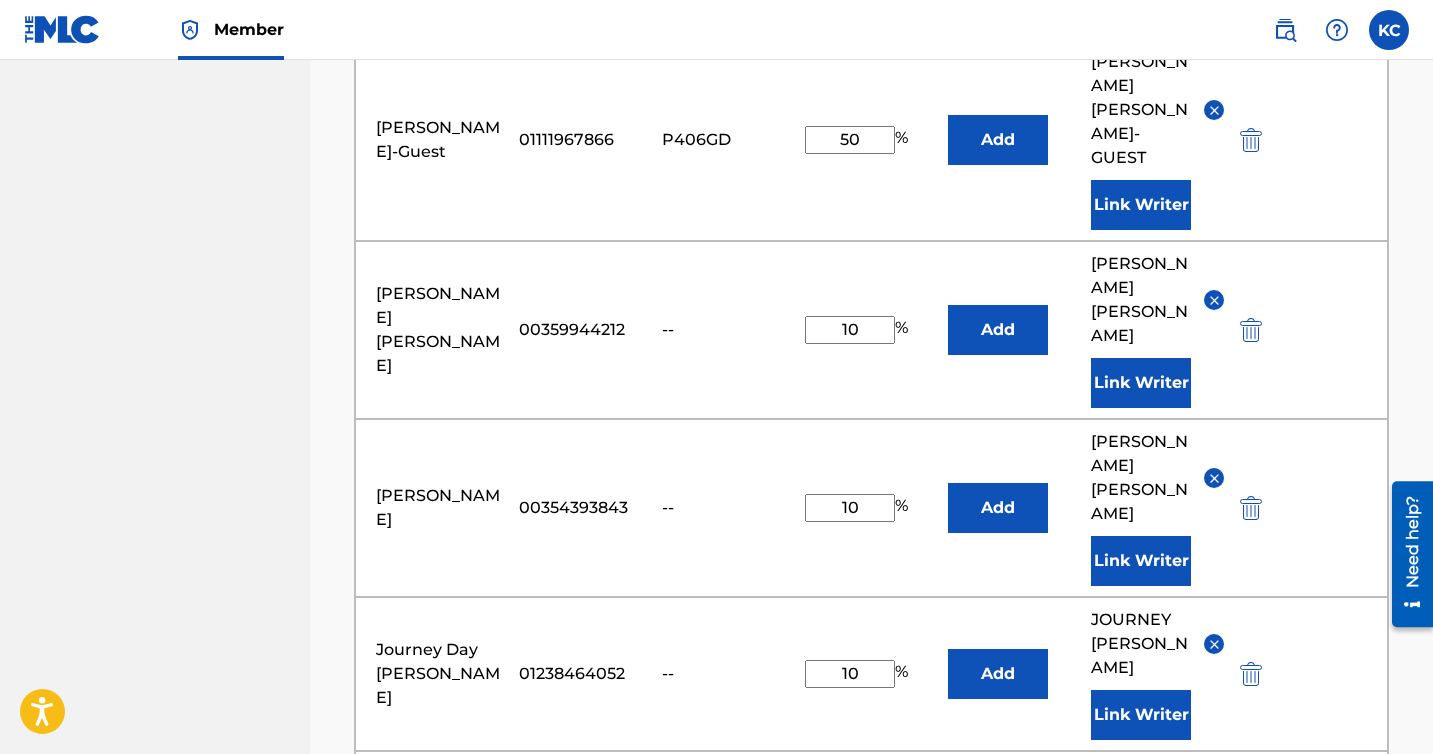 click on "Link Writer" at bounding box center [1141, 787] 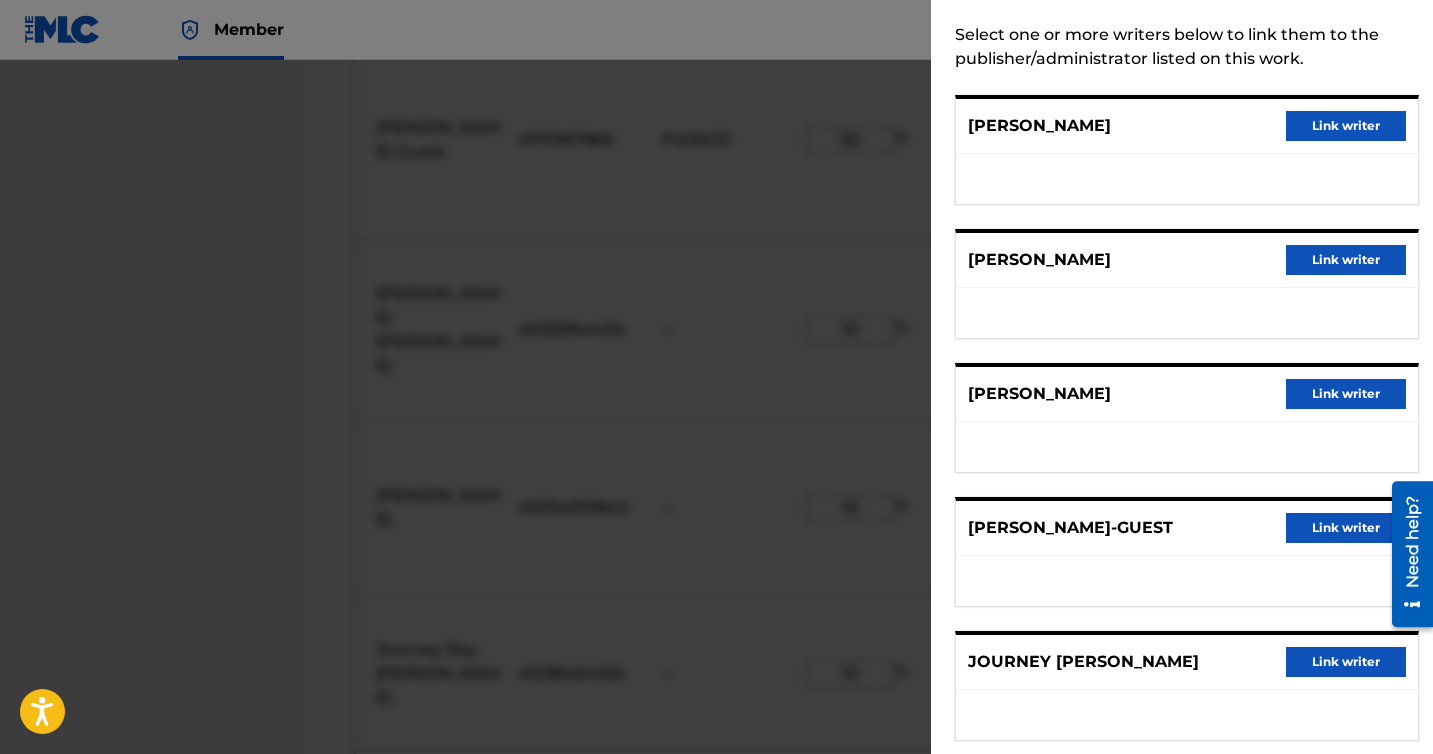 scroll, scrollTop: 125, scrollLeft: 0, axis: vertical 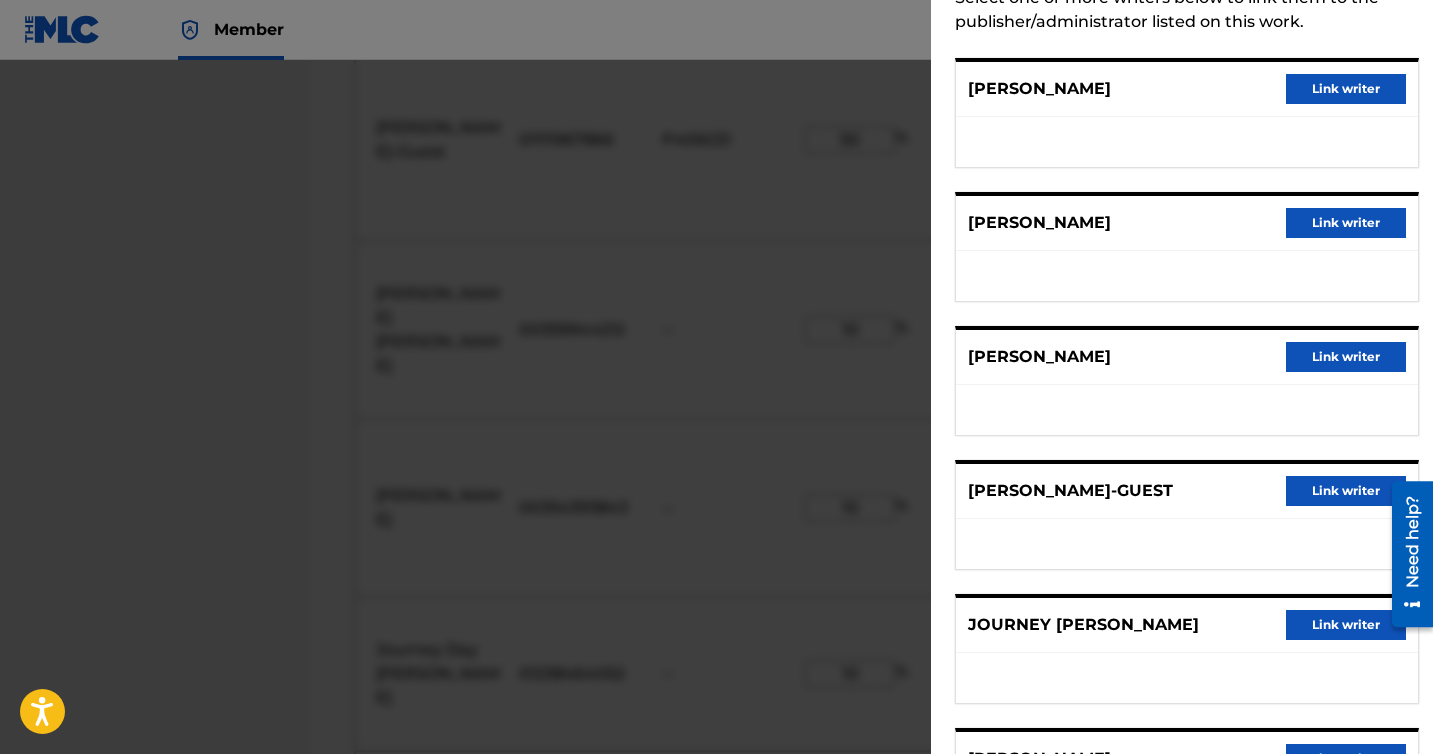 click on "Link writer" at bounding box center [1346, 357] 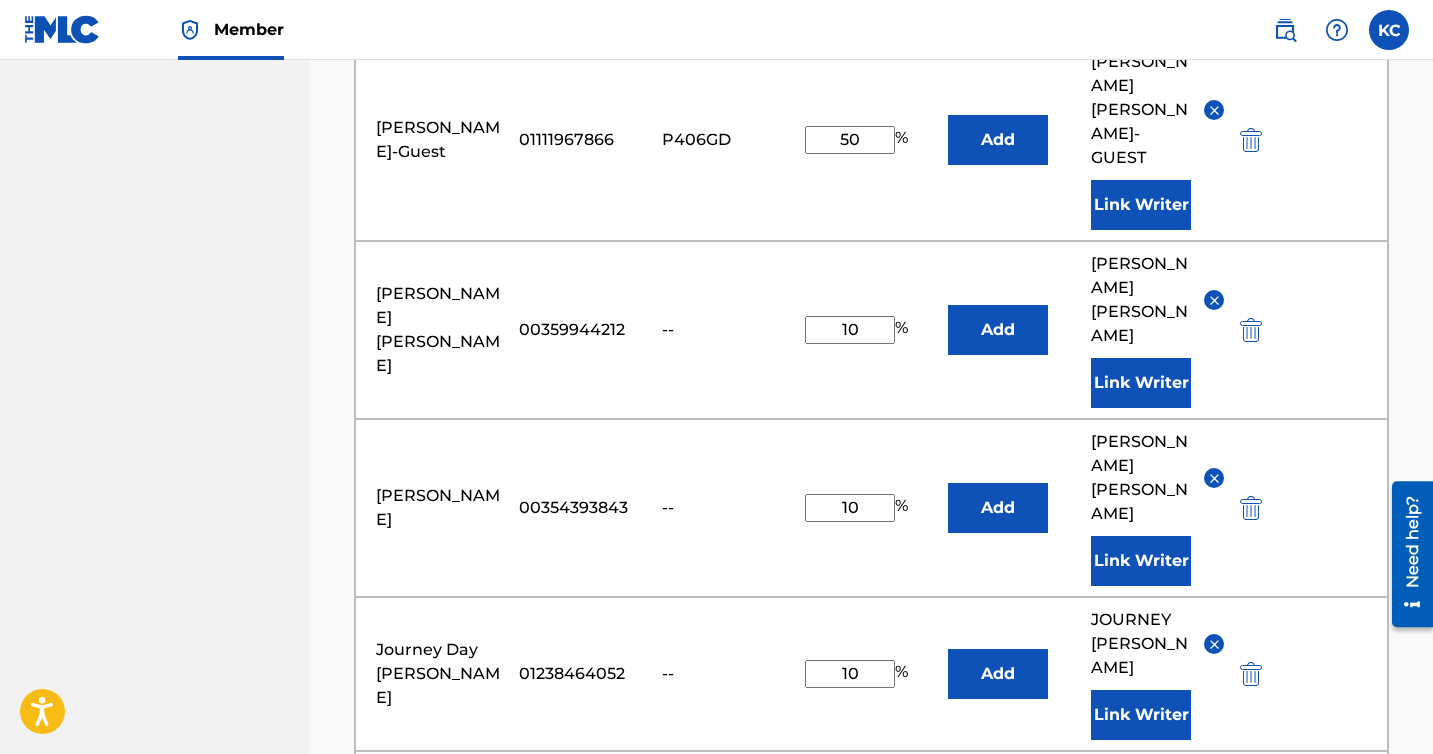 click on "Link Writer" at bounding box center [1141, 988] 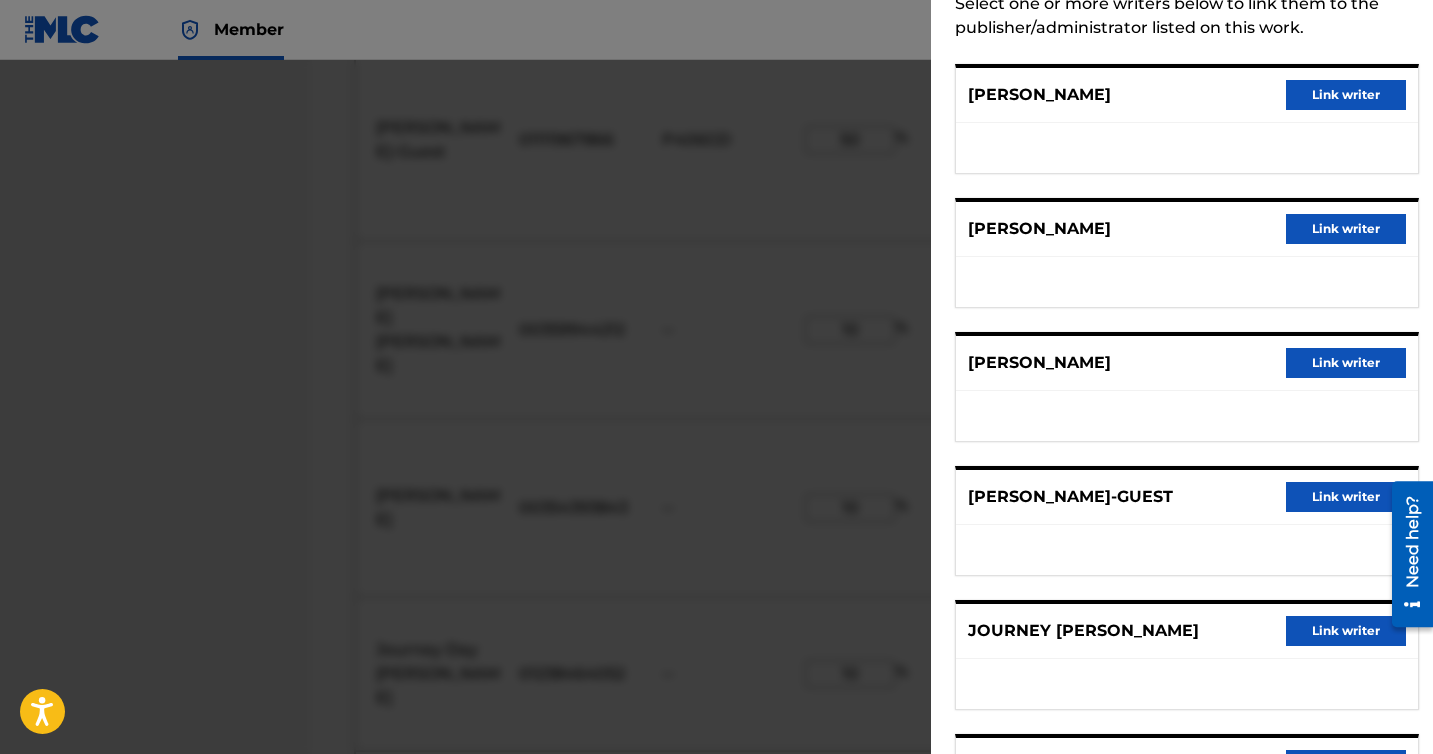 scroll, scrollTop: 36, scrollLeft: 0, axis: vertical 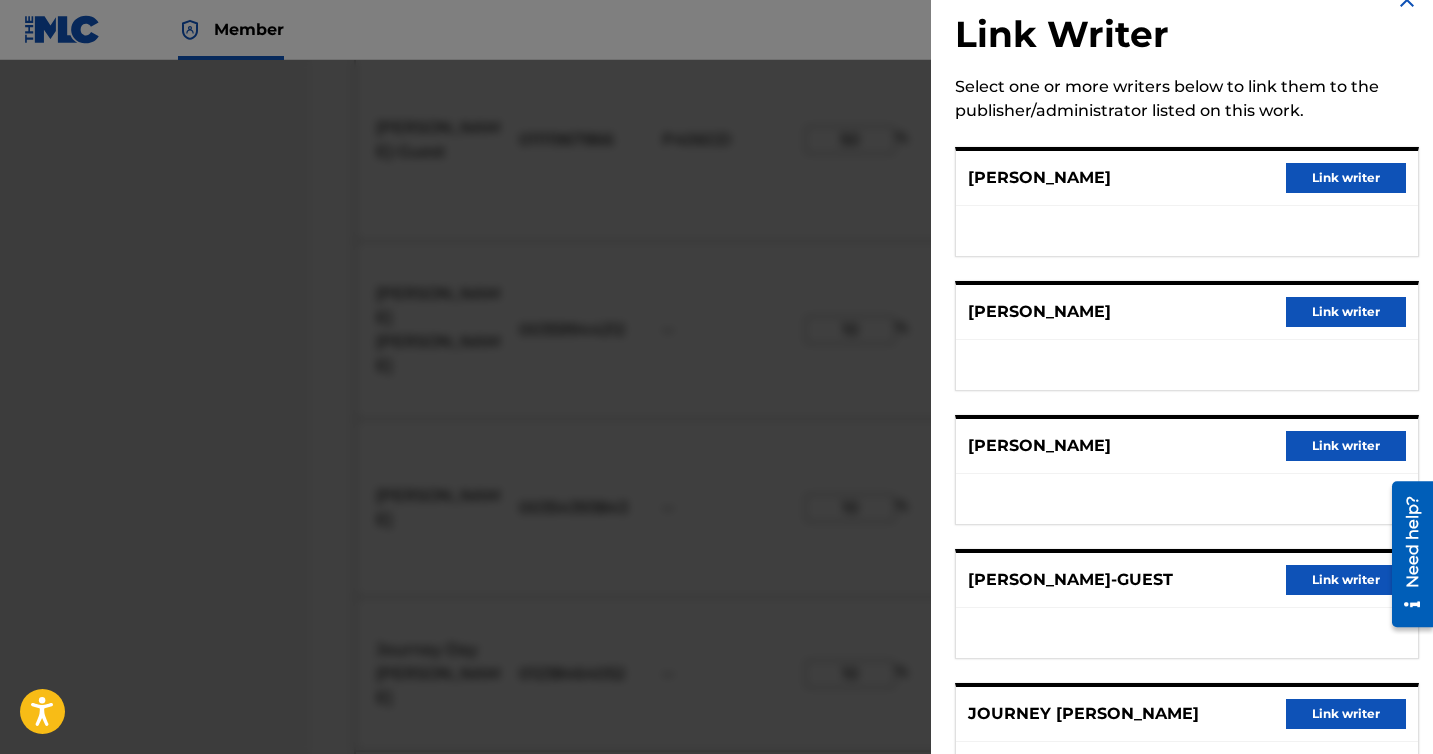 click on "Link writer" at bounding box center [1346, 178] 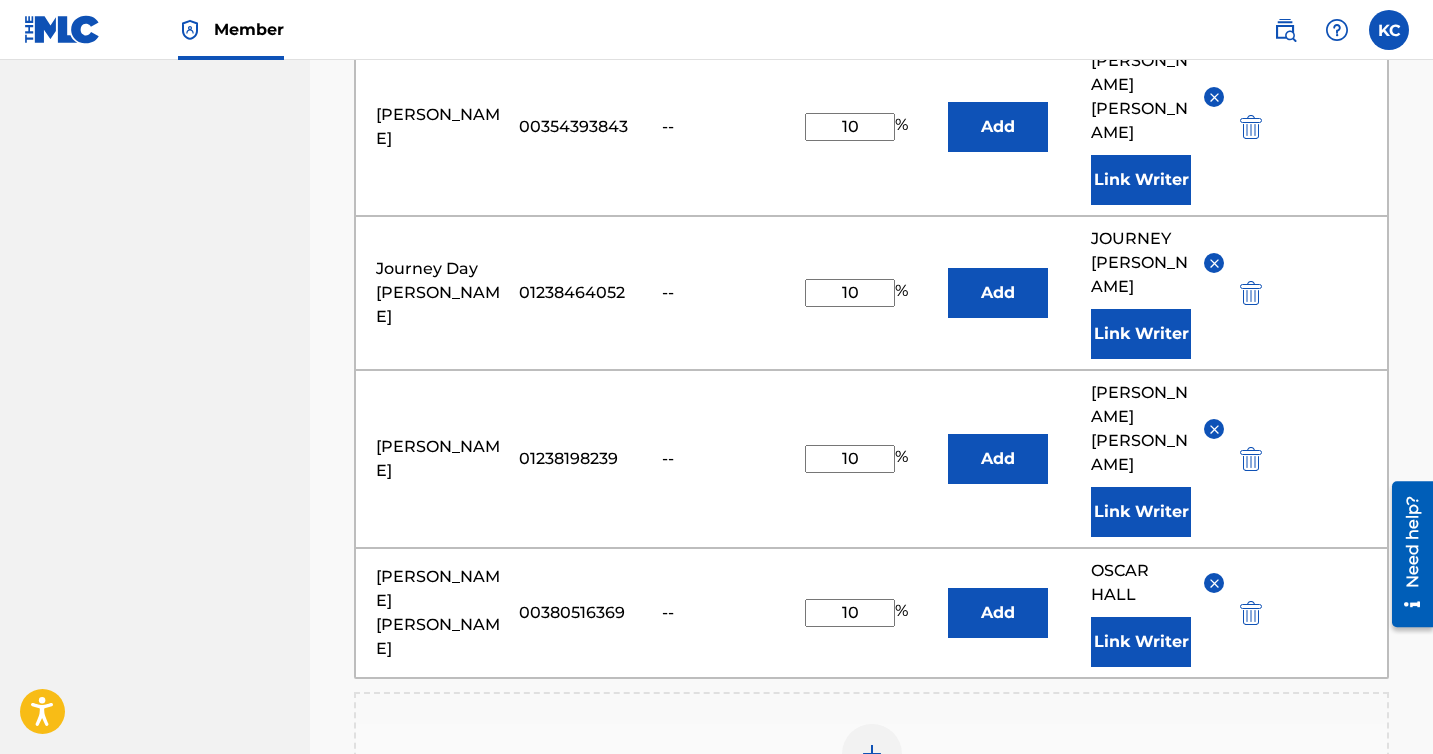 scroll, scrollTop: 2650, scrollLeft: 0, axis: vertical 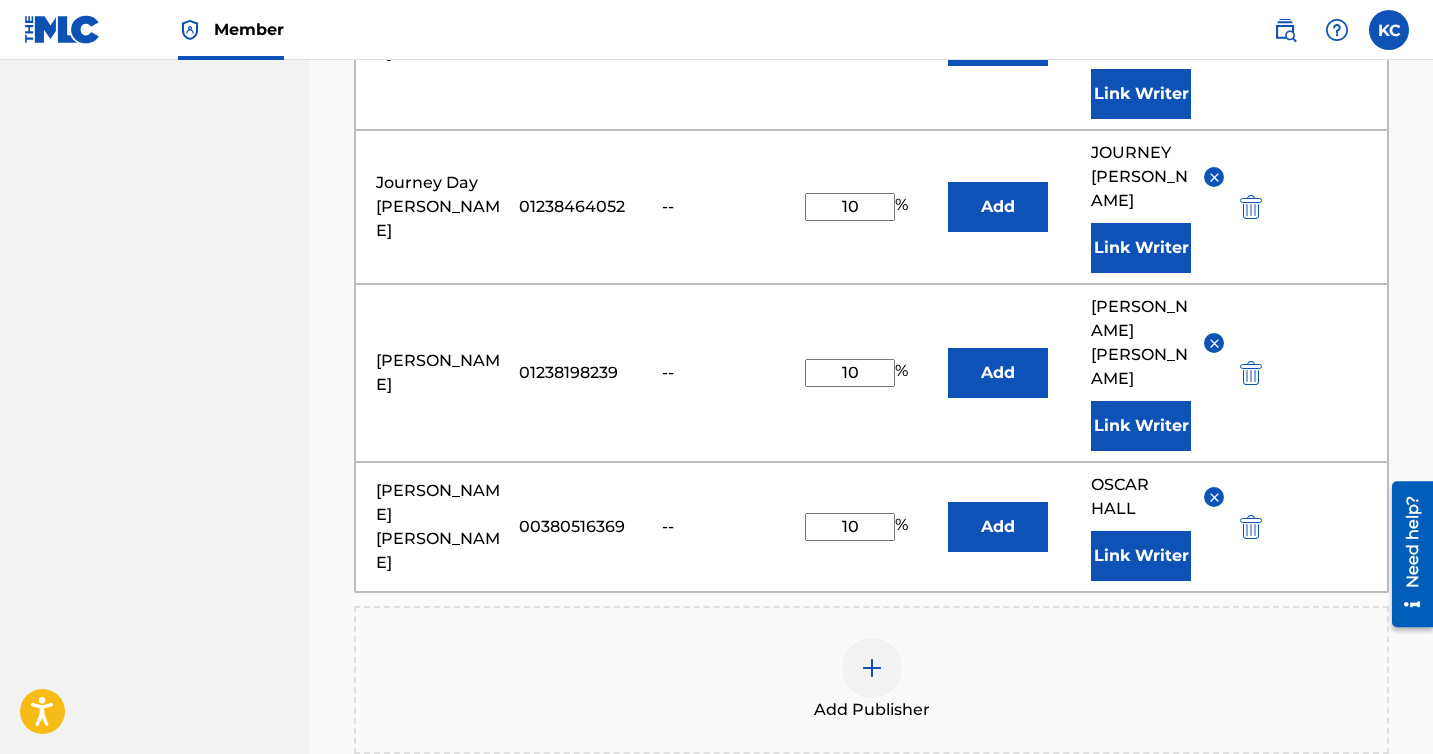 click on "Next" at bounding box center [1329, 956] 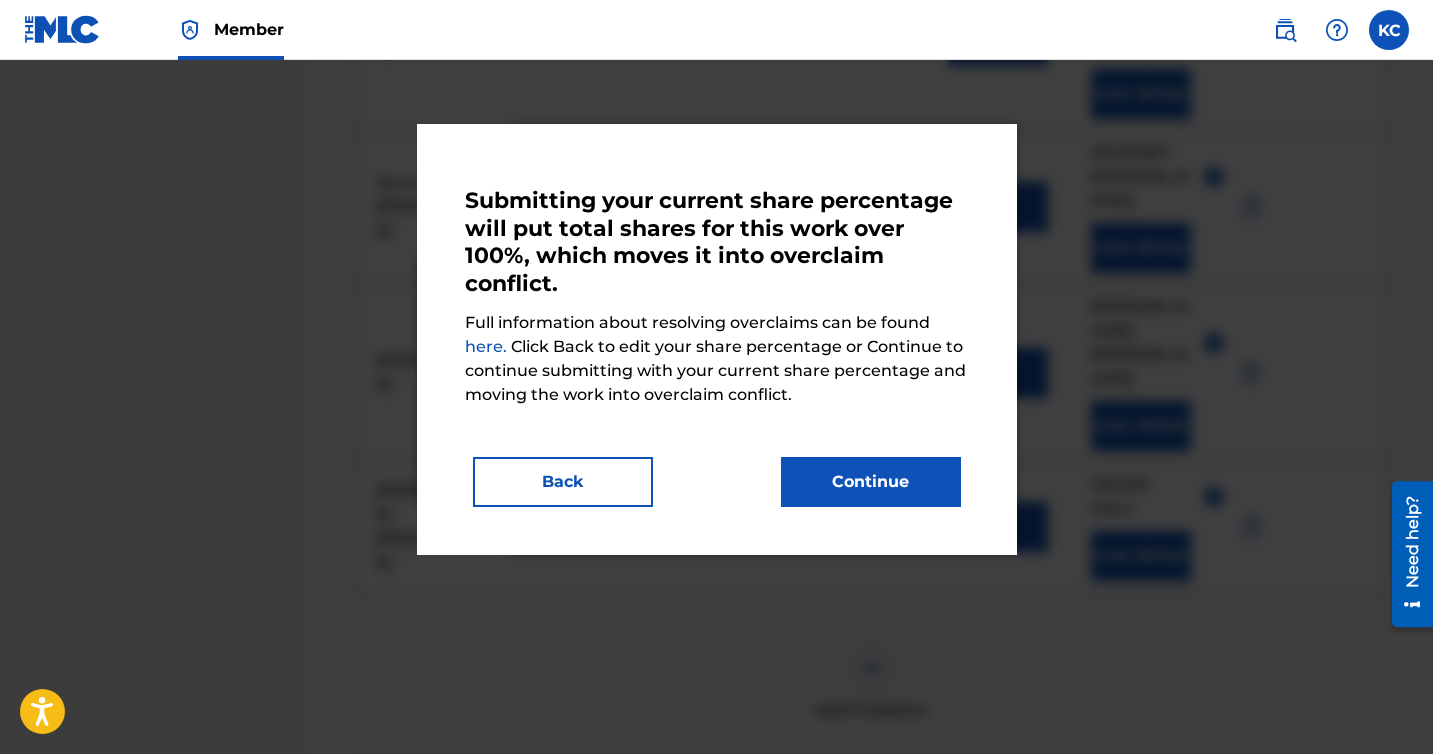click on "Back" at bounding box center [563, 482] 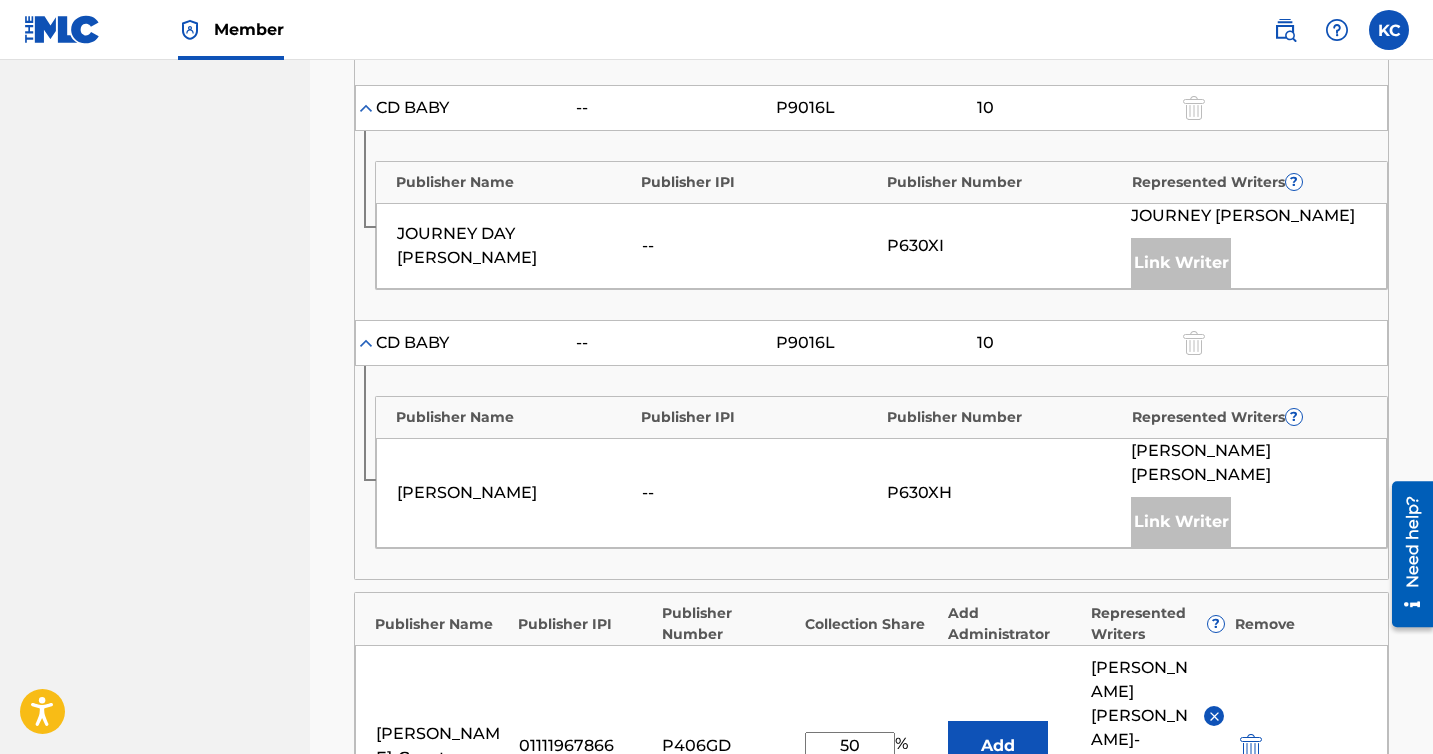 scroll, scrollTop: 1575, scrollLeft: 0, axis: vertical 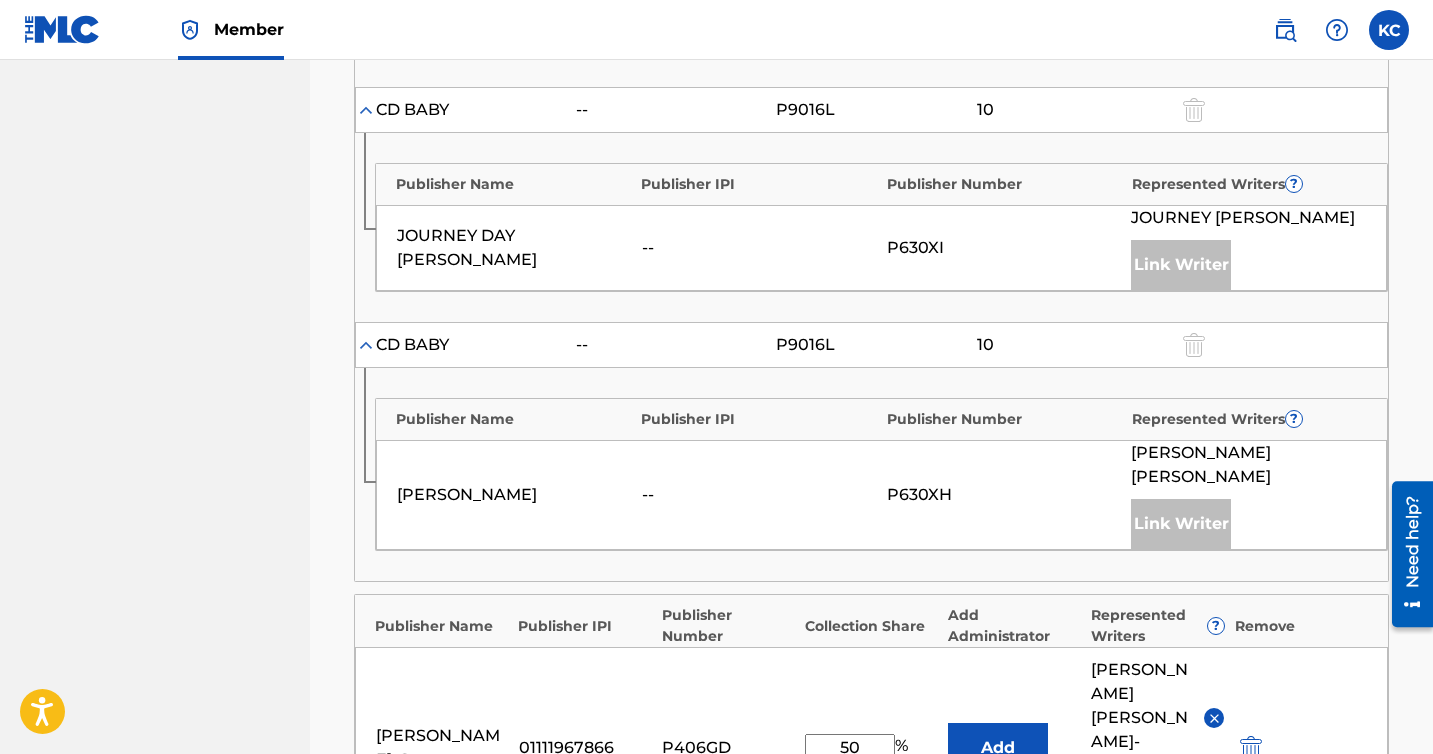click on "--" at bounding box center (759, 495) 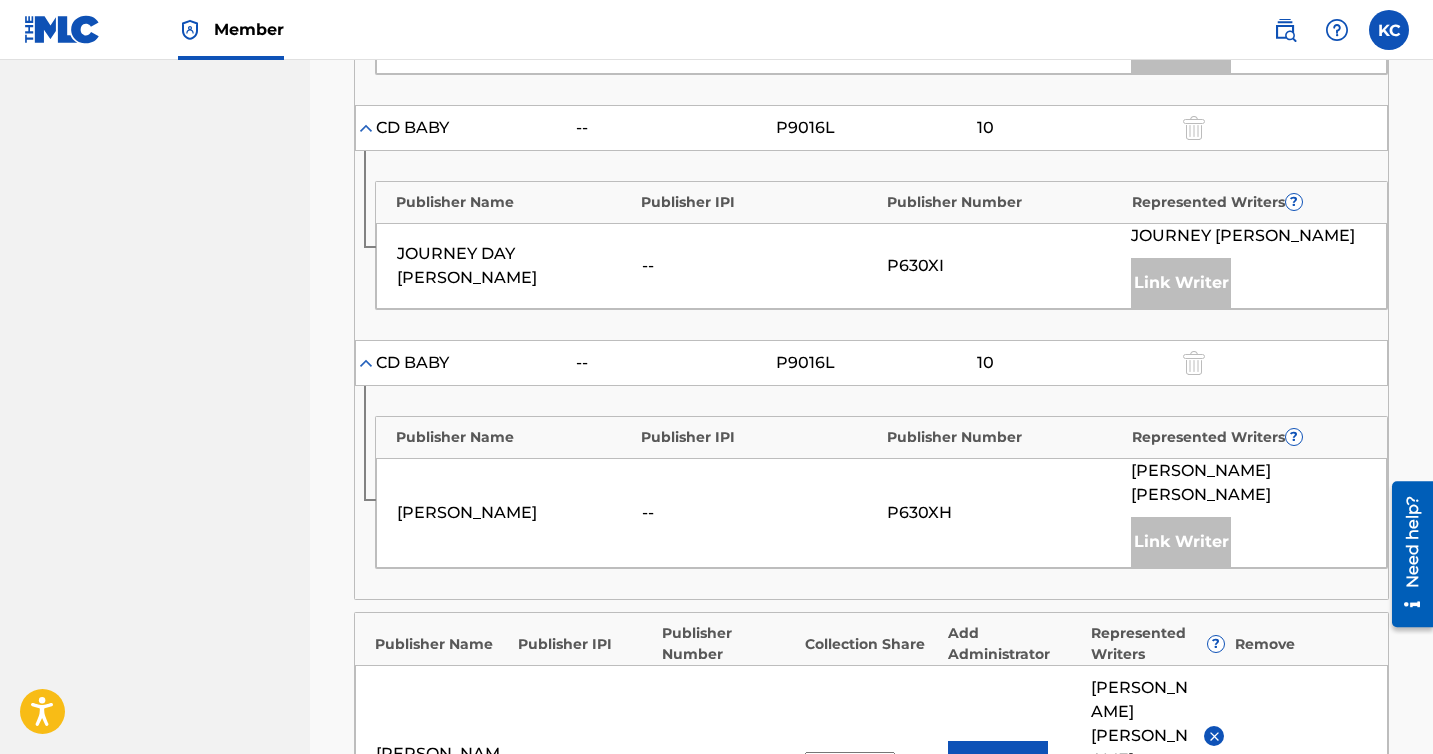 scroll, scrollTop: 1576, scrollLeft: 0, axis: vertical 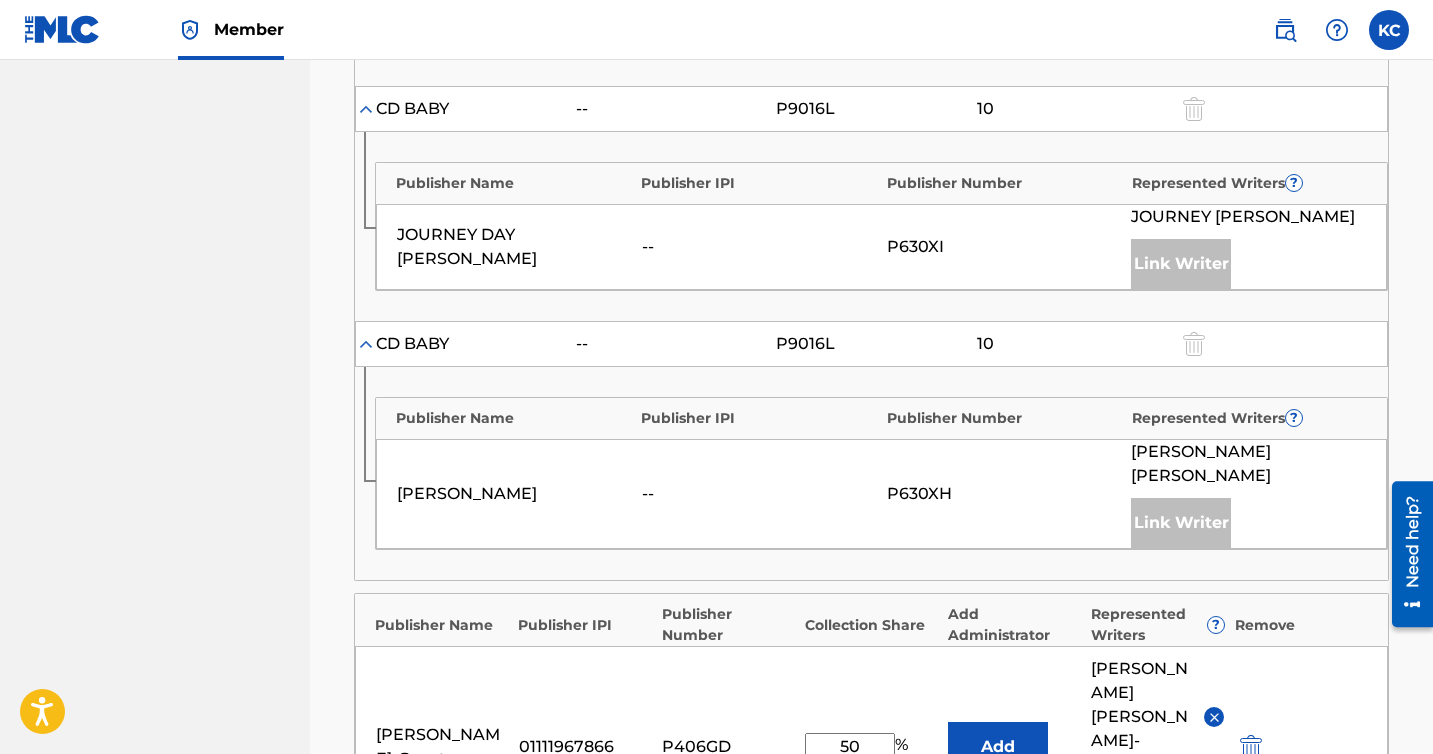 click at bounding box center (1251, 747) 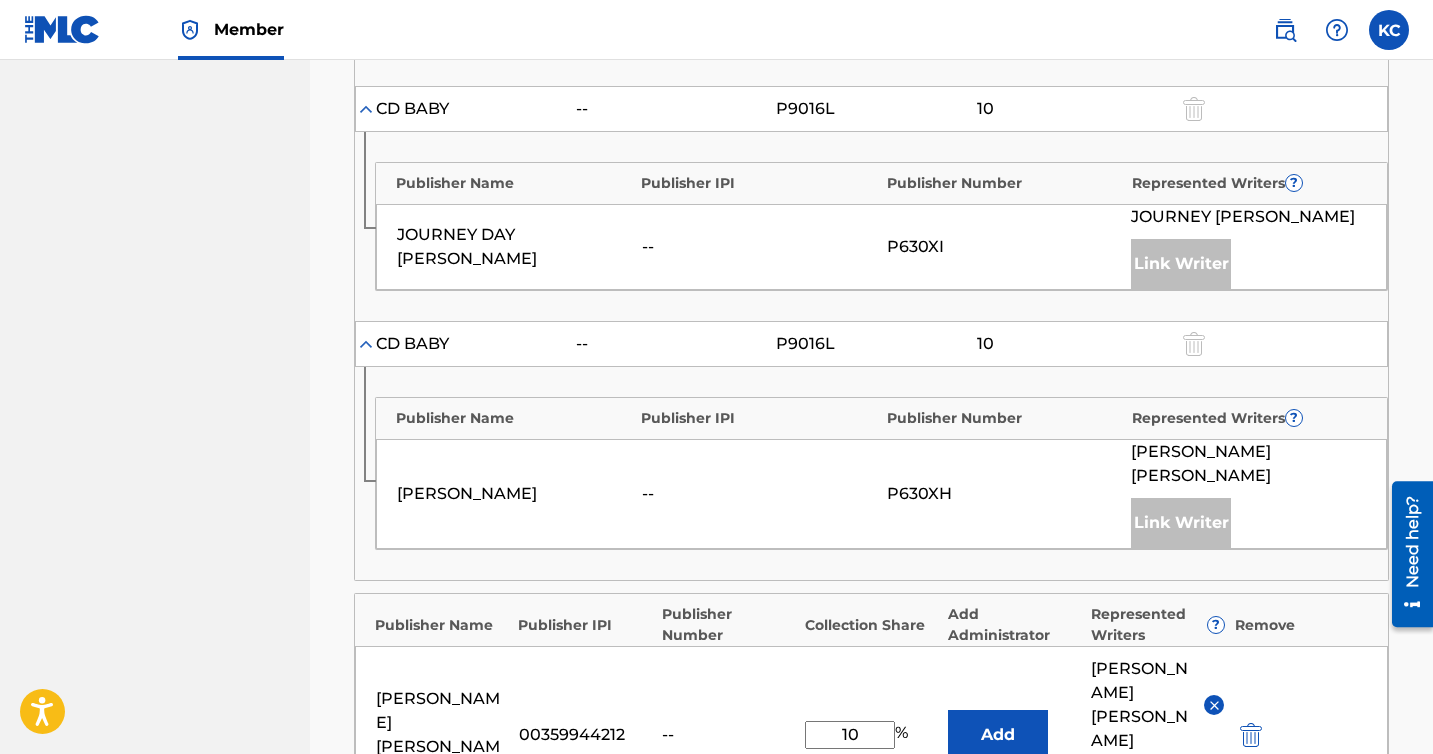 click at bounding box center [1251, 735] 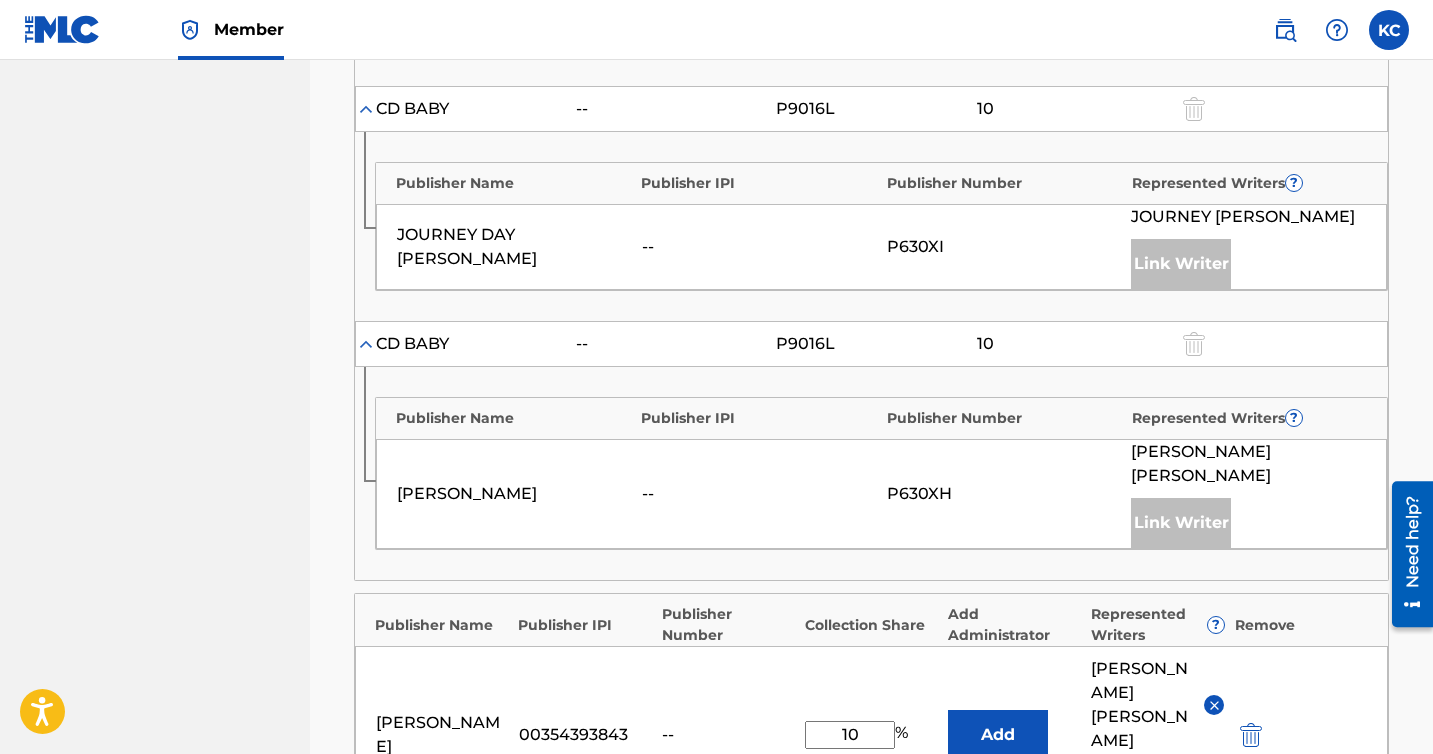 click at bounding box center (1251, 735) 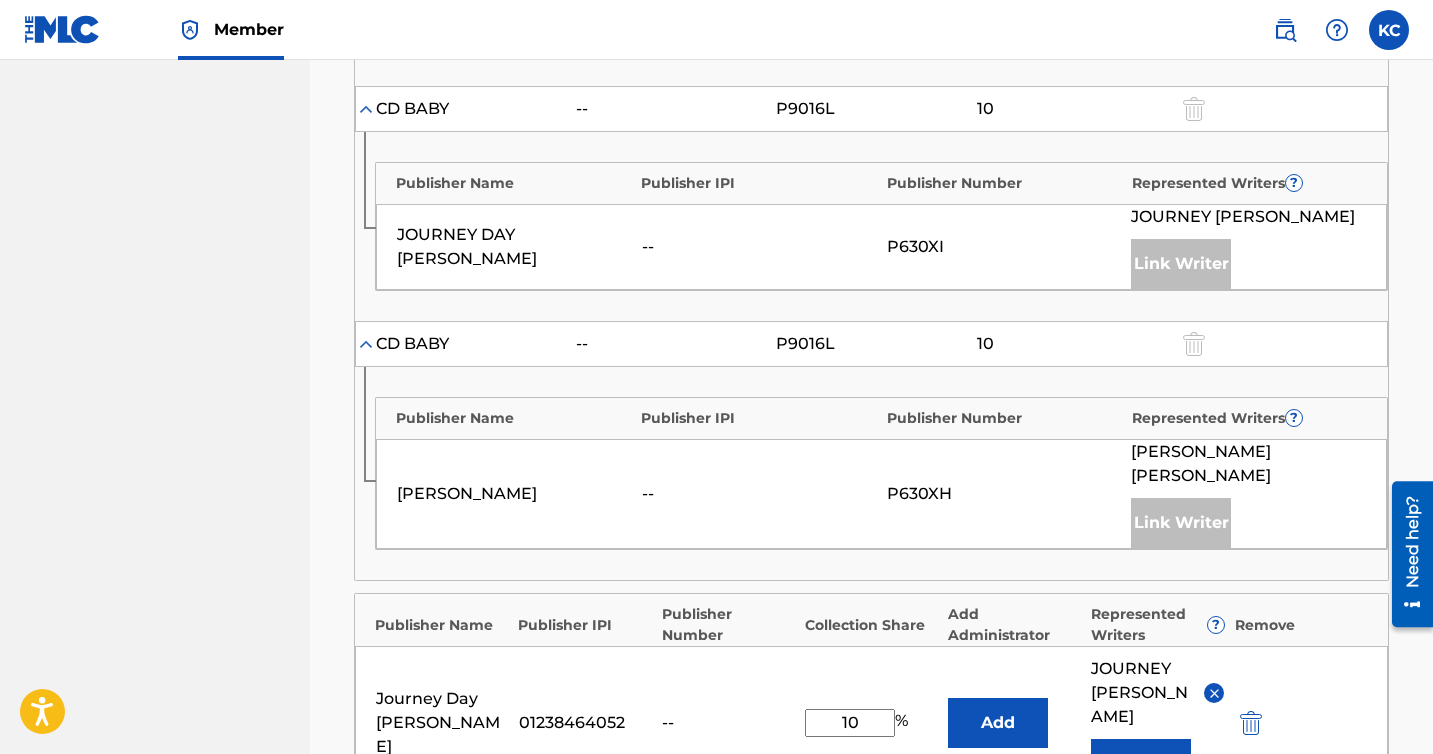 click at bounding box center [1251, 723] 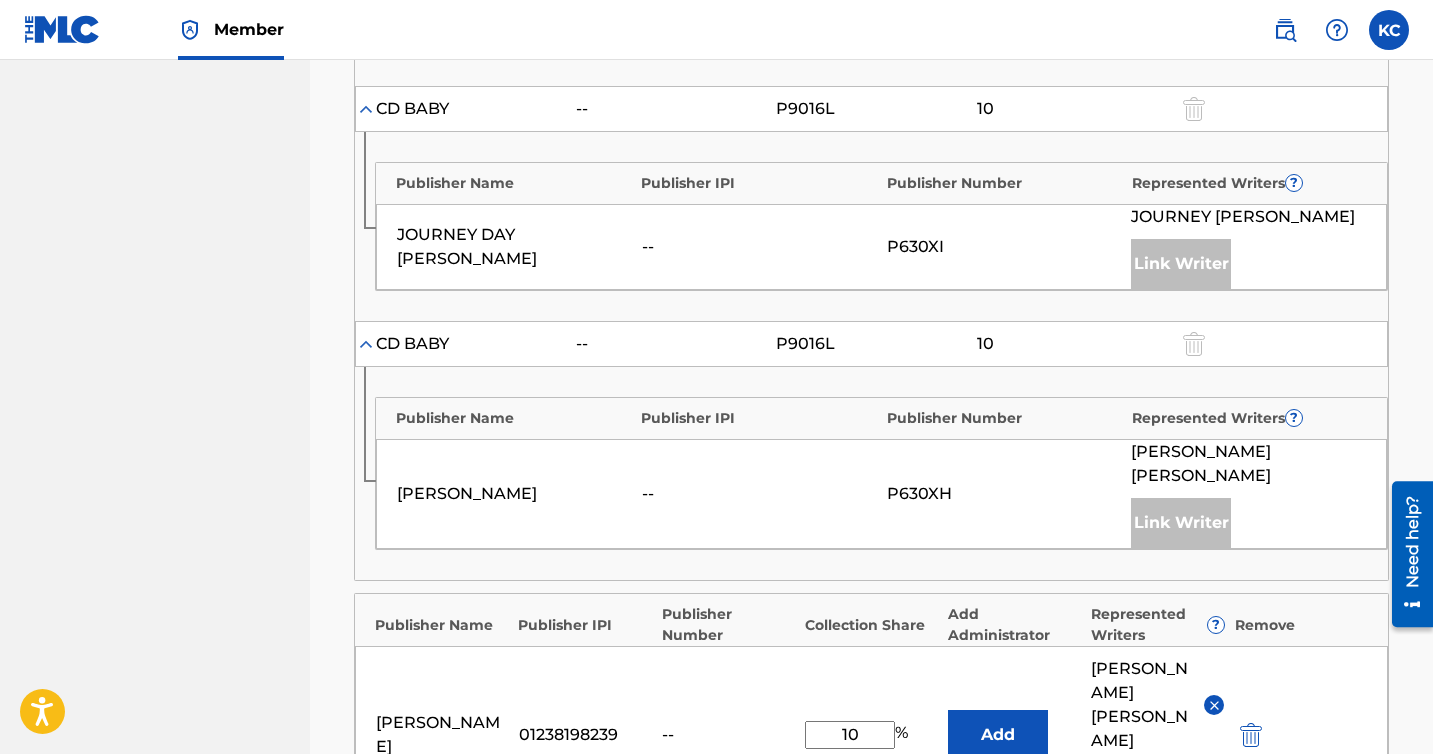 click at bounding box center [1251, 735] 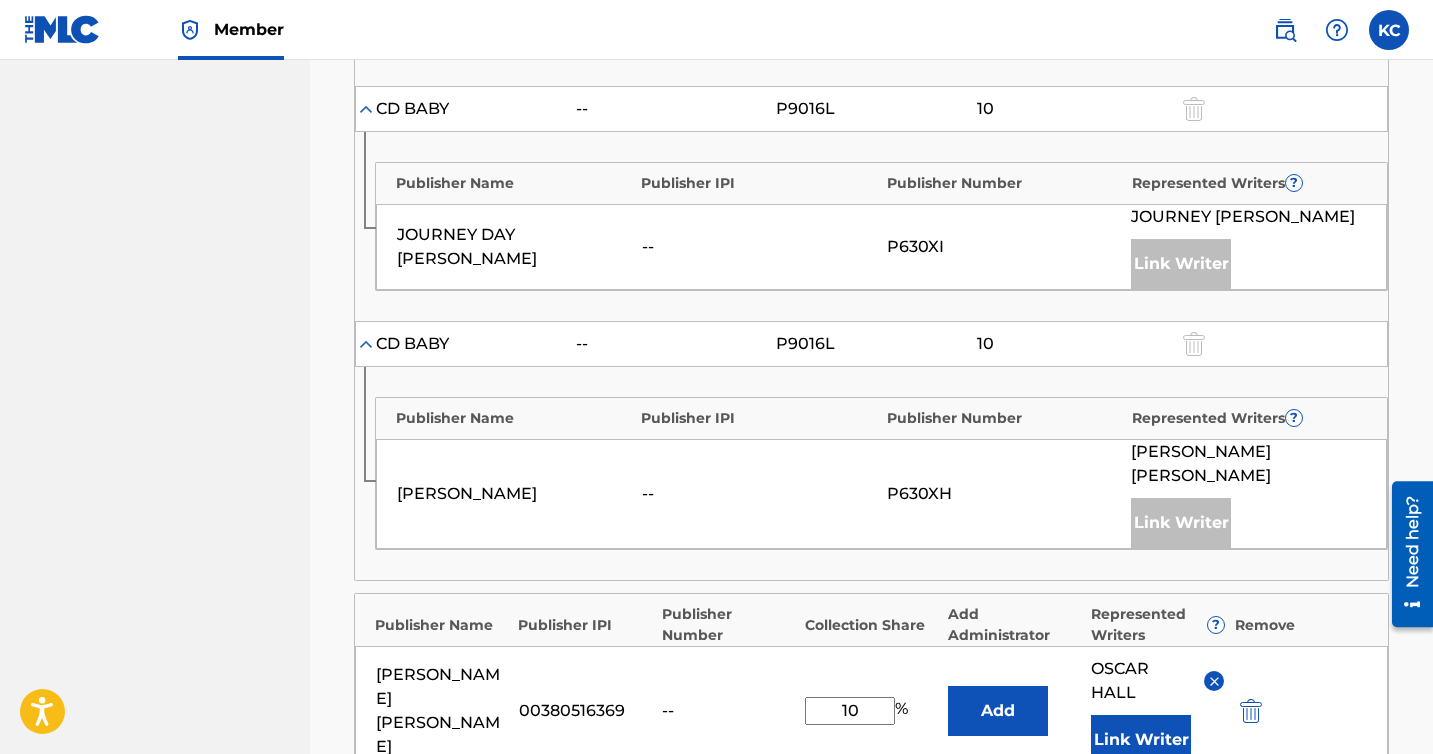 click at bounding box center (1251, 711) 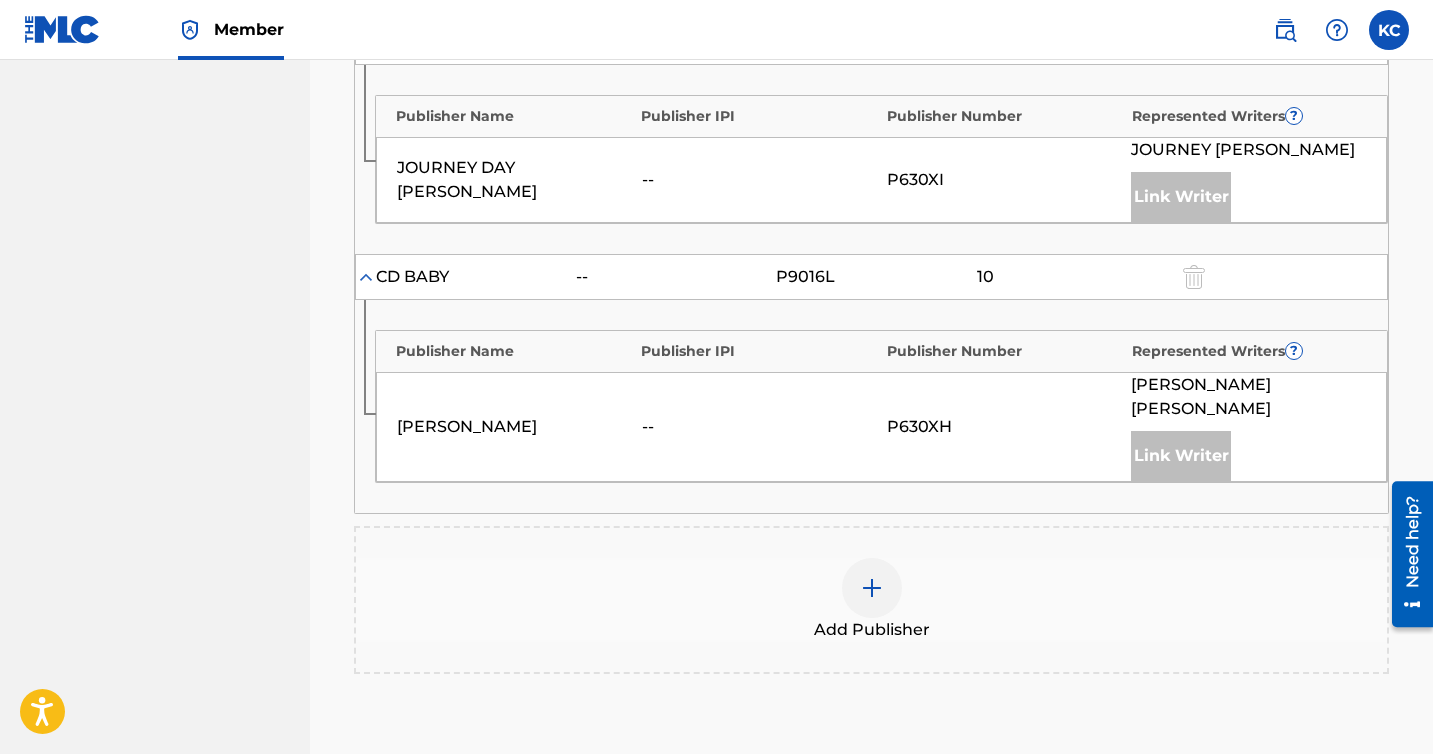scroll, scrollTop: 1720, scrollLeft: 0, axis: vertical 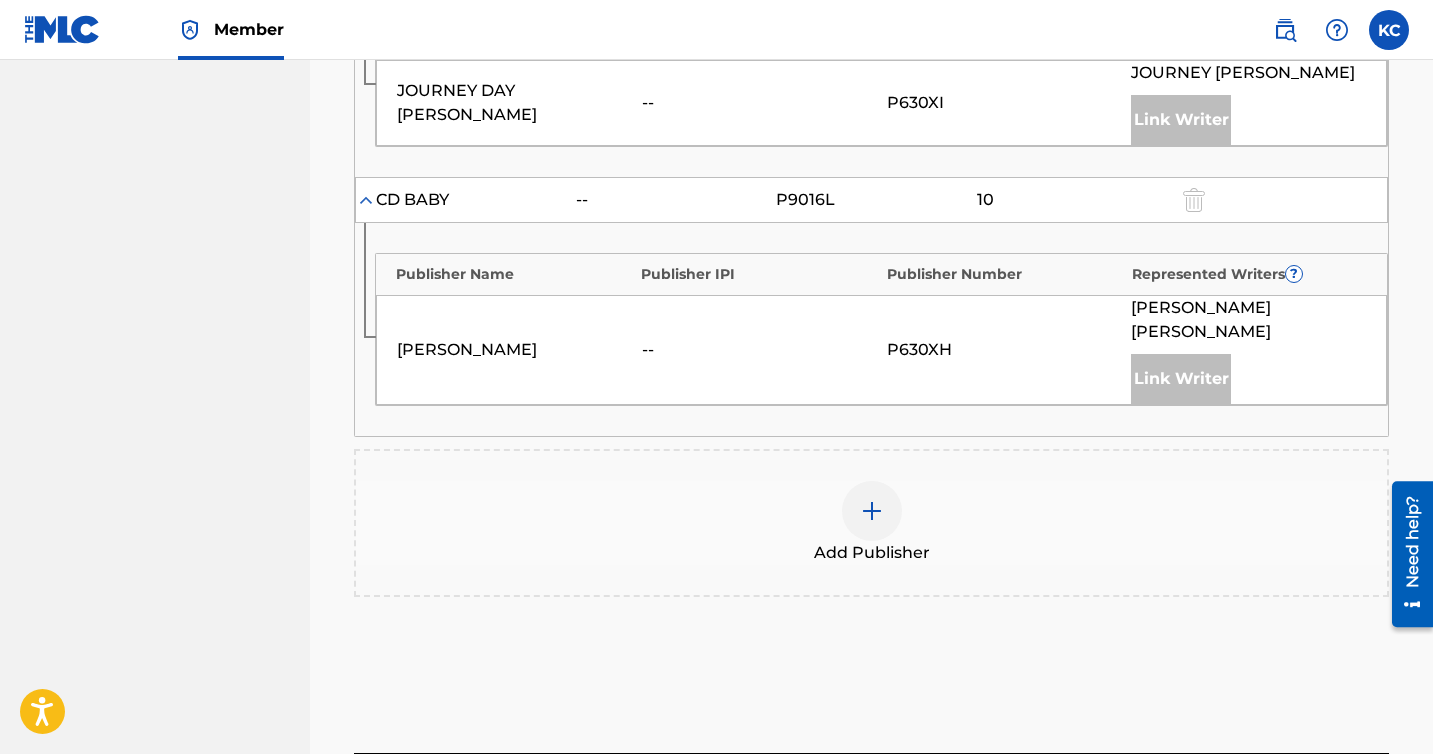 click on "Next" at bounding box center [1329, 799] 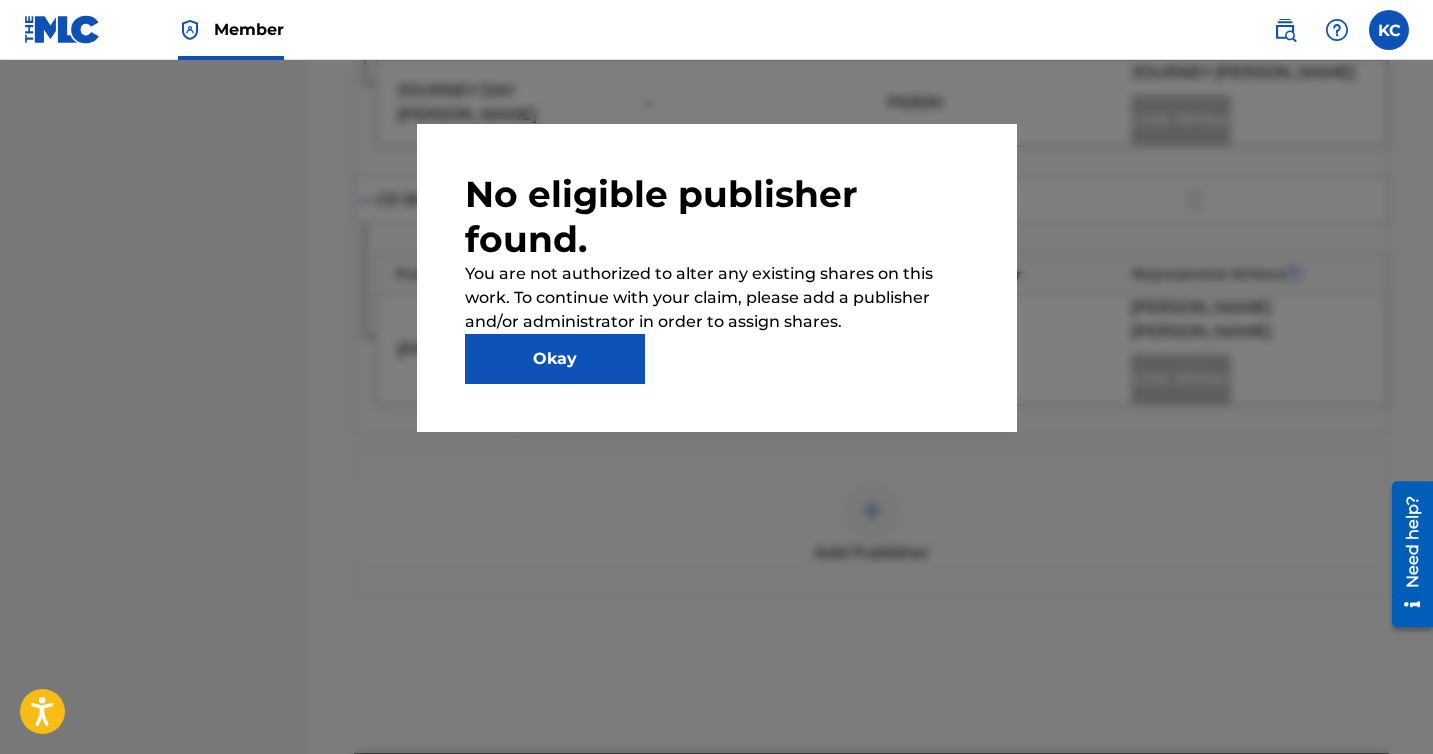 click on "Okay" at bounding box center [555, 359] 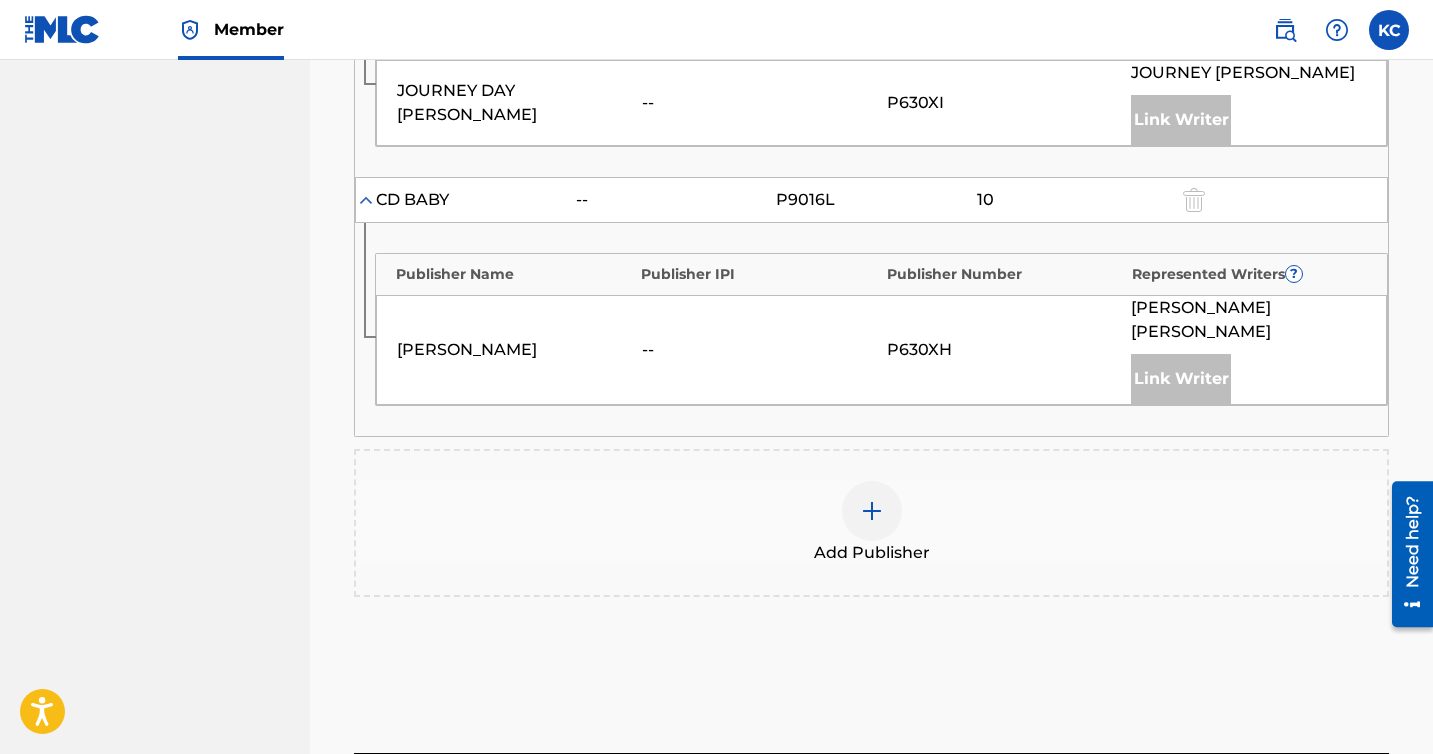 click at bounding box center [872, 511] 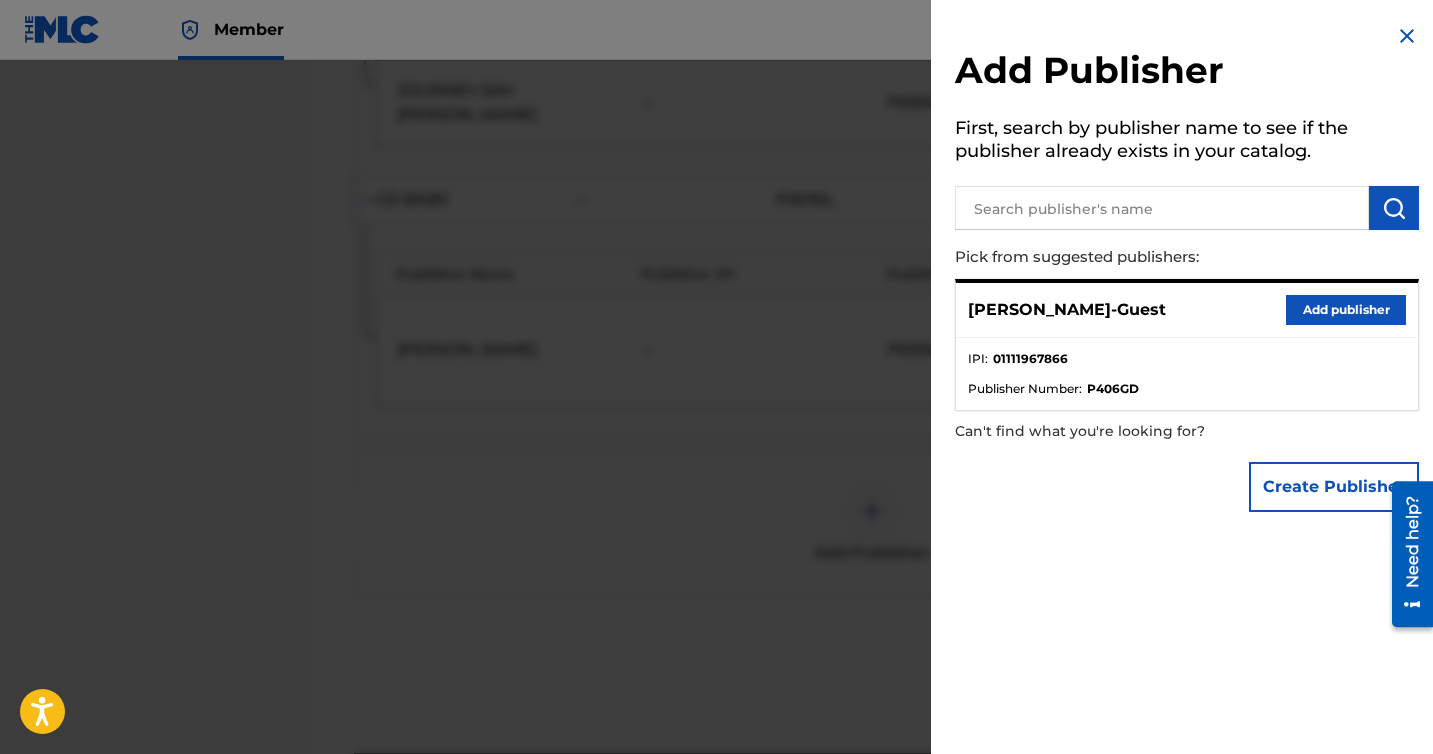 click on "Add publisher" at bounding box center [1346, 310] 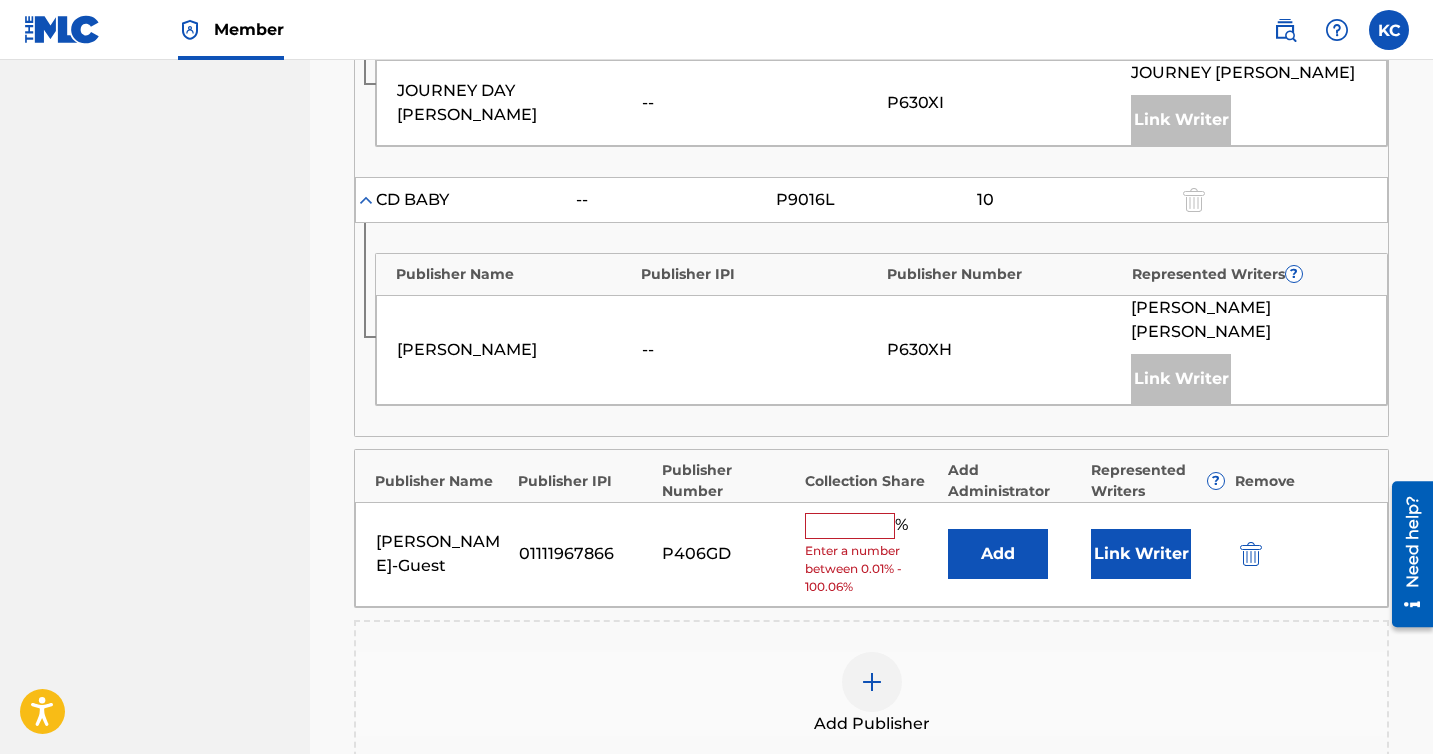 click at bounding box center [850, 526] 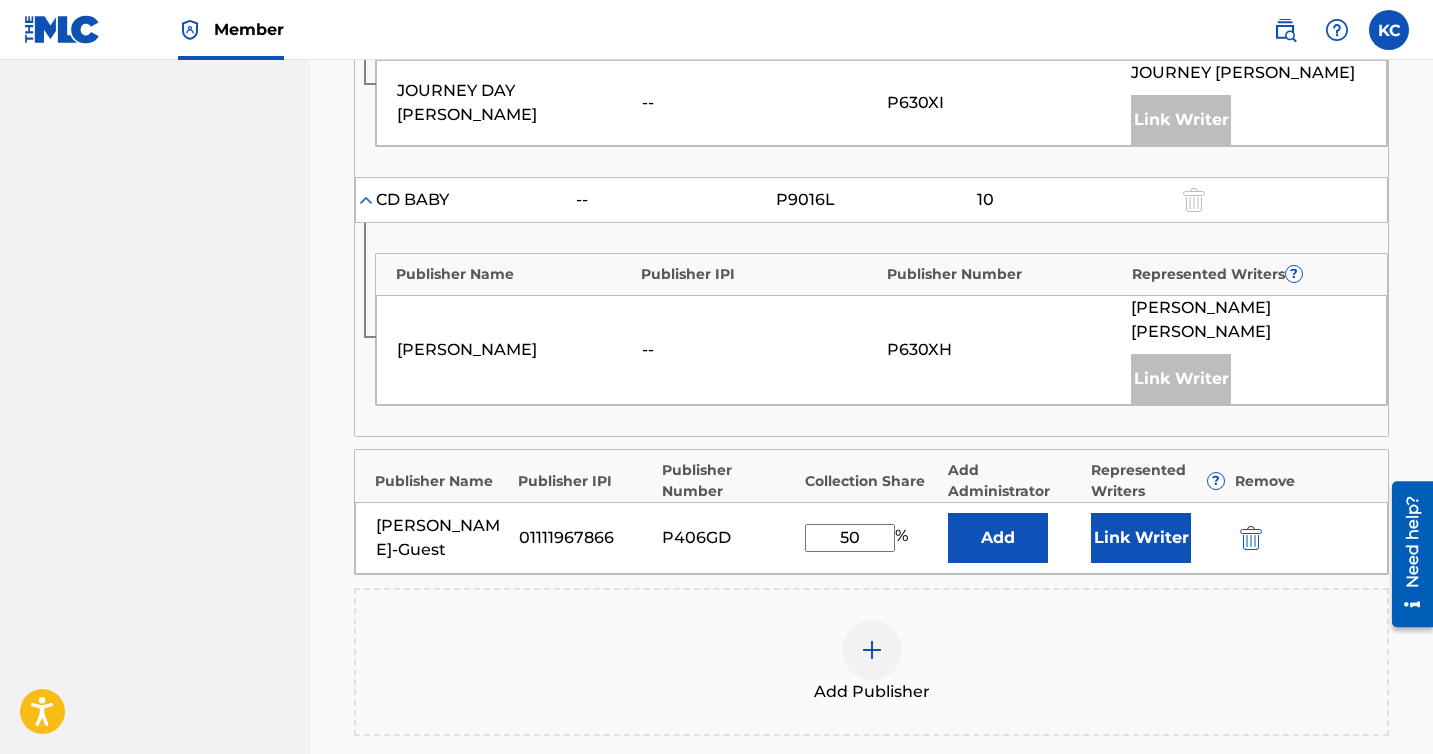 type on "50" 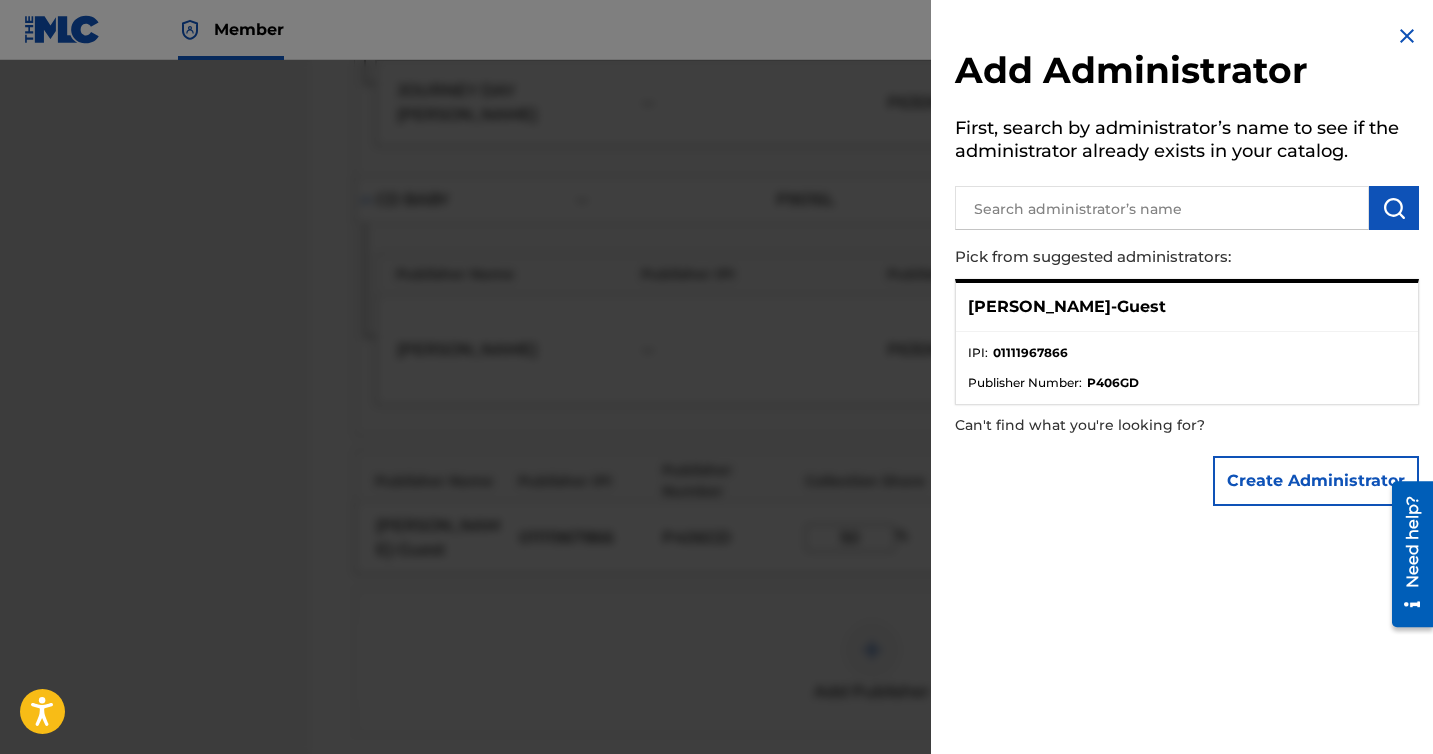 click on "[PERSON_NAME]-Guest" at bounding box center (1067, 307) 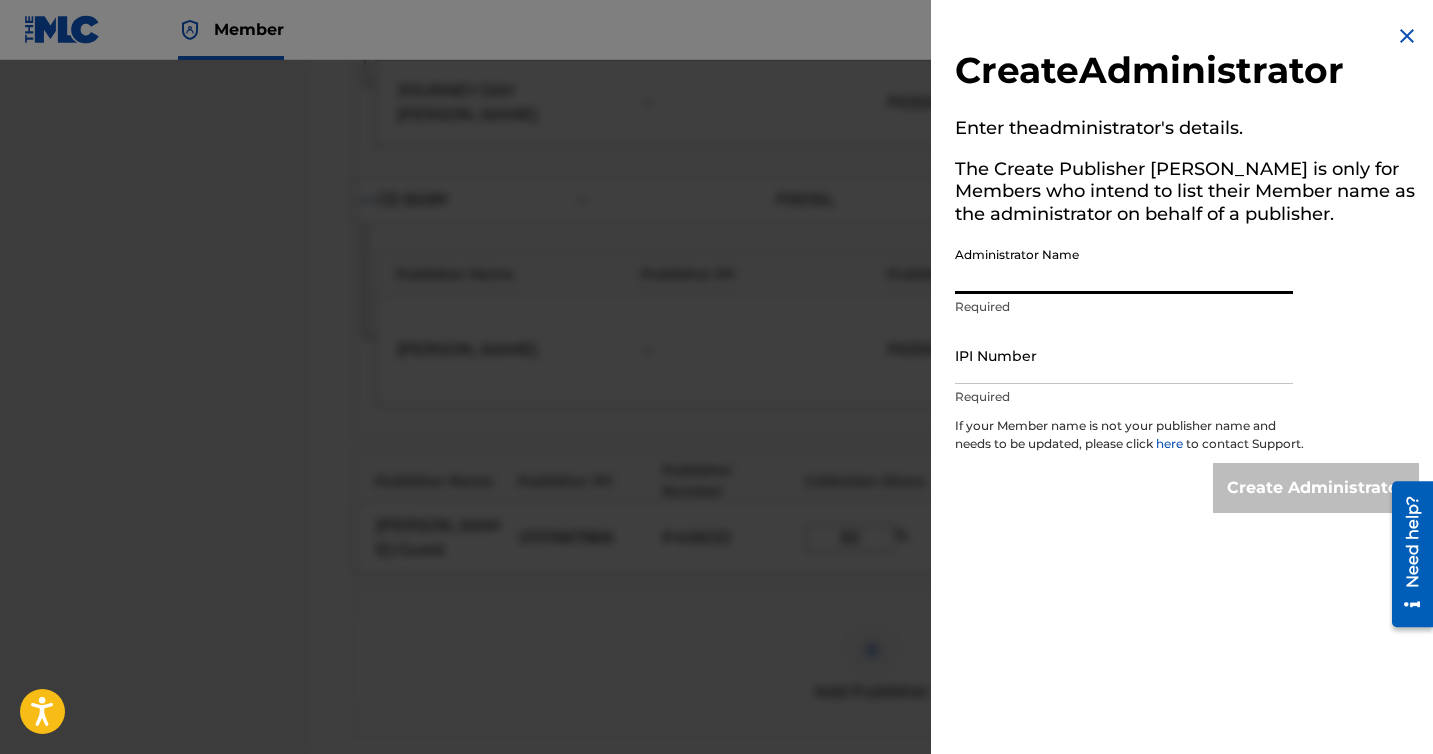 click on "Administrator Name" at bounding box center (1124, 265) 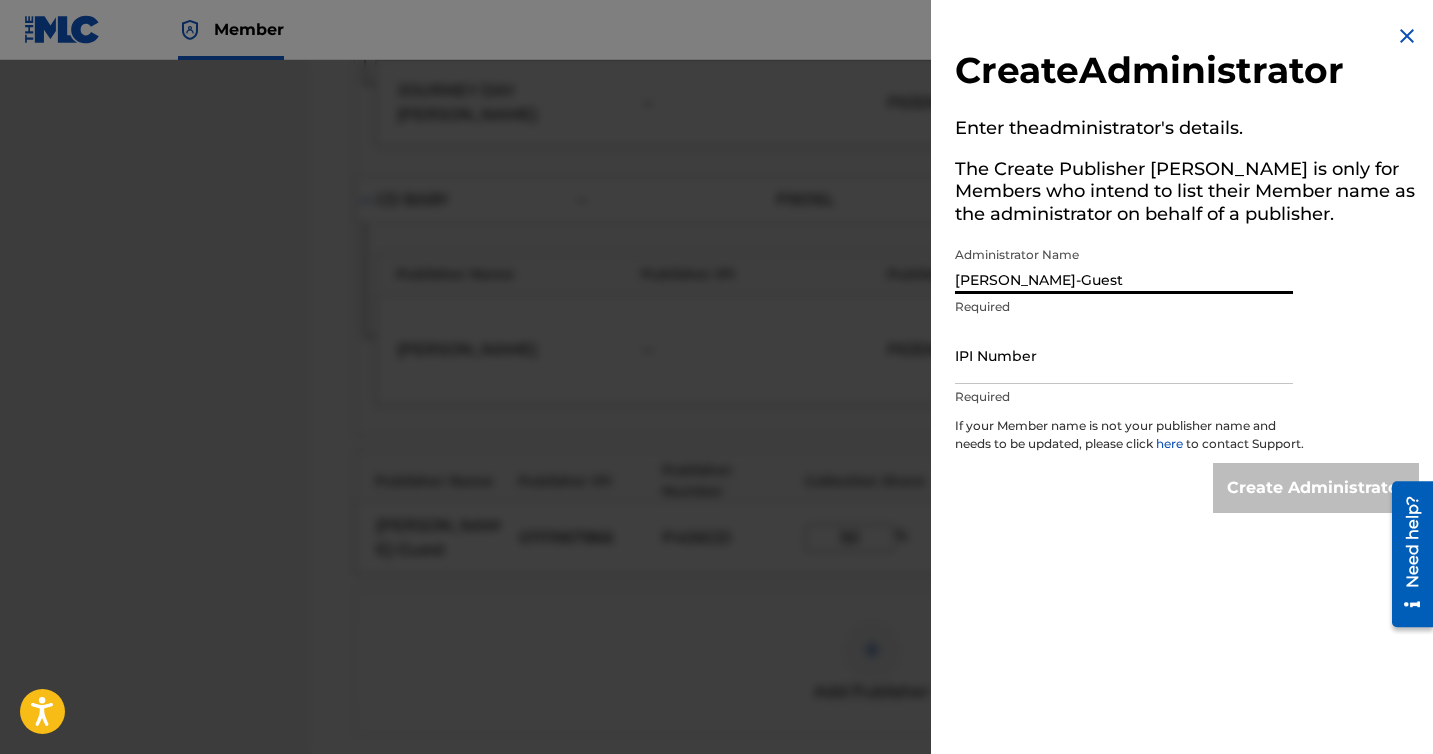 type on "[PERSON_NAME]-Guest" 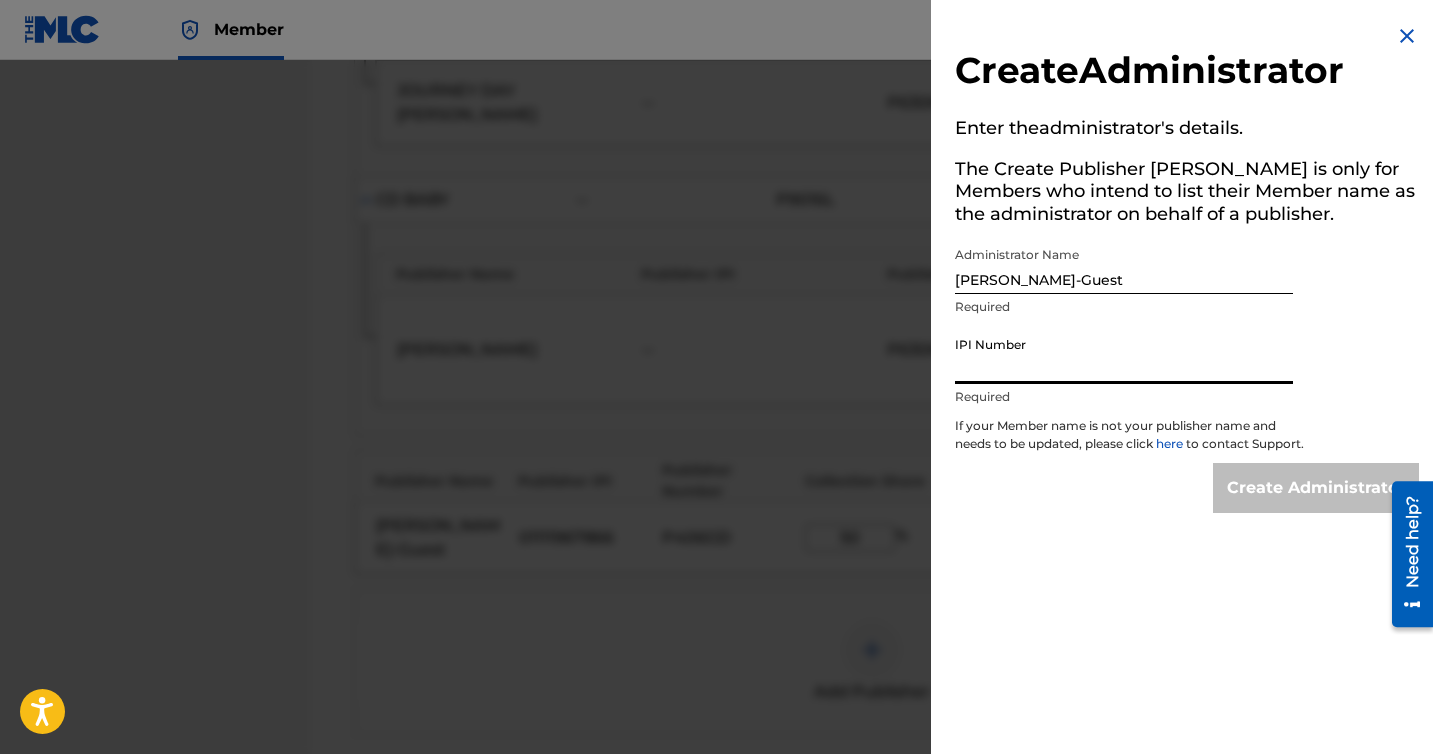 click on "IPI Number" at bounding box center (1124, 355) 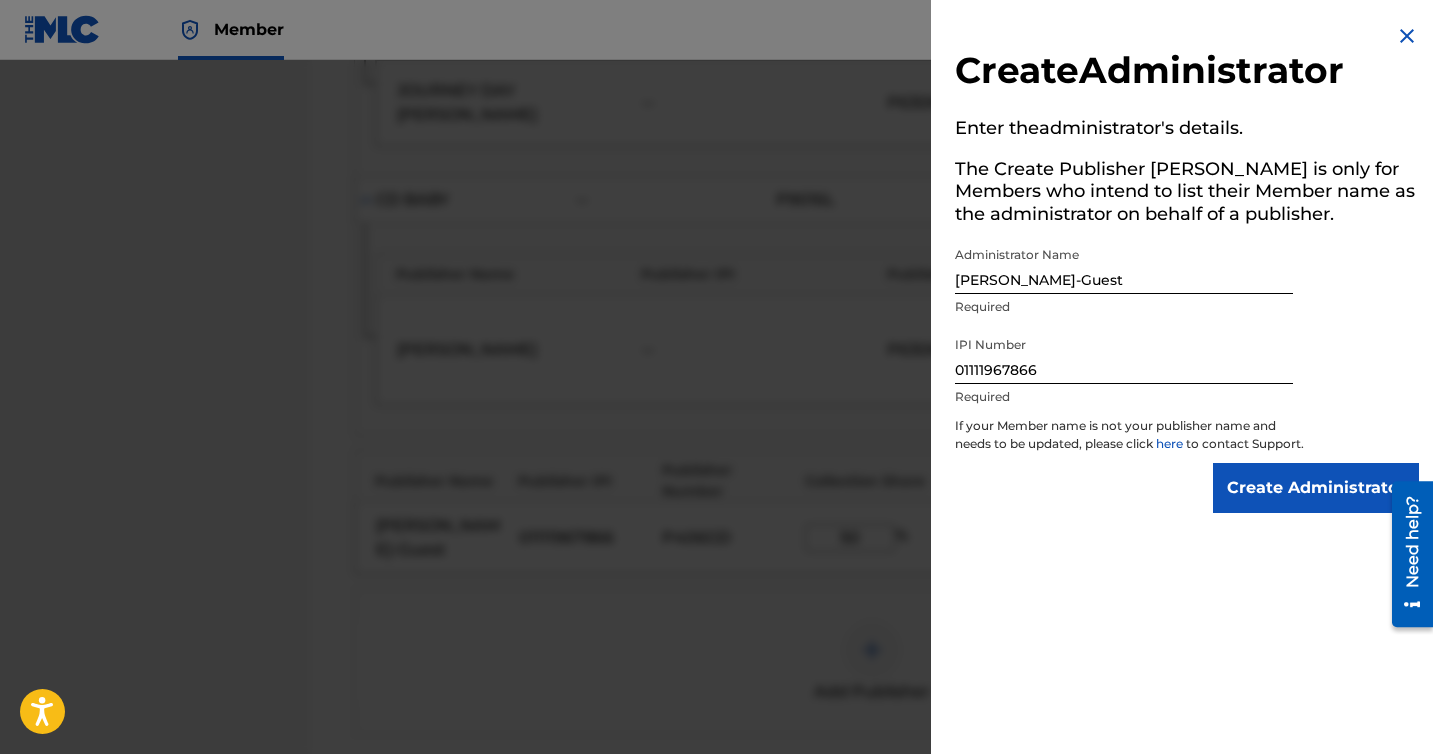 click on "If your Member name is not your publisher name and needs to be updated, please click   here   to contact Support." at bounding box center (1130, 440) 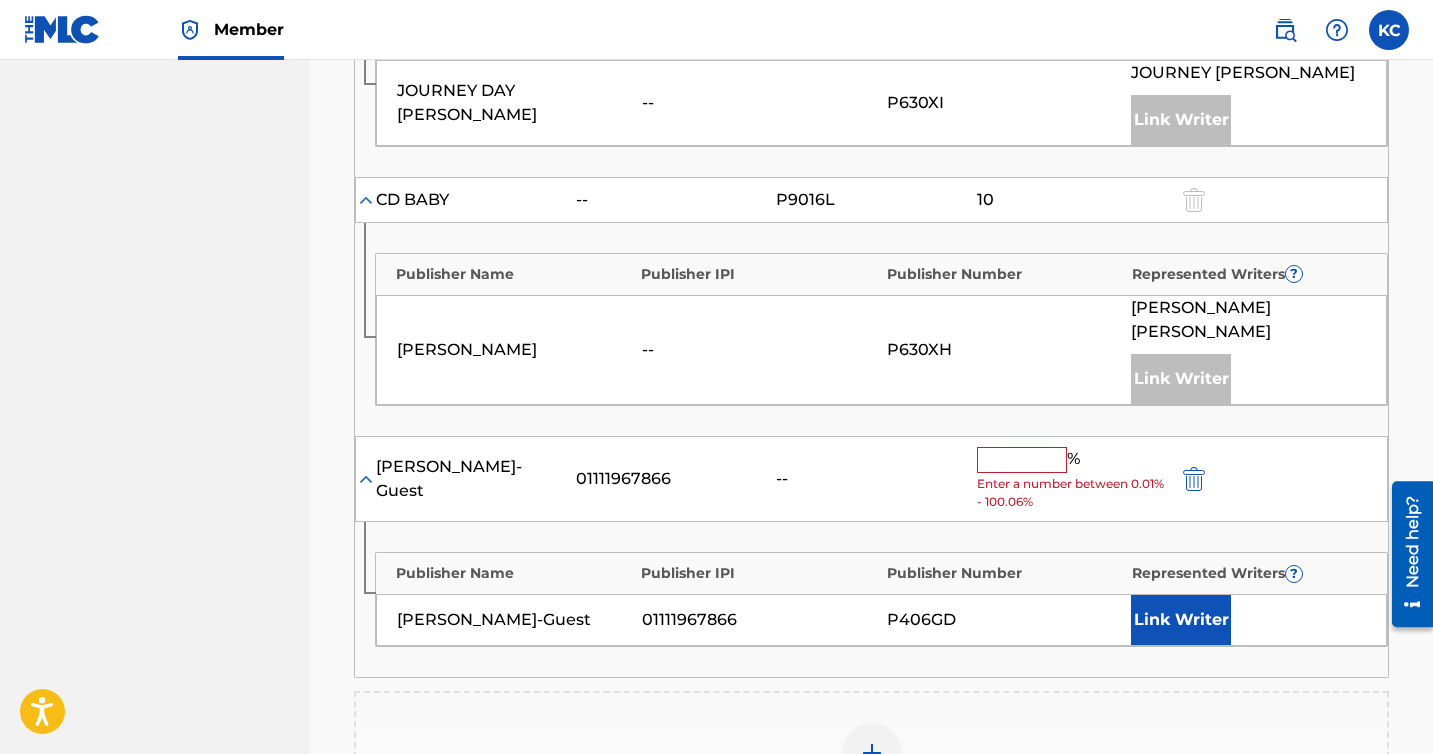 click at bounding box center [1022, 460] 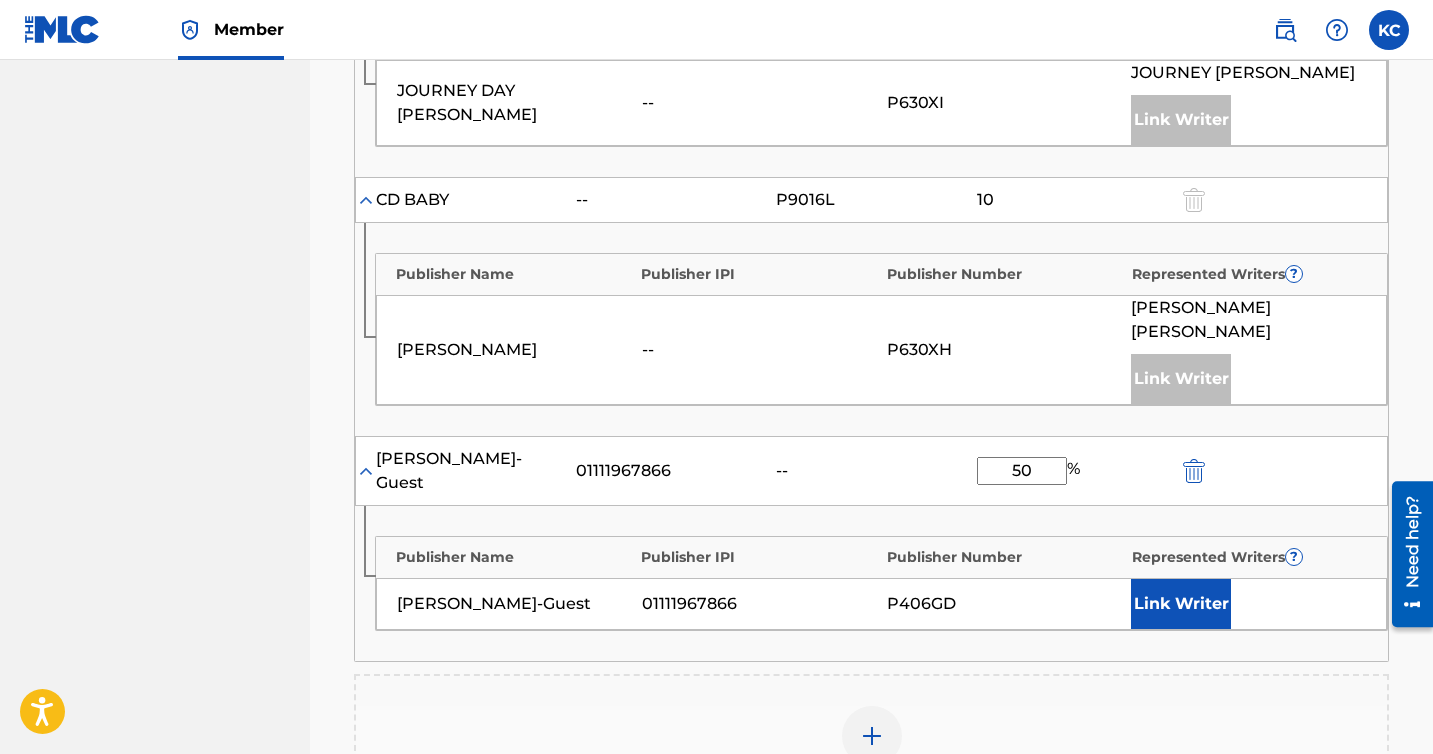 type on "50" 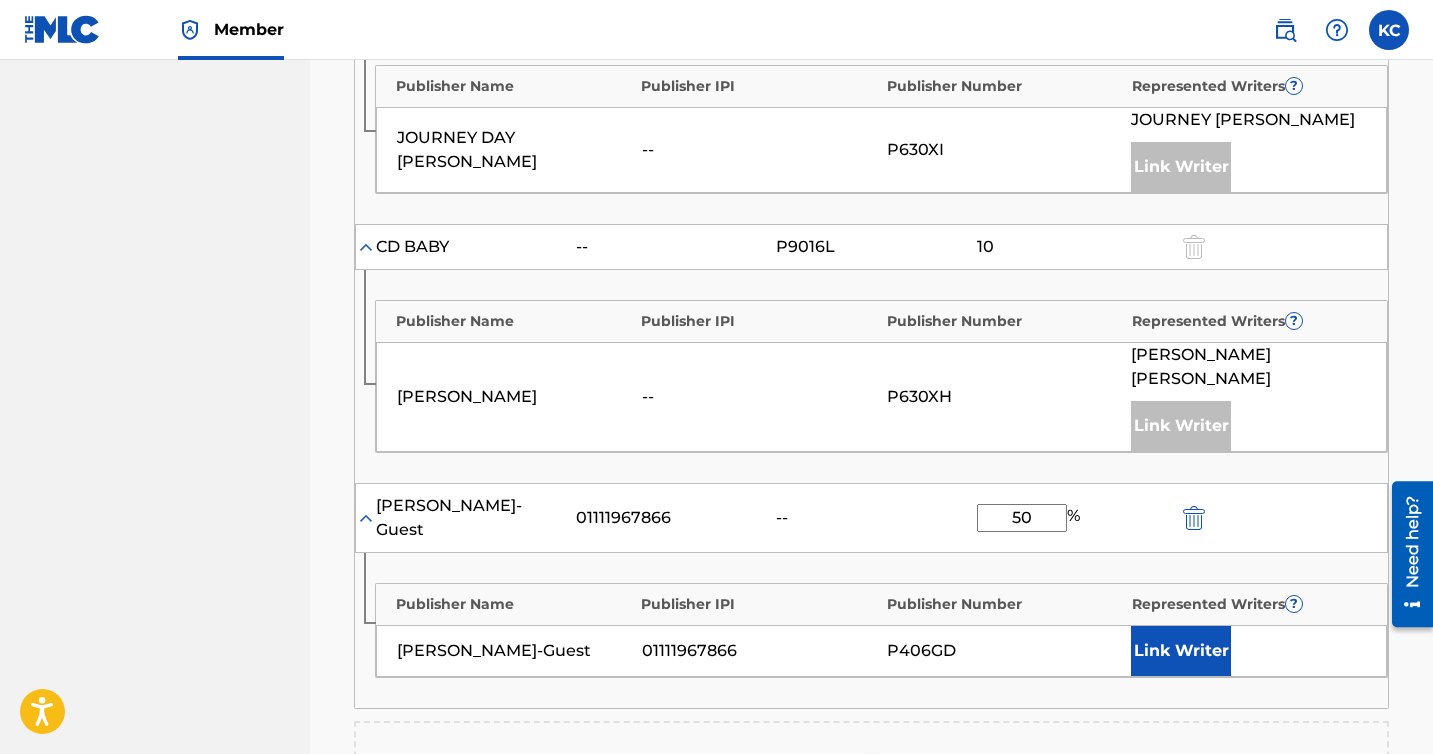 scroll, scrollTop: 1657, scrollLeft: 0, axis: vertical 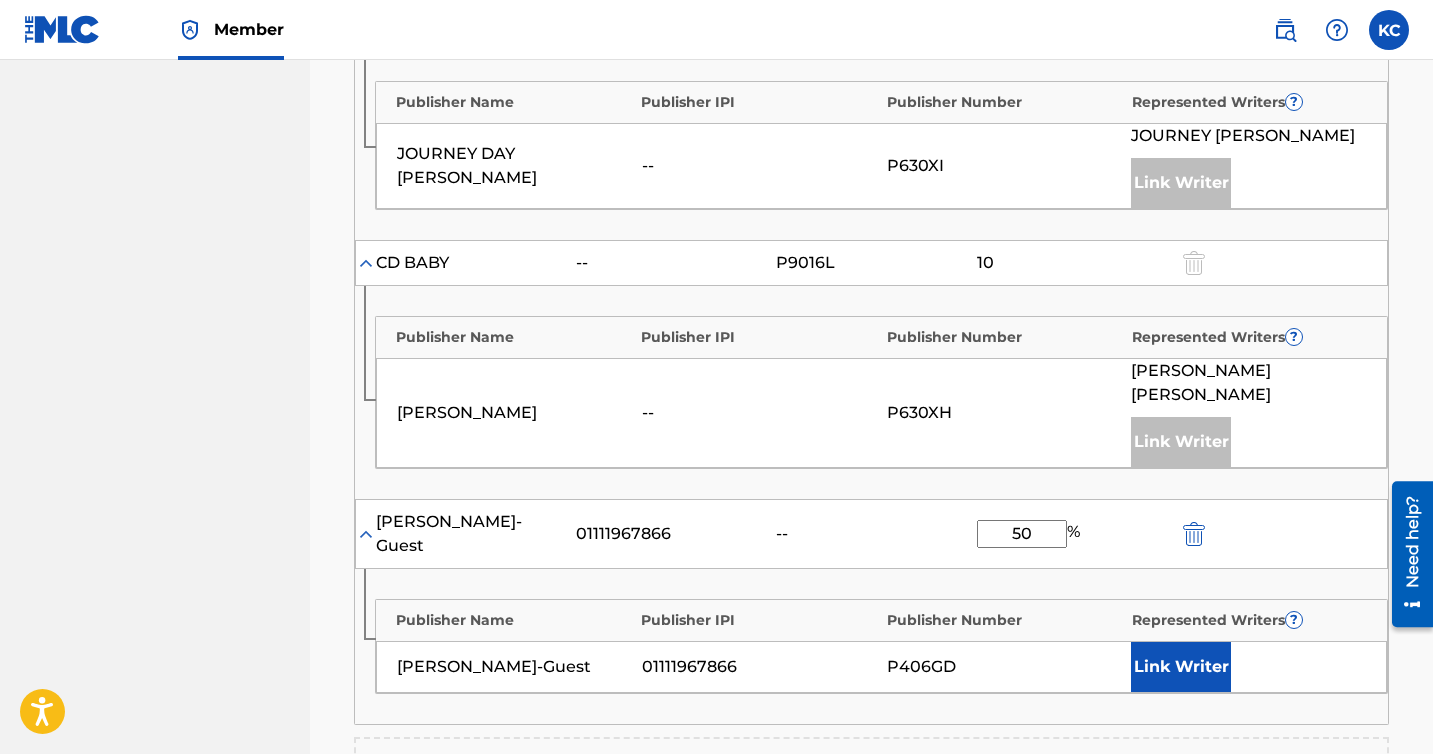 click on "Link Writer" at bounding box center (1181, 667) 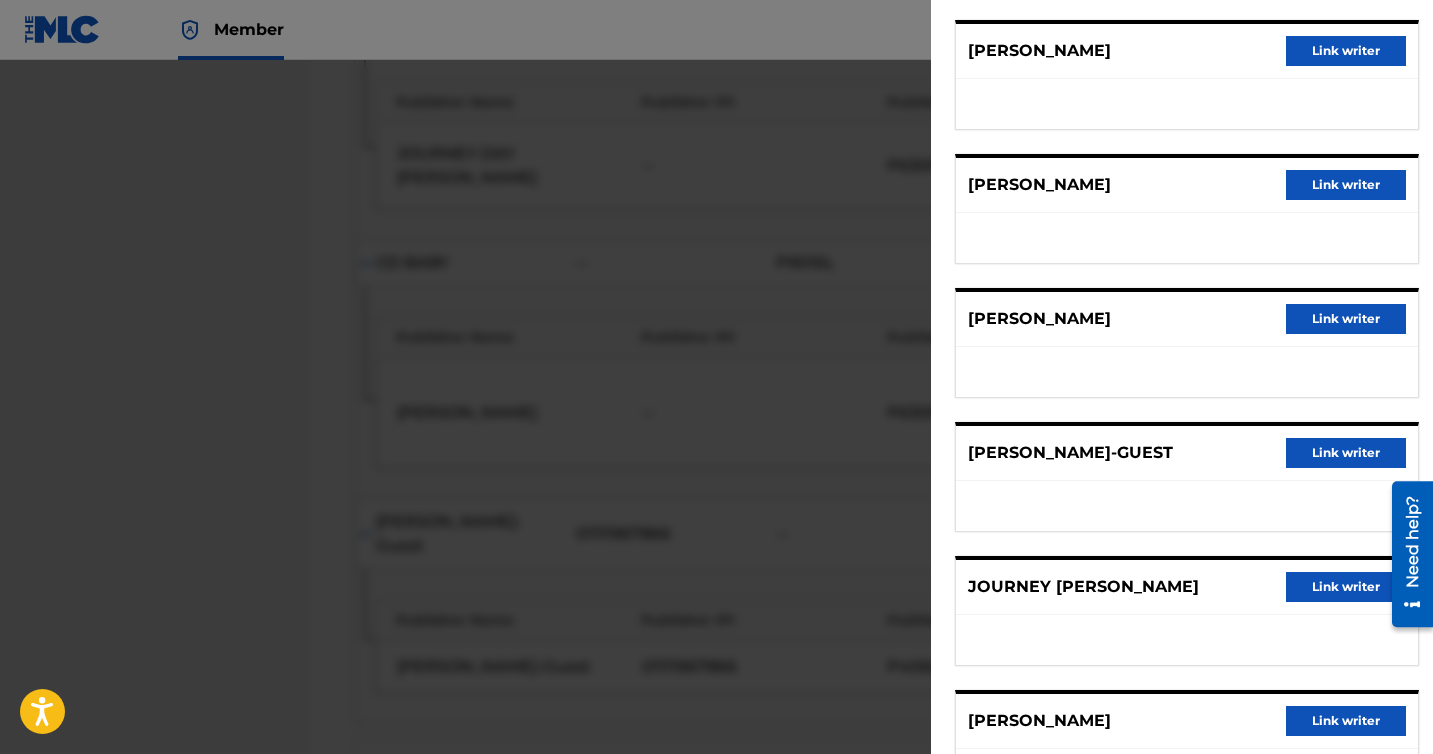 scroll, scrollTop: 193, scrollLeft: 0, axis: vertical 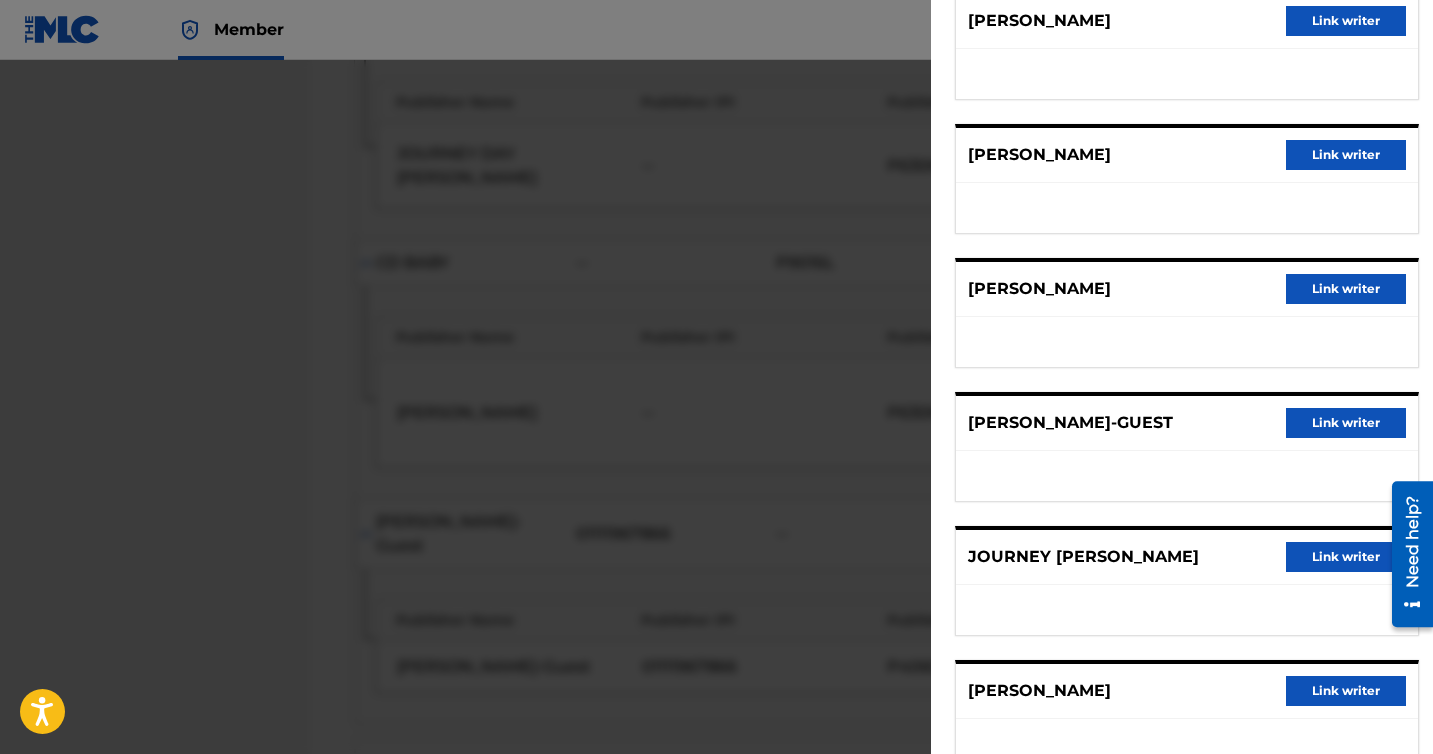 click on "Link writer" at bounding box center (1346, 423) 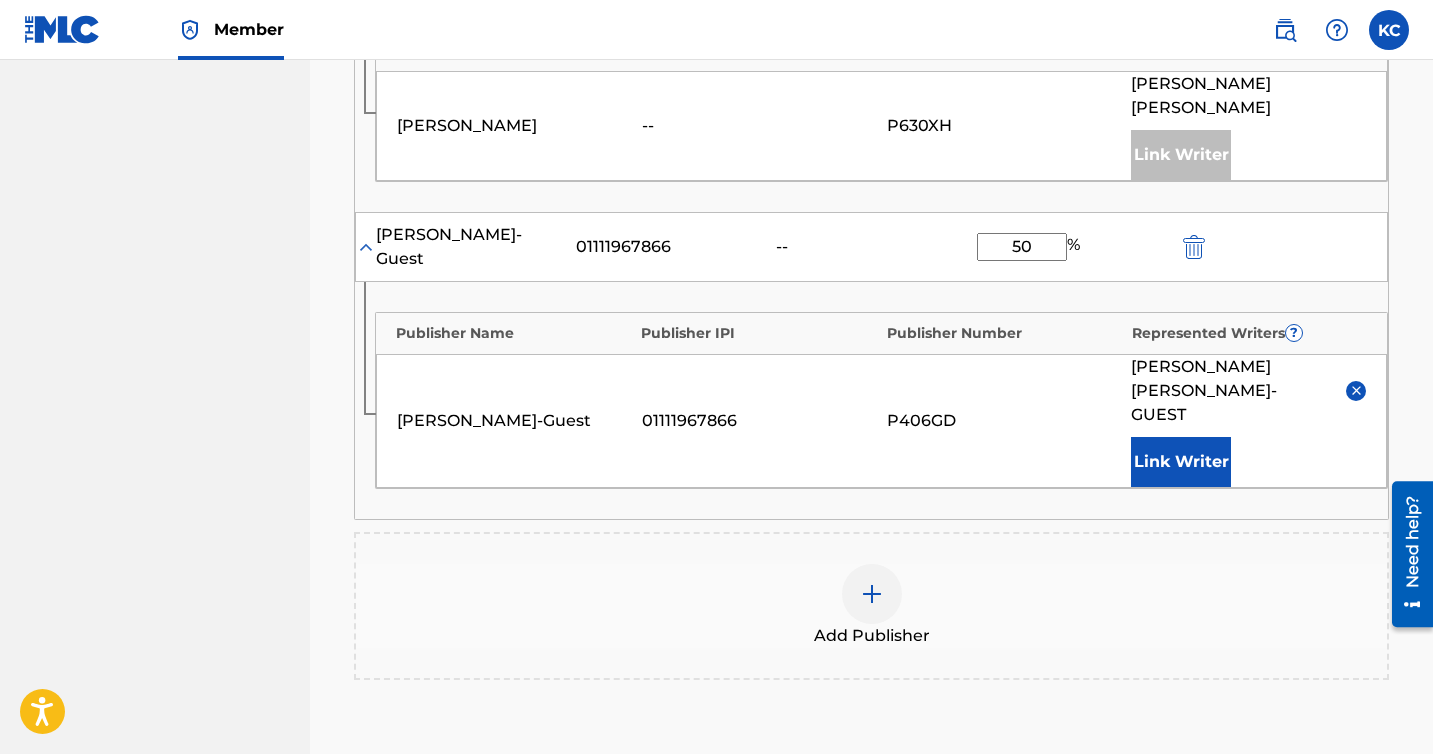 scroll, scrollTop: 2055, scrollLeft: 0, axis: vertical 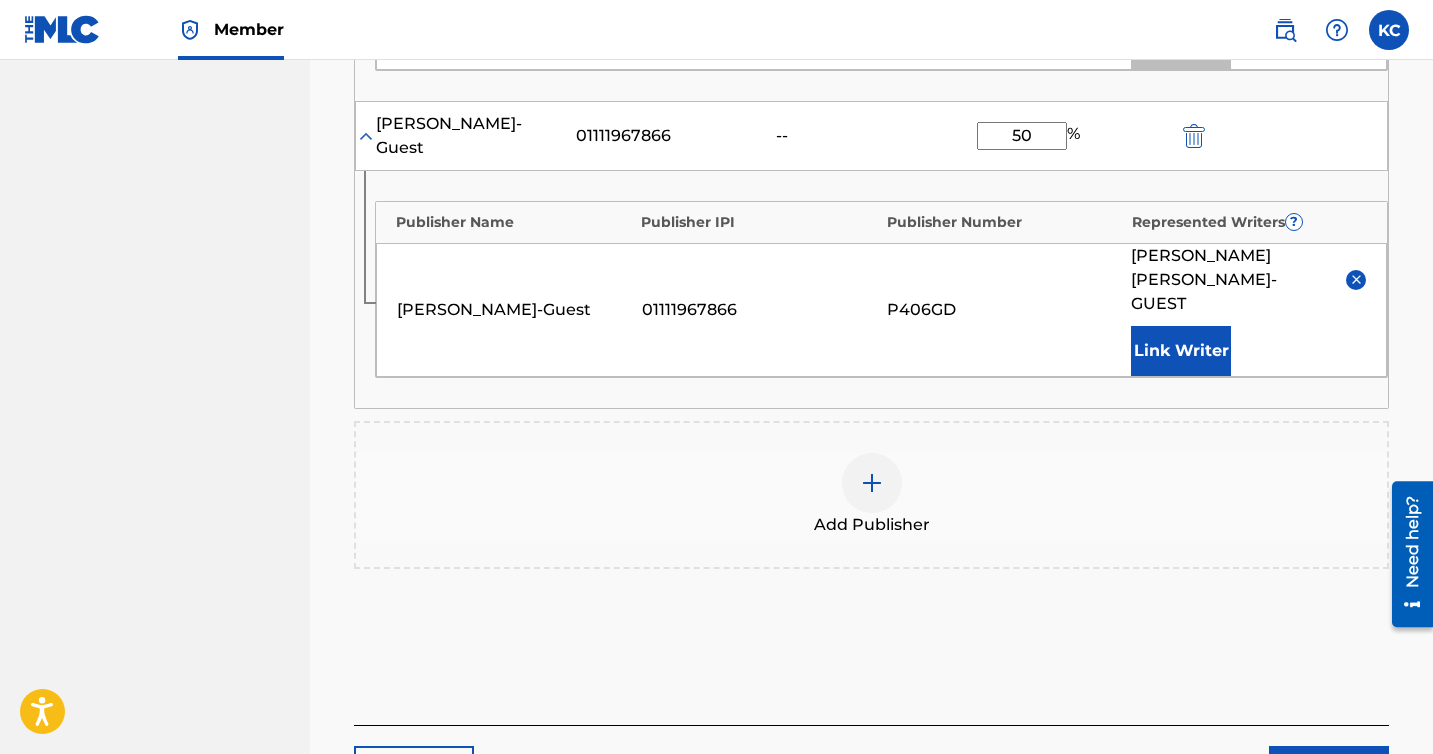 click on "Next" at bounding box center [1329, 771] 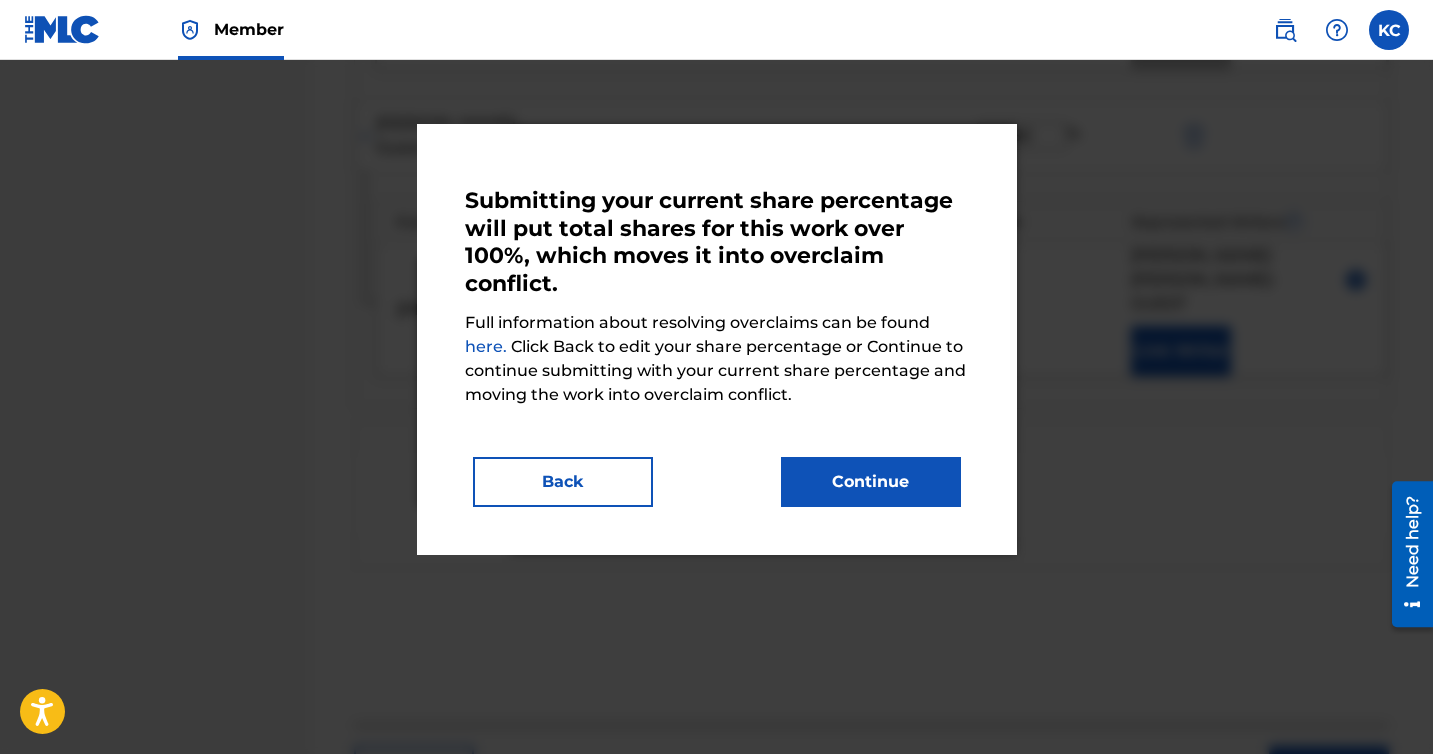 click on "Back" at bounding box center (563, 482) 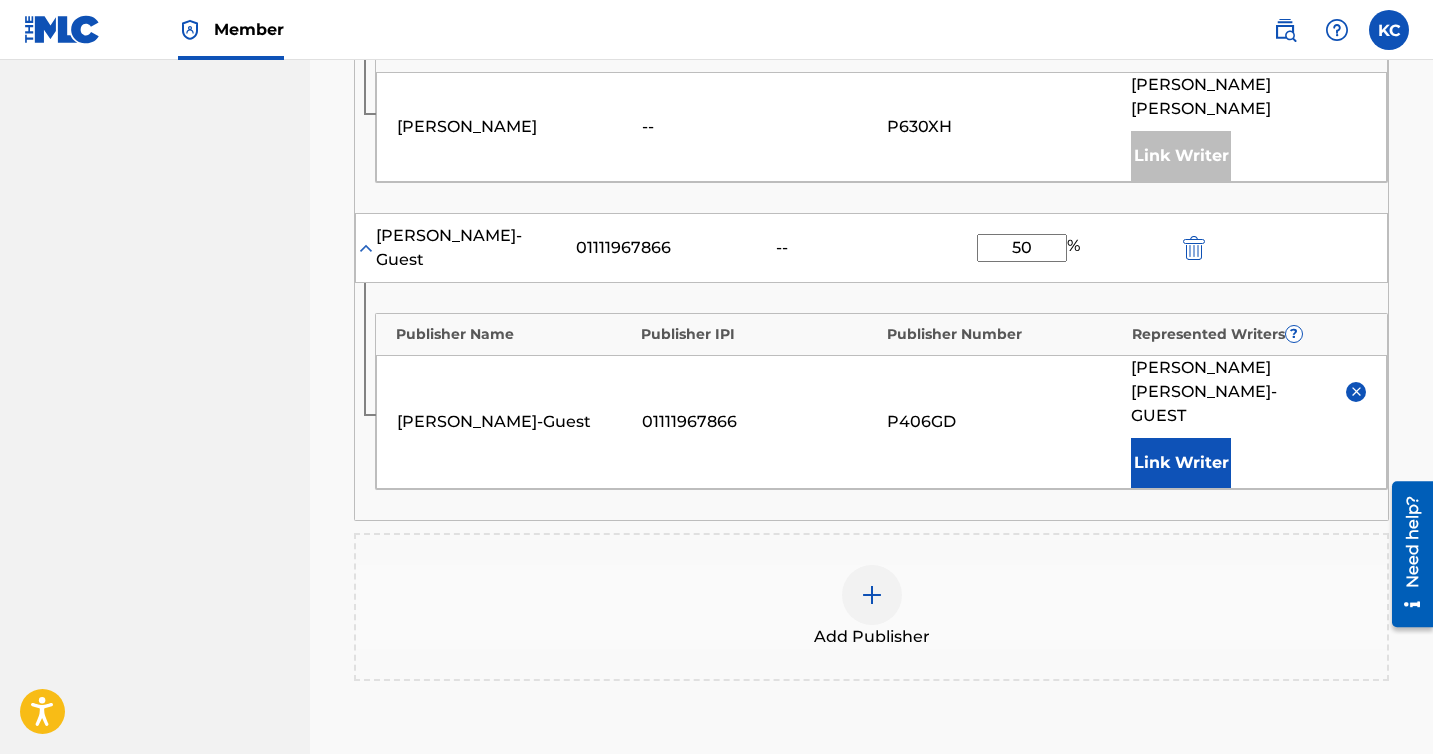 scroll, scrollTop: 1891, scrollLeft: 0, axis: vertical 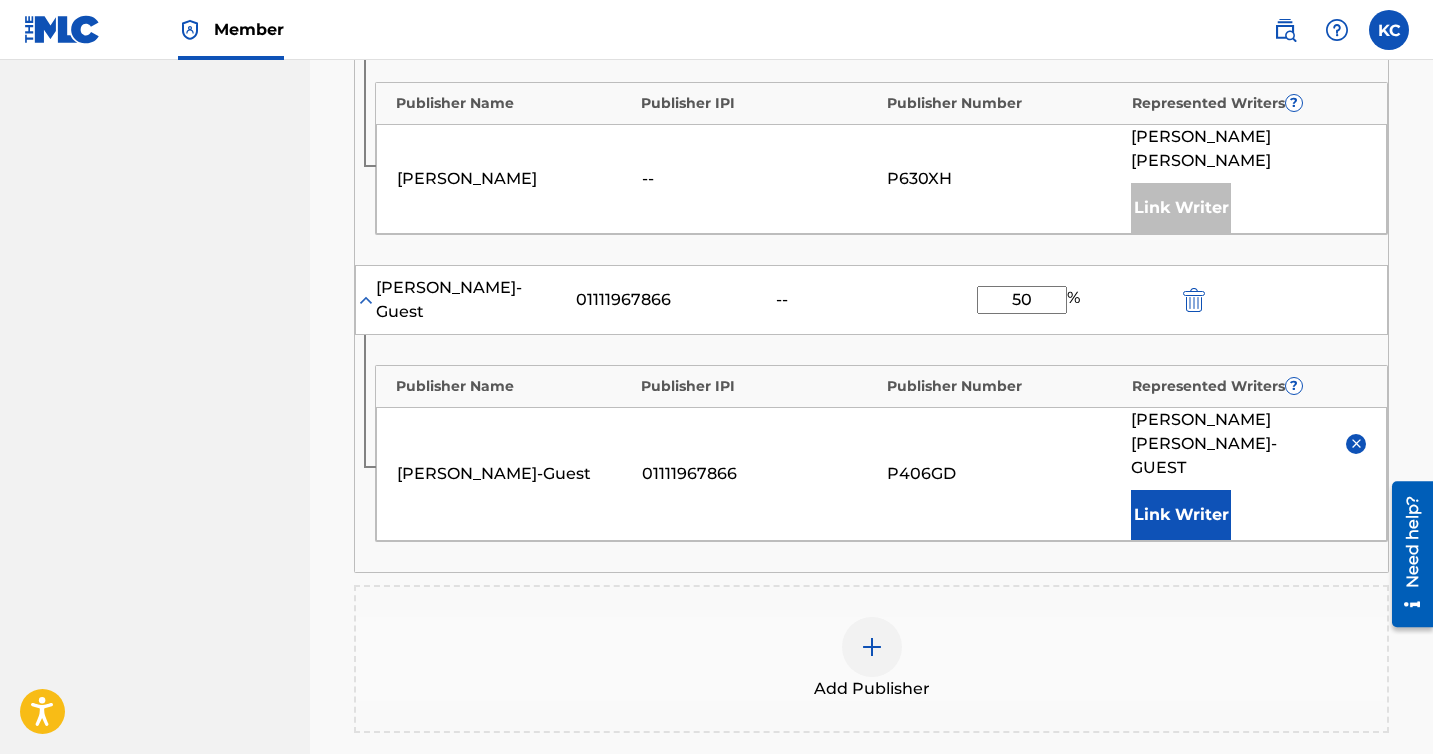 click at bounding box center (1356, 443) 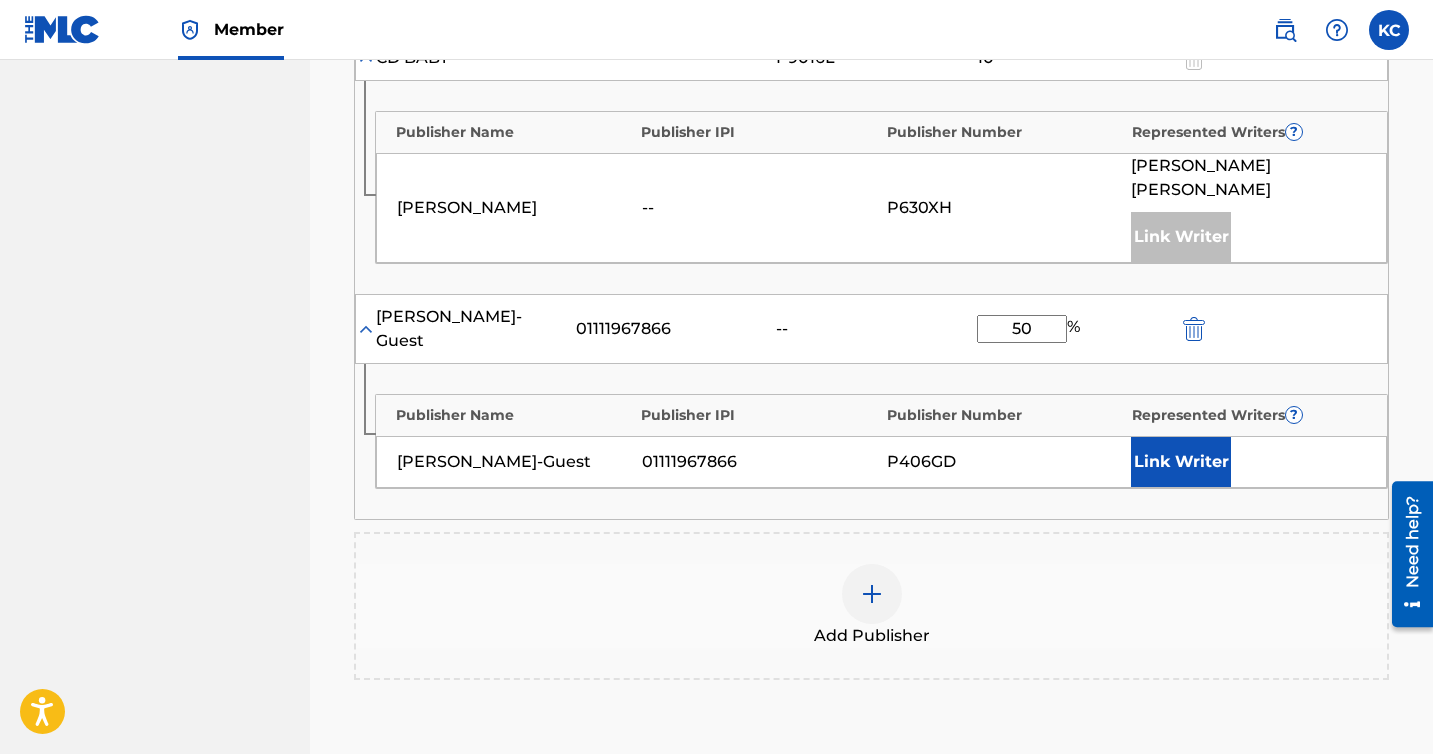 scroll, scrollTop: 1870, scrollLeft: 0, axis: vertical 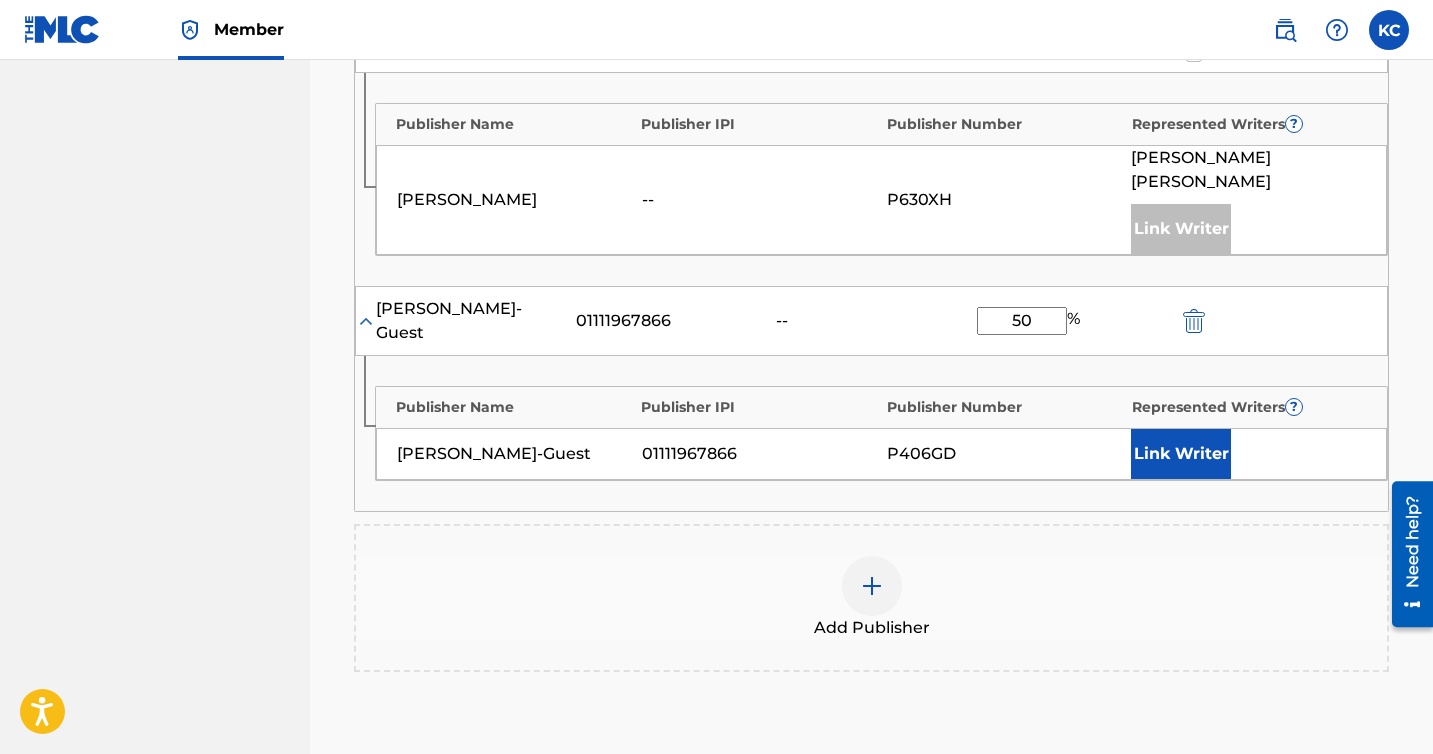click on "Next" at bounding box center [1329, 874] 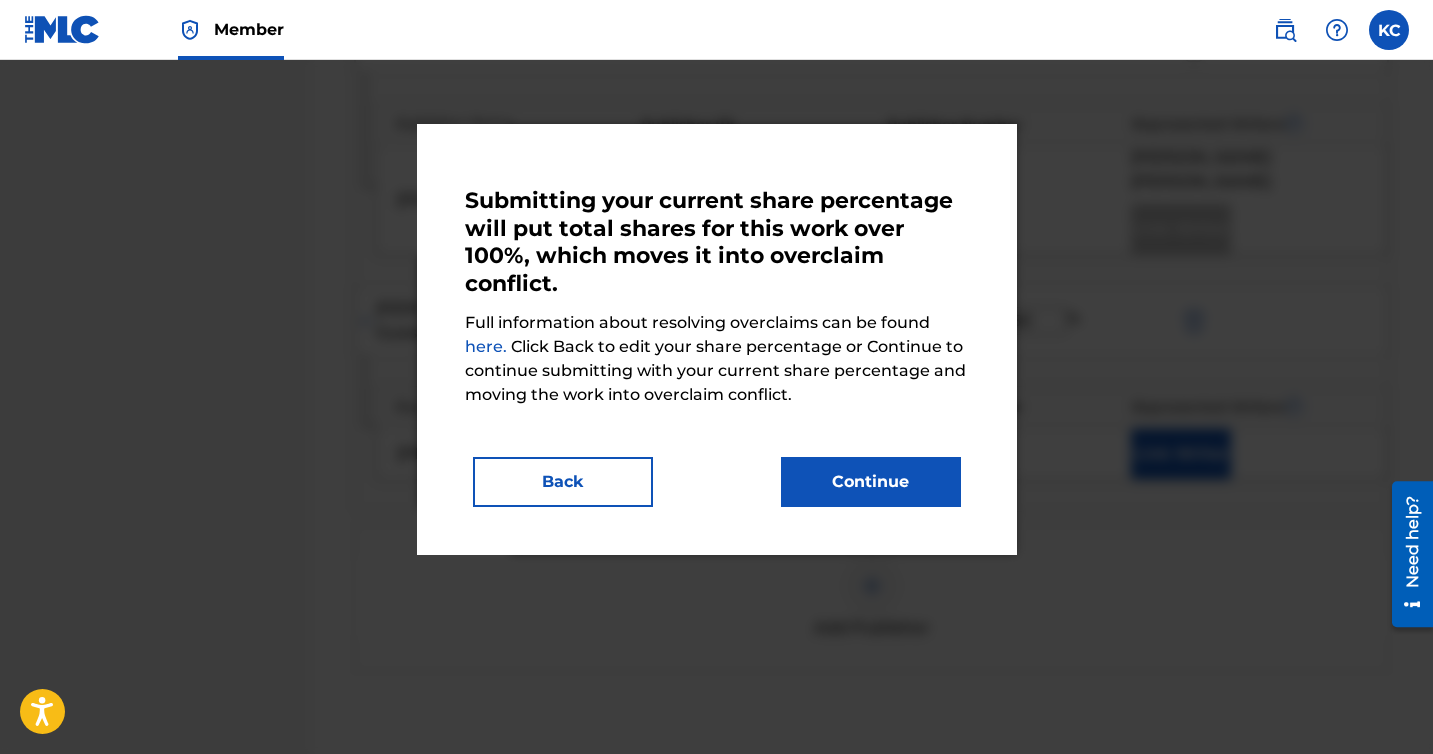 click on "Back" at bounding box center [563, 482] 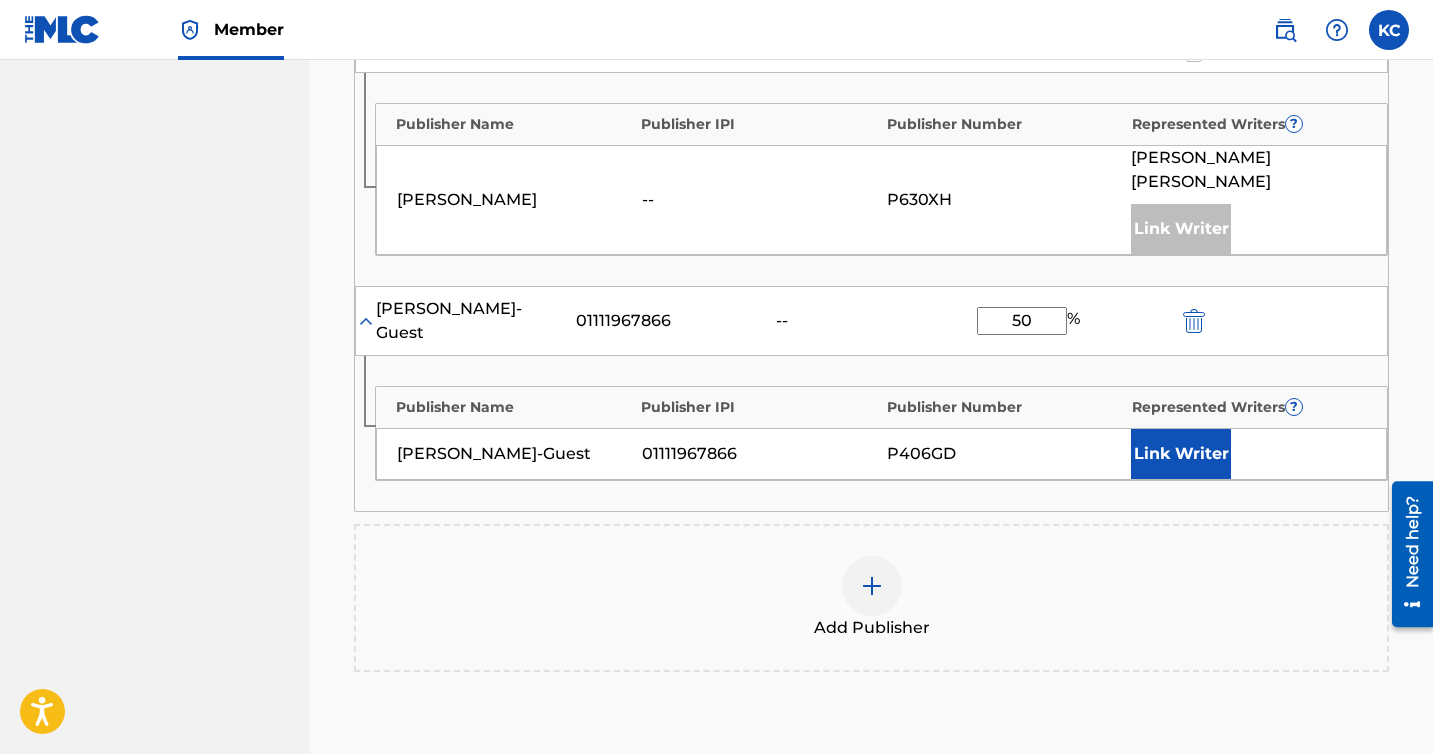 click at bounding box center (1194, 321) 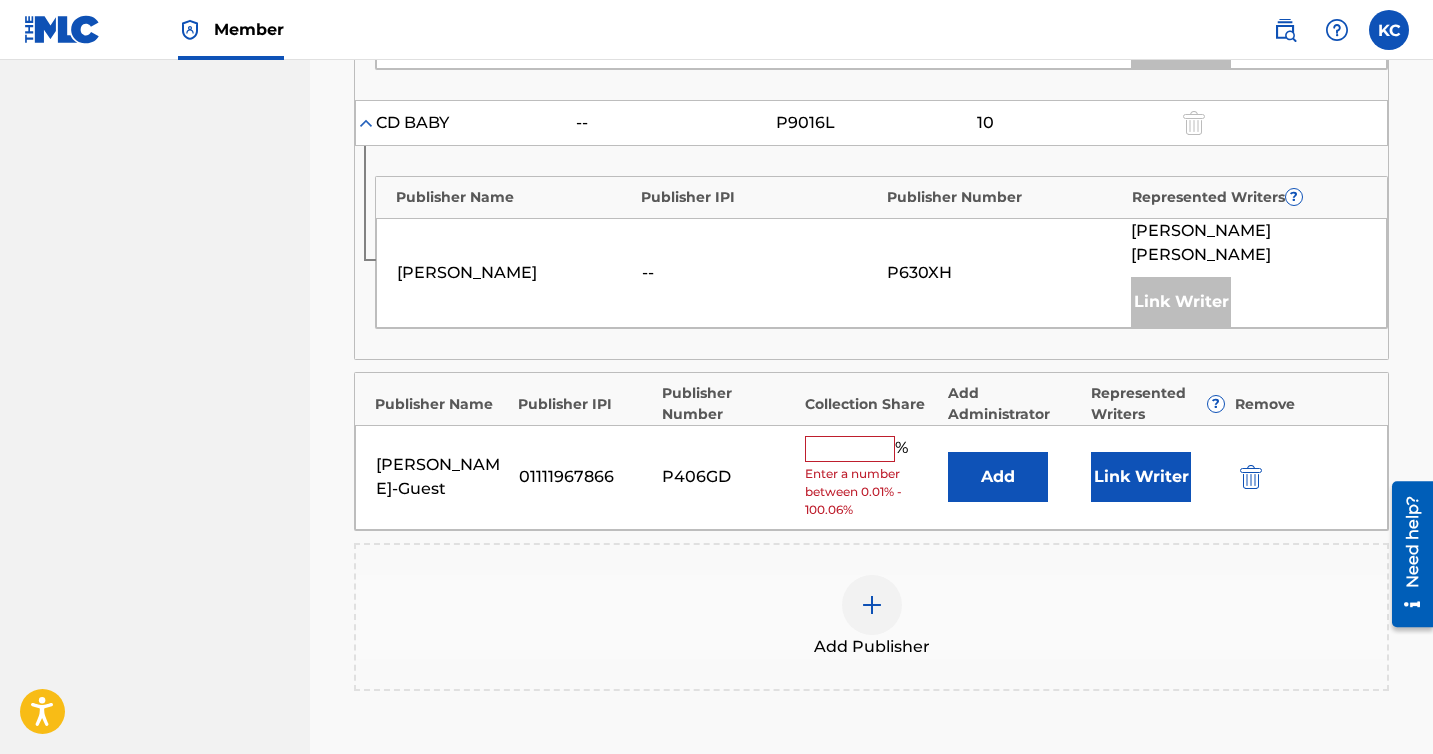 scroll, scrollTop: 1795, scrollLeft: 0, axis: vertical 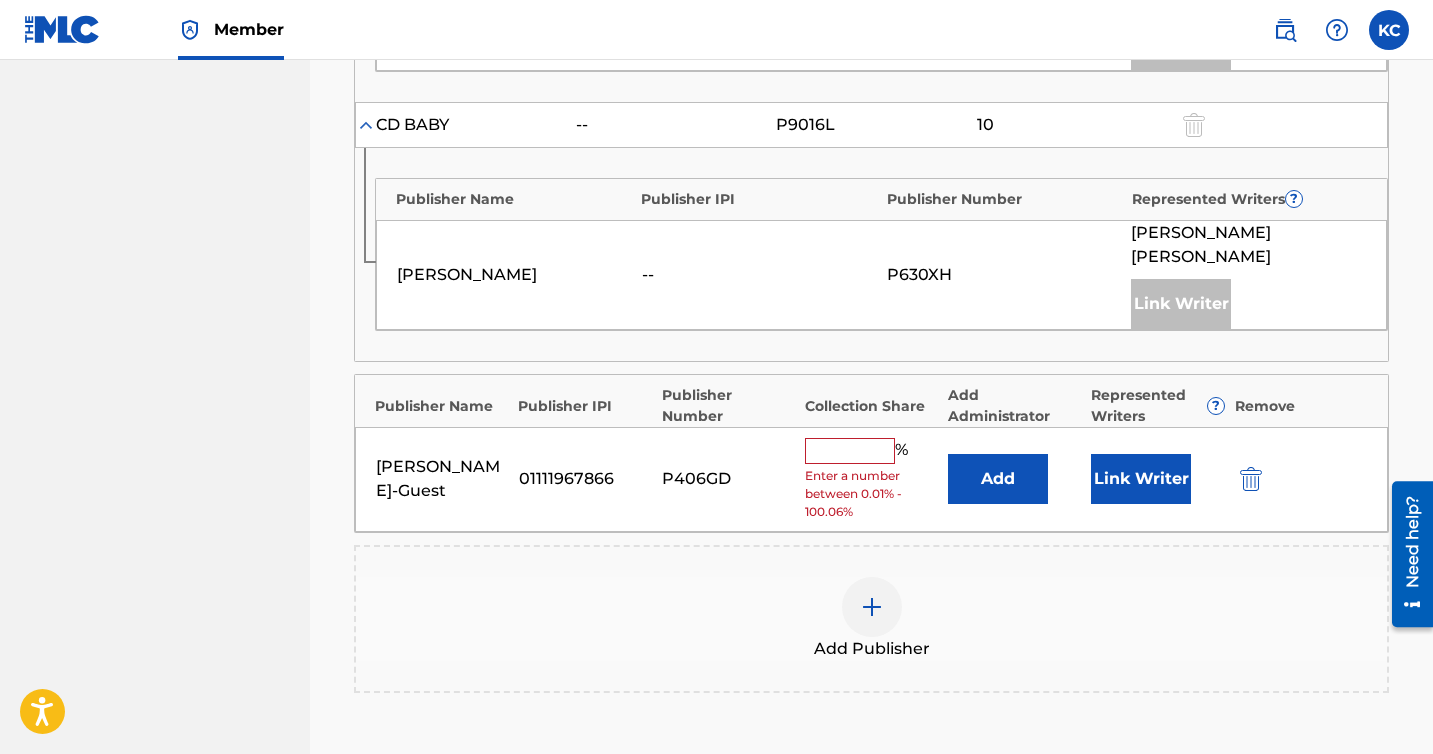 click at bounding box center [1251, 479] 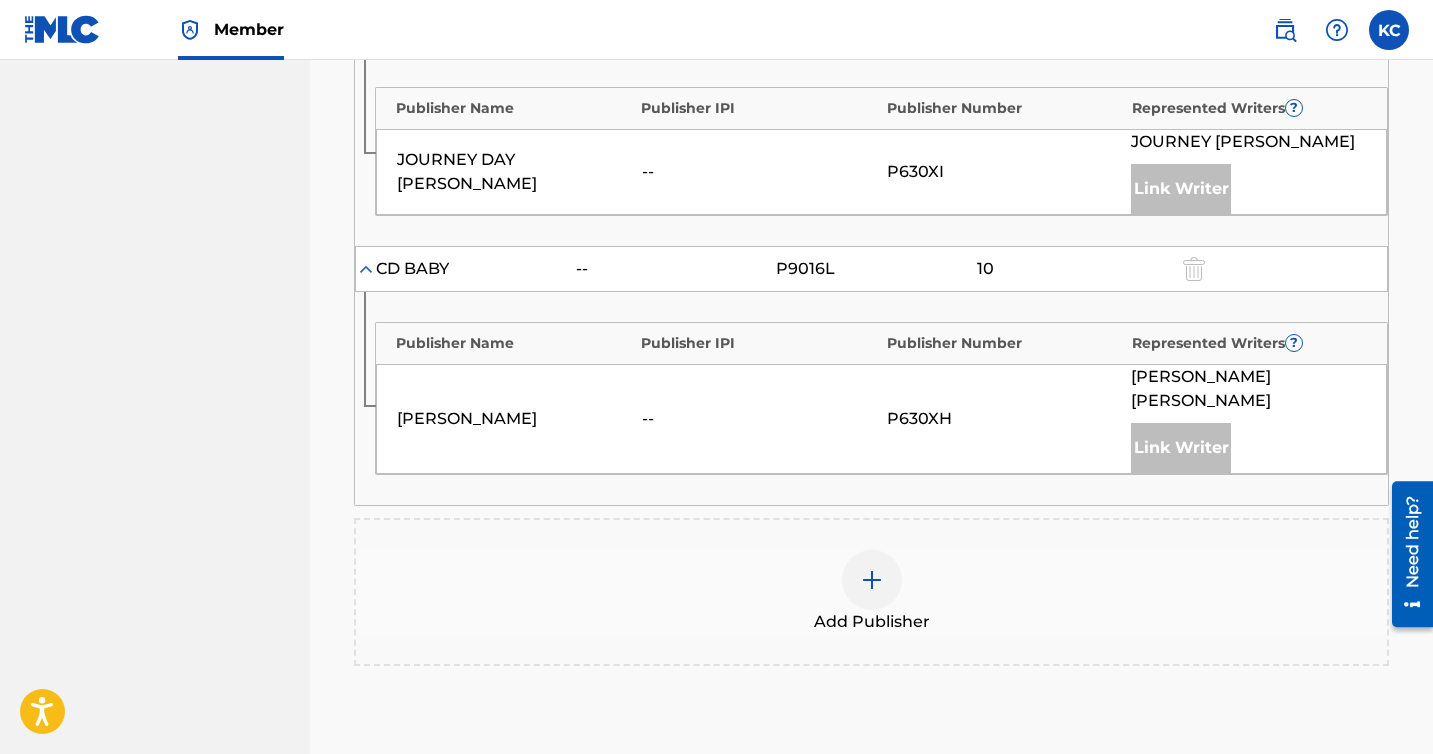 scroll, scrollTop: 1662, scrollLeft: 0, axis: vertical 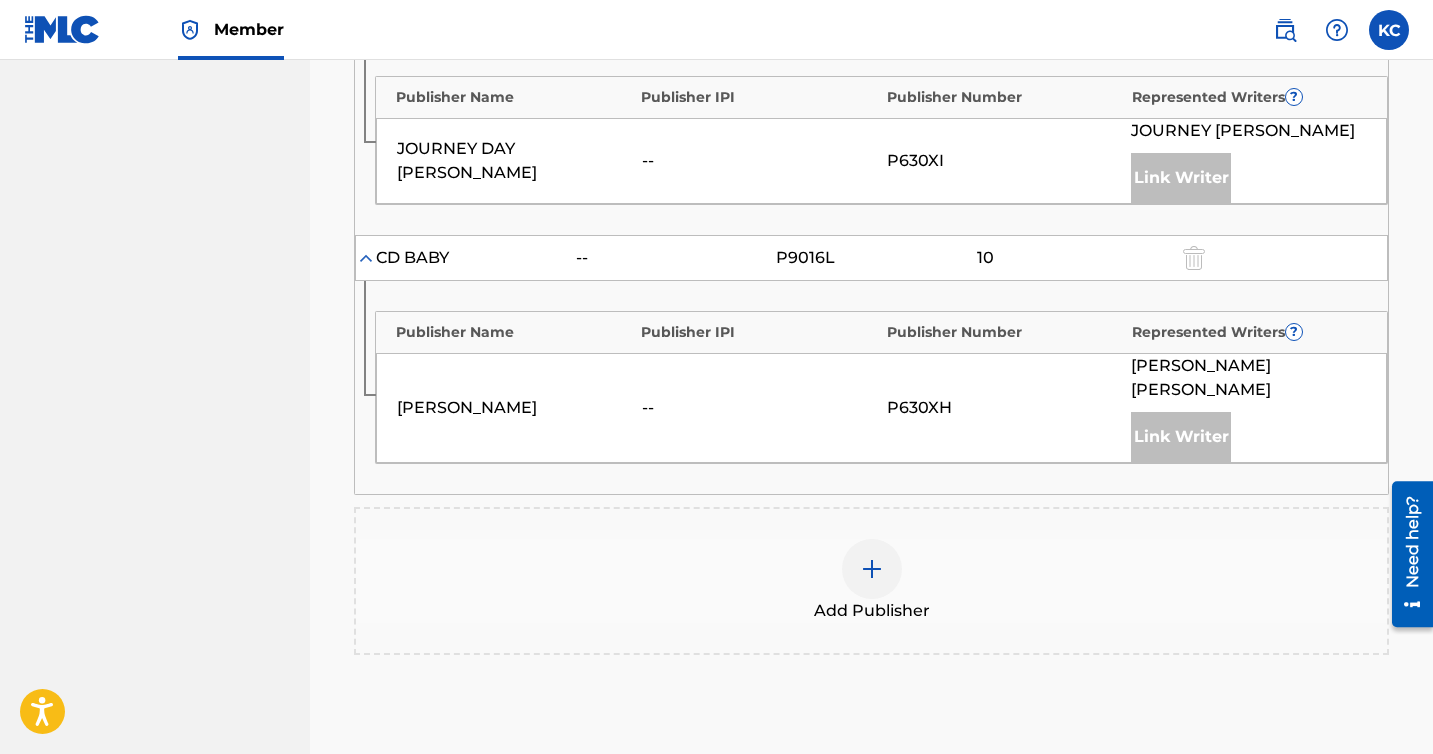 click at bounding box center [872, 569] 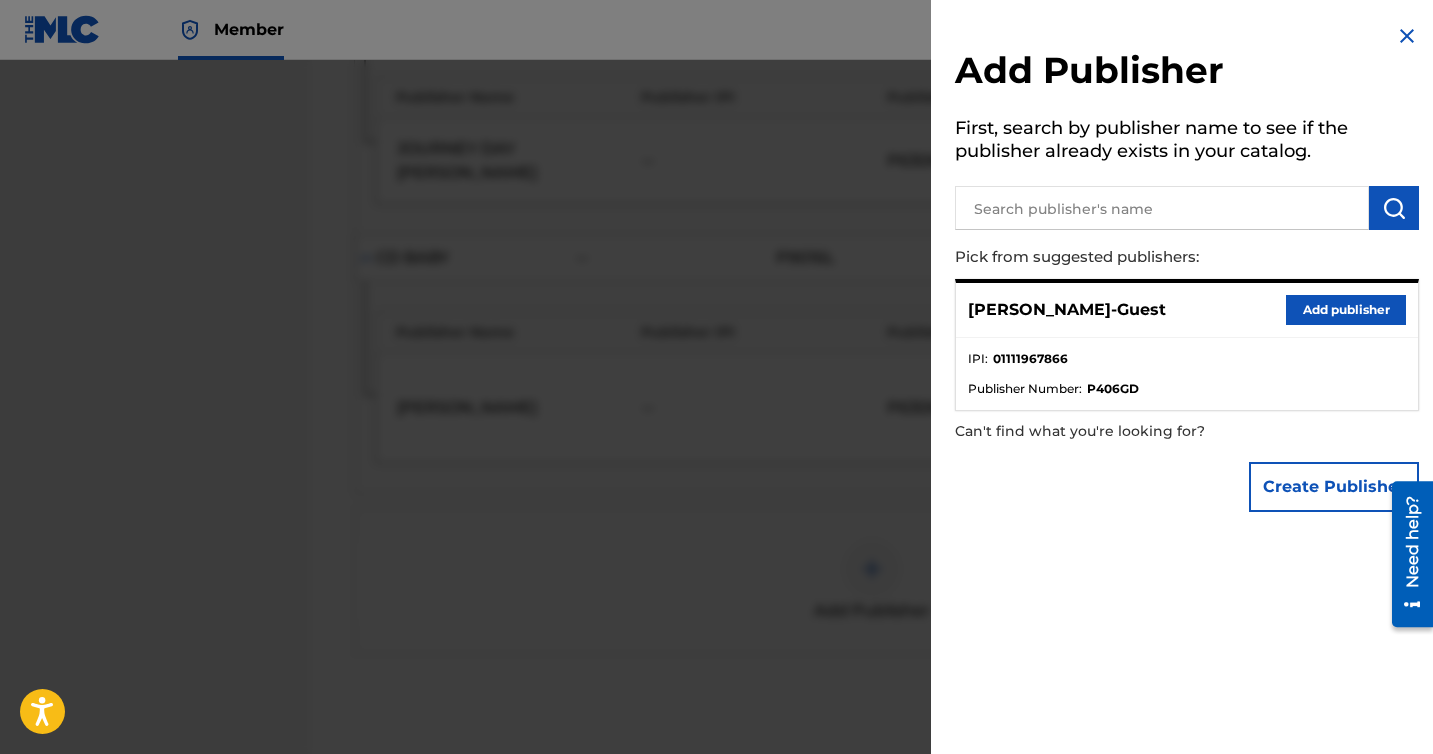 click on "Add publisher" at bounding box center (1346, 310) 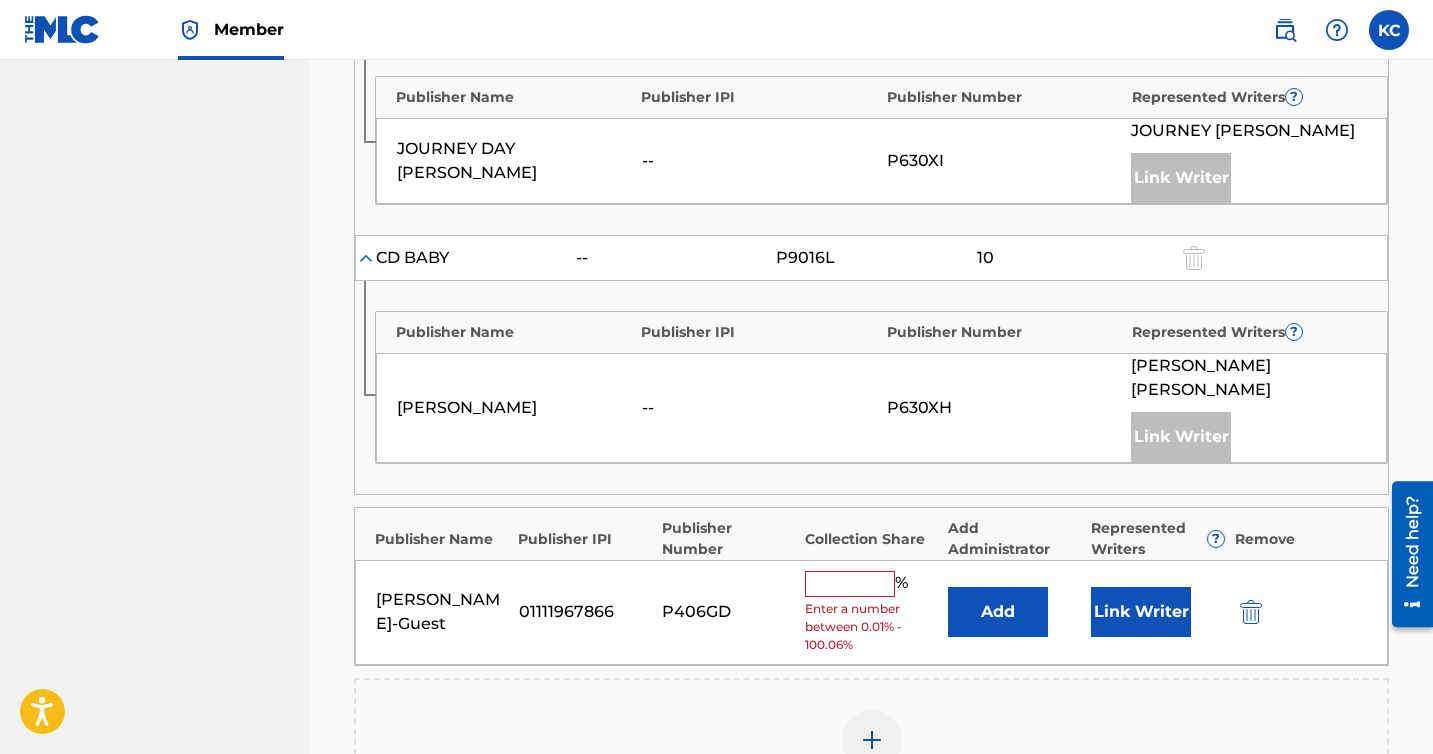 click at bounding box center [850, 584] 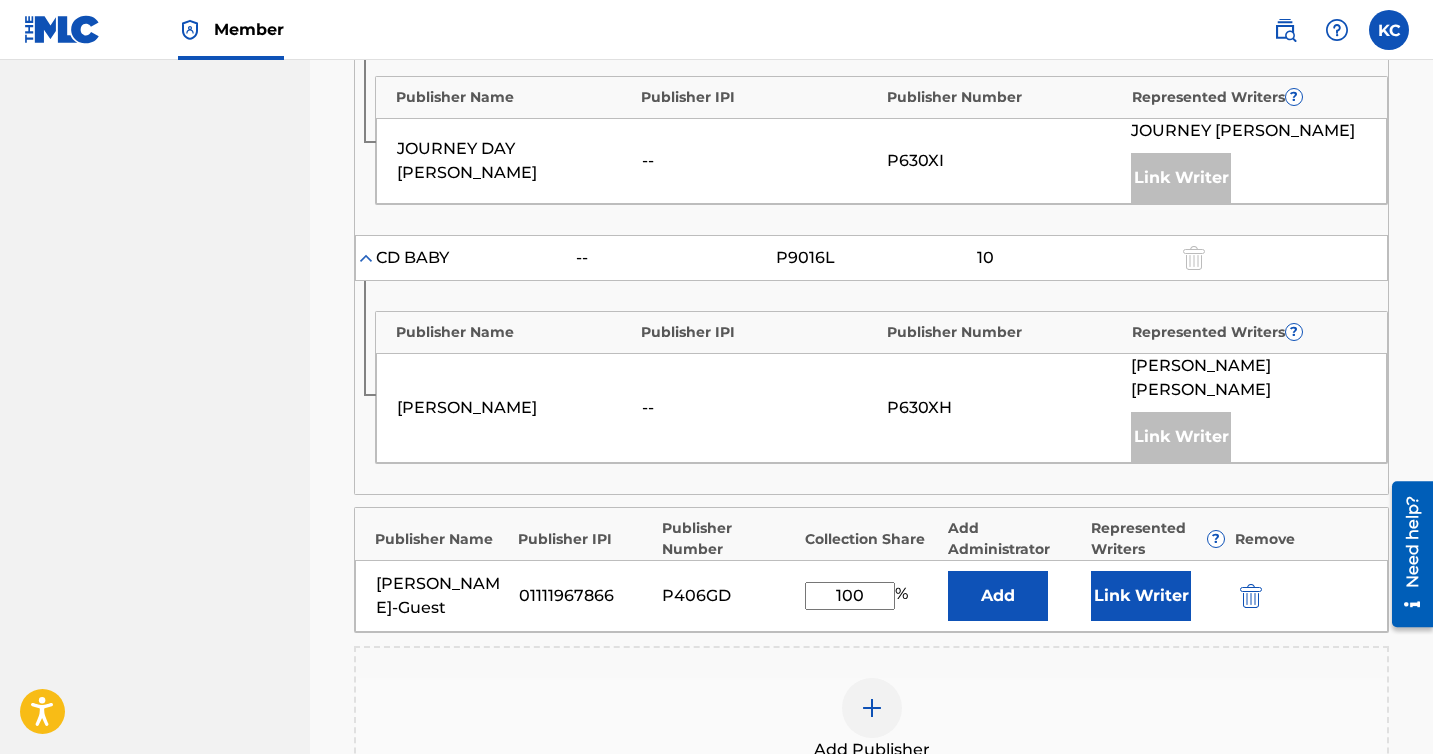 type on "100" 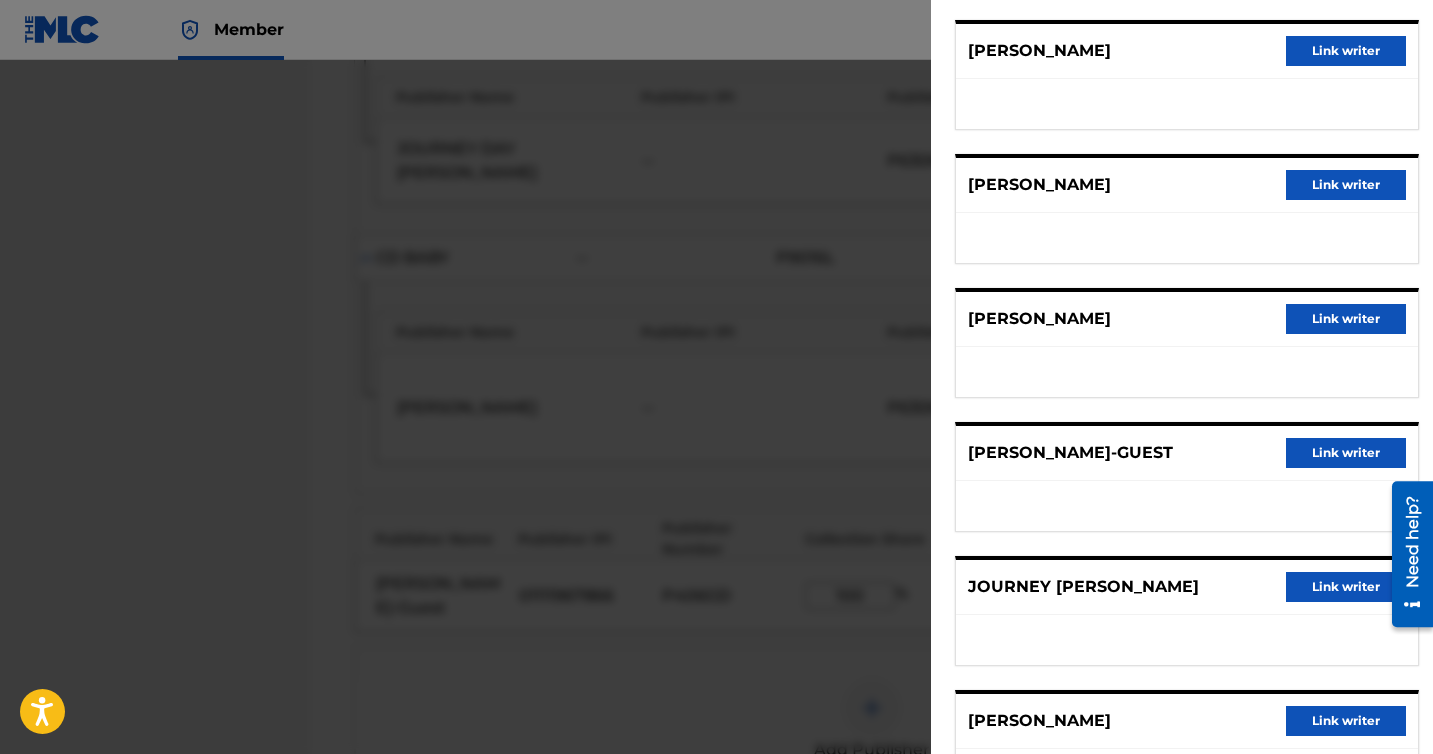 scroll, scrollTop: 188, scrollLeft: 0, axis: vertical 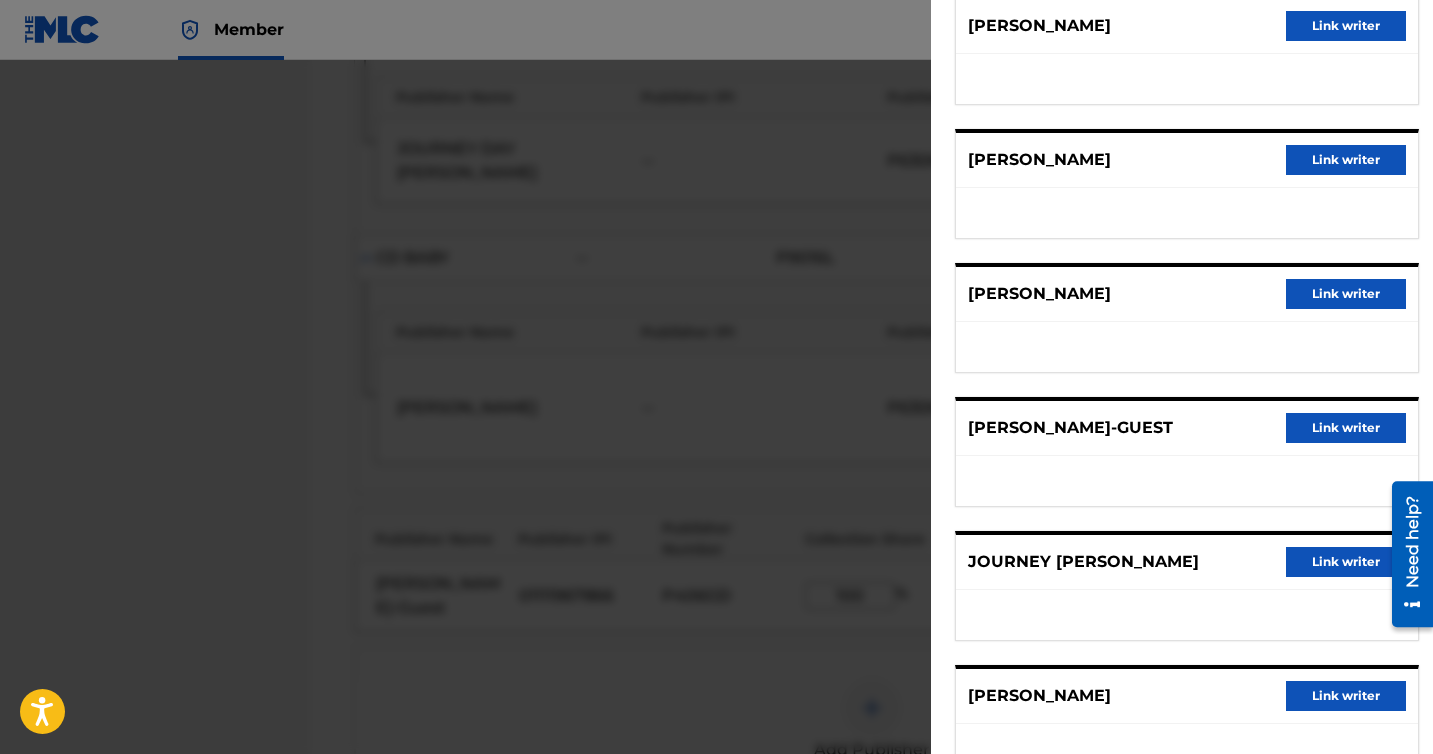 click on "Link writer" at bounding box center (1346, 428) 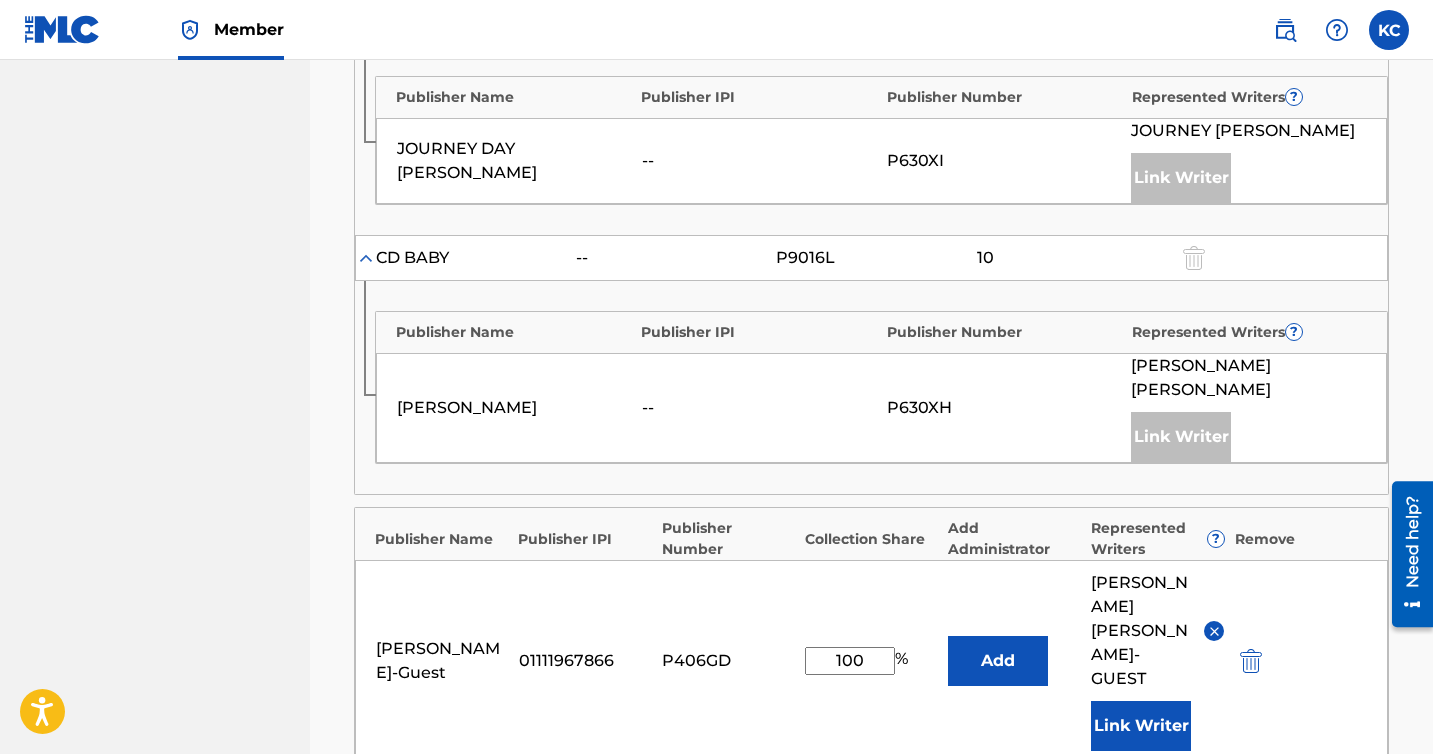 click on "Add" at bounding box center [998, 661] 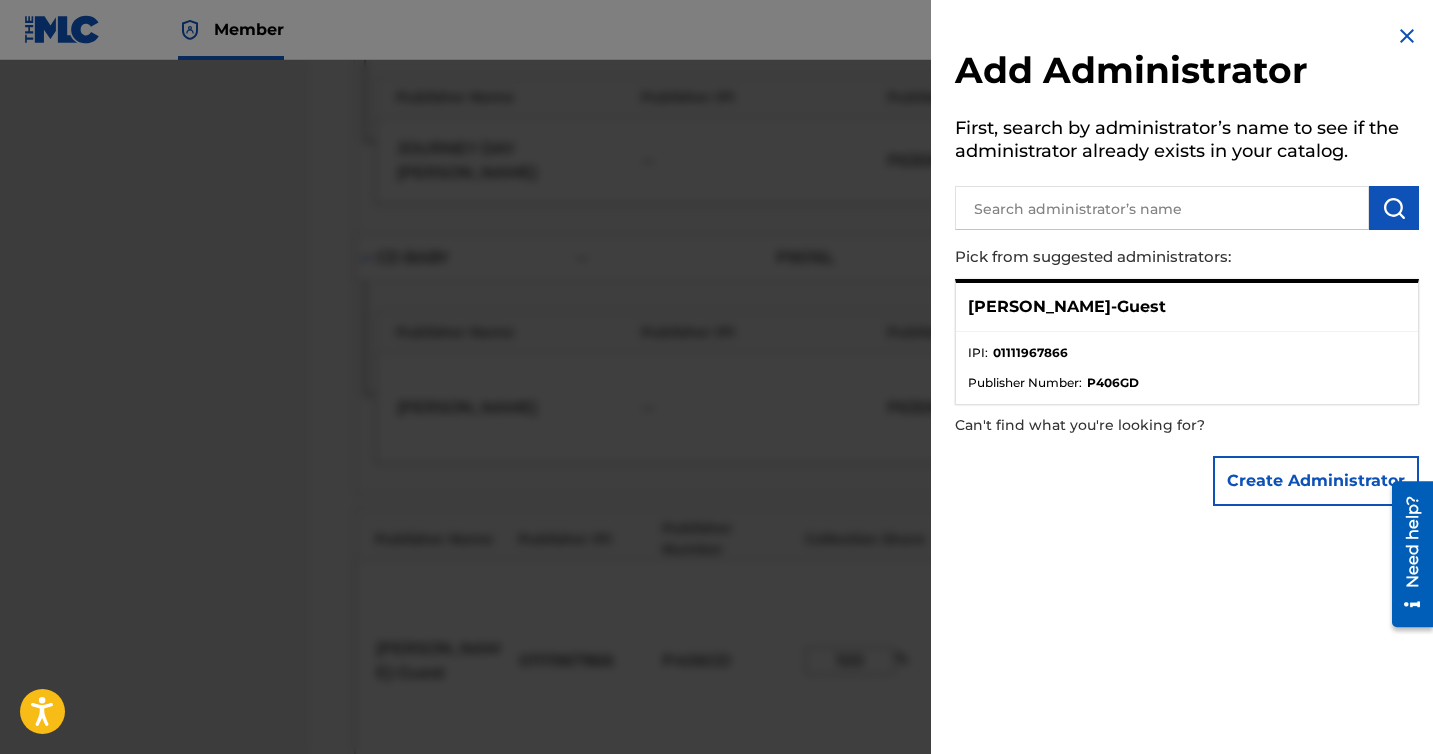 click on "IPI : 01111967866" at bounding box center [1187, 359] 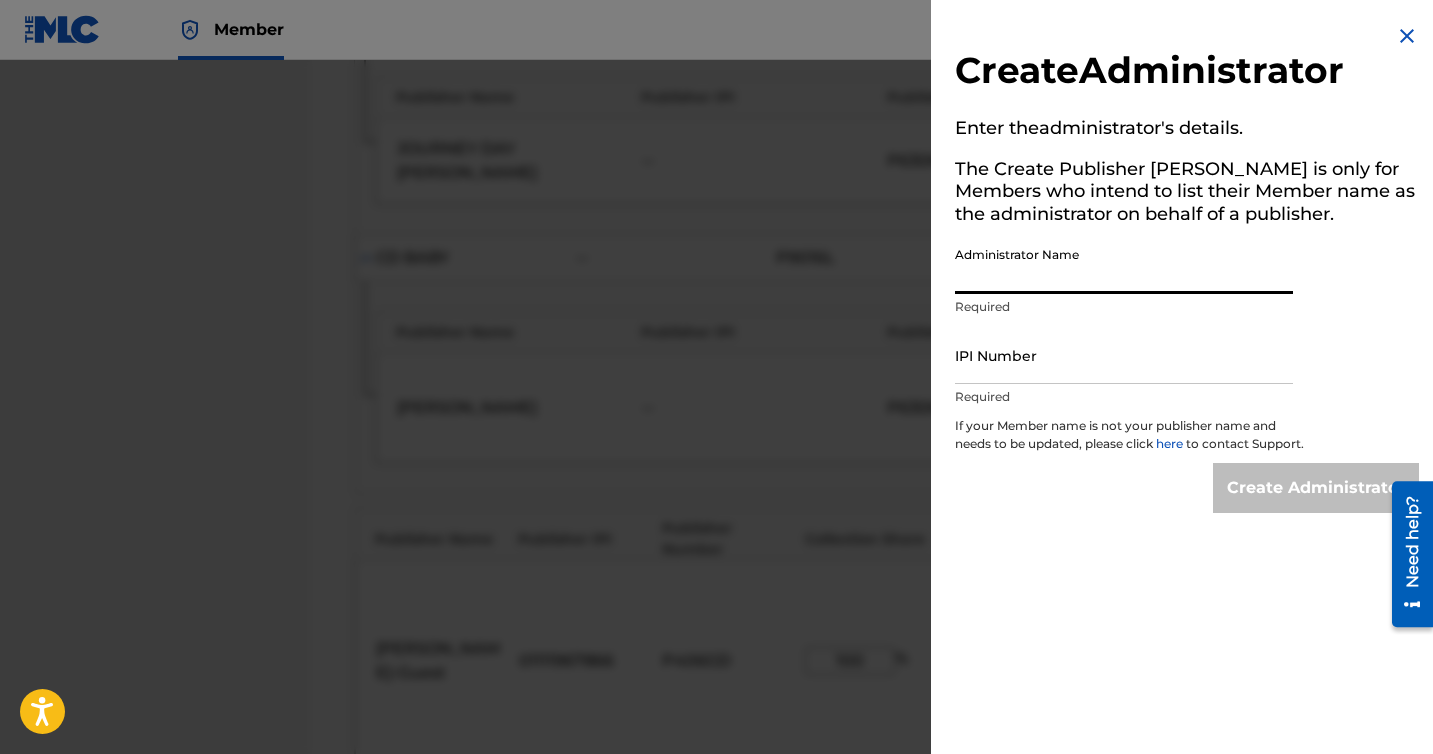 click on "Administrator Name" at bounding box center (1124, 265) 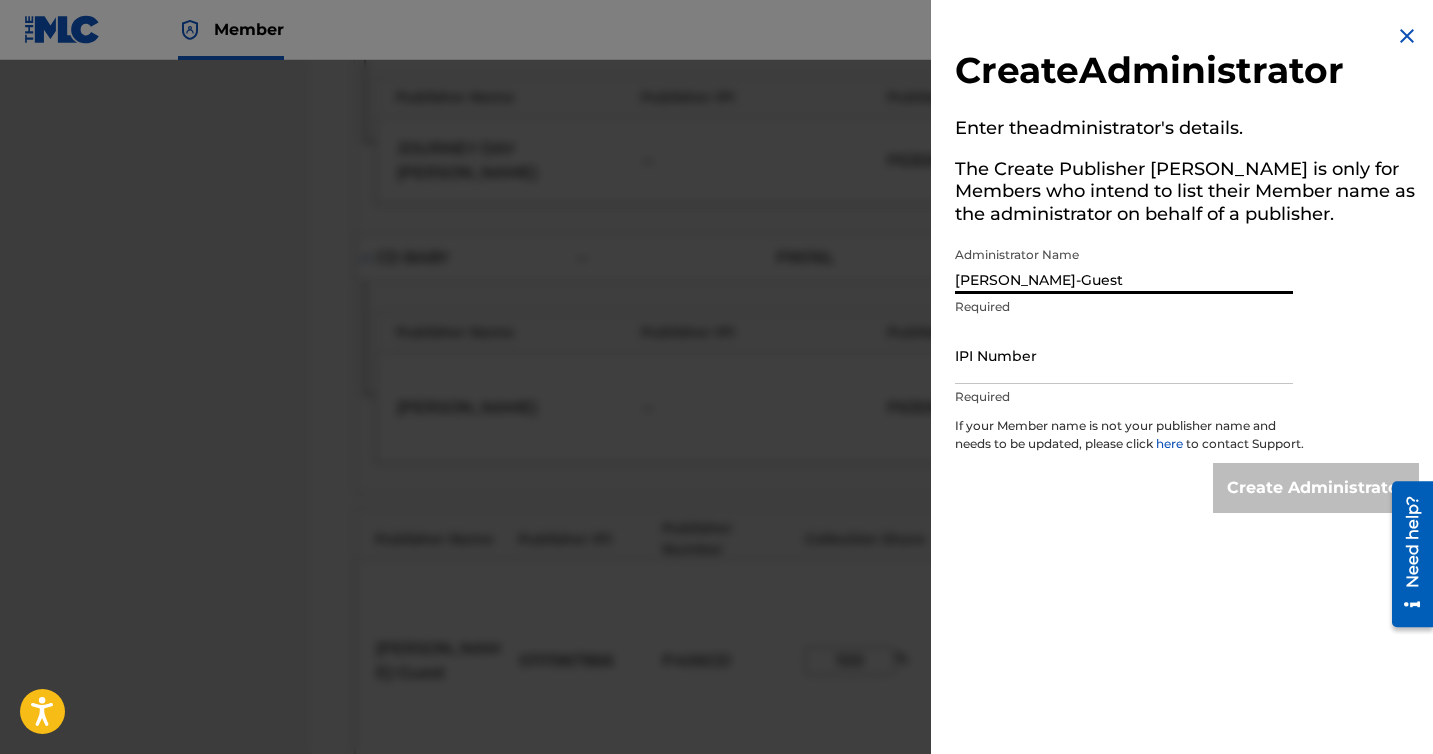 click on "IPI Number" at bounding box center [1124, 355] 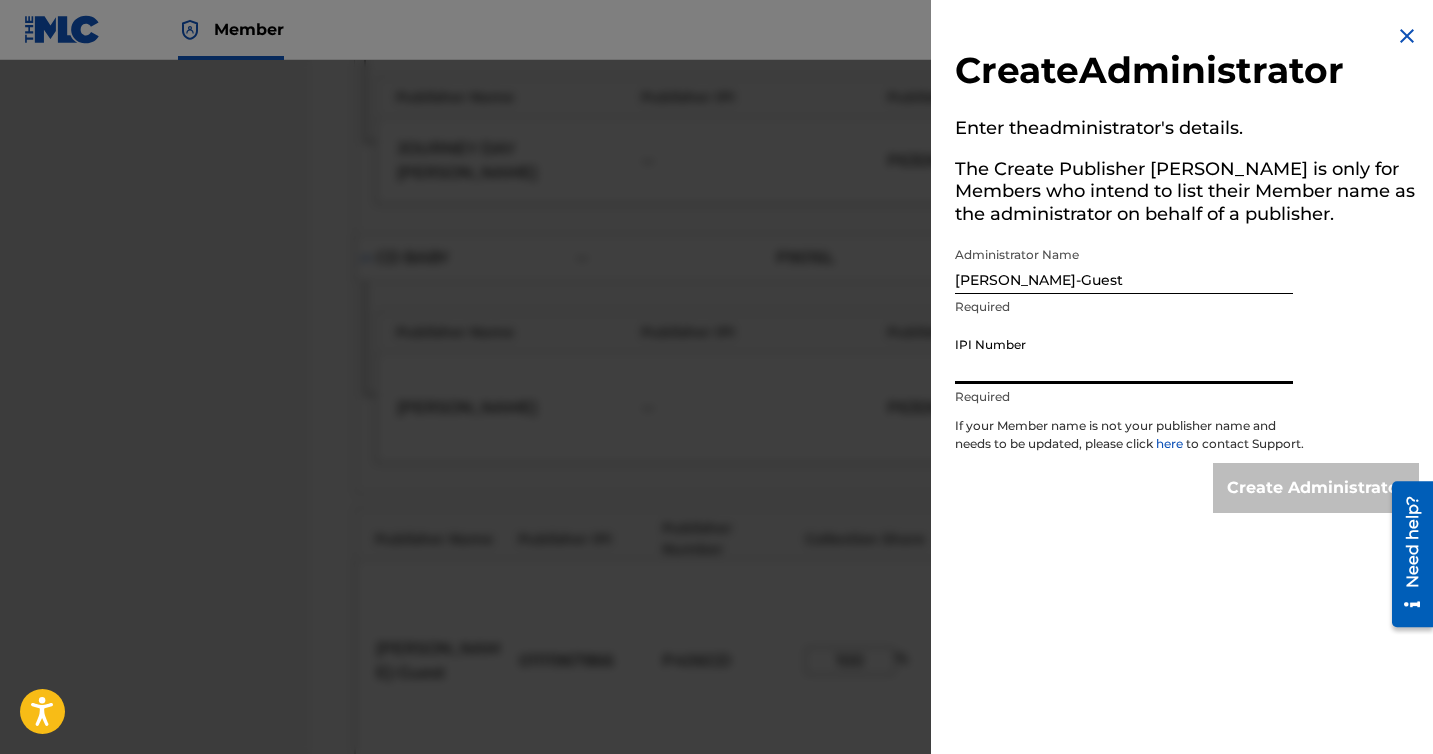 type on "01111967866" 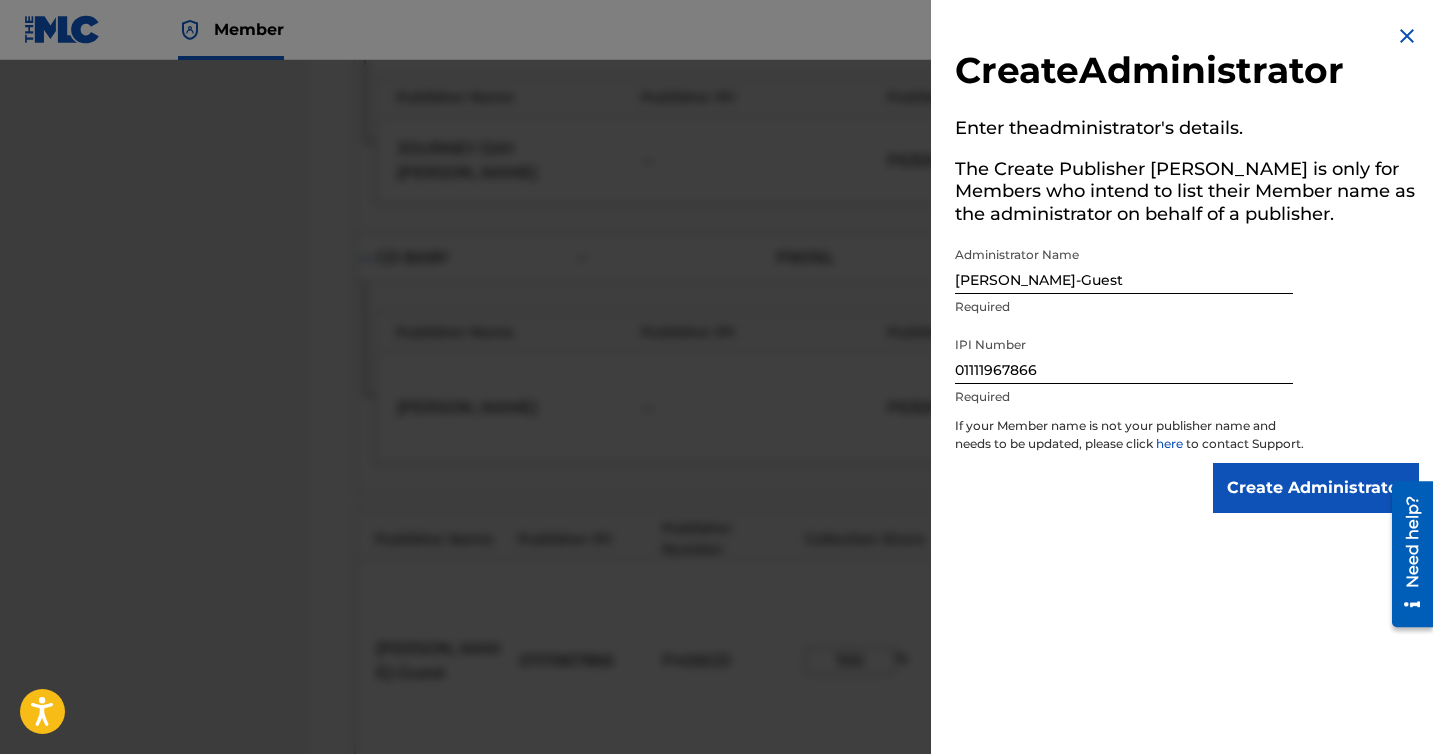 click on "Create Administrator" at bounding box center [1316, 488] 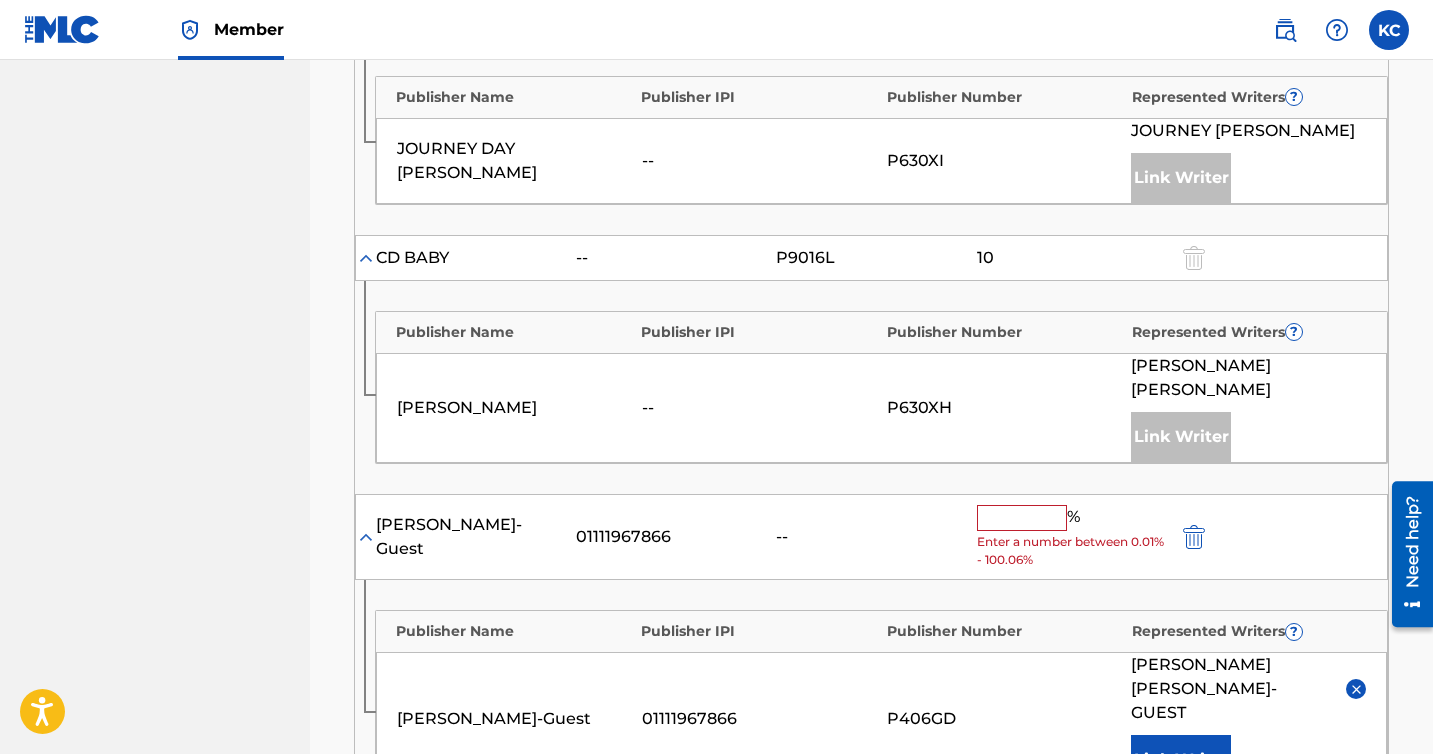 click at bounding box center (1022, 518) 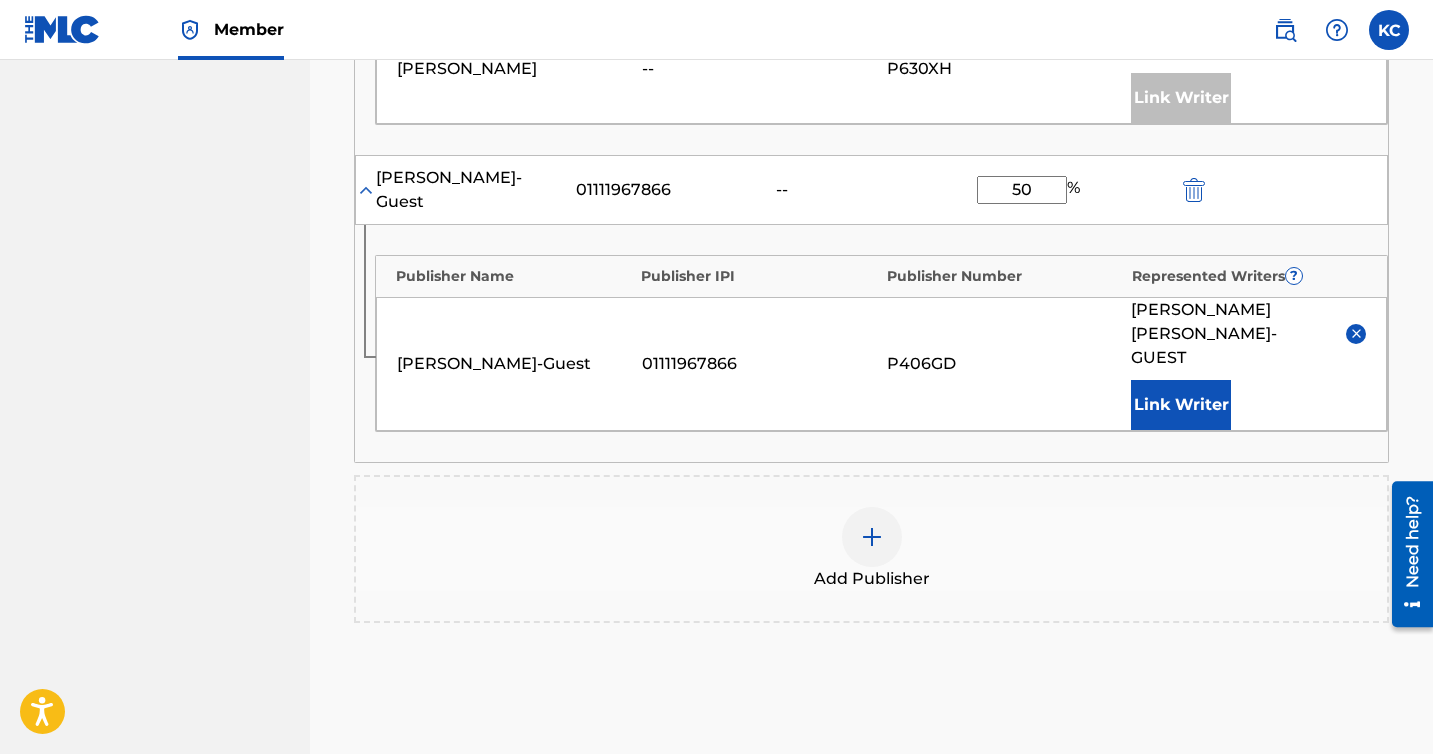 scroll, scrollTop: 2065, scrollLeft: 0, axis: vertical 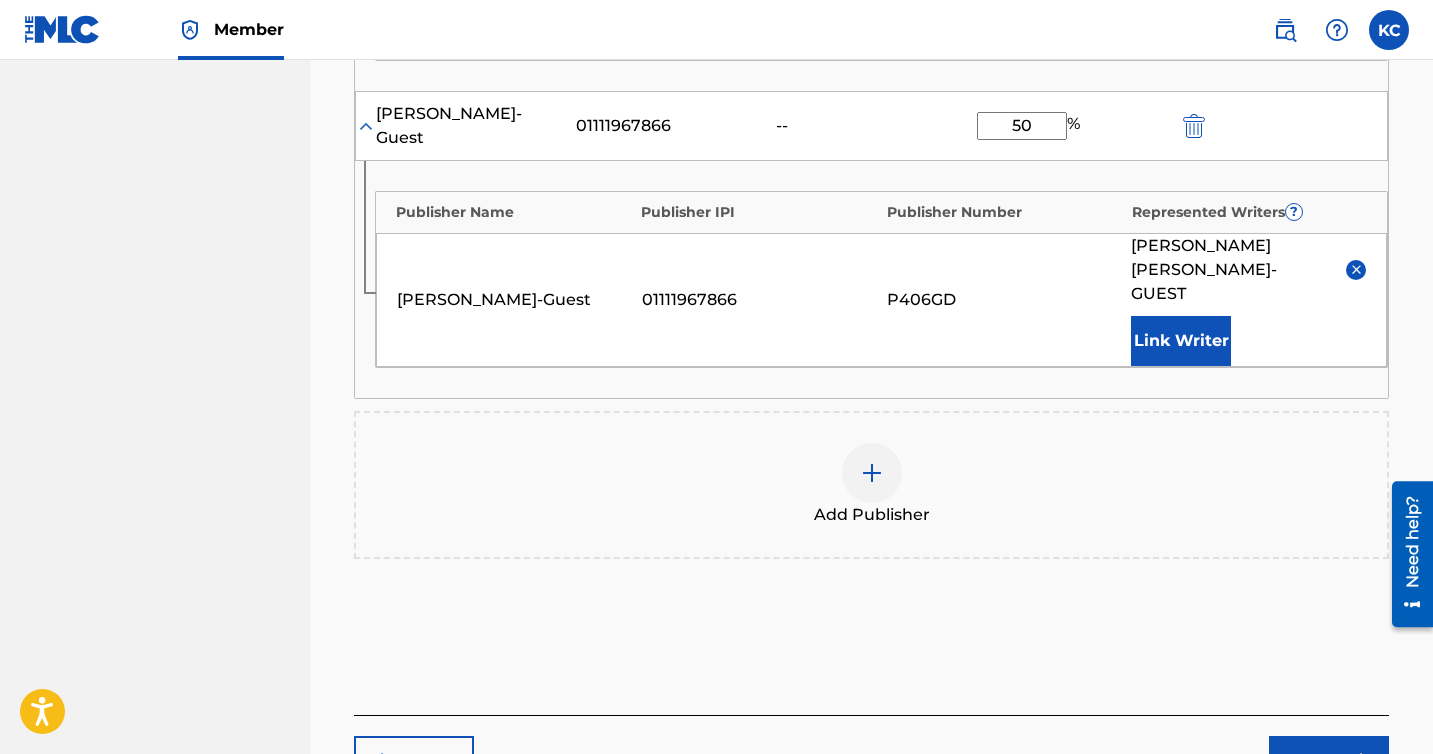 click on "Next" at bounding box center [1329, 761] 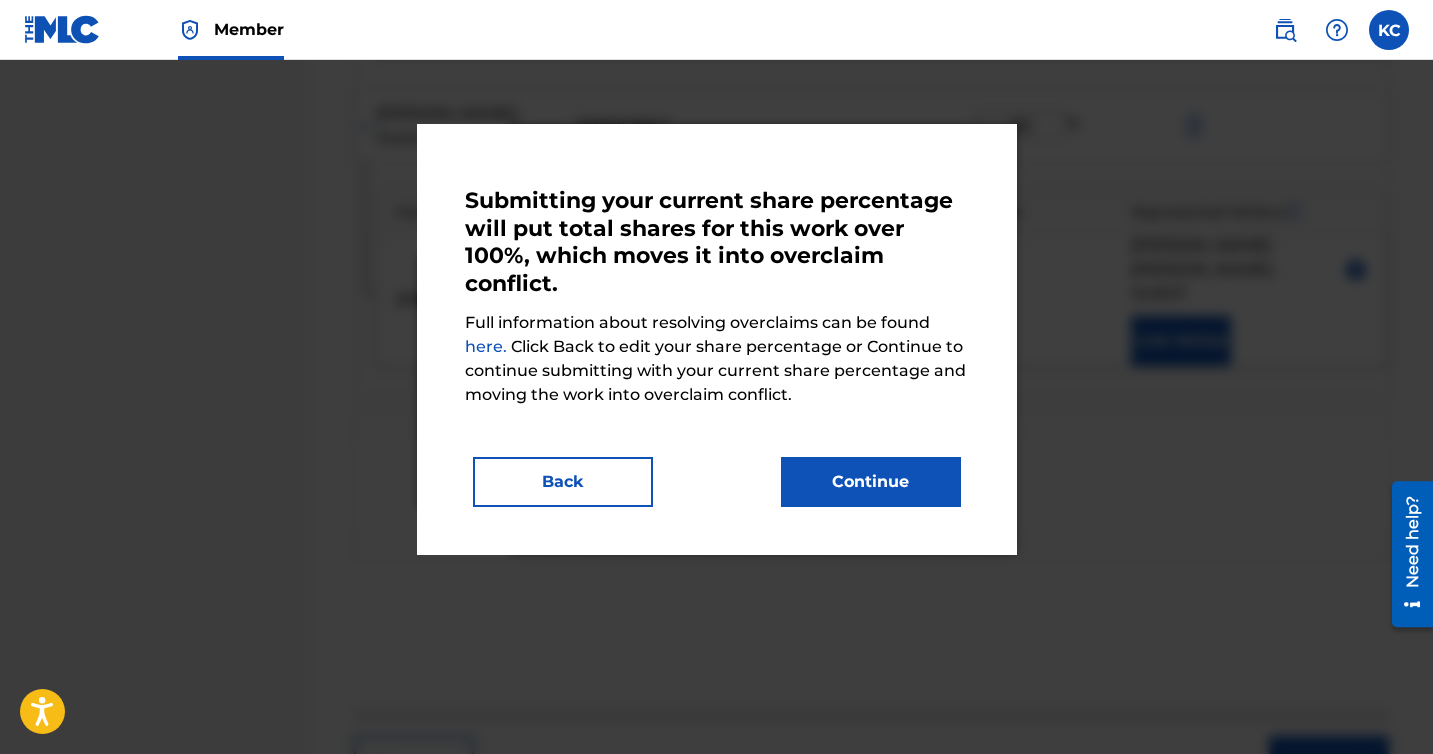 click on "Back" at bounding box center [563, 482] 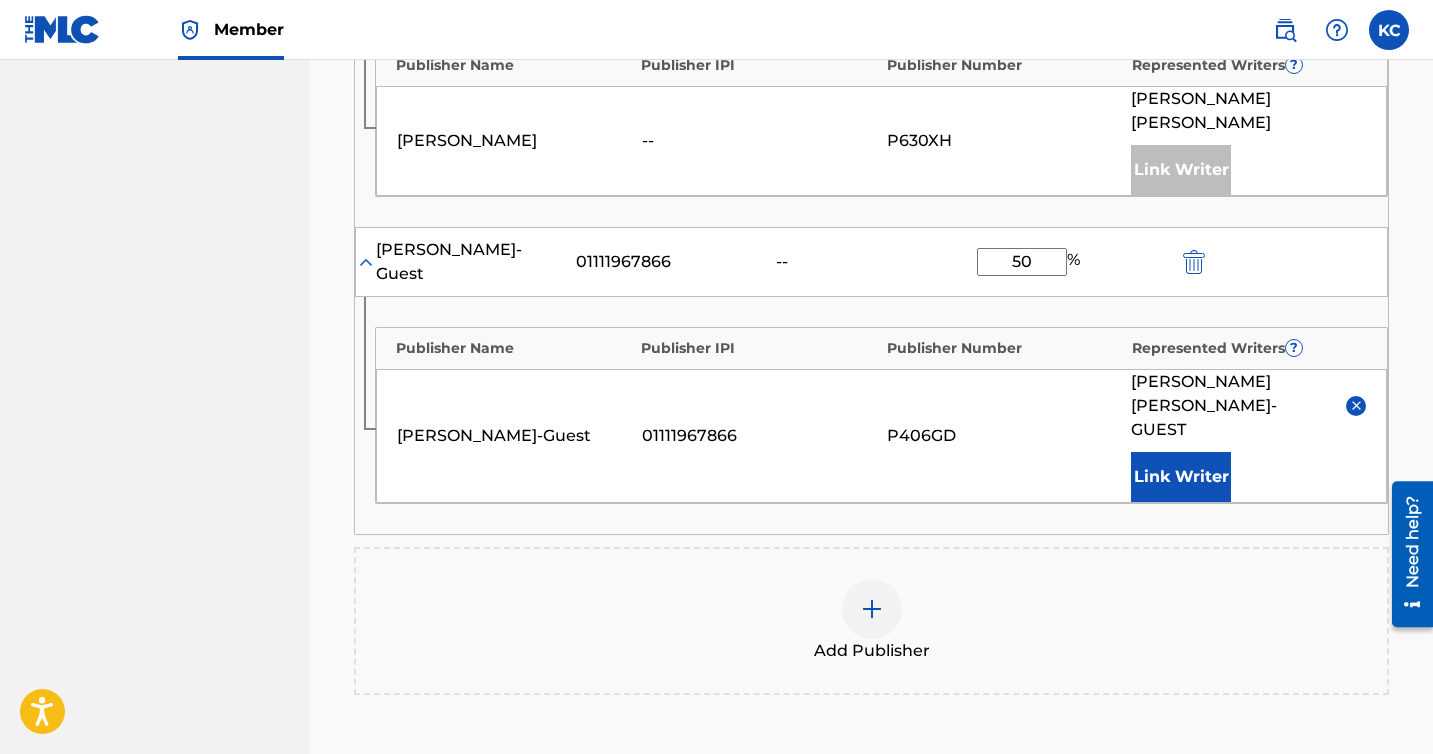 scroll, scrollTop: 1943, scrollLeft: 0, axis: vertical 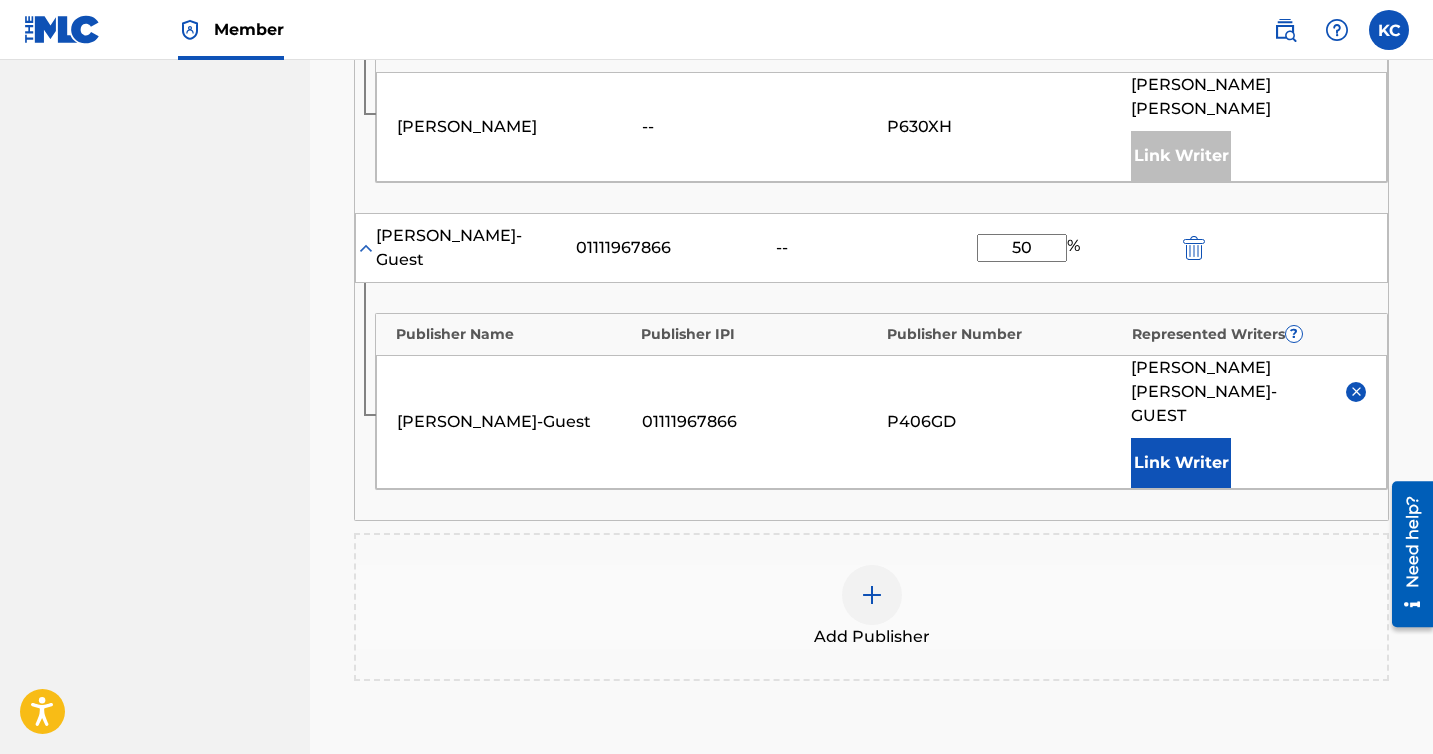 click at bounding box center (1194, 248) 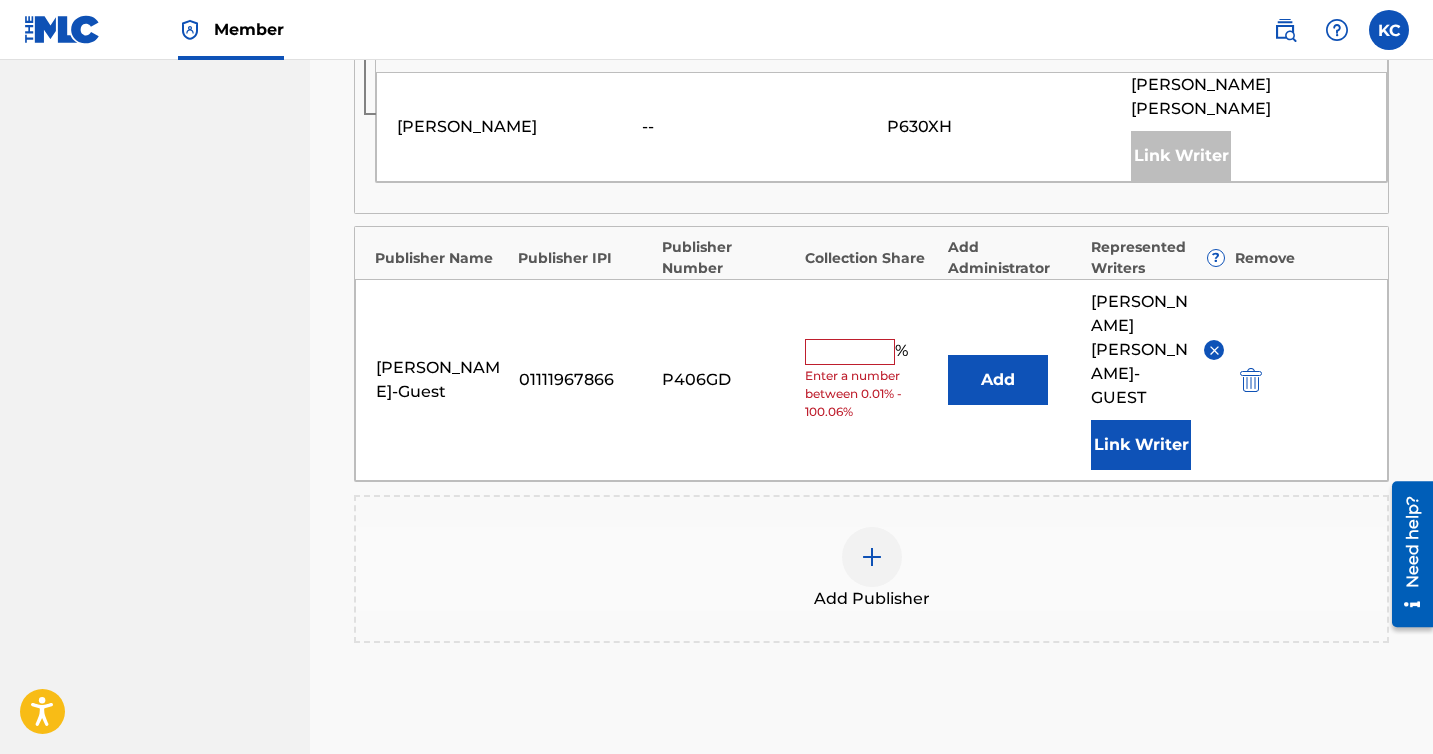 click at bounding box center (1251, 380) 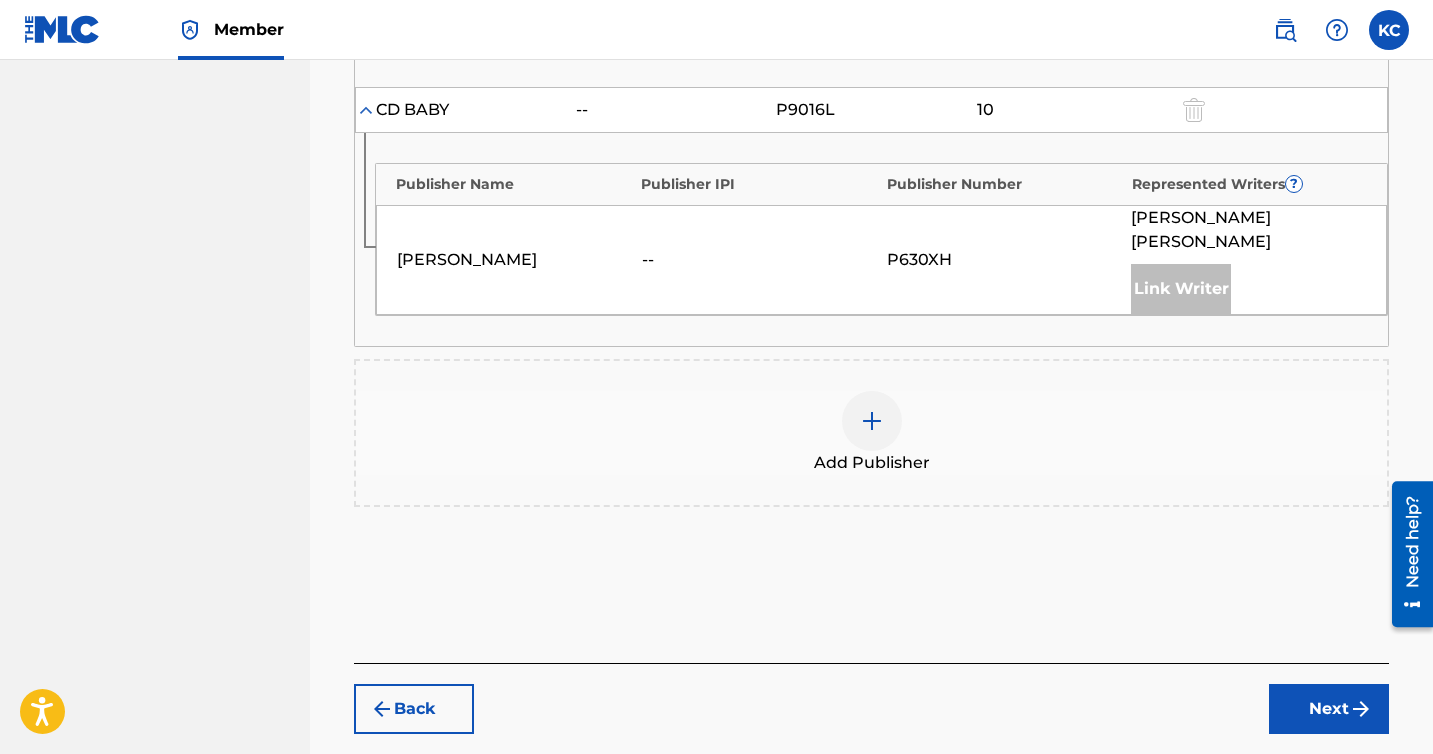 click at bounding box center [872, 421] 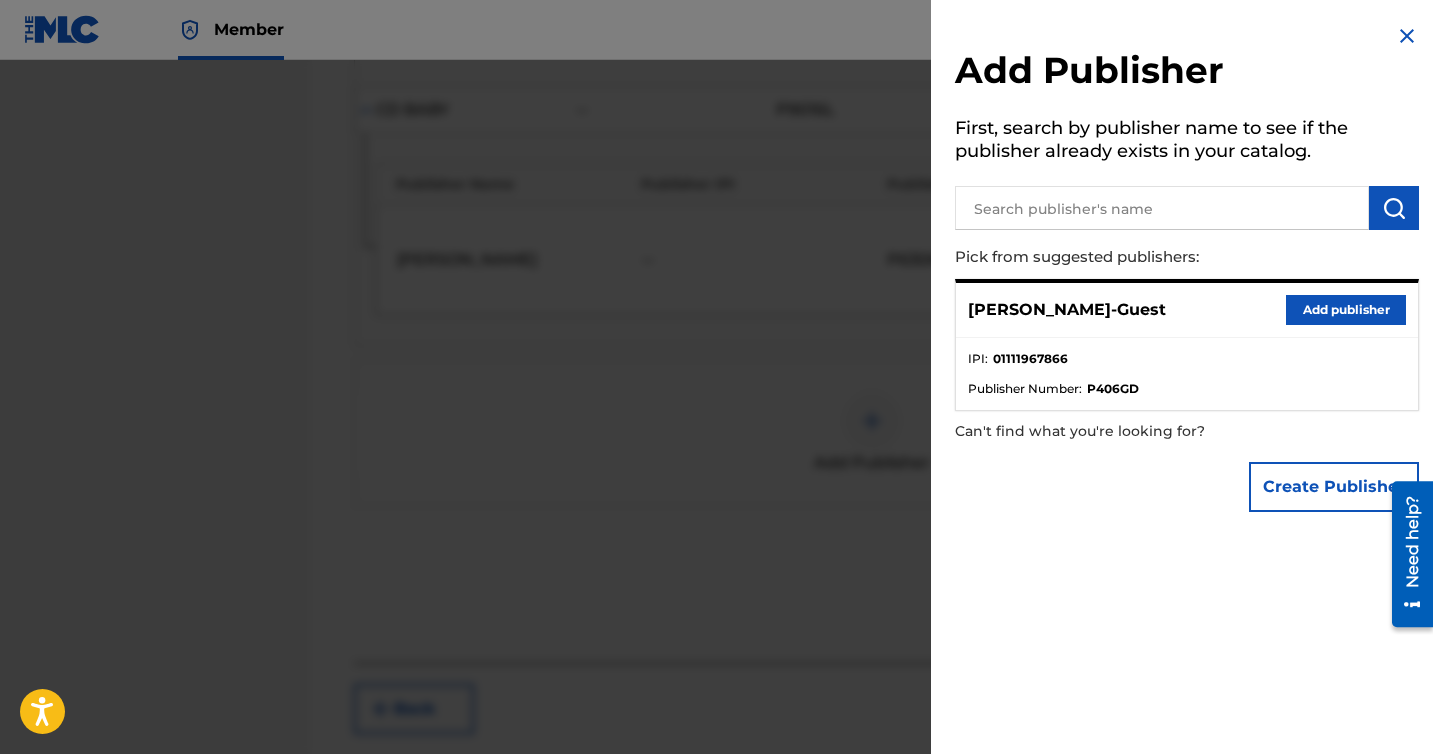 click at bounding box center [1162, 208] 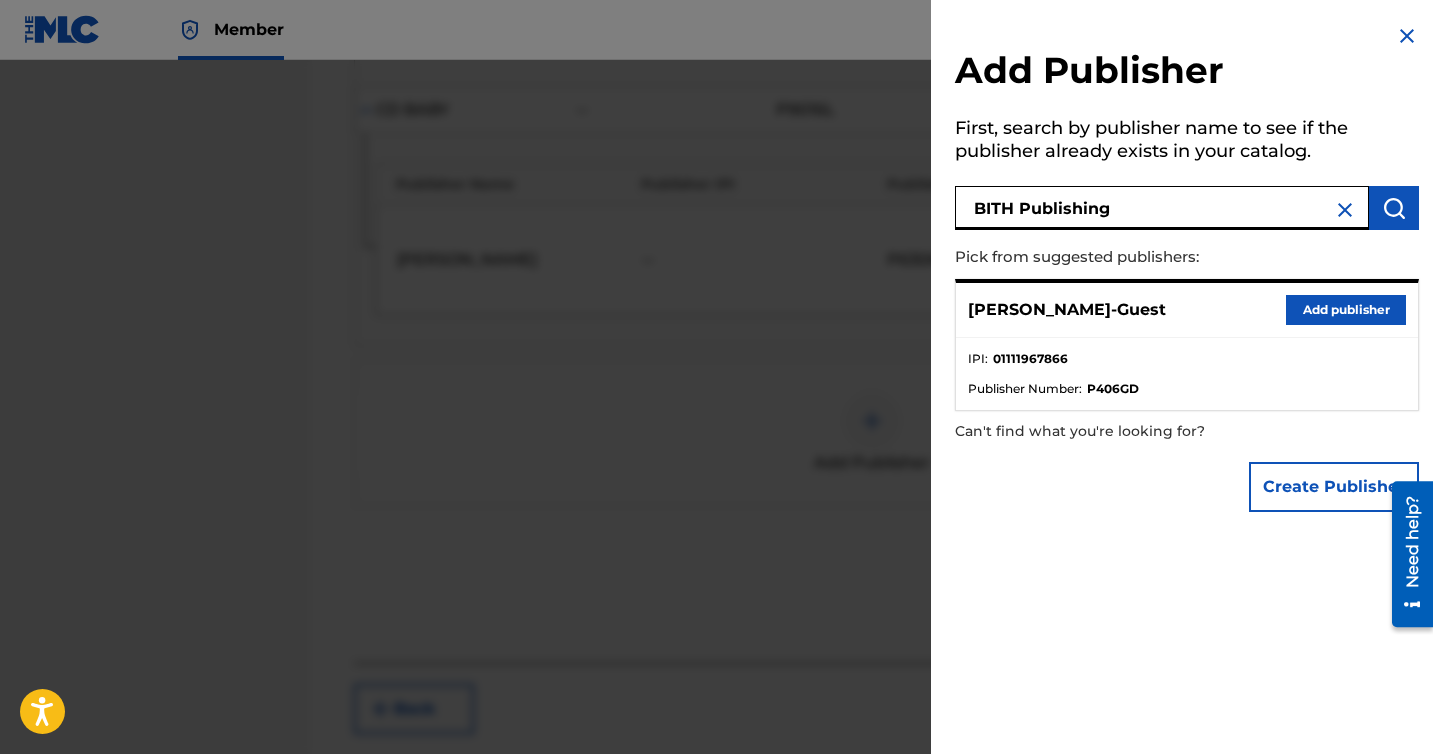 type on "BITH Publishing" 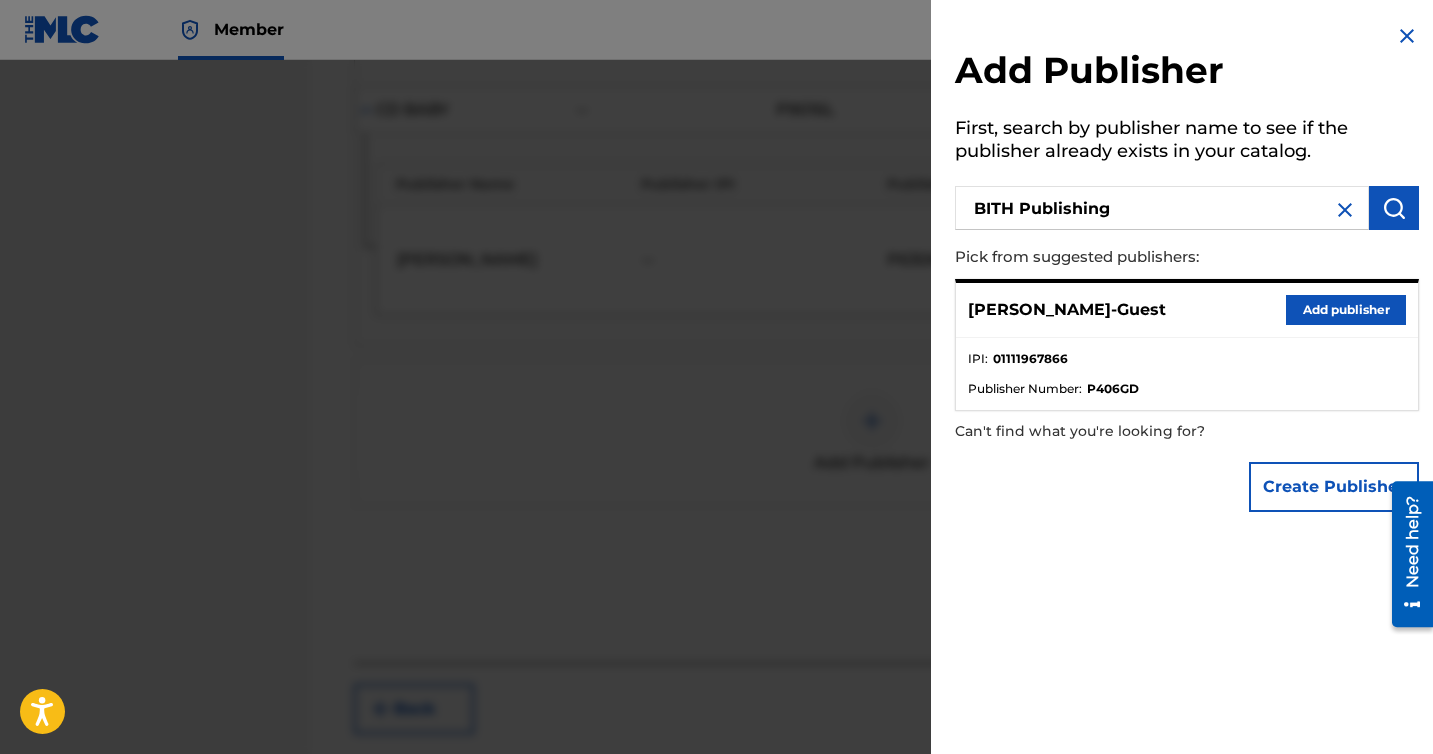 click on "Create Publisher" at bounding box center [1334, 487] 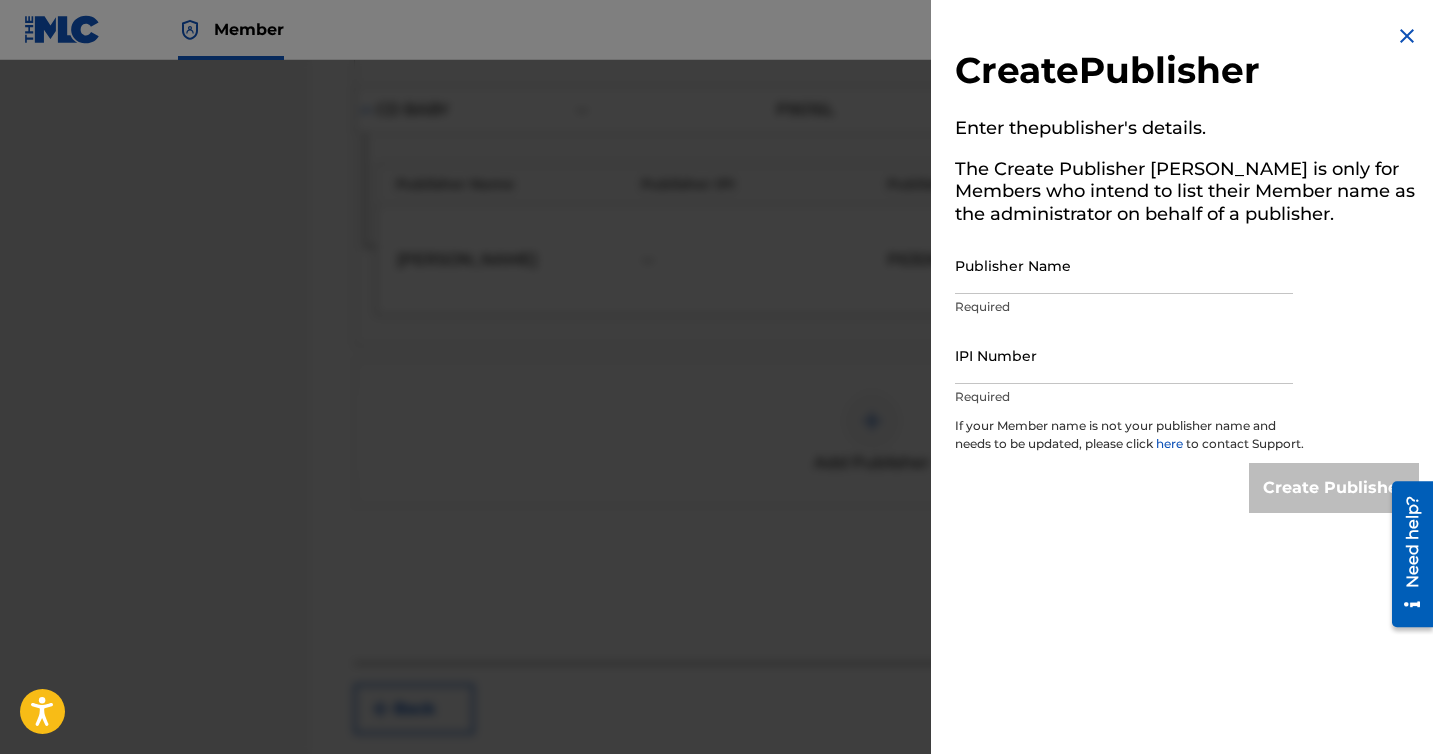 click on "Publisher Name" at bounding box center [1124, 265] 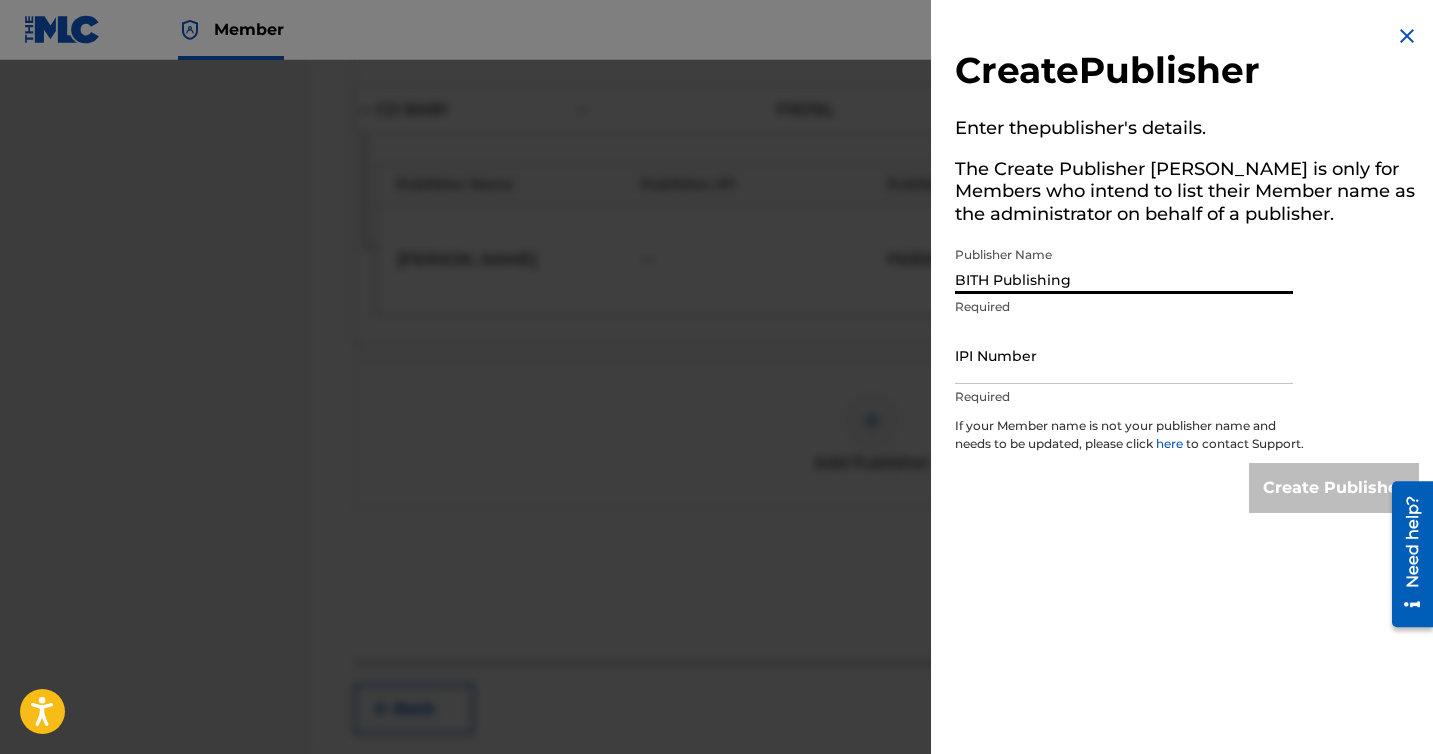 type on "BITH Publishing" 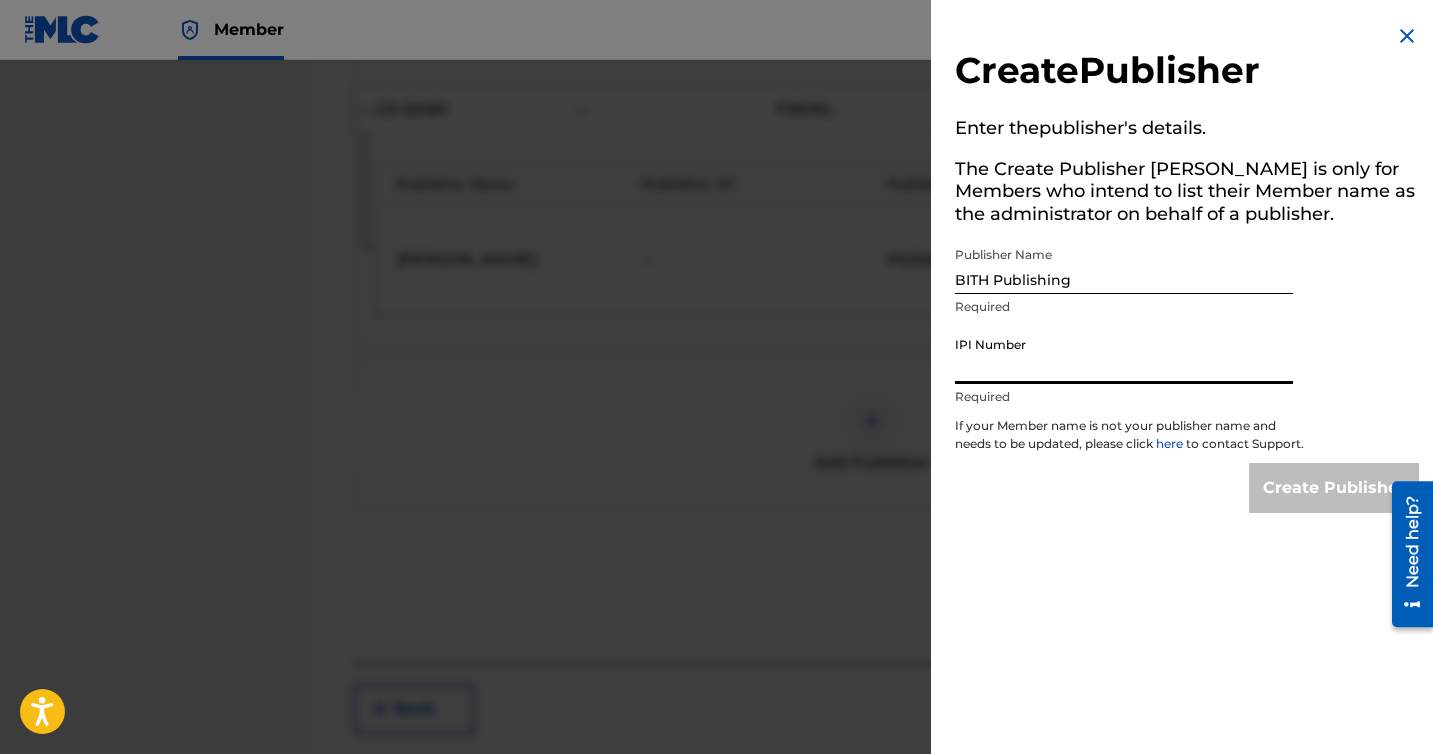paste on "358284629" 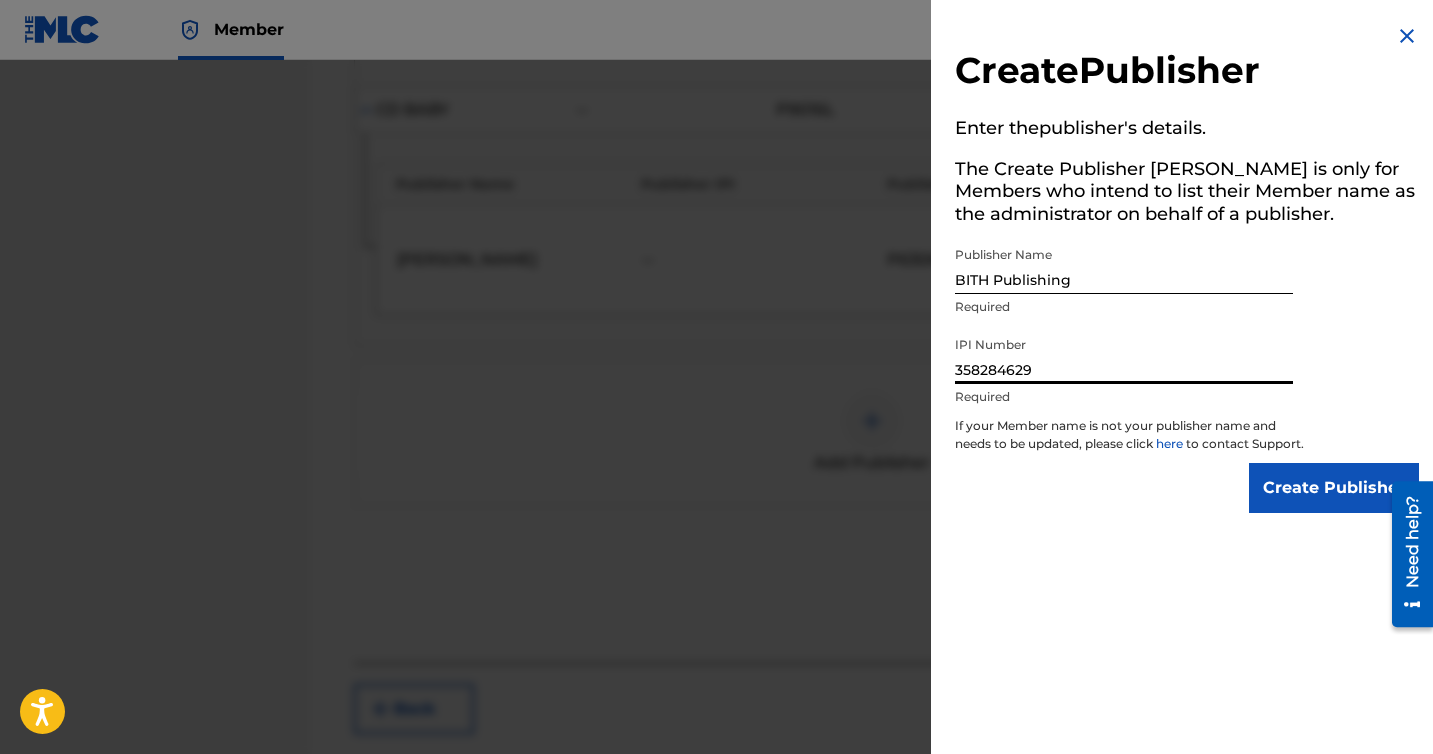 click on "358284629" at bounding box center (1124, 355) 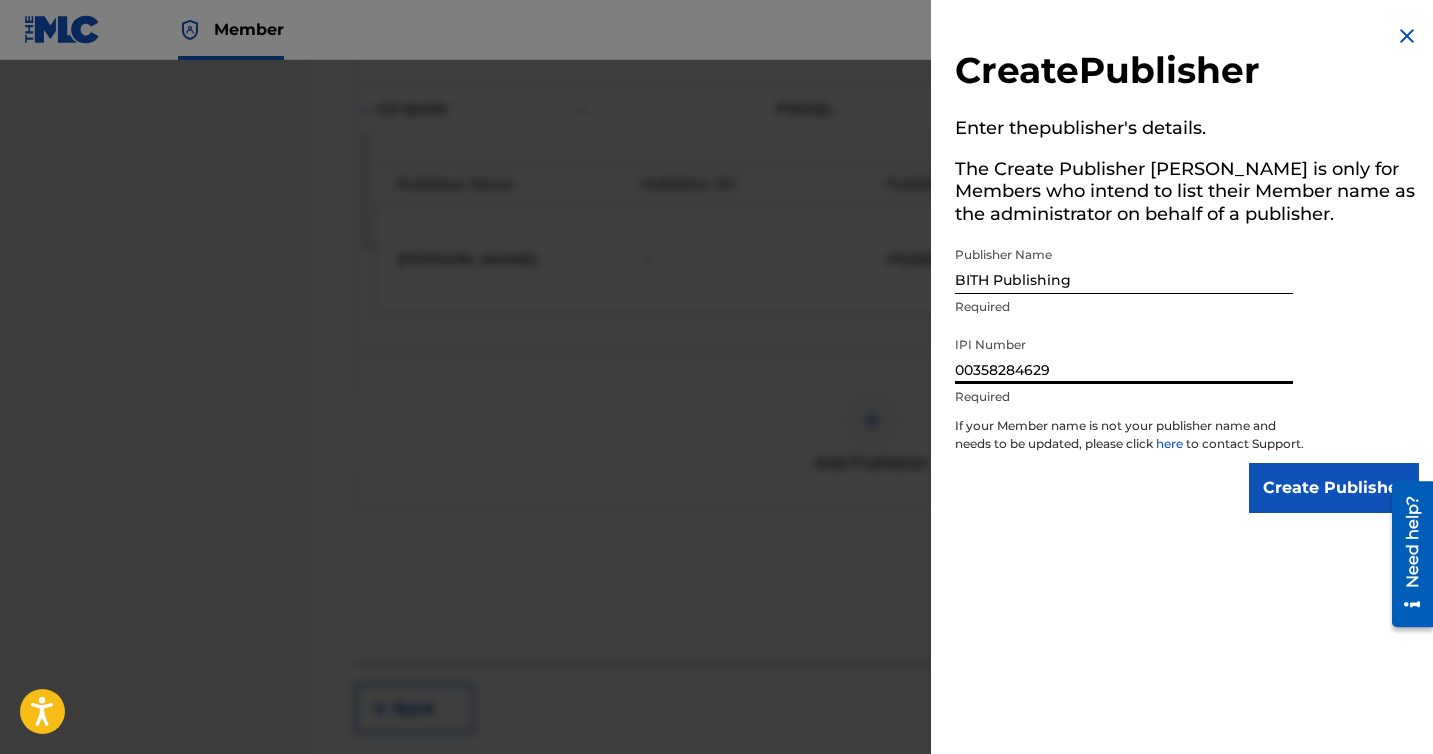type on "00358284629" 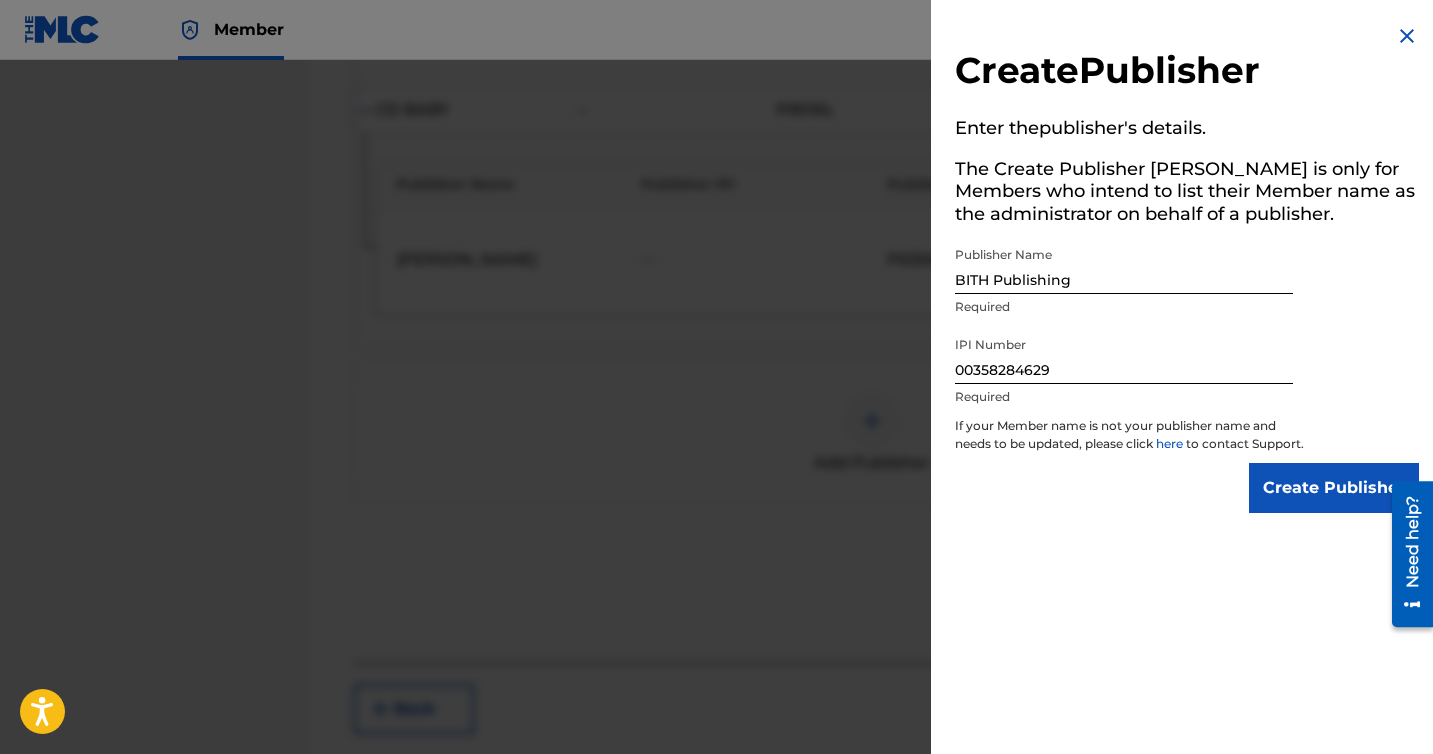 click on "Create Publisher" at bounding box center [1334, 488] 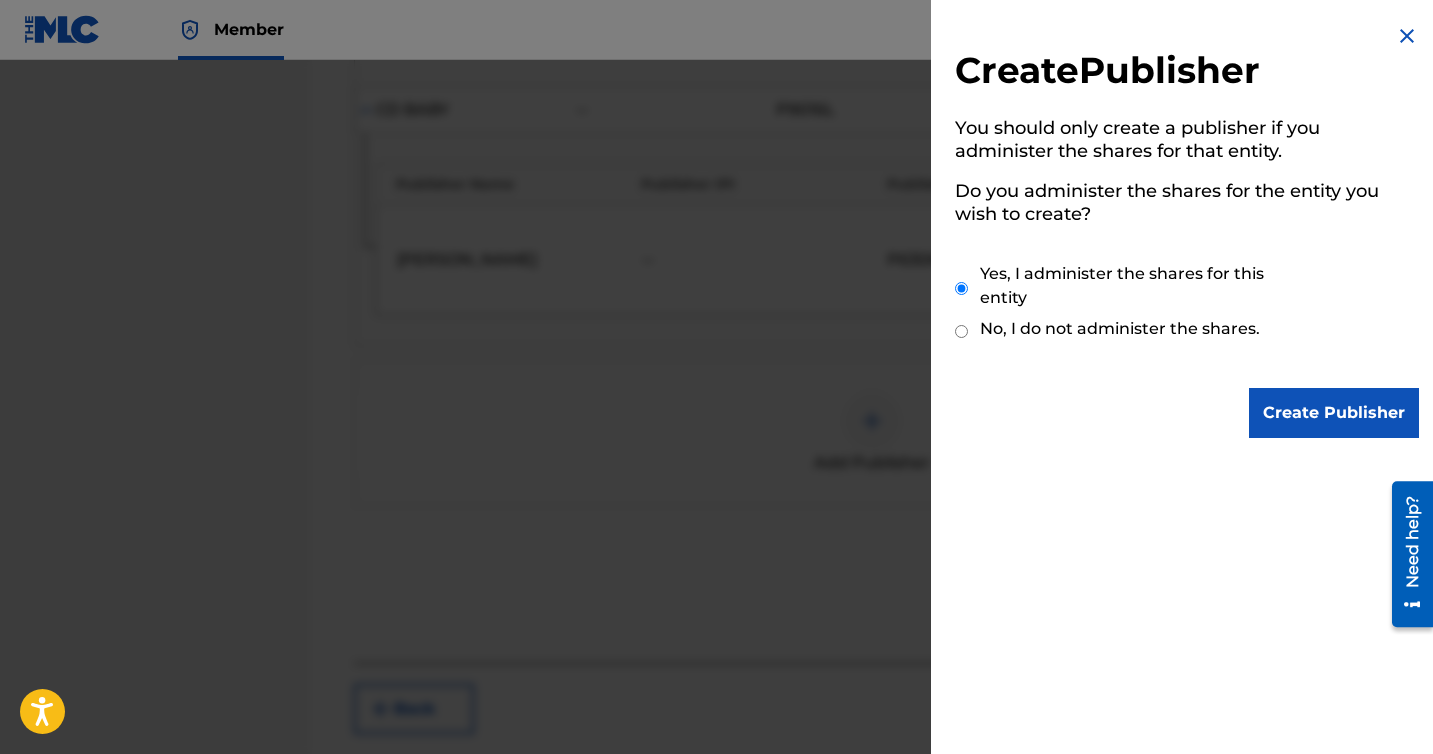 click on "No, I do not administer the shares." at bounding box center (1120, 329) 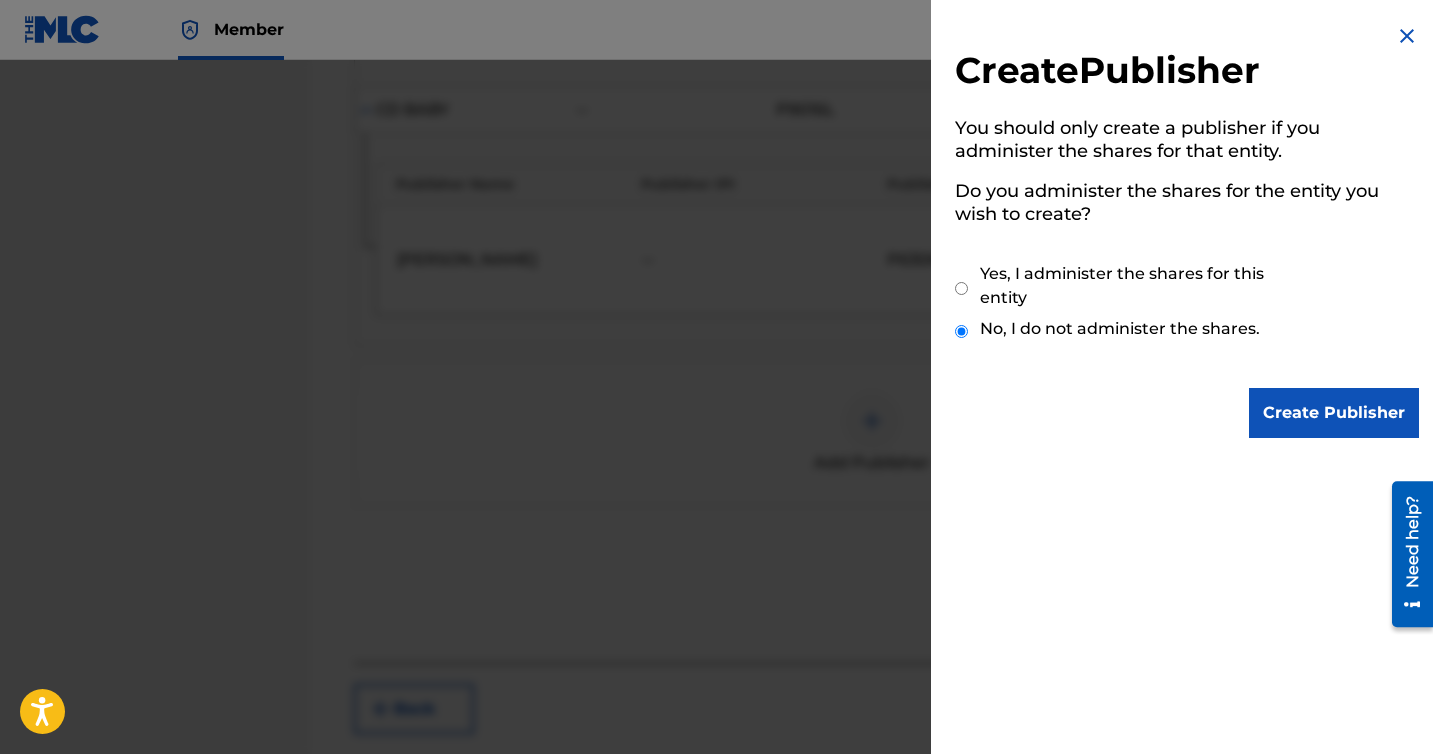 click on "Yes, I administer the shares for this entity" at bounding box center [1142, 286] 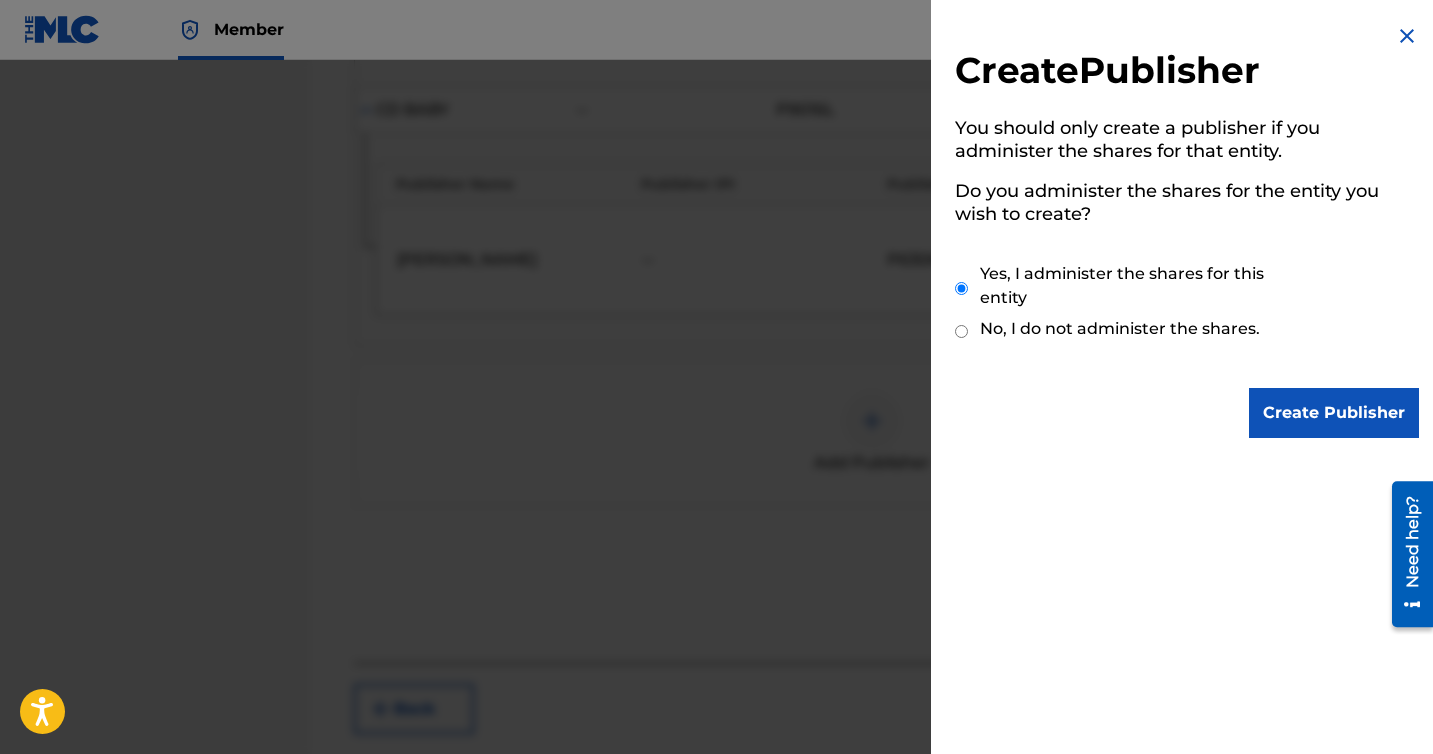 click on "Create Publisher" at bounding box center (1334, 413) 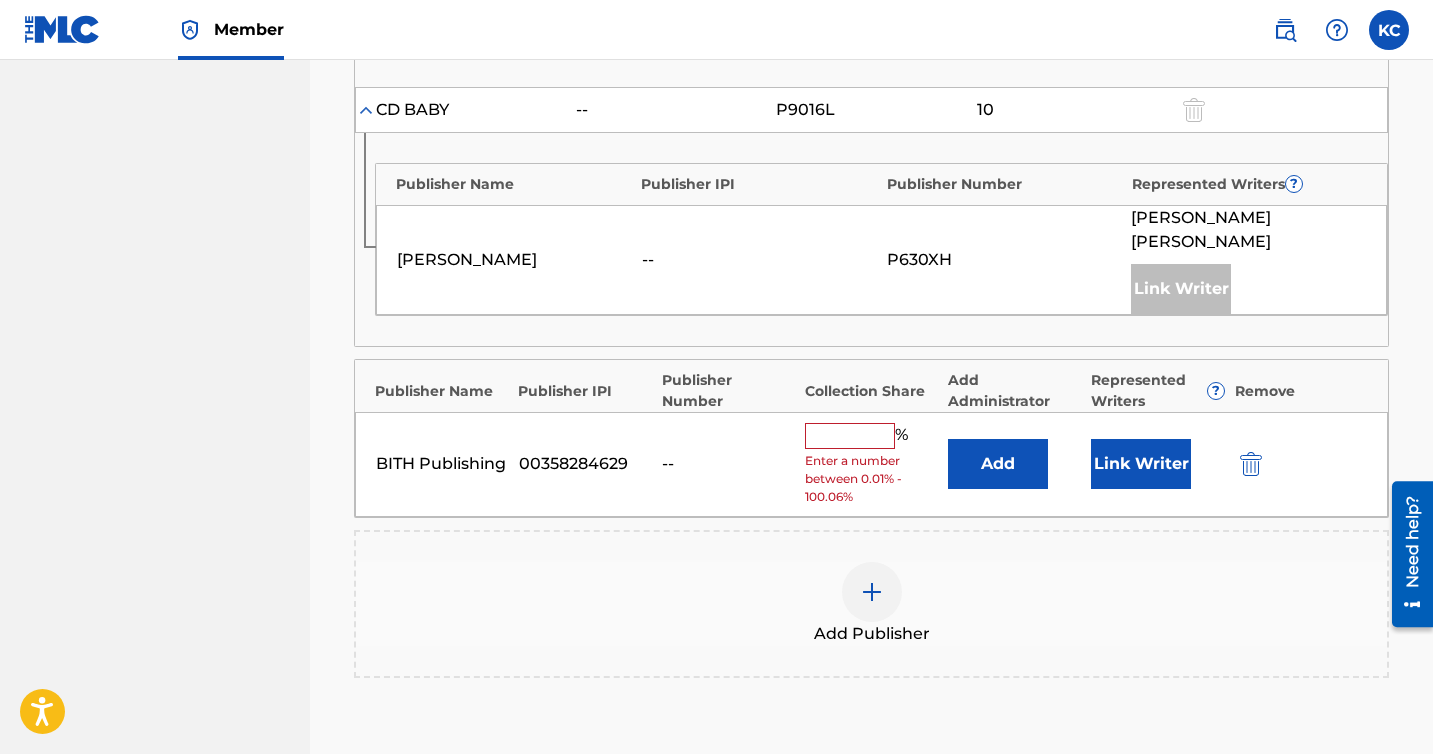 click at bounding box center (850, 436) 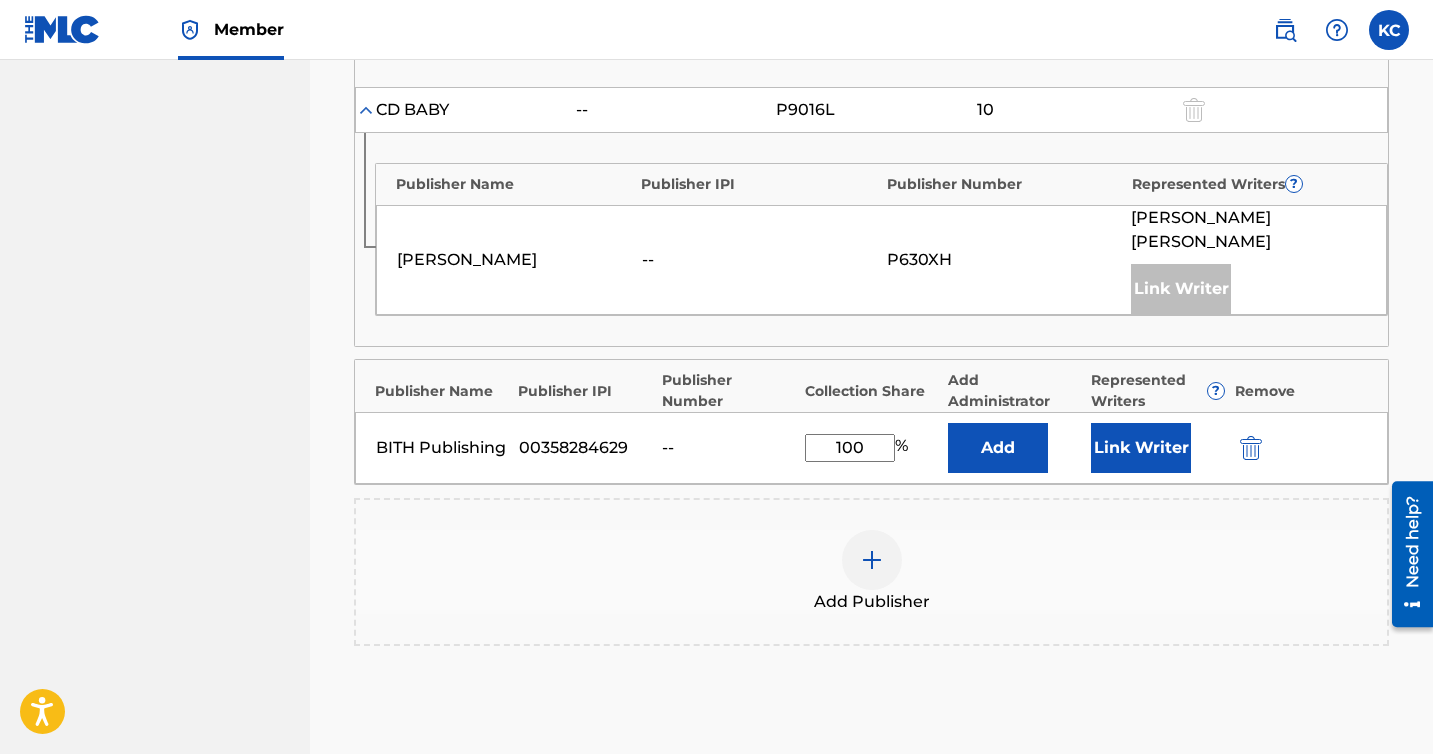 type on "100" 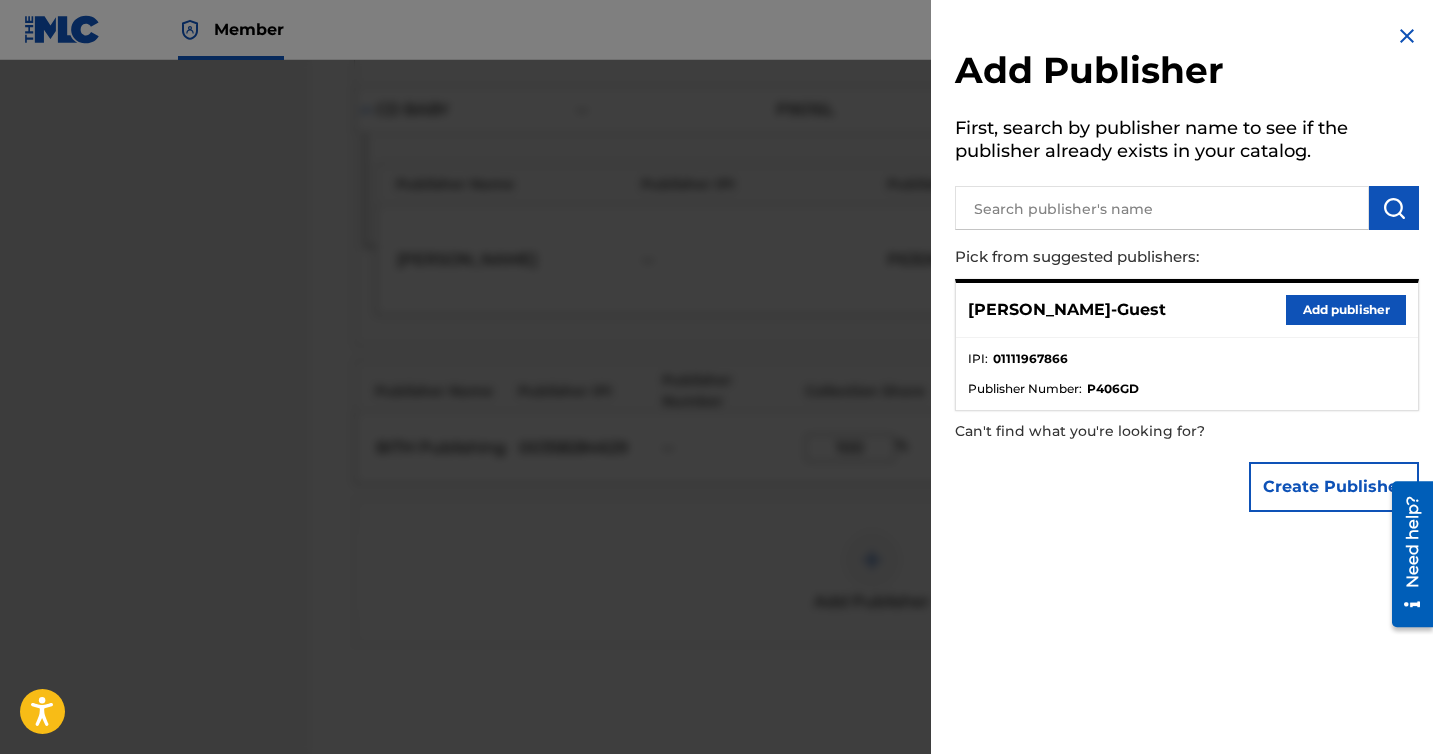 click at bounding box center (1407, 36) 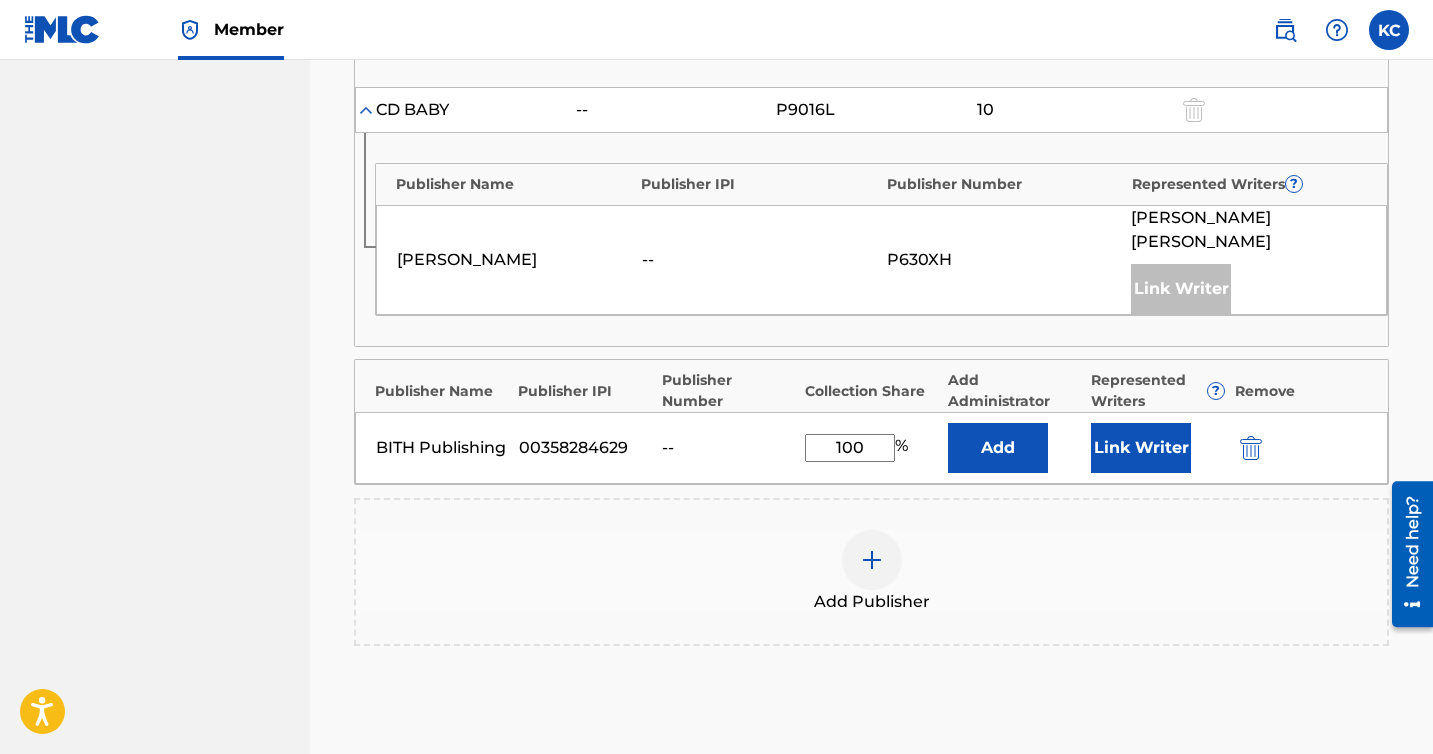 click on "Add" at bounding box center (998, 448) 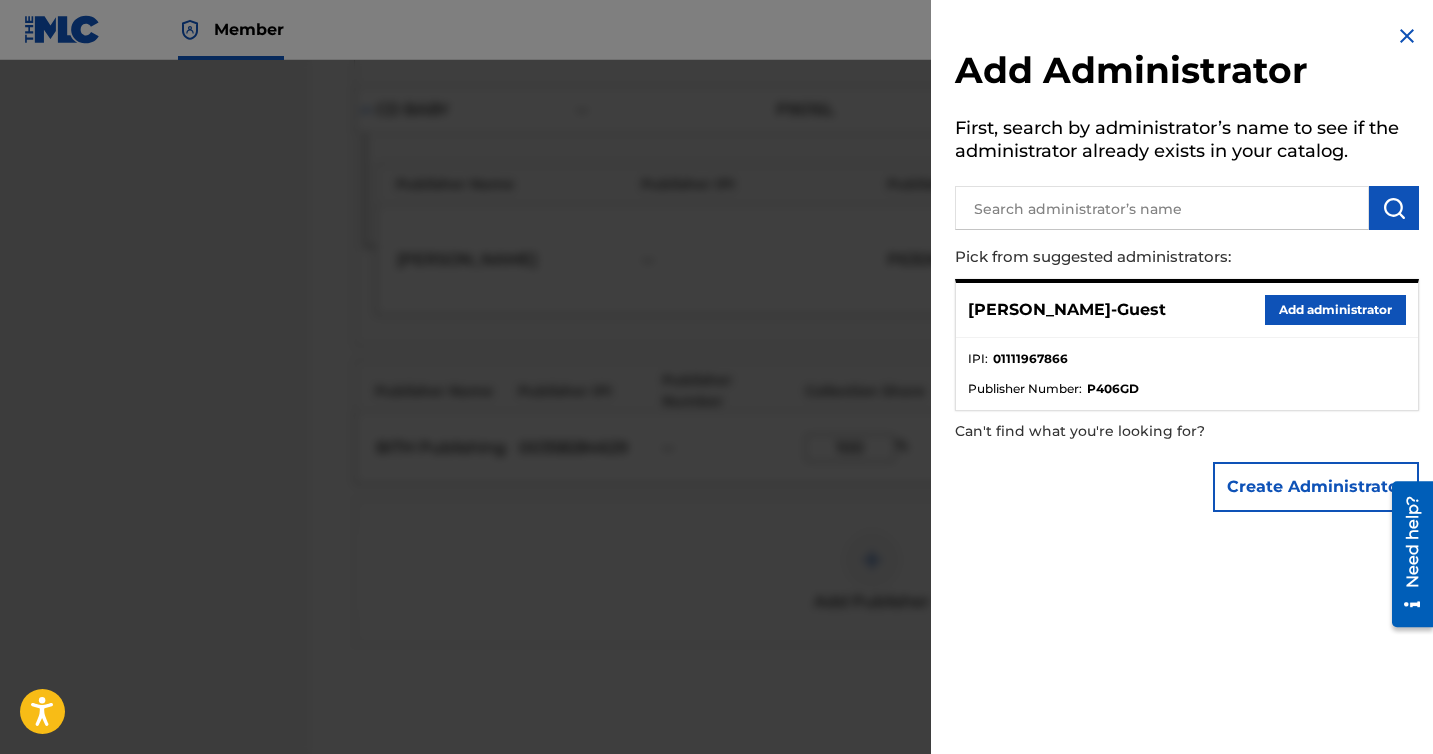 click on "Add administrator" at bounding box center [1335, 310] 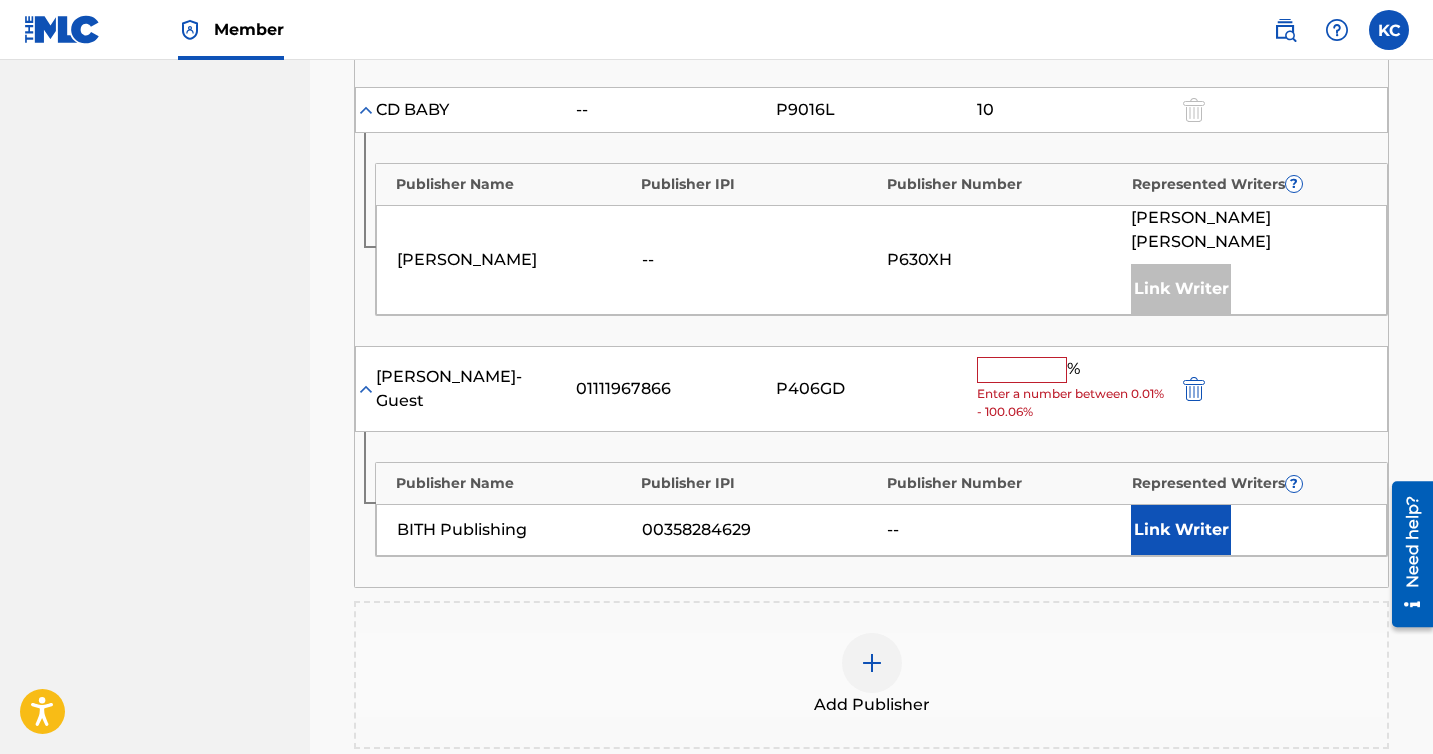 click at bounding box center [1194, 389] 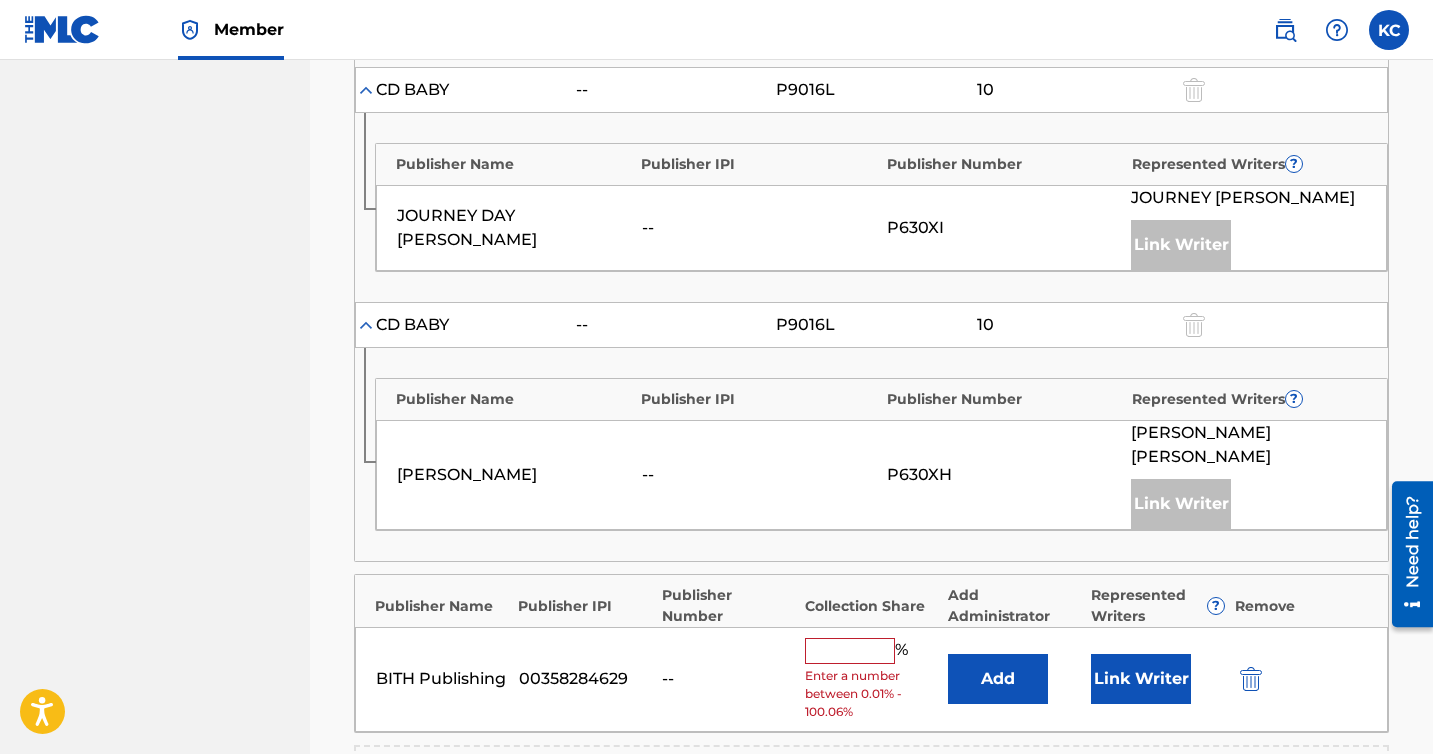 scroll, scrollTop: 1585, scrollLeft: 0, axis: vertical 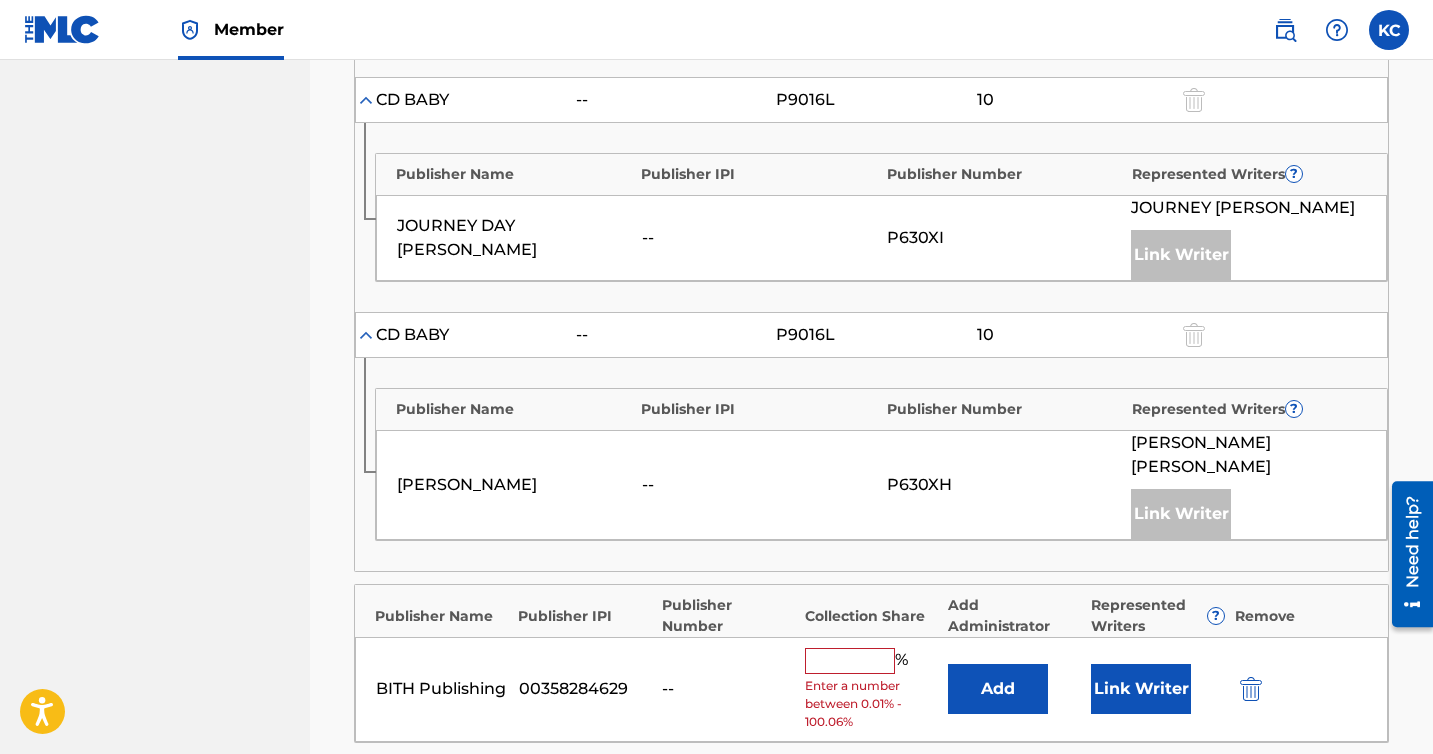 click on "Link Writer" at bounding box center (1141, 689) 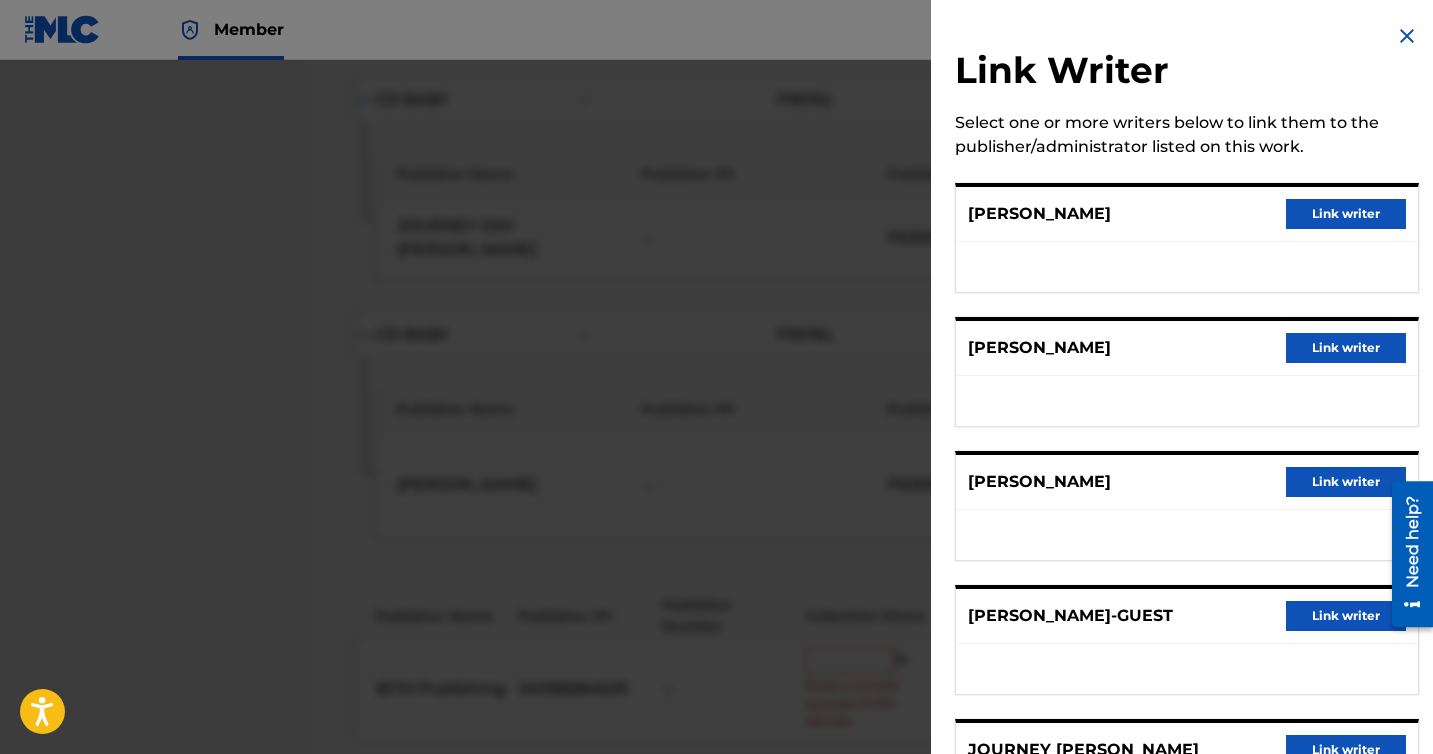 scroll, scrollTop: 128, scrollLeft: 0, axis: vertical 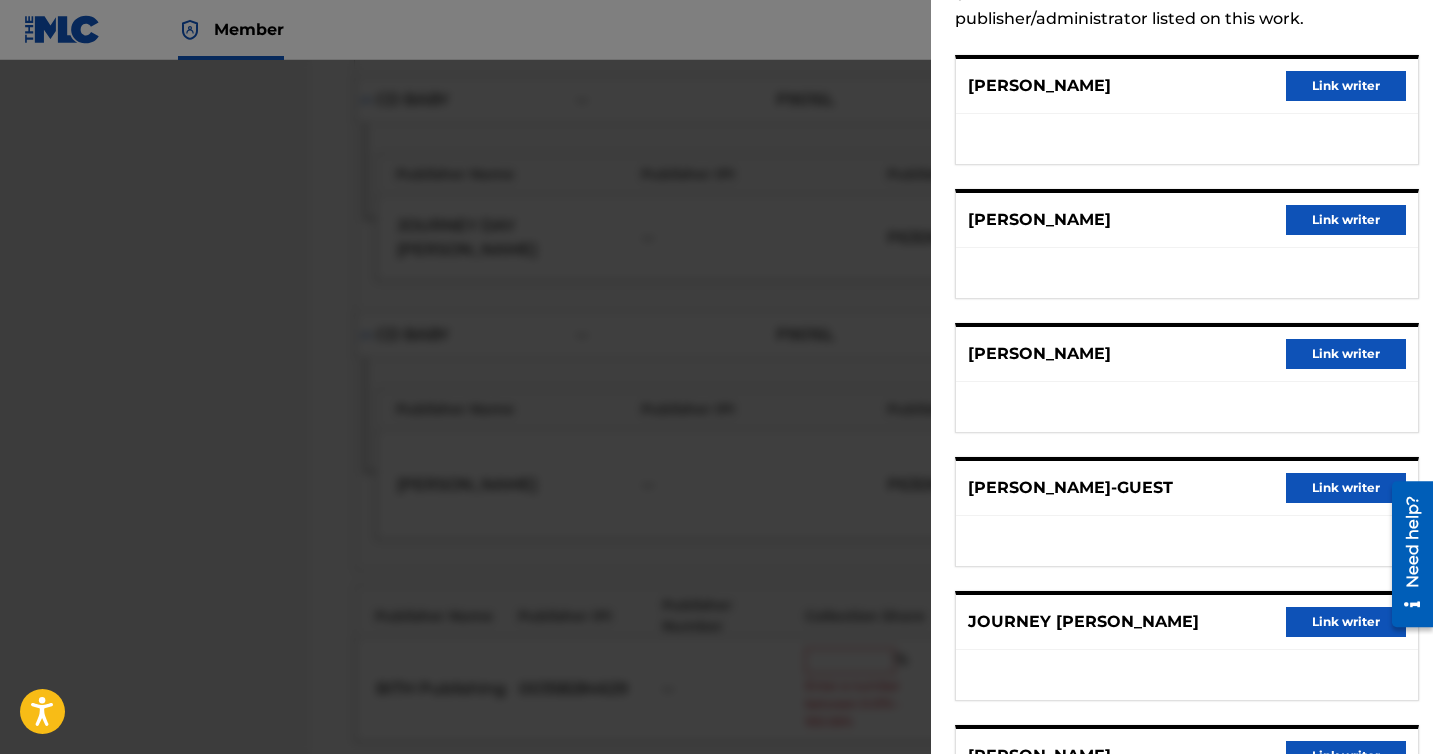 click on "Link writer" at bounding box center (1346, 488) 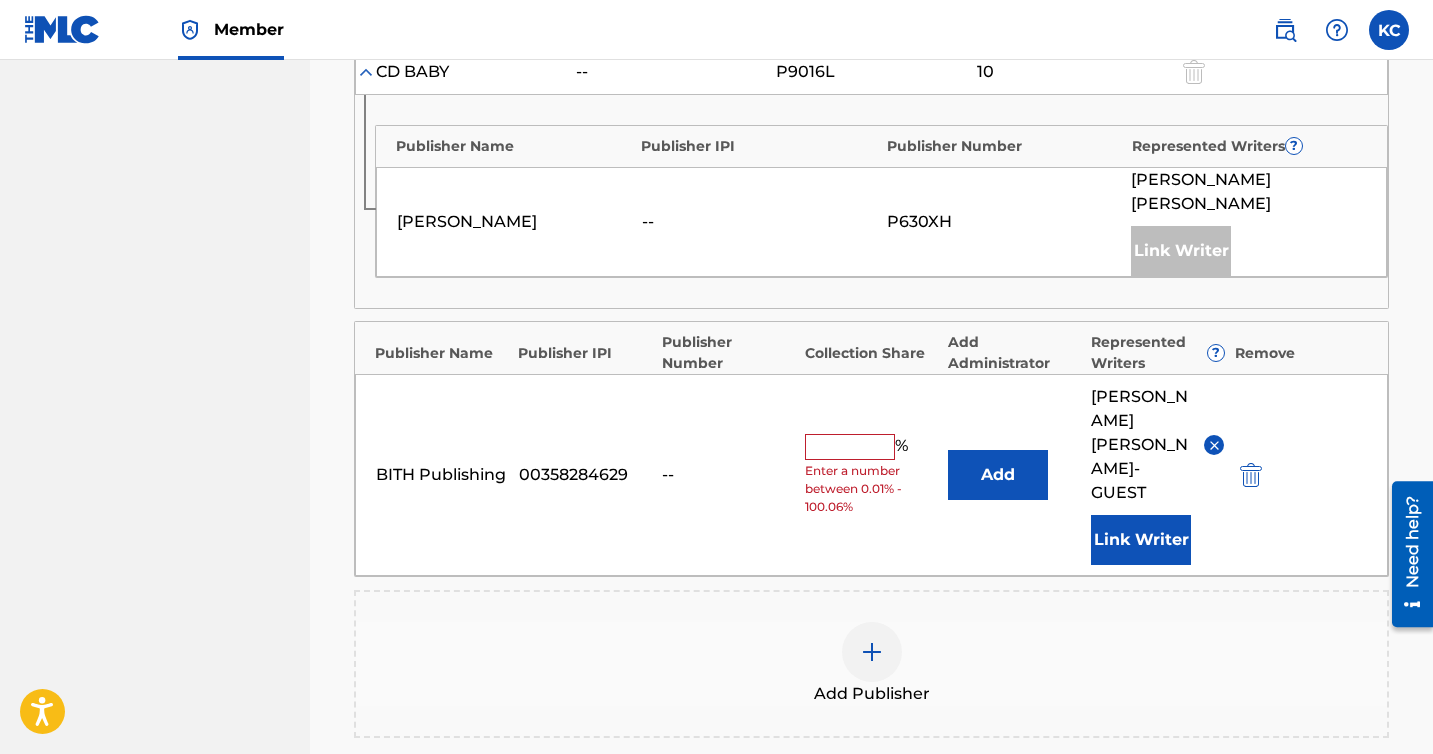 scroll, scrollTop: 1832, scrollLeft: 0, axis: vertical 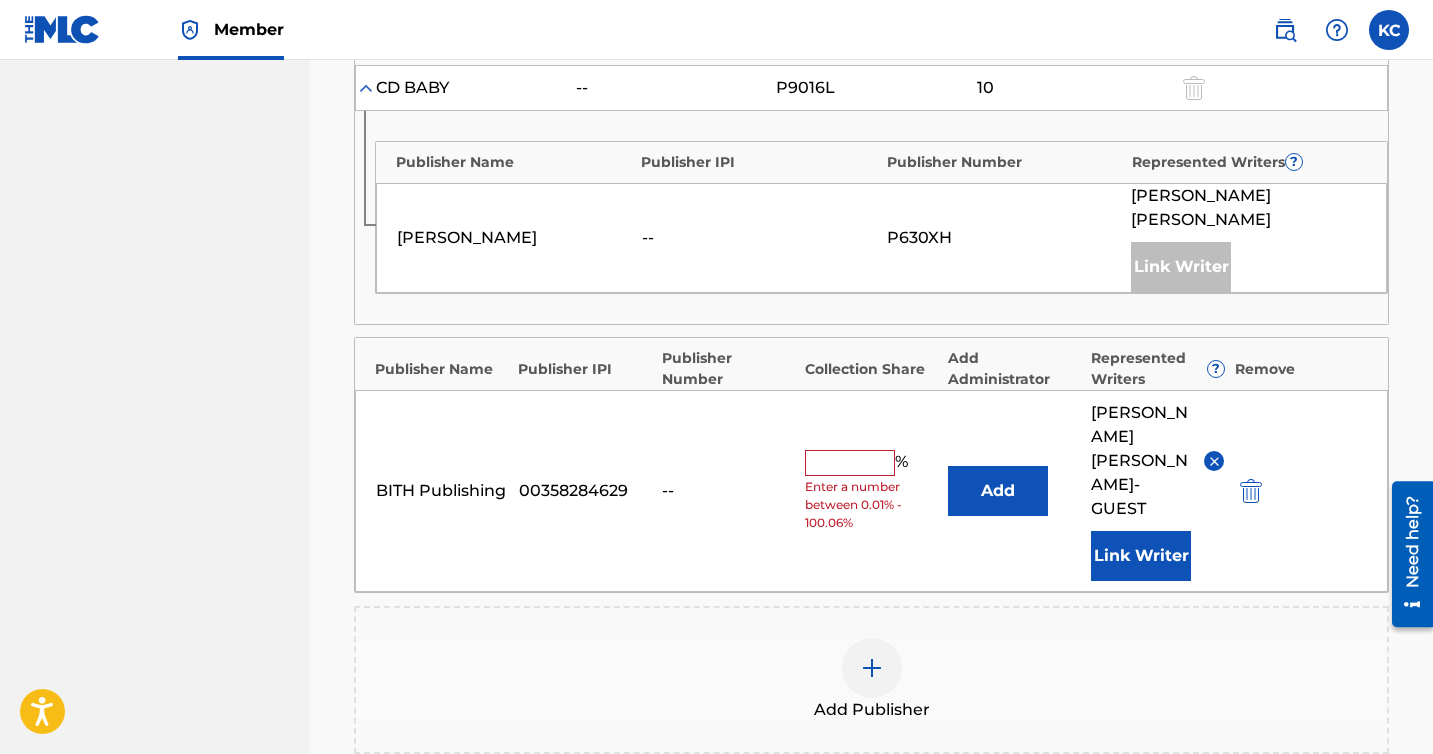 click on "Add" at bounding box center (998, 491) 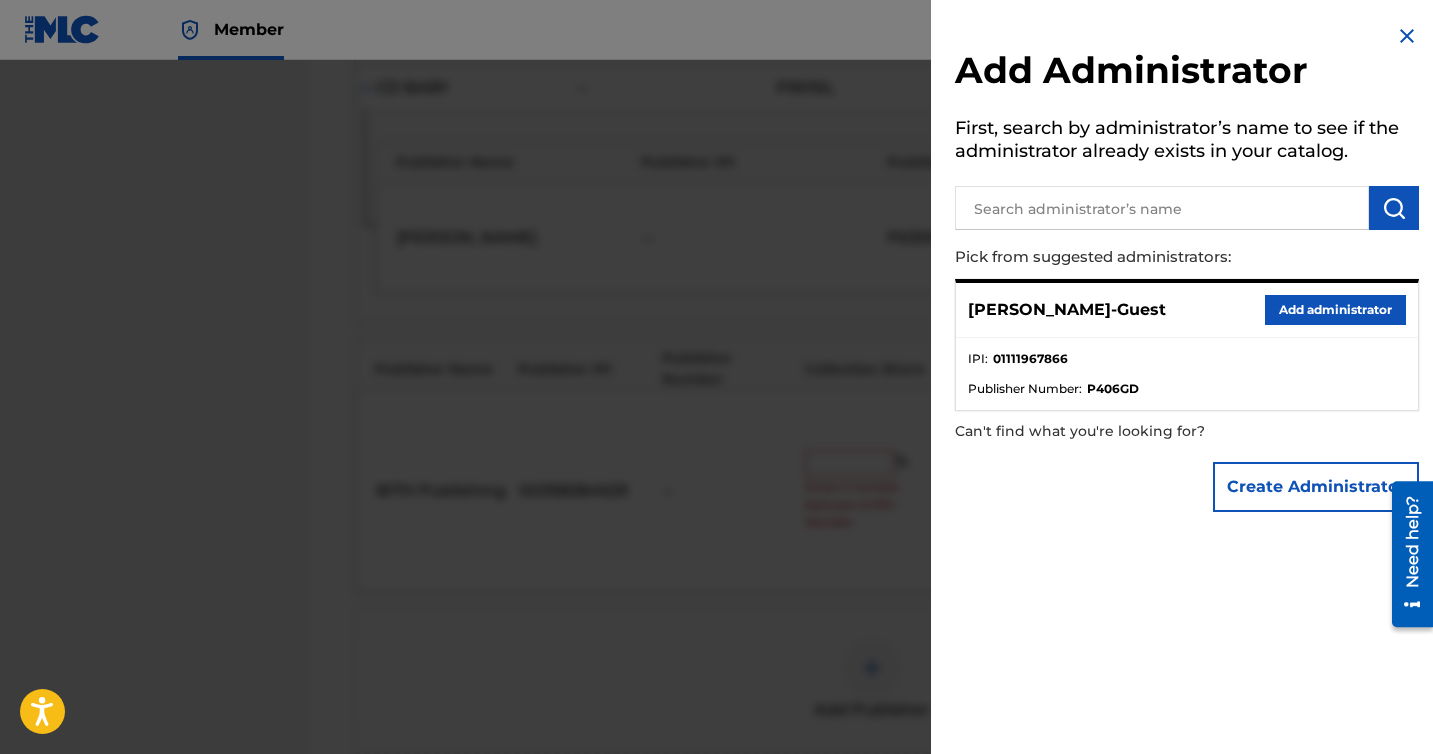 click on "Add administrator" at bounding box center [1335, 310] 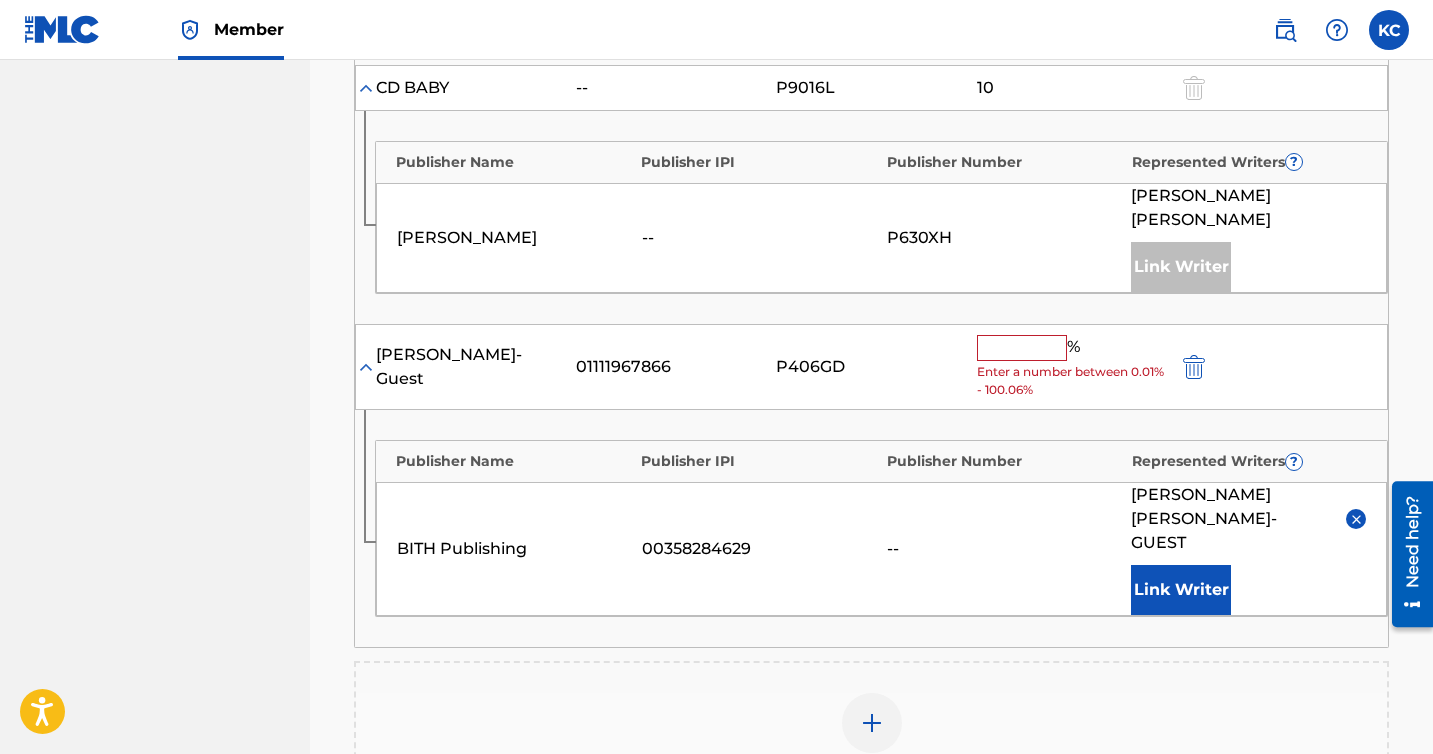 click at bounding box center [1022, 348] 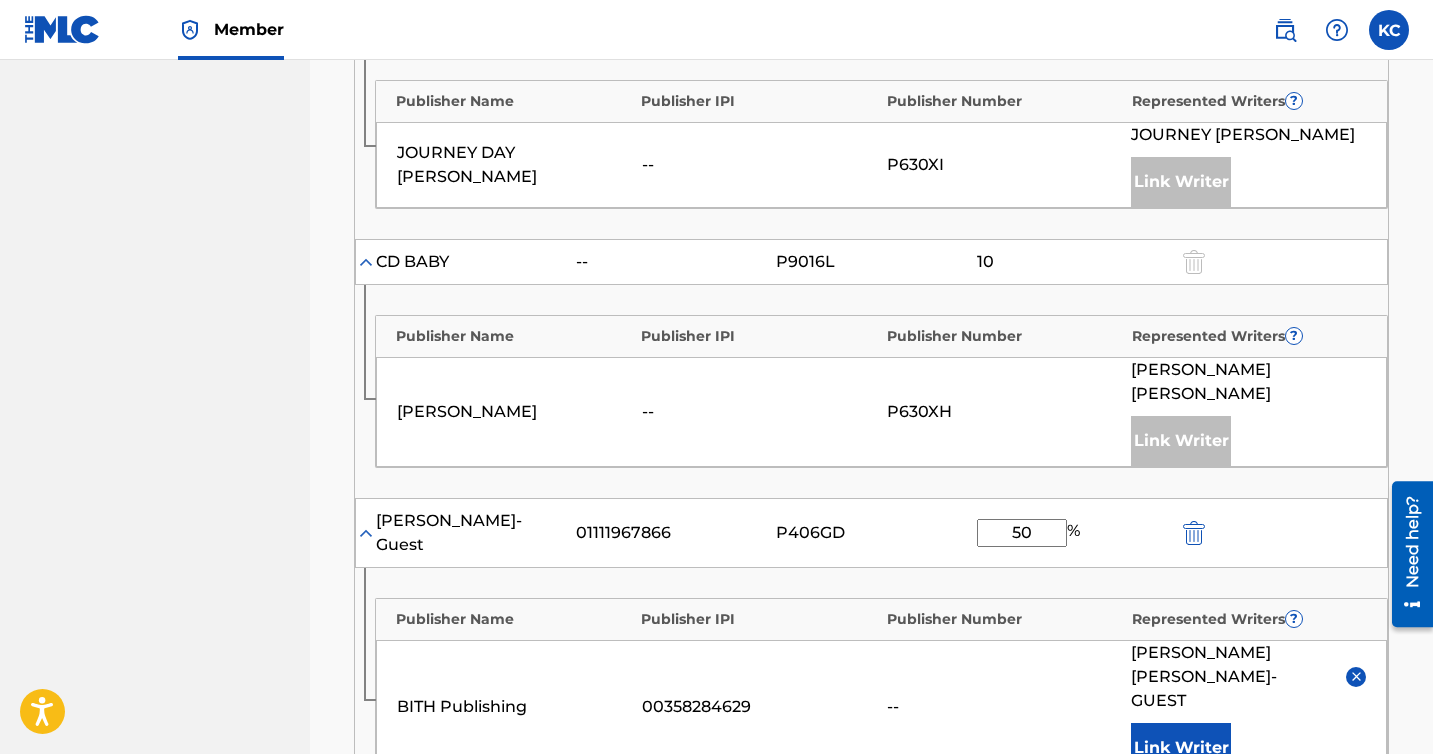 scroll, scrollTop: 1641, scrollLeft: 0, axis: vertical 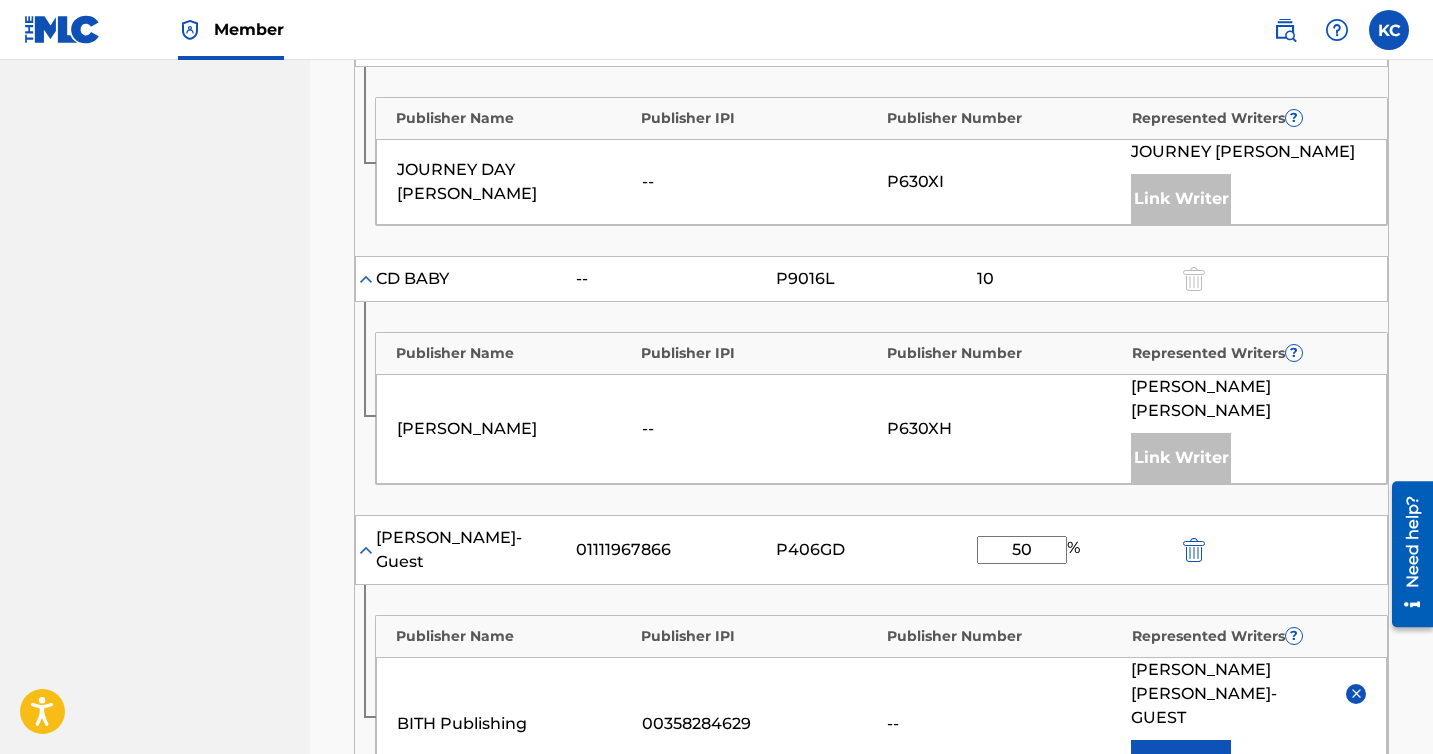 click on "50" at bounding box center (1022, 550) 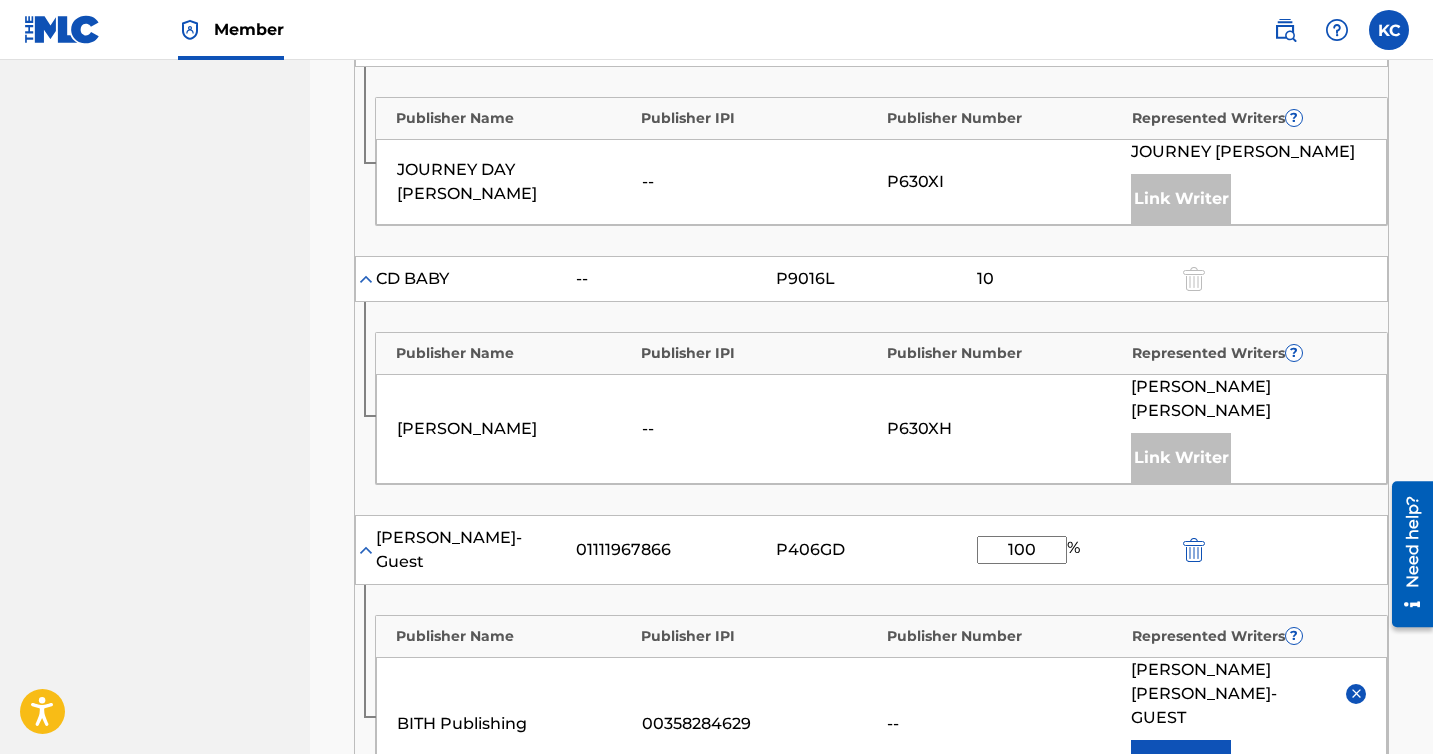 type on "100" 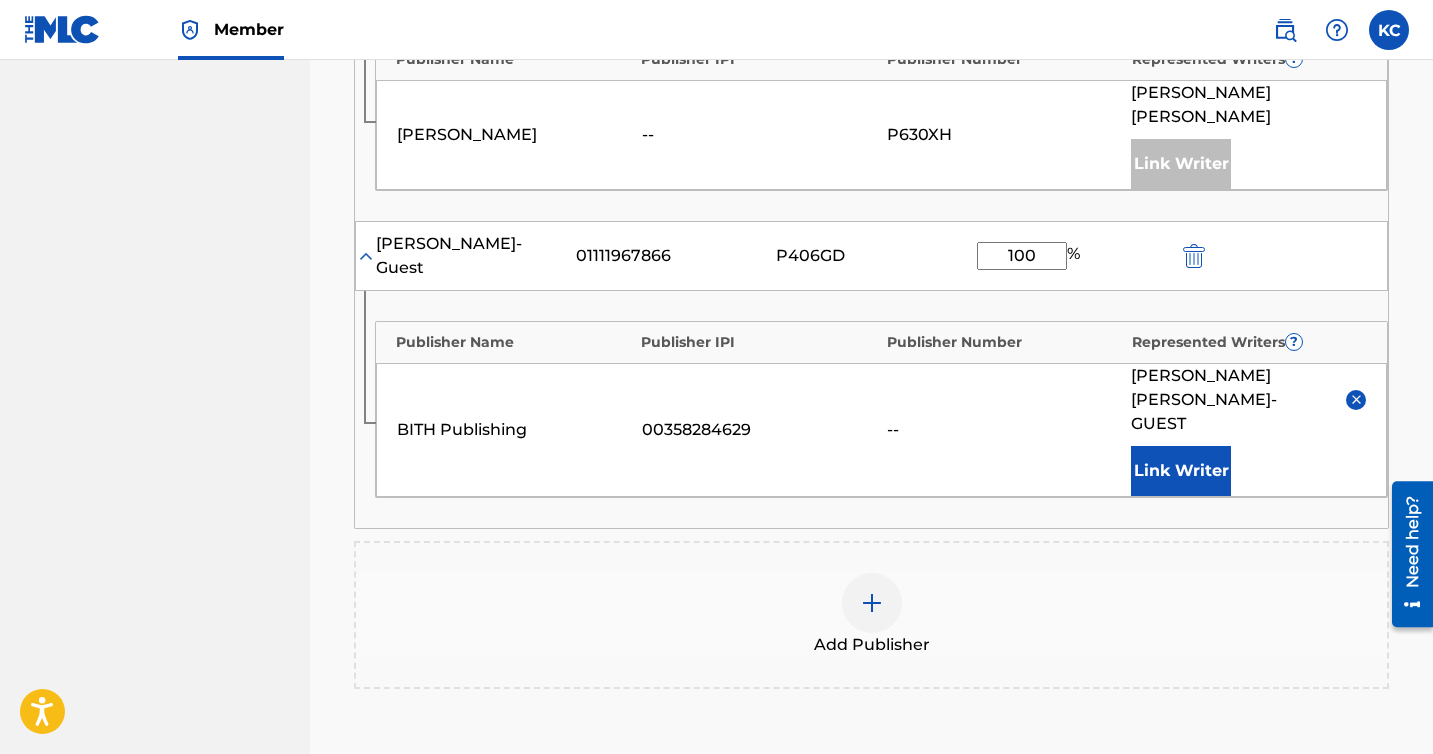 scroll, scrollTop: 2093, scrollLeft: 0, axis: vertical 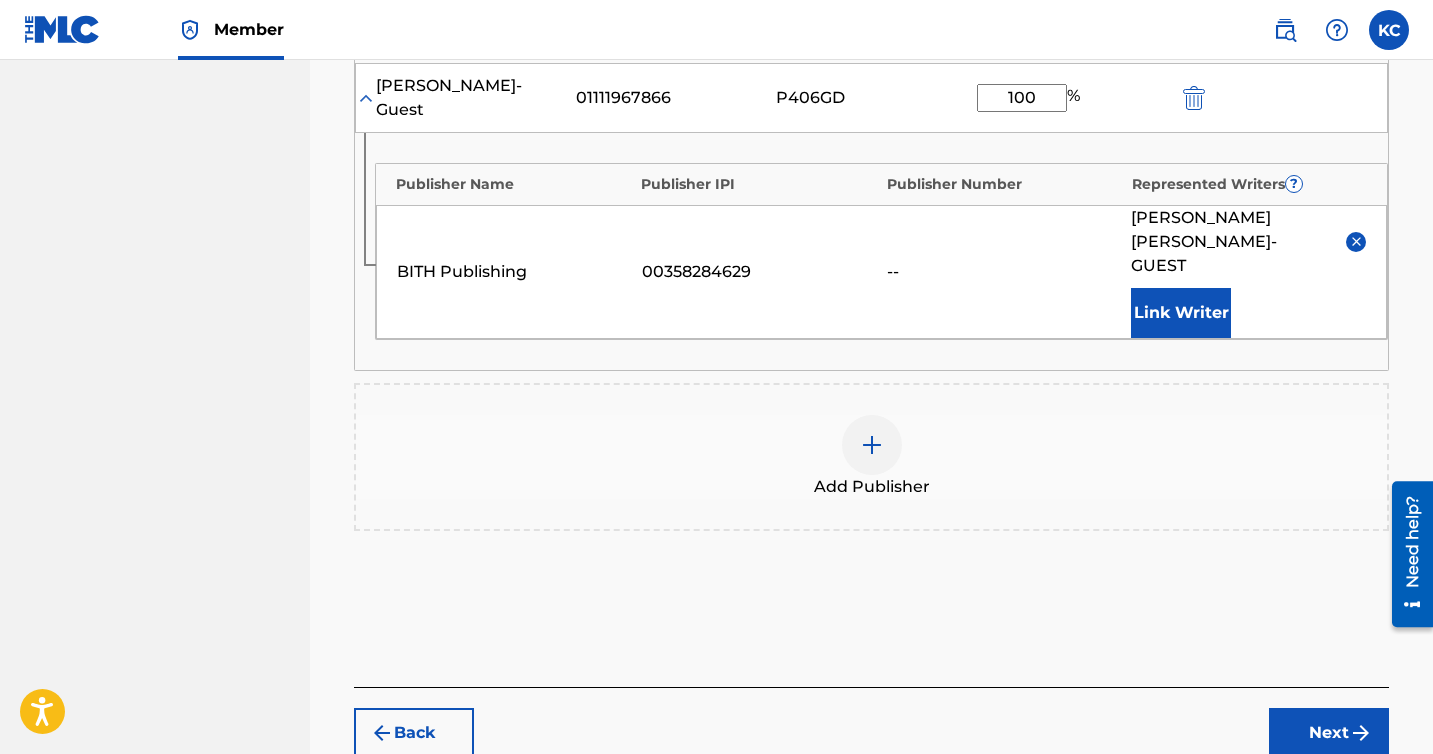 click on "Next" at bounding box center (1329, 733) 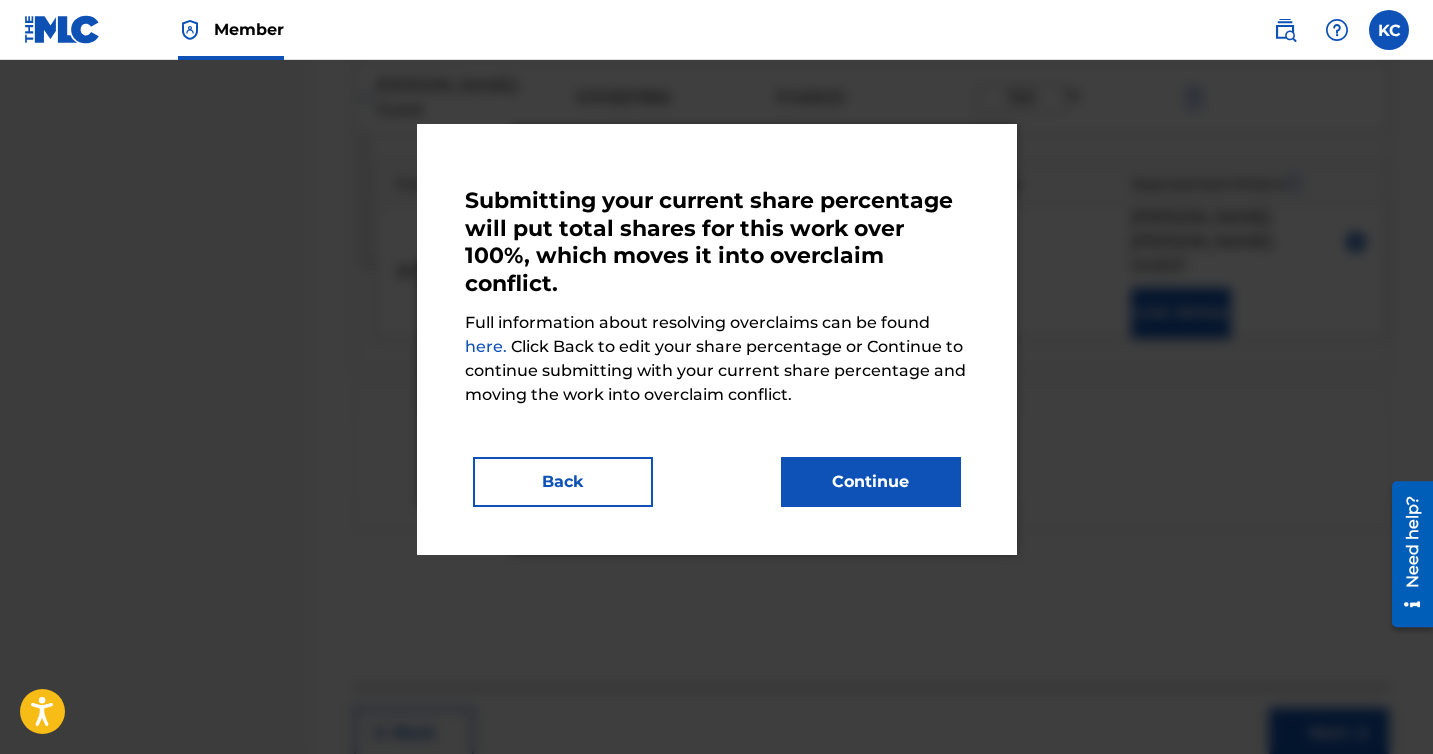 click on "Continue" at bounding box center (871, 482) 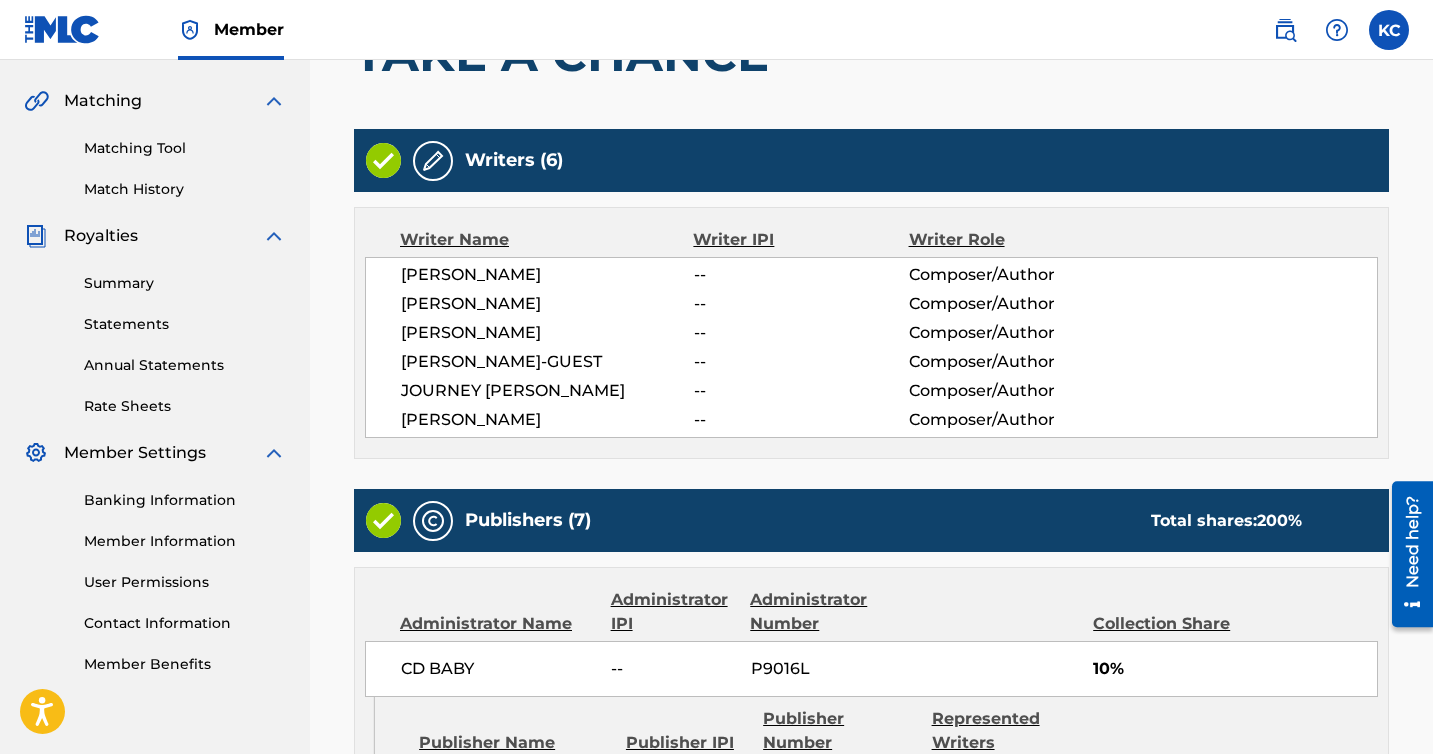 scroll, scrollTop: 443, scrollLeft: 0, axis: vertical 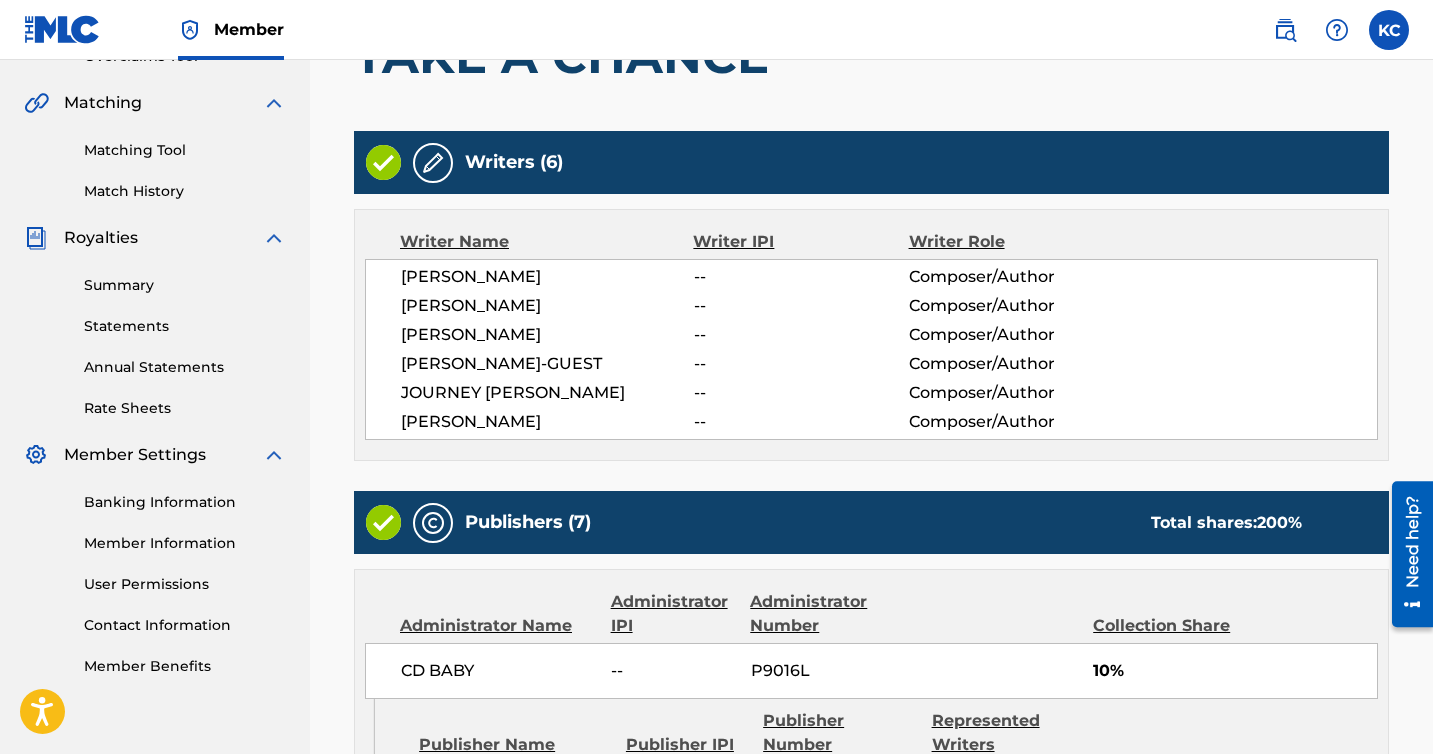 click on "--" at bounding box center [801, 277] 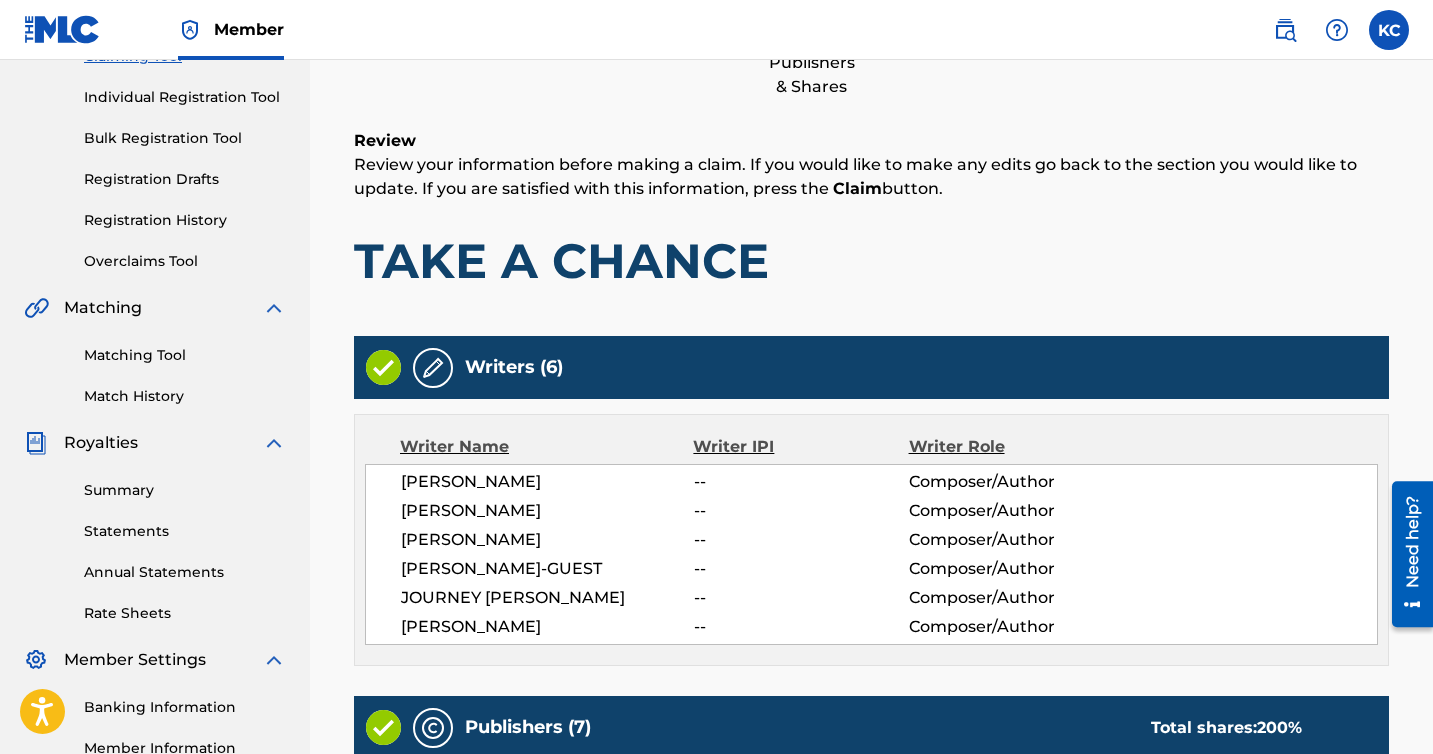 scroll, scrollTop: 242, scrollLeft: 0, axis: vertical 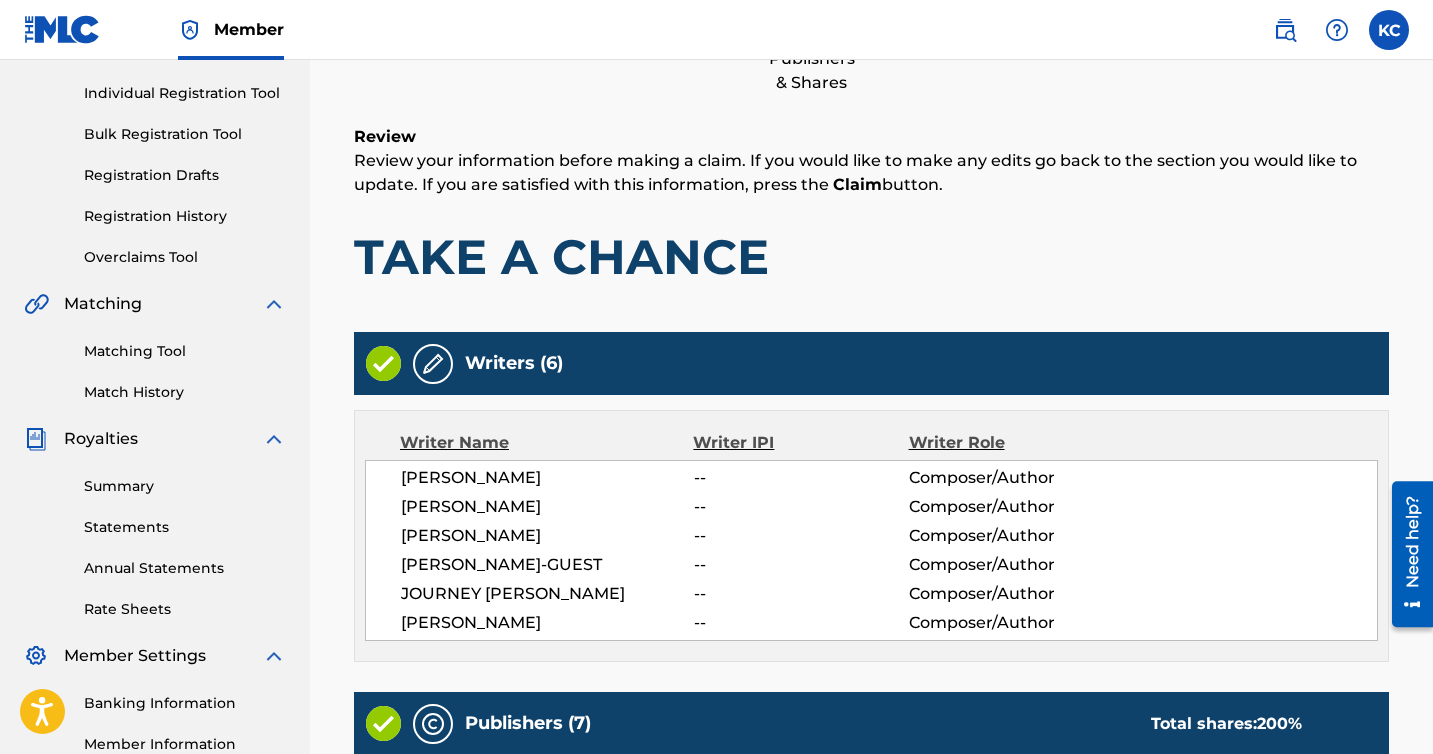 click on "[PERSON_NAME]" at bounding box center (547, 478) 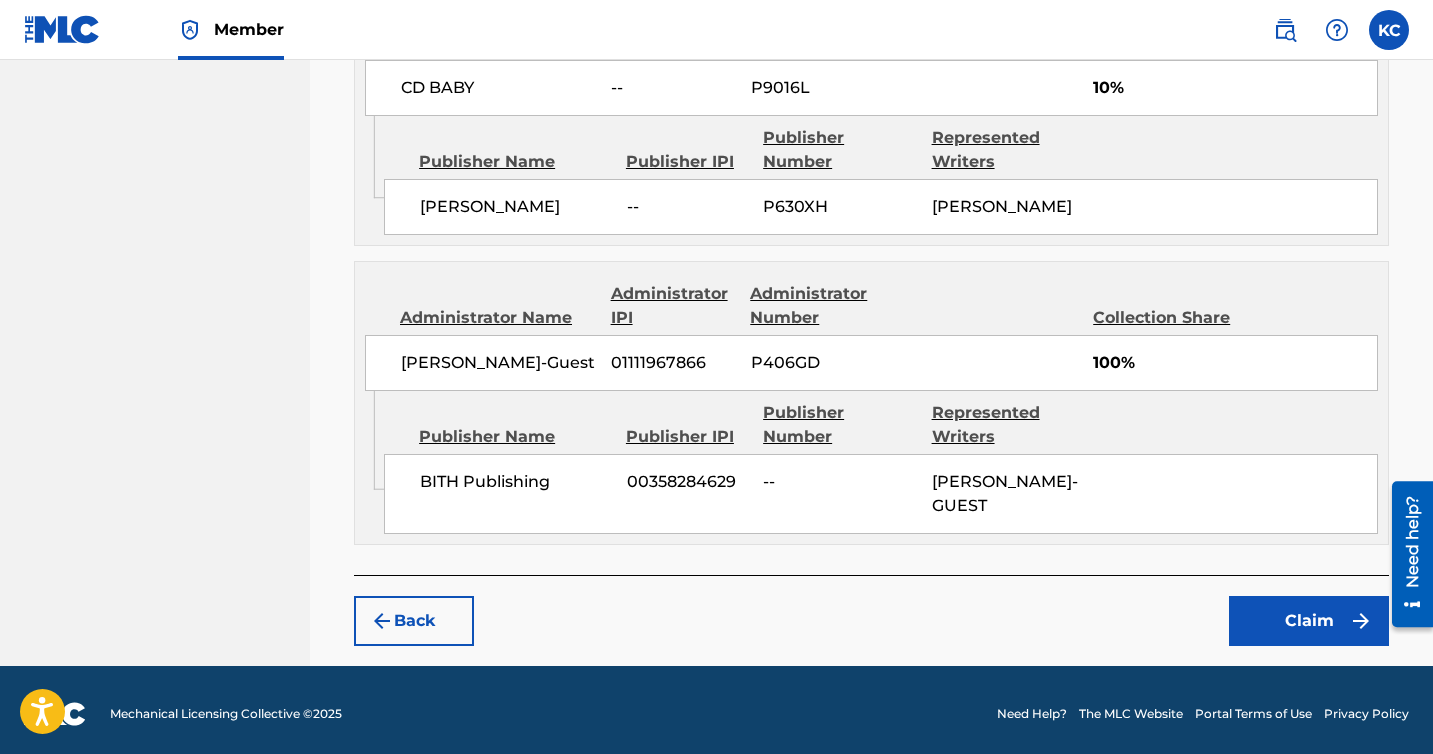 click on "Back" at bounding box center [414, 621] 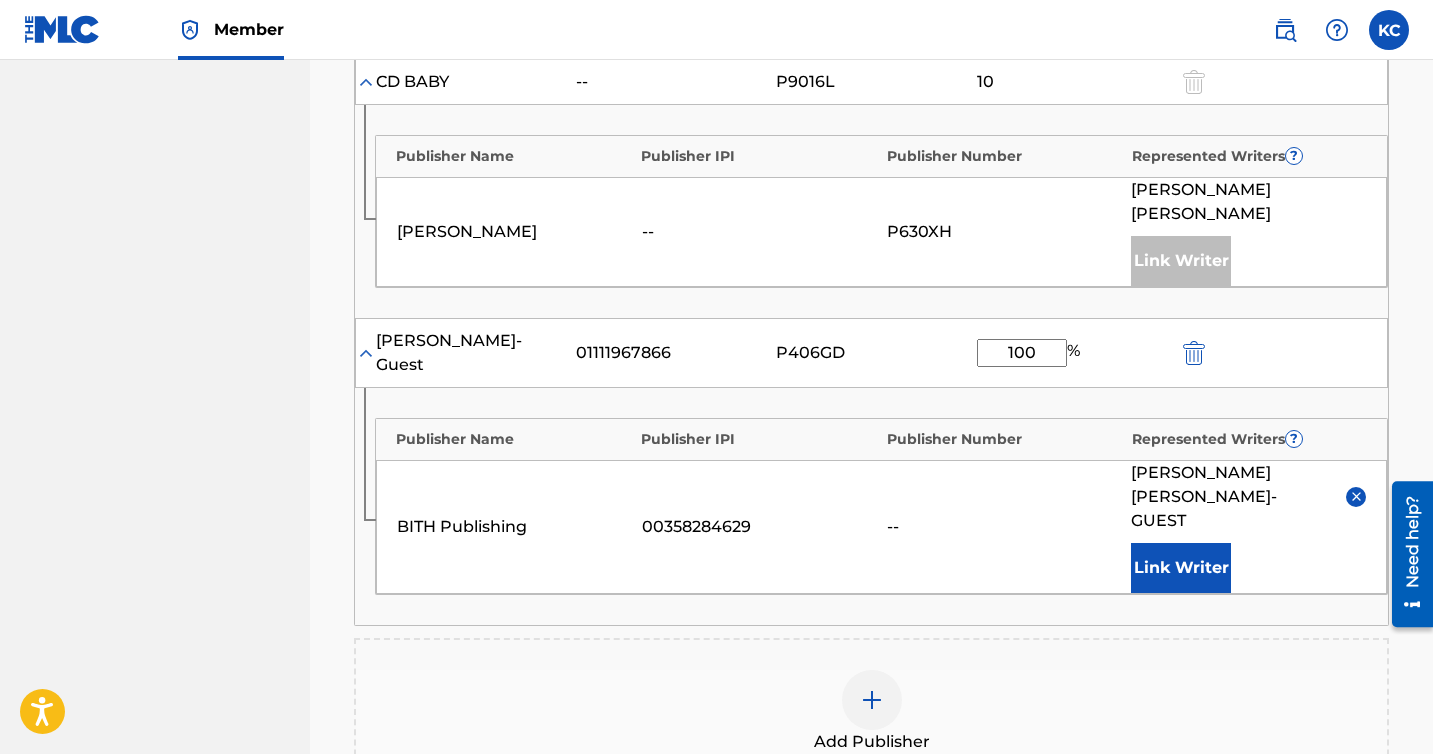 scroll, scrollTop: 1746, scrollLeft: 0, axis: vertical 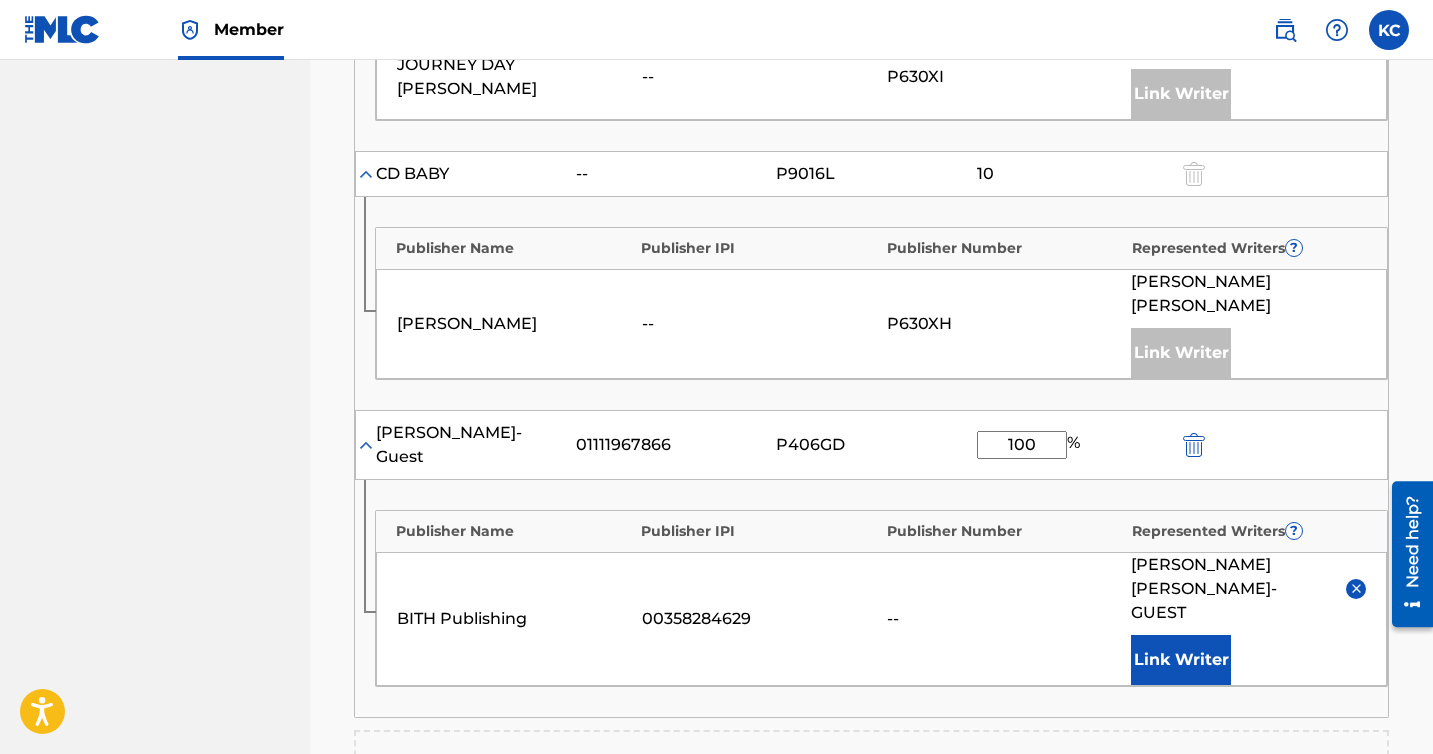 click at bounding box center (1194, 445) 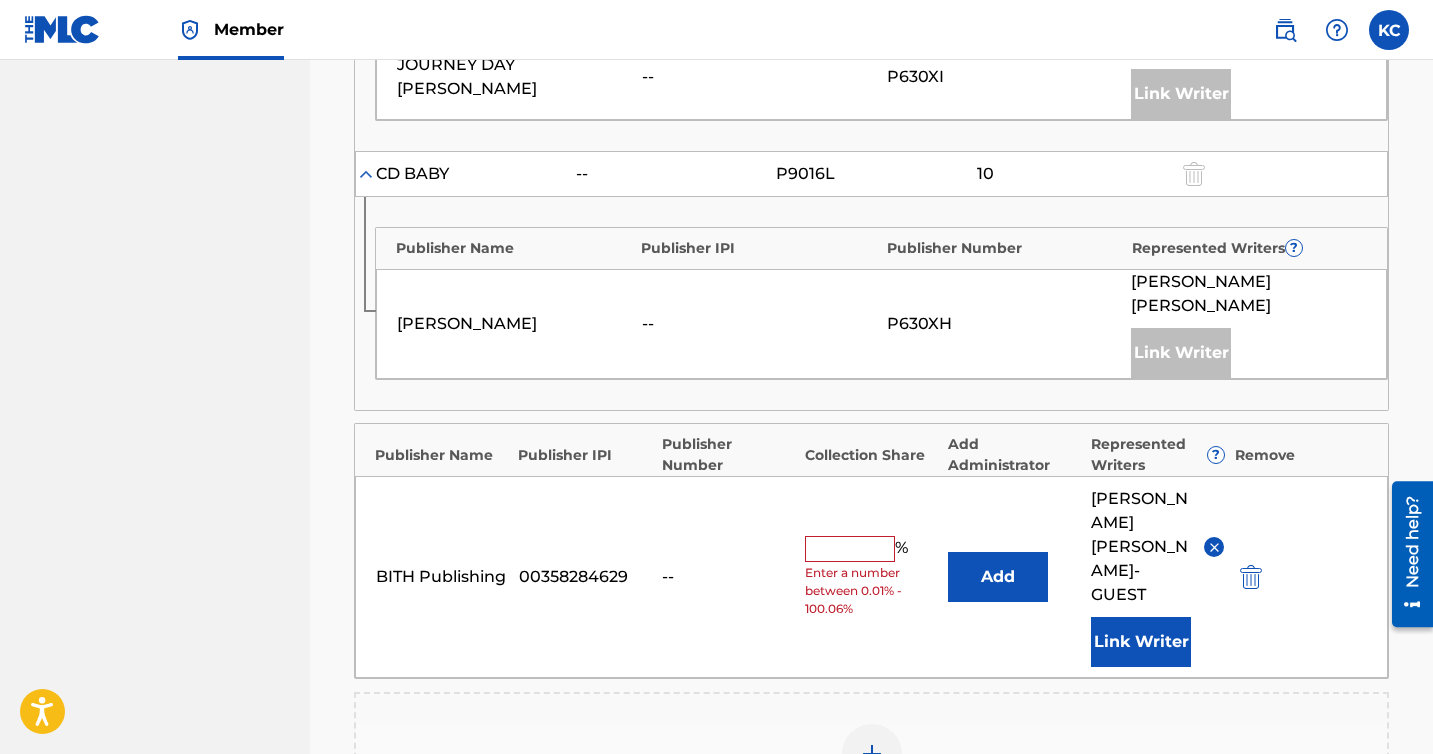 click at bounding box center [850, 549] 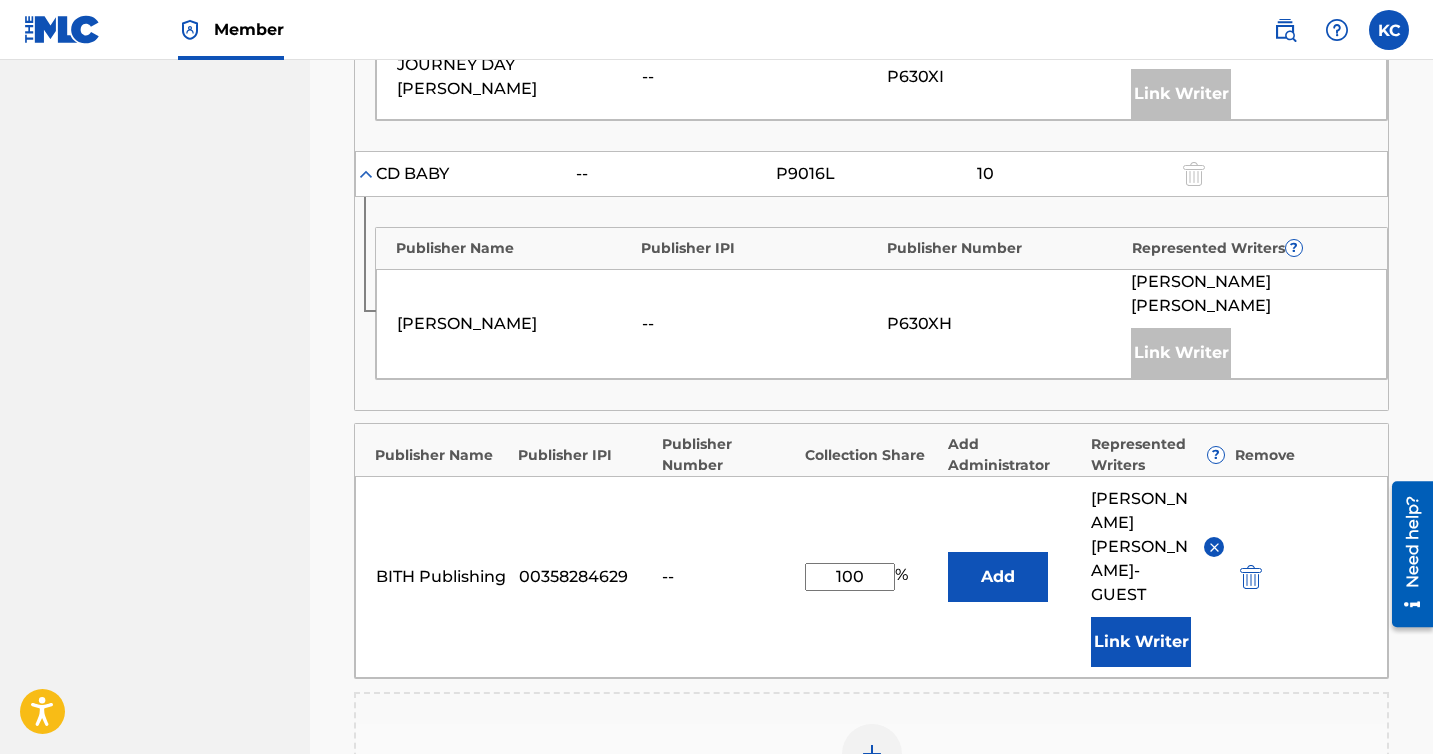 type on "100" 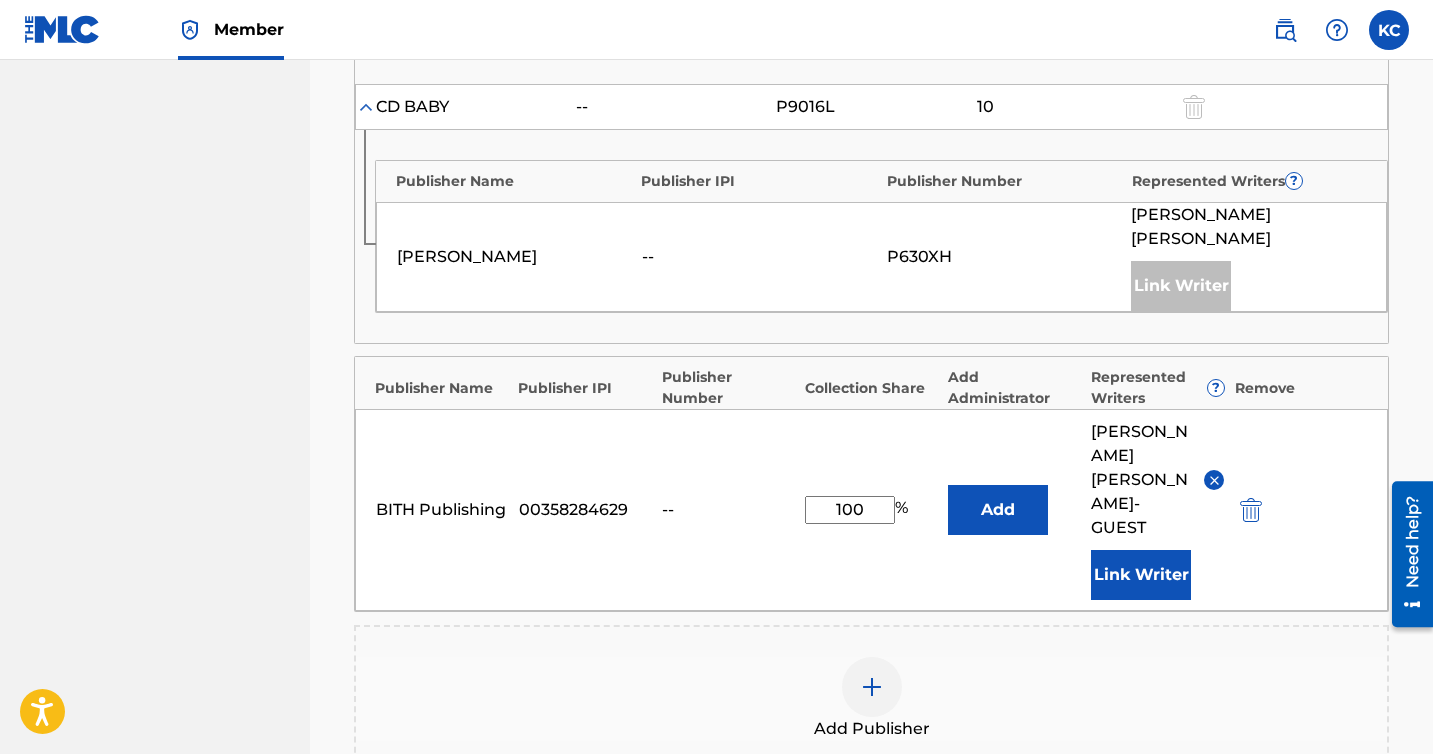scroll, scrollTop: 1798, scrollLeft: 0, axis: vertical 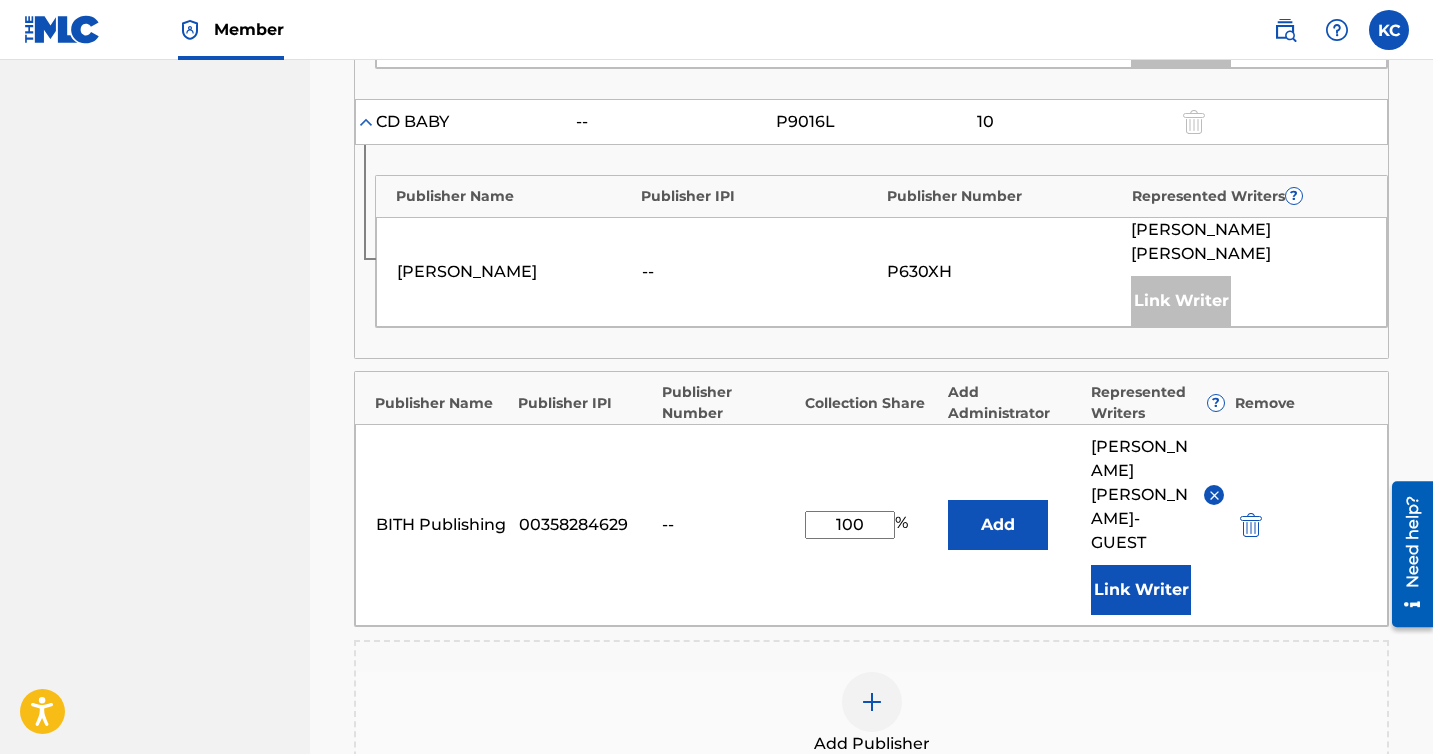 click on "Link Writer" at bounding box center [1141, 590] 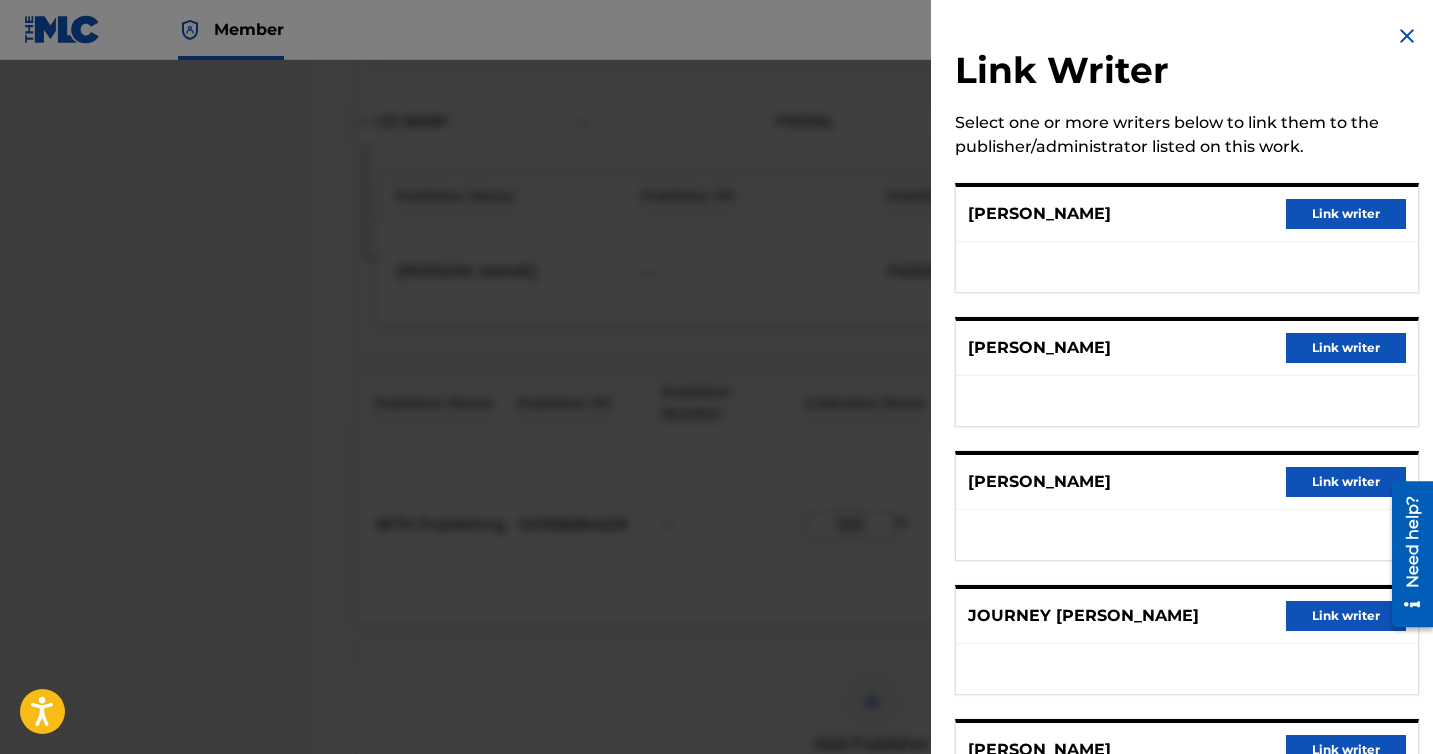 click on "Link writer" at bounding box center [1346, 214] 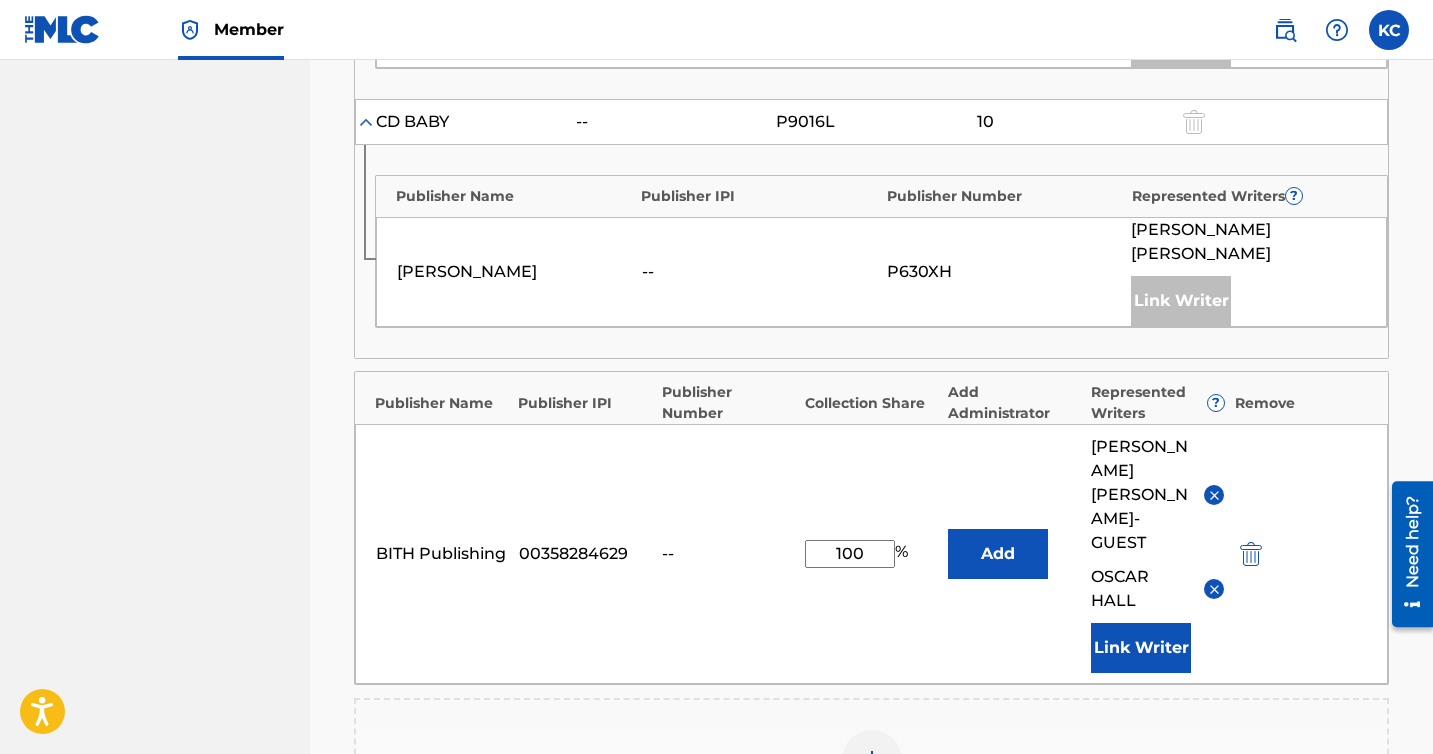click on "Link Writer" at bounding box center [1141, 648] 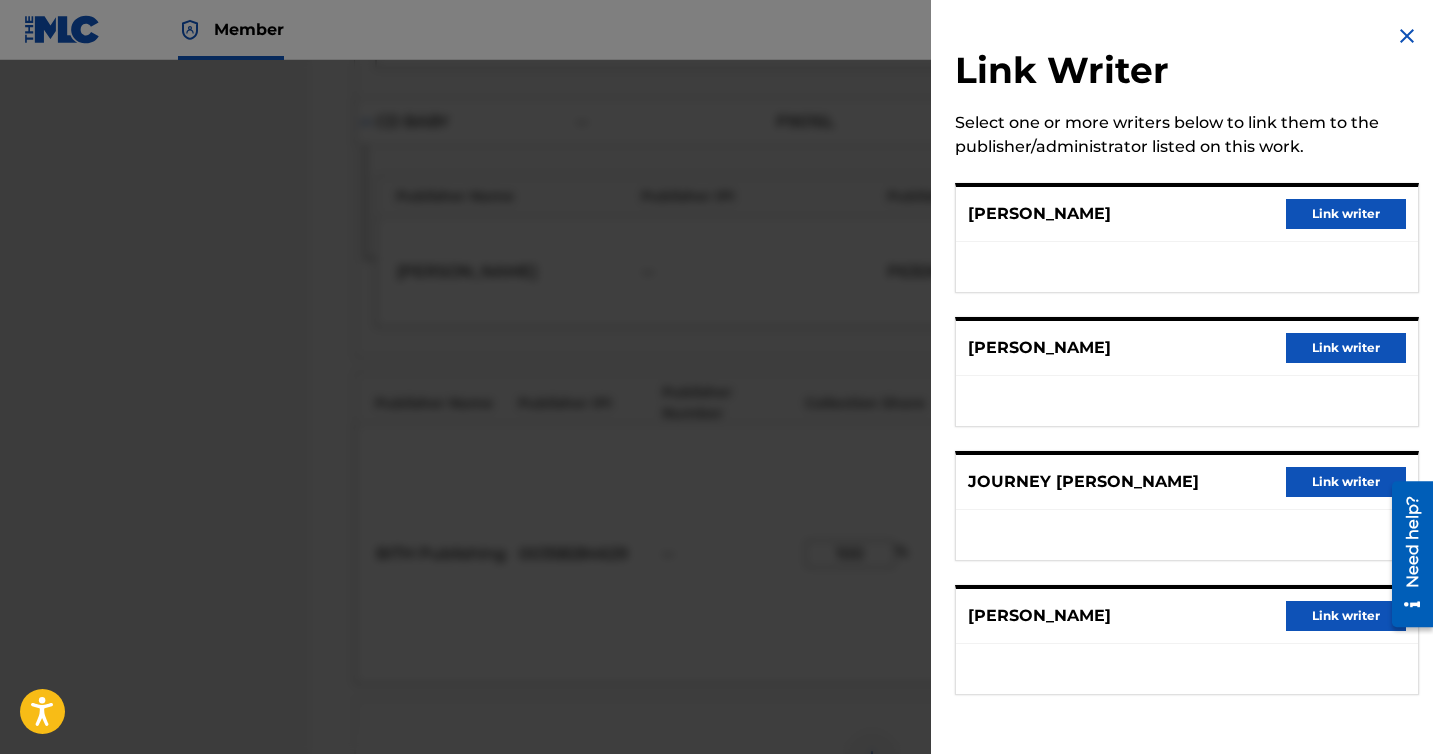 click at bounding box center [1407, 36] 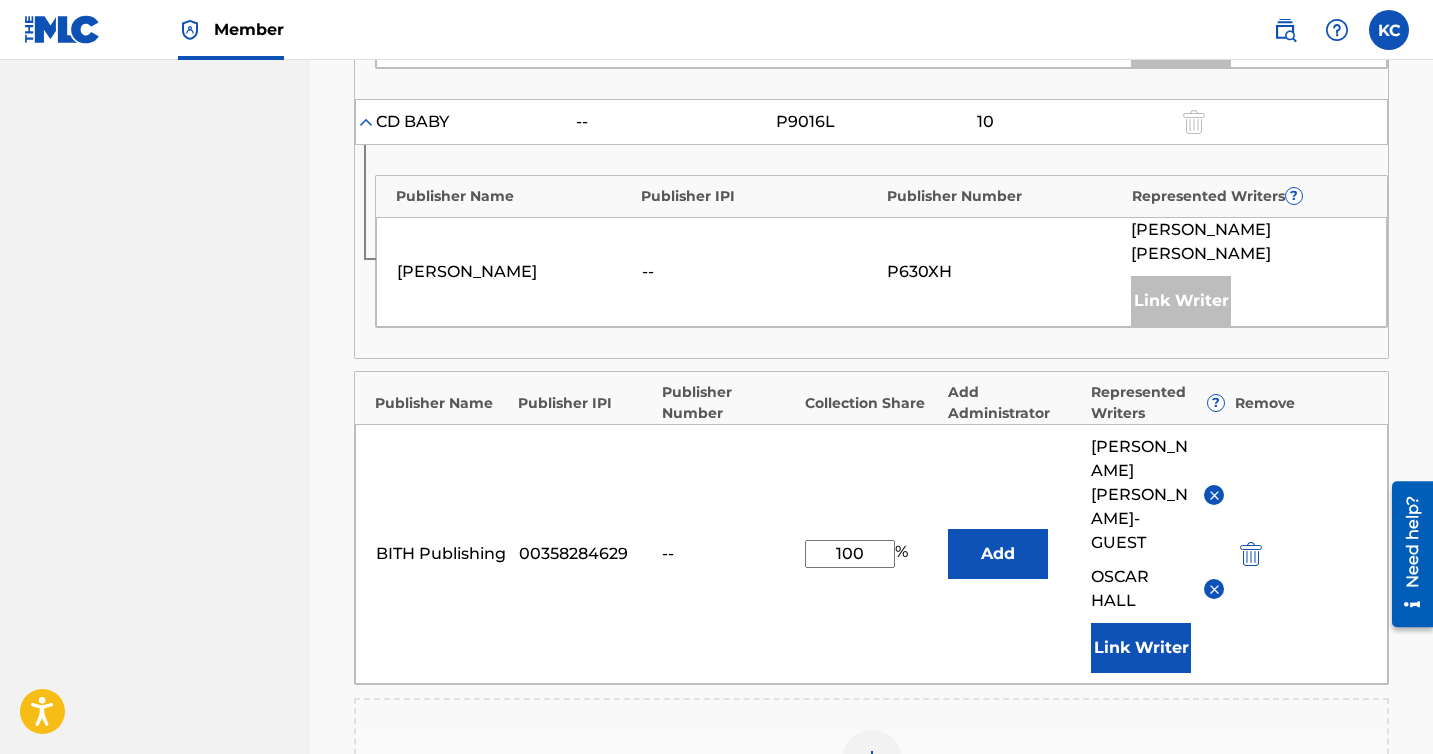 click at bounding box center [1214, 589] 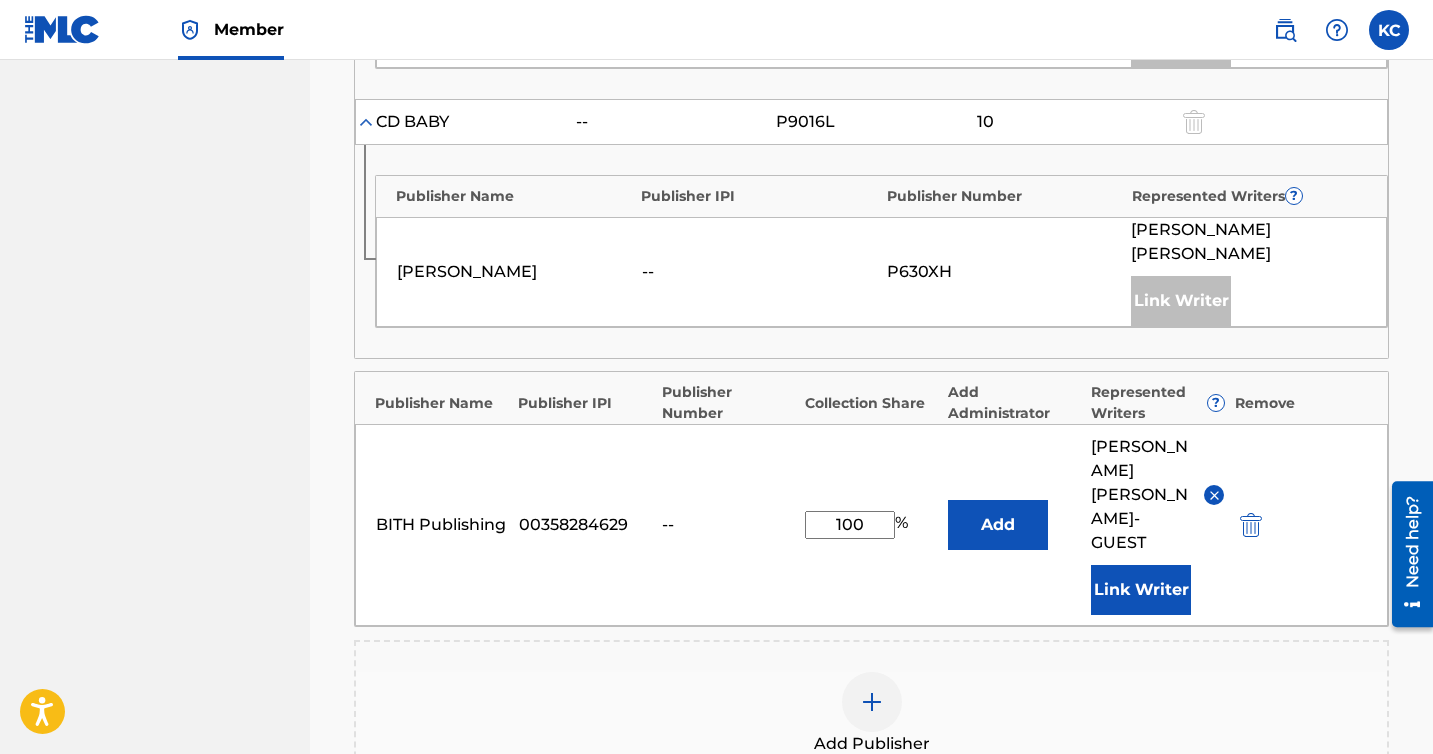click on "Link Writer" at bounding box center (1141, 590) 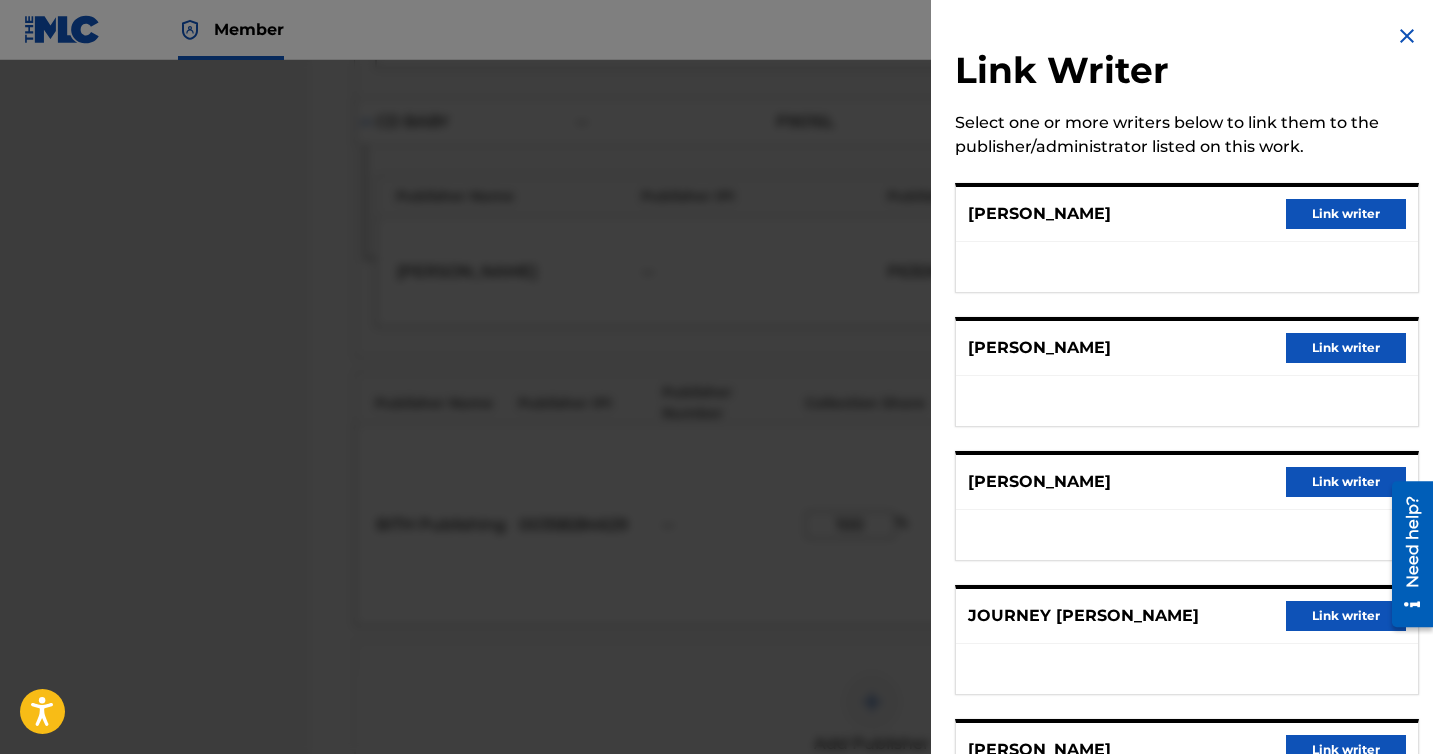 click on "Link writer" at bounding box center [1346, 348] 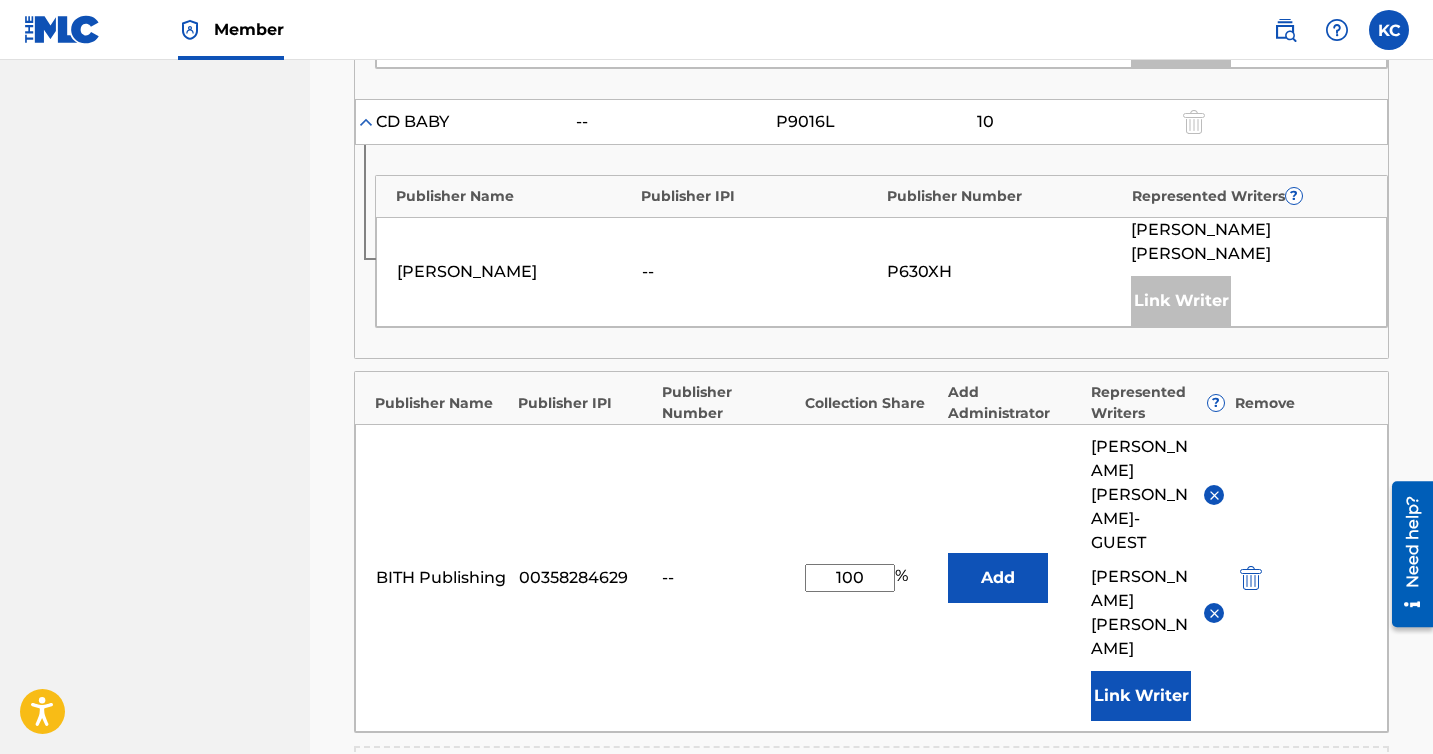 click on "Link Writer" at bounding box center [1141, 696] 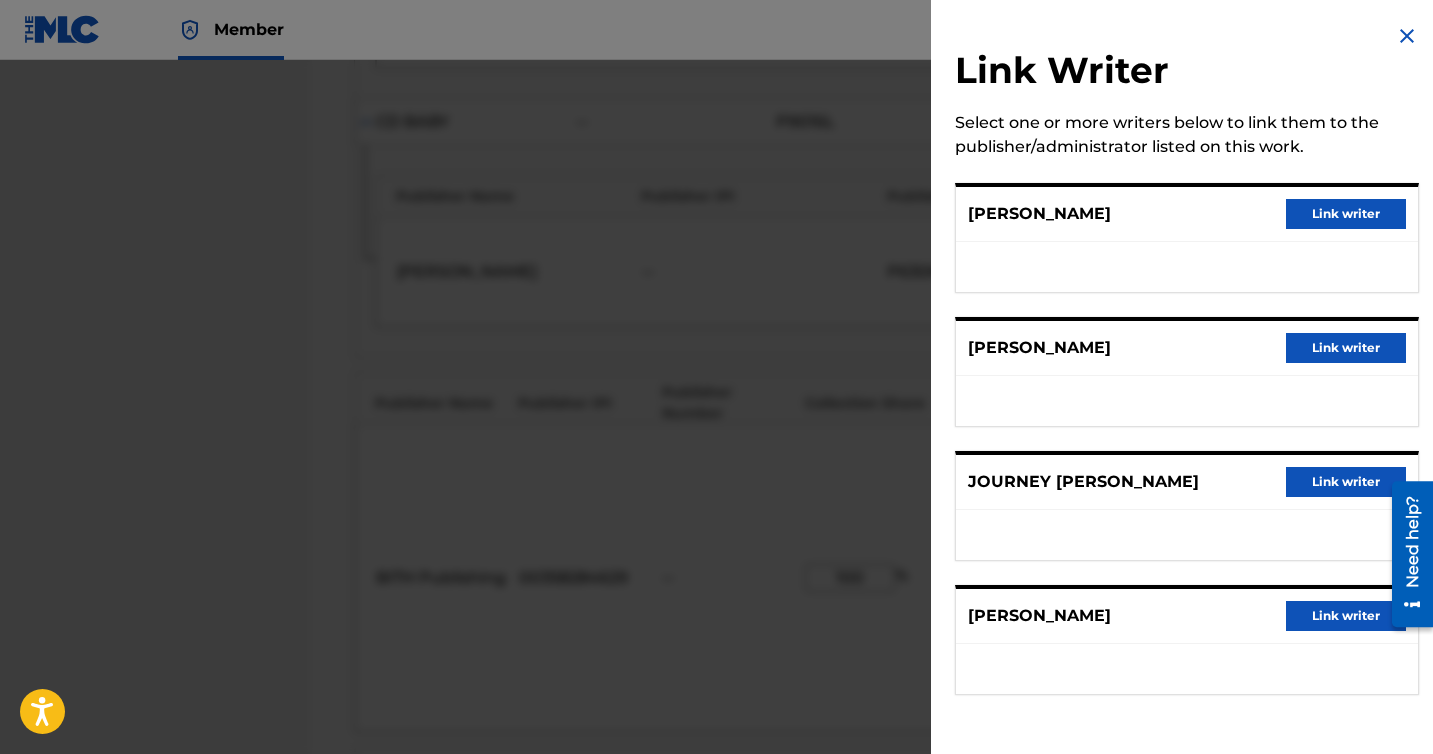 click on "Link writer" at bounding box center [1346, 348] 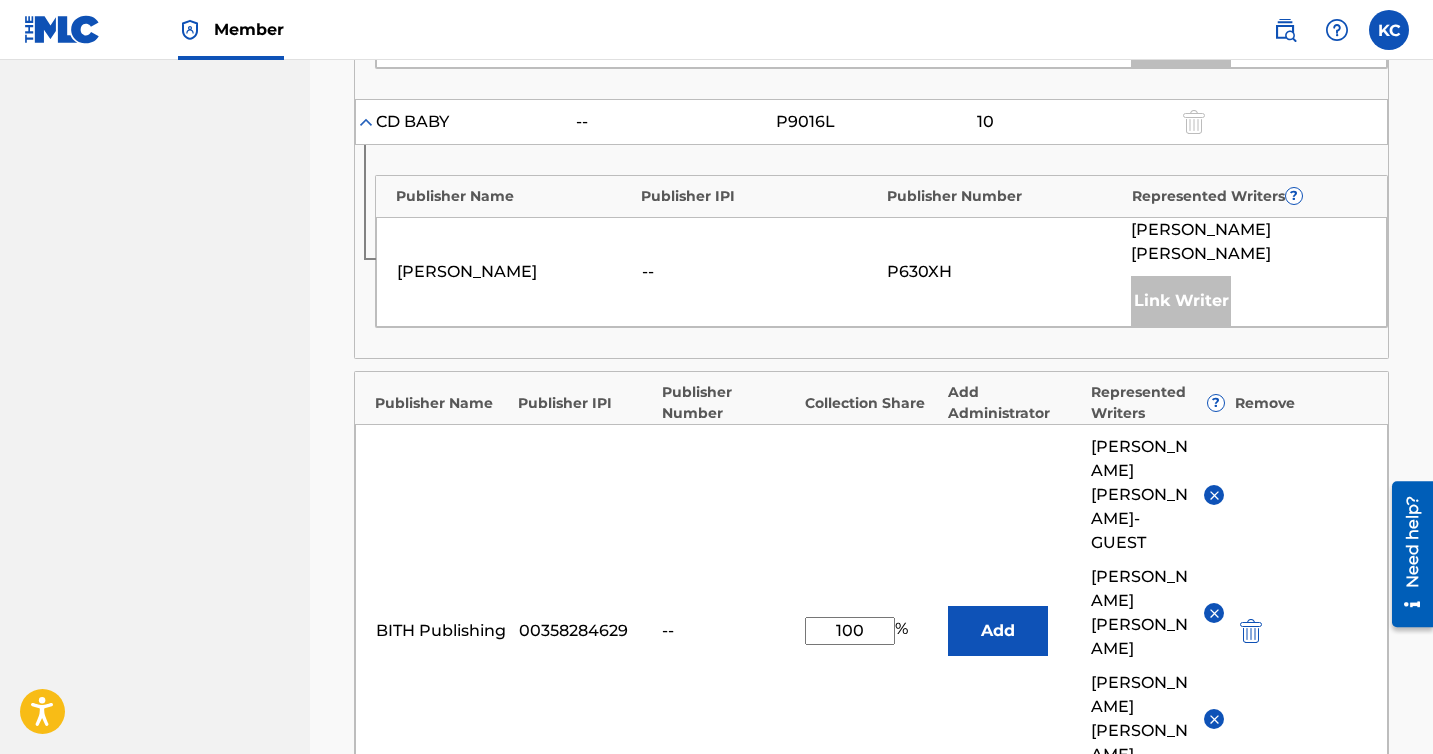 click on "Link Writer" at bounding box center (1141, 802) 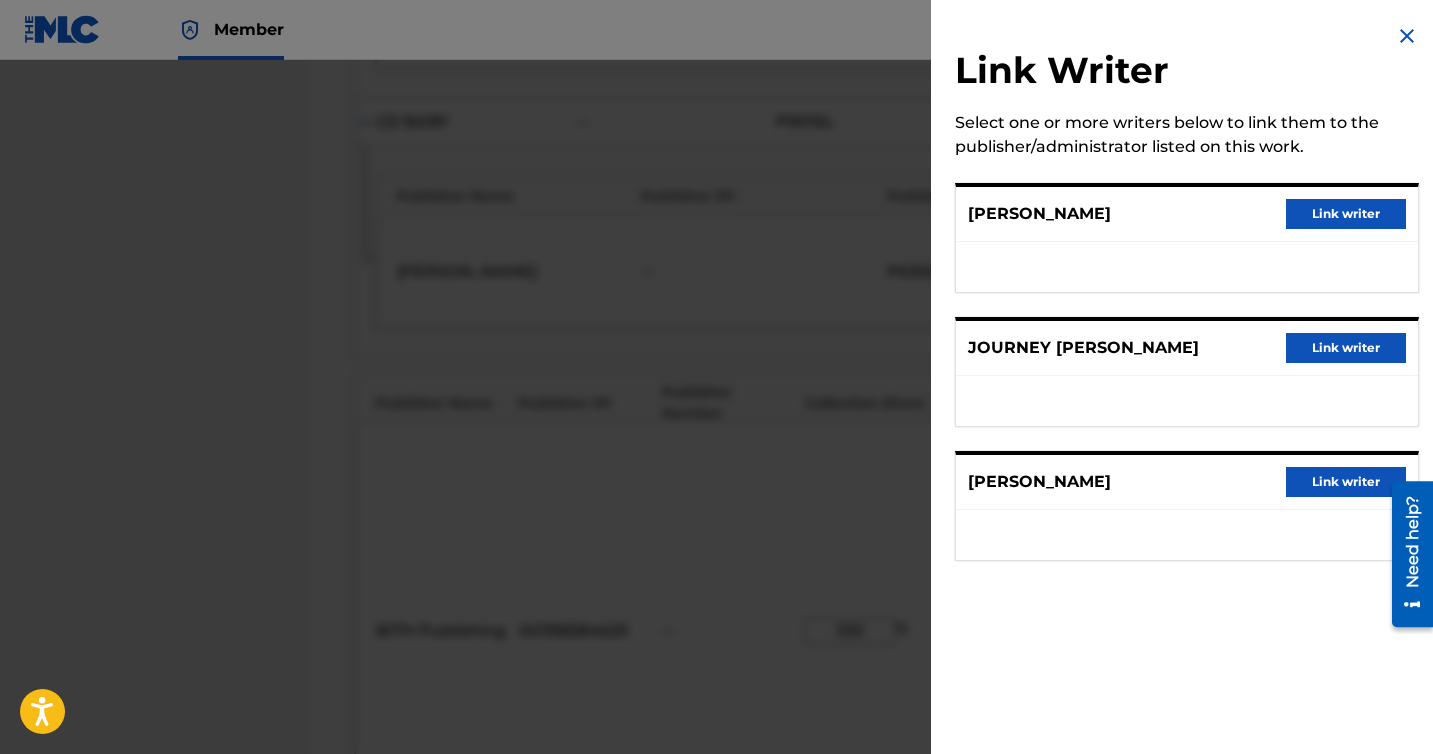 click on "Link writer" at bounding box center [1346, 348] 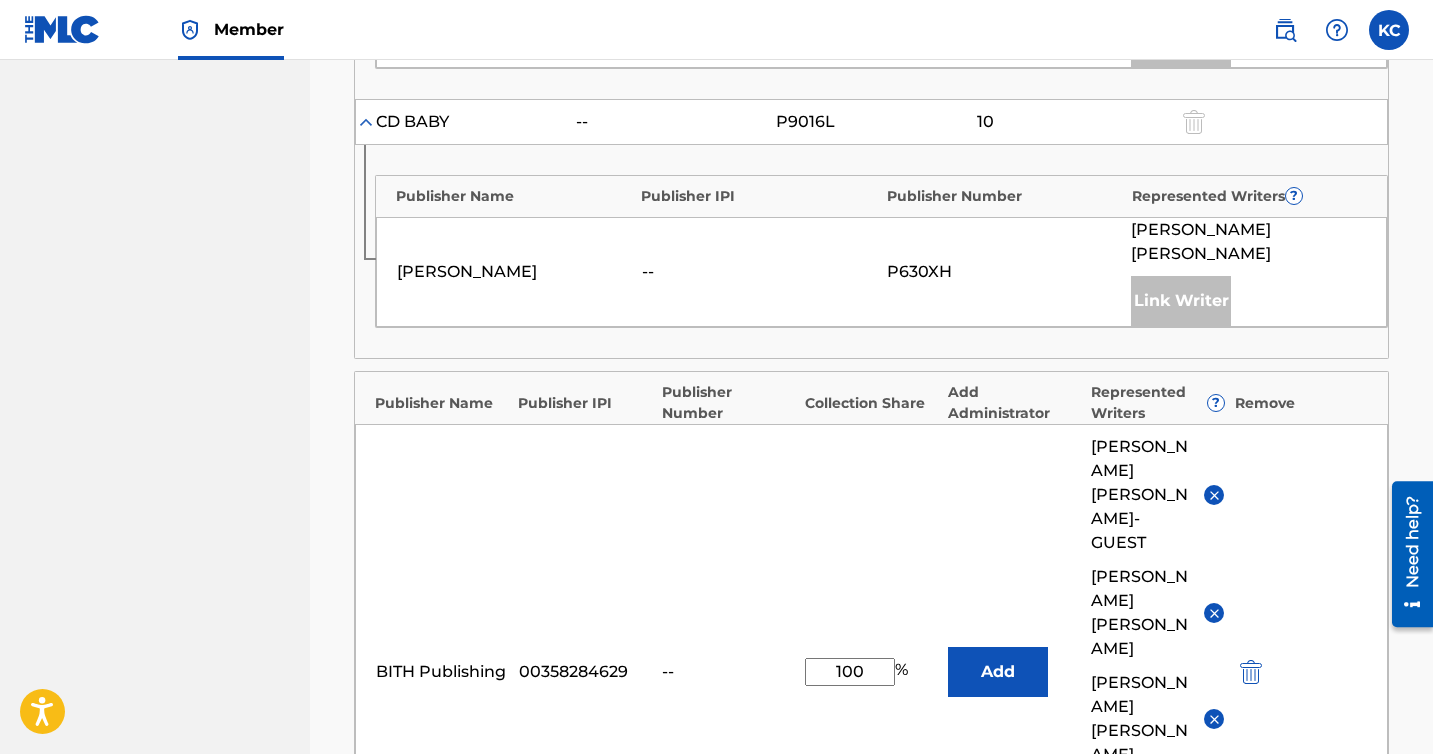 click on "Link Writer" at bounding box center [1141, 884] 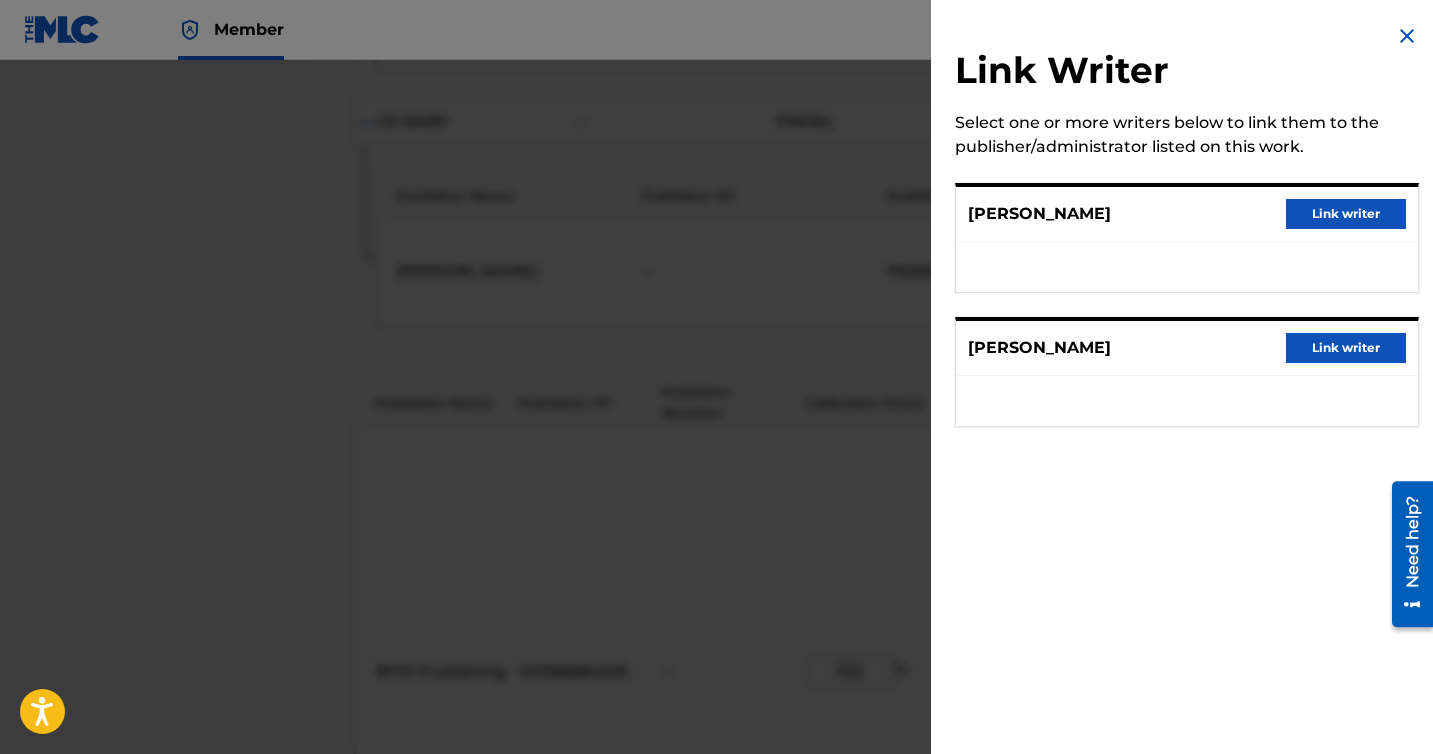 click on "Link writer" at bounding box center [1346, 348] 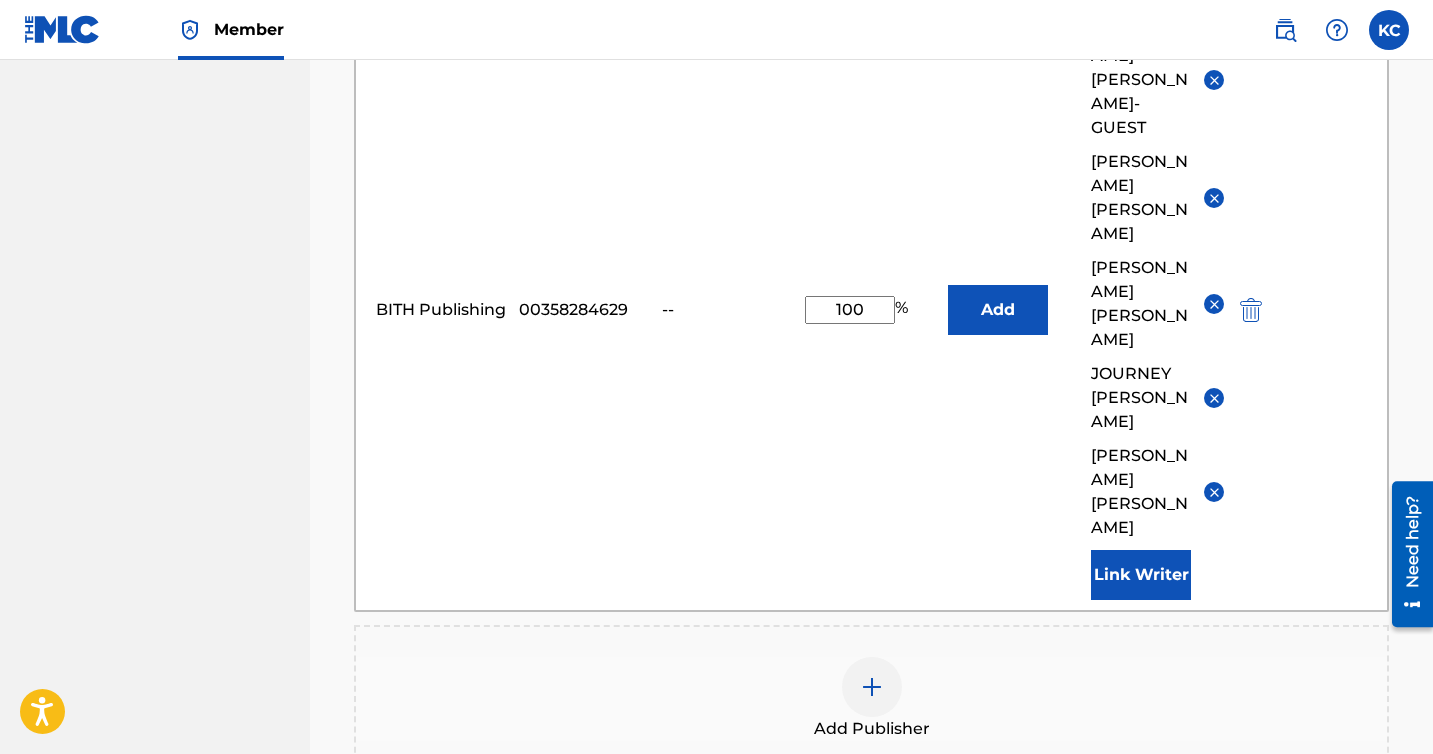 scroll, scrollTop: 2238, scrollLeft: 0, axis: vertical 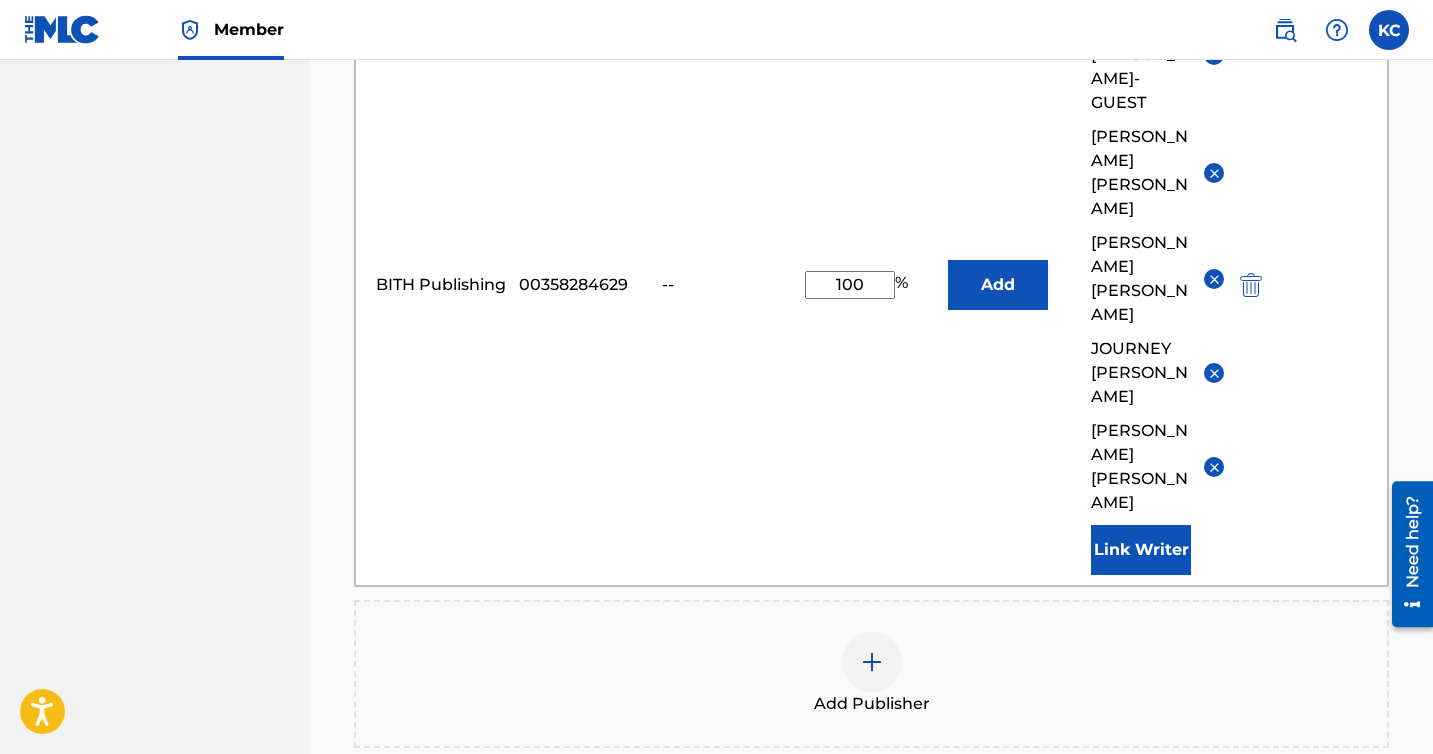 click on "Next" at bounding box center (1329, 950) 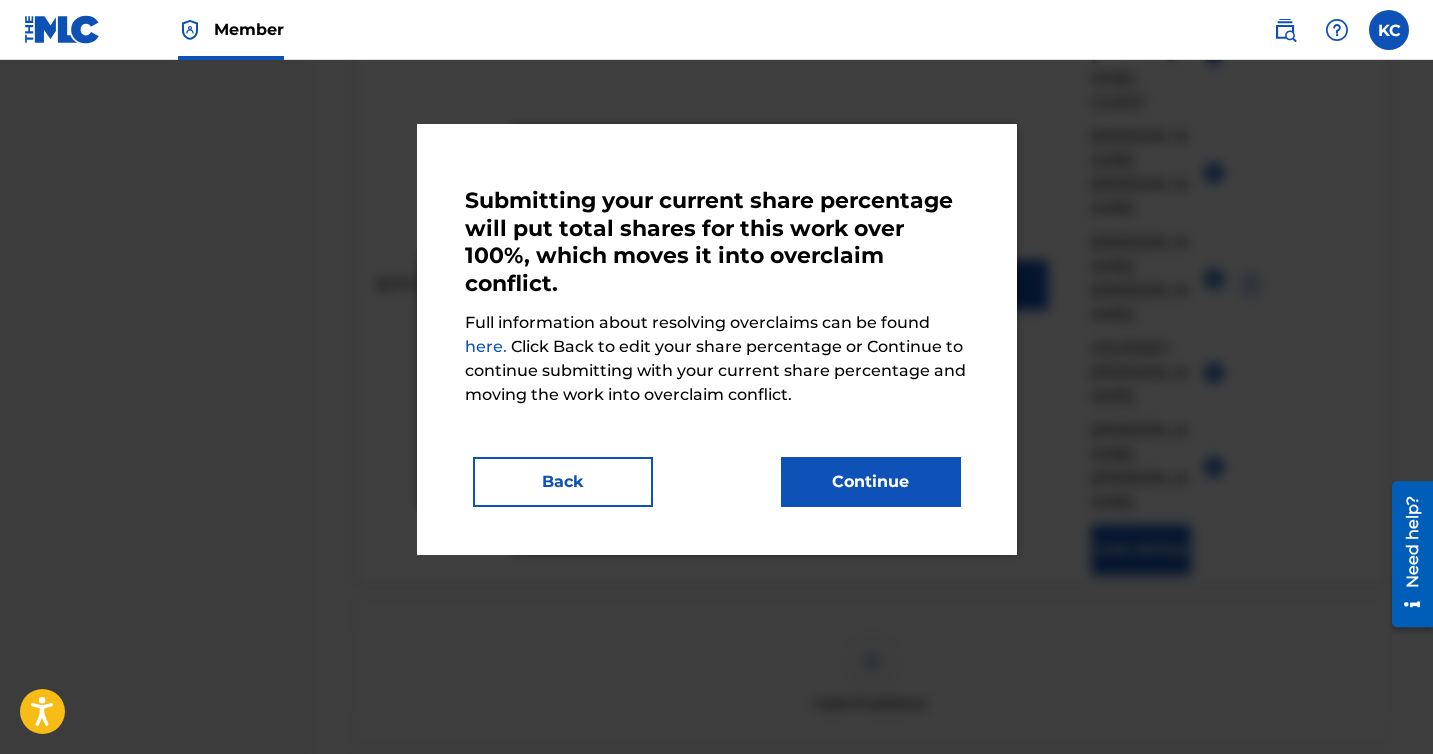 click on "here." at bounding box center [488, 346] 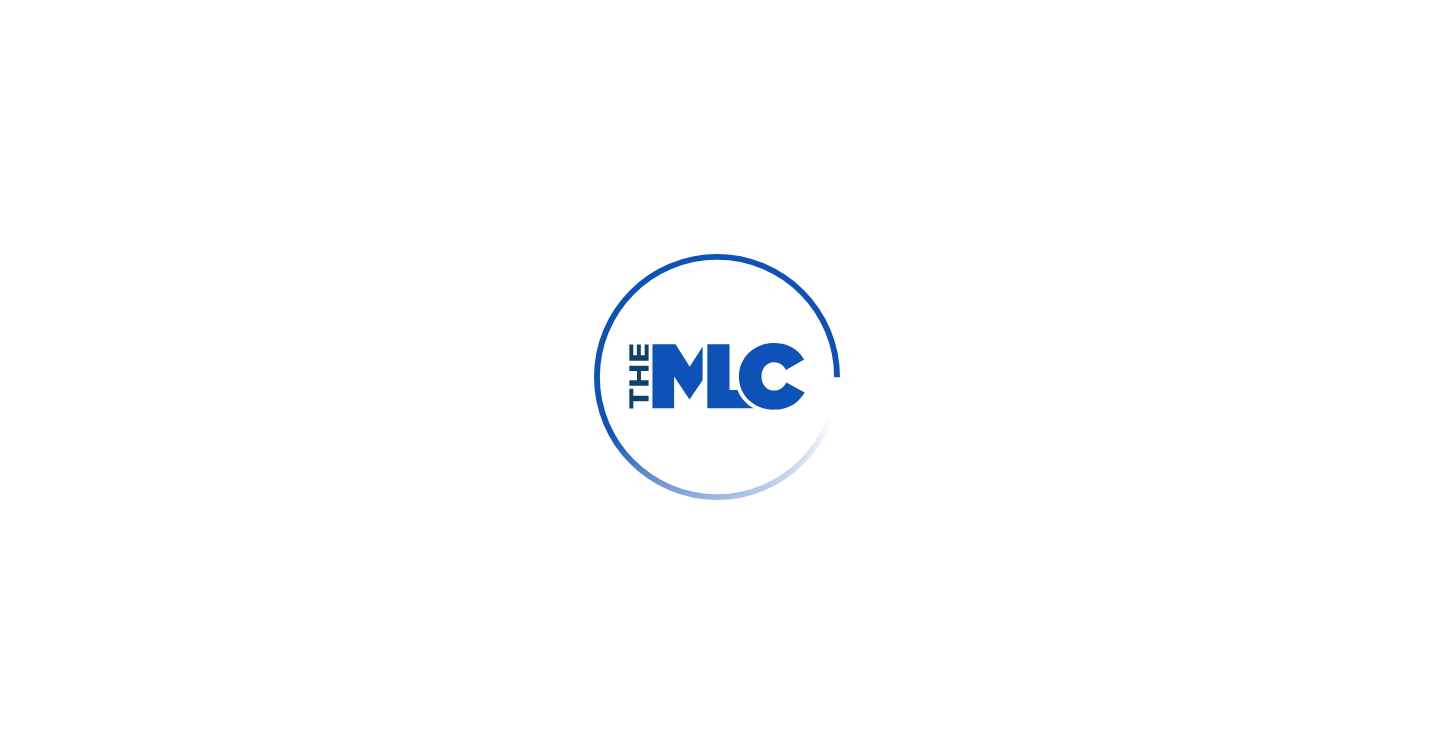 scroll, scrollTop: 0, scrollLeft: 0, axis: both 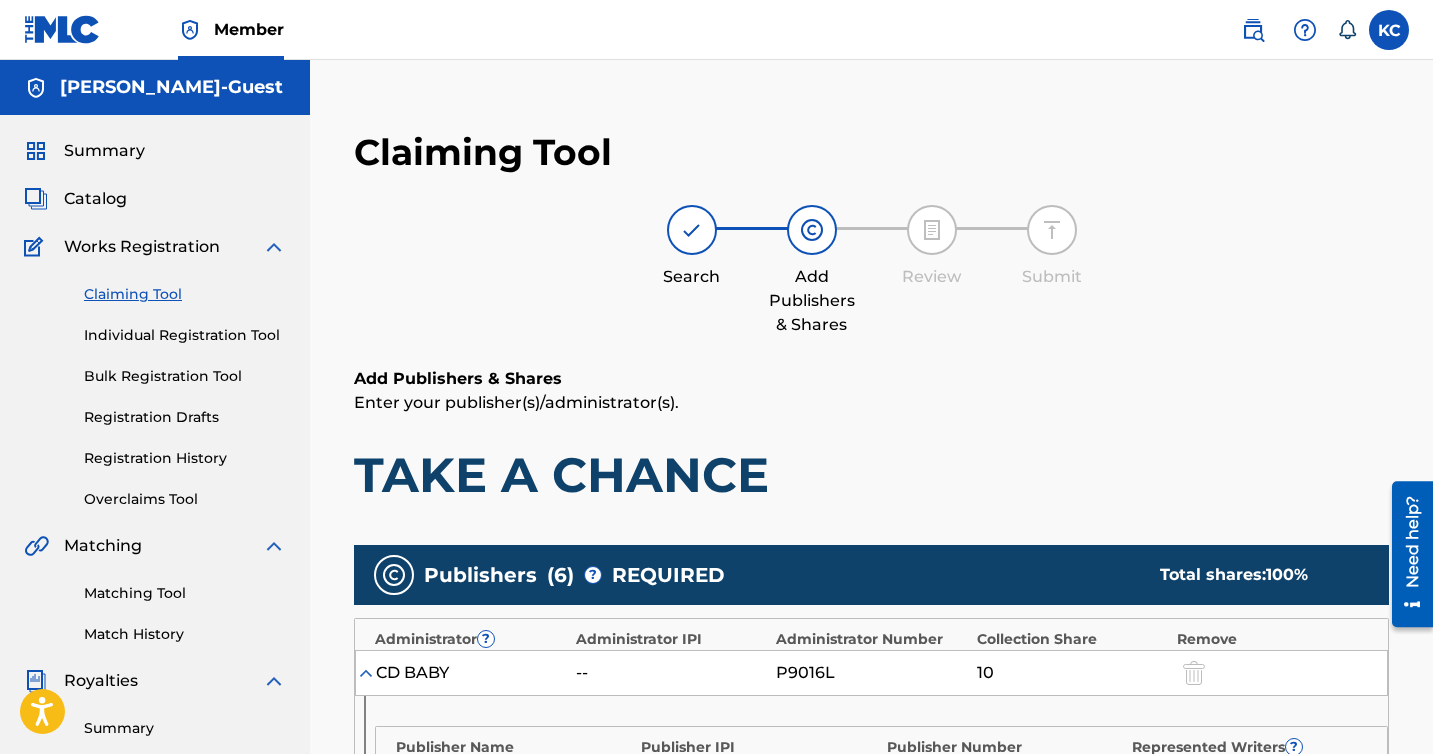 click on "Summary" at bounding box center (104, 151) 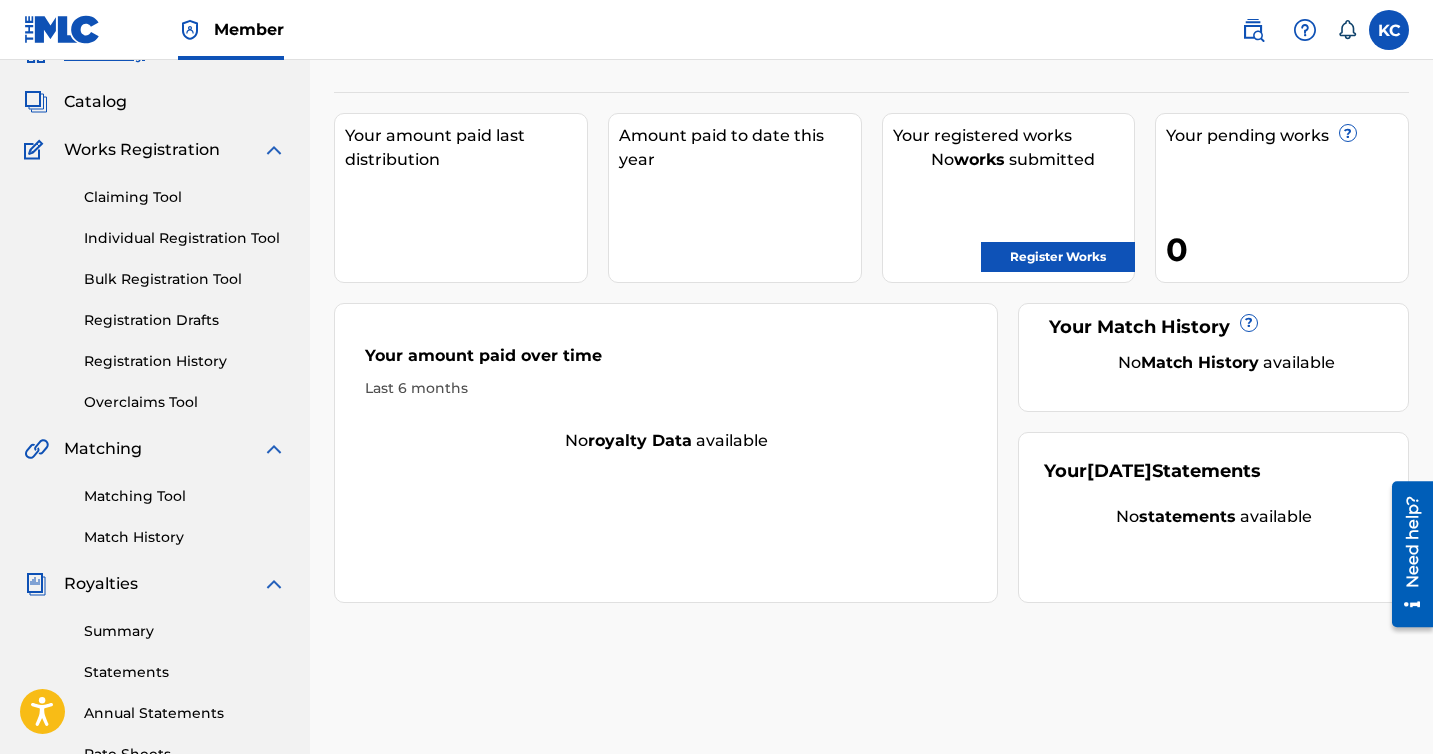 scroll, scrollTop: 0, scrollLeft: 0, axis: both 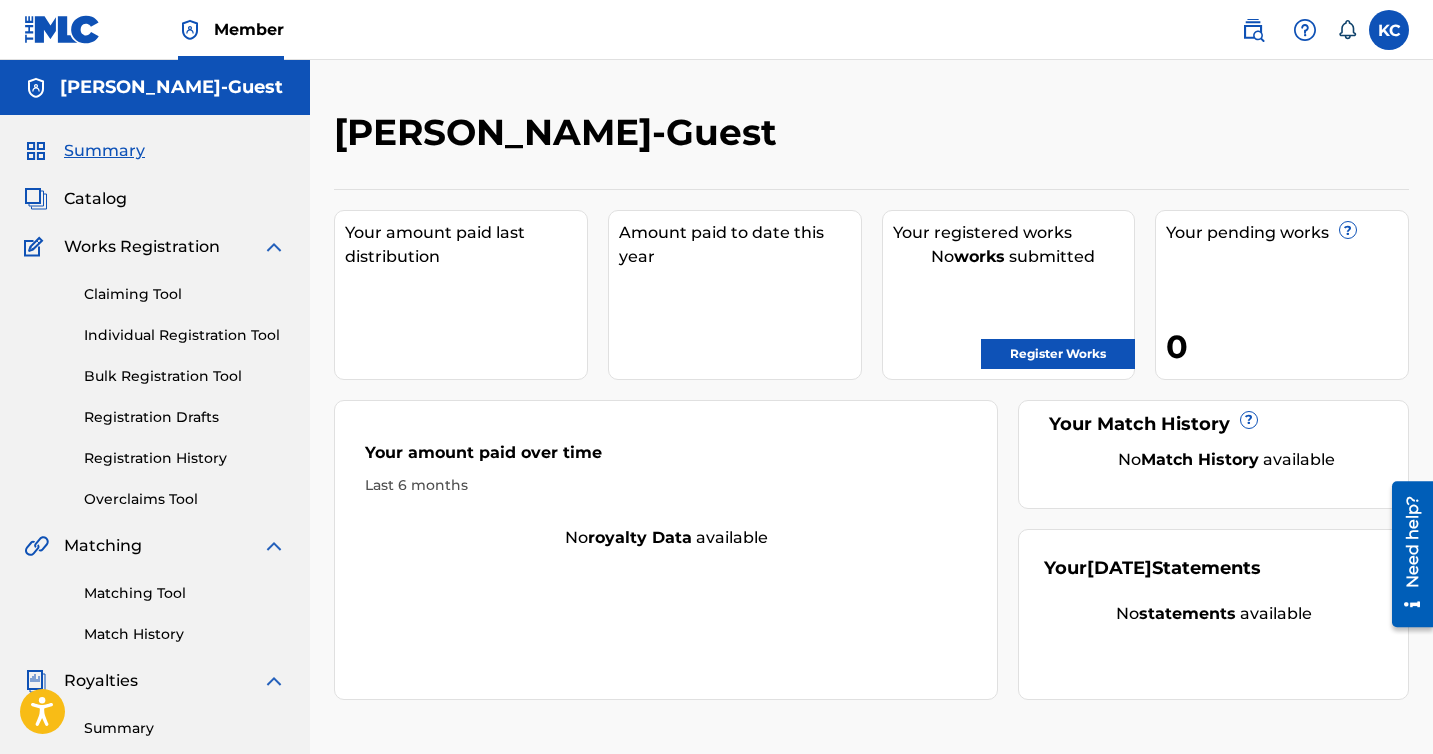 click on "Catalog" at bounding box center (95, 199) 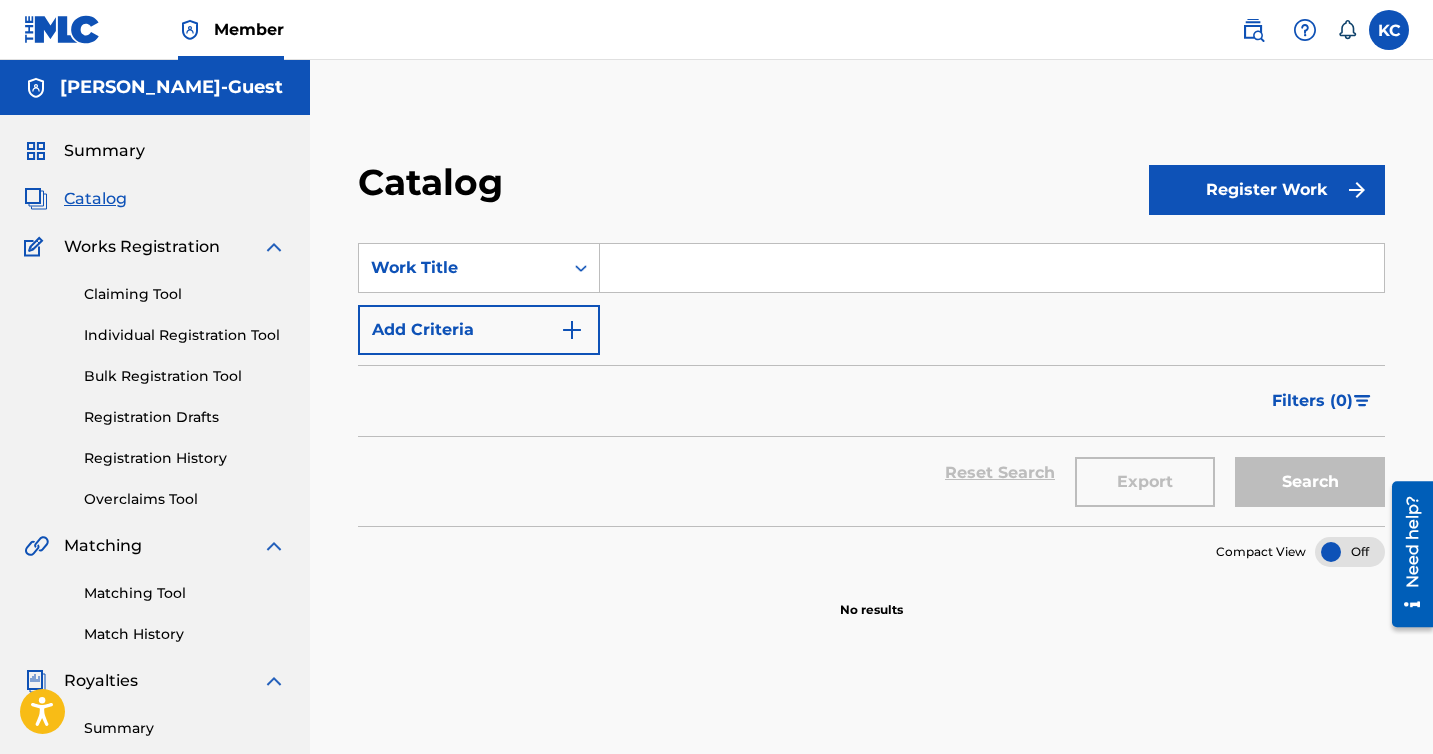 click at bounding box center [992, 268] 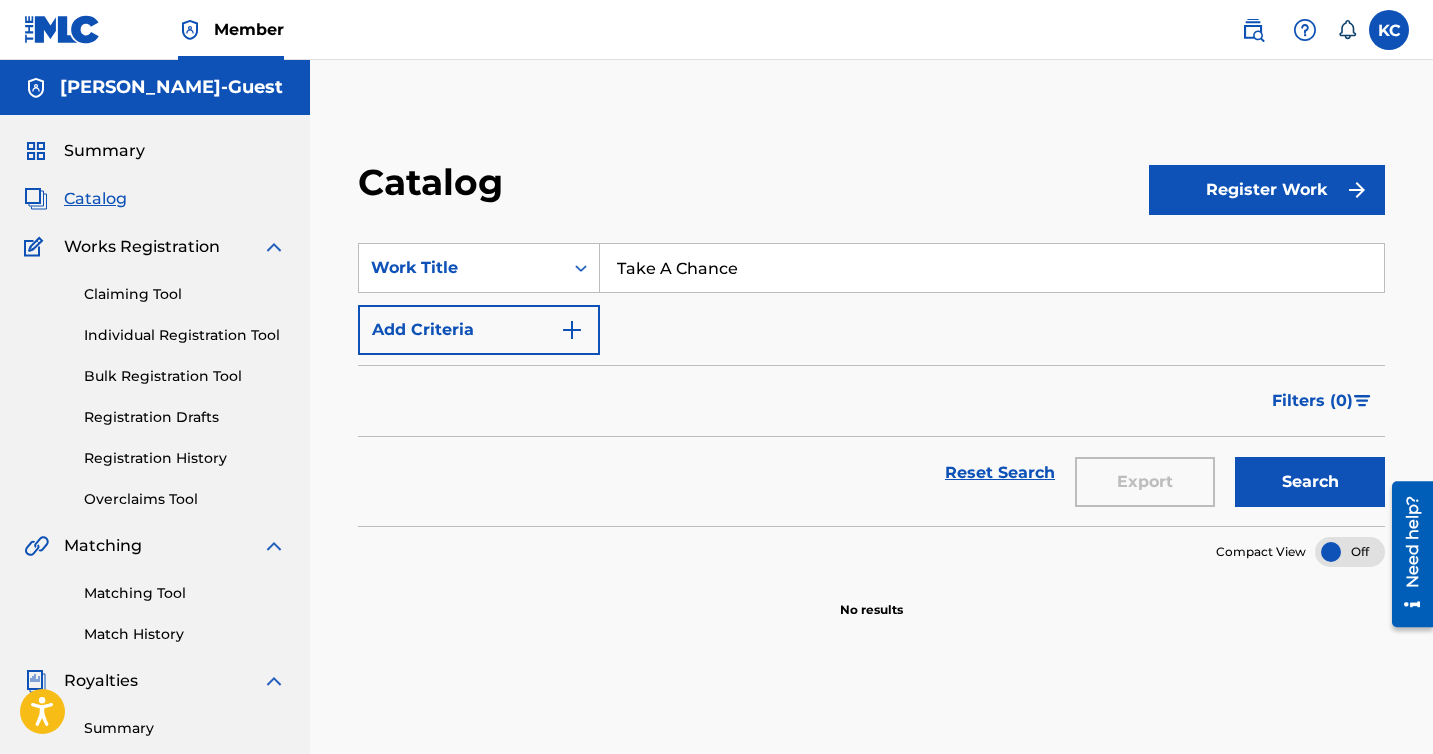 type on "Take A Chance" 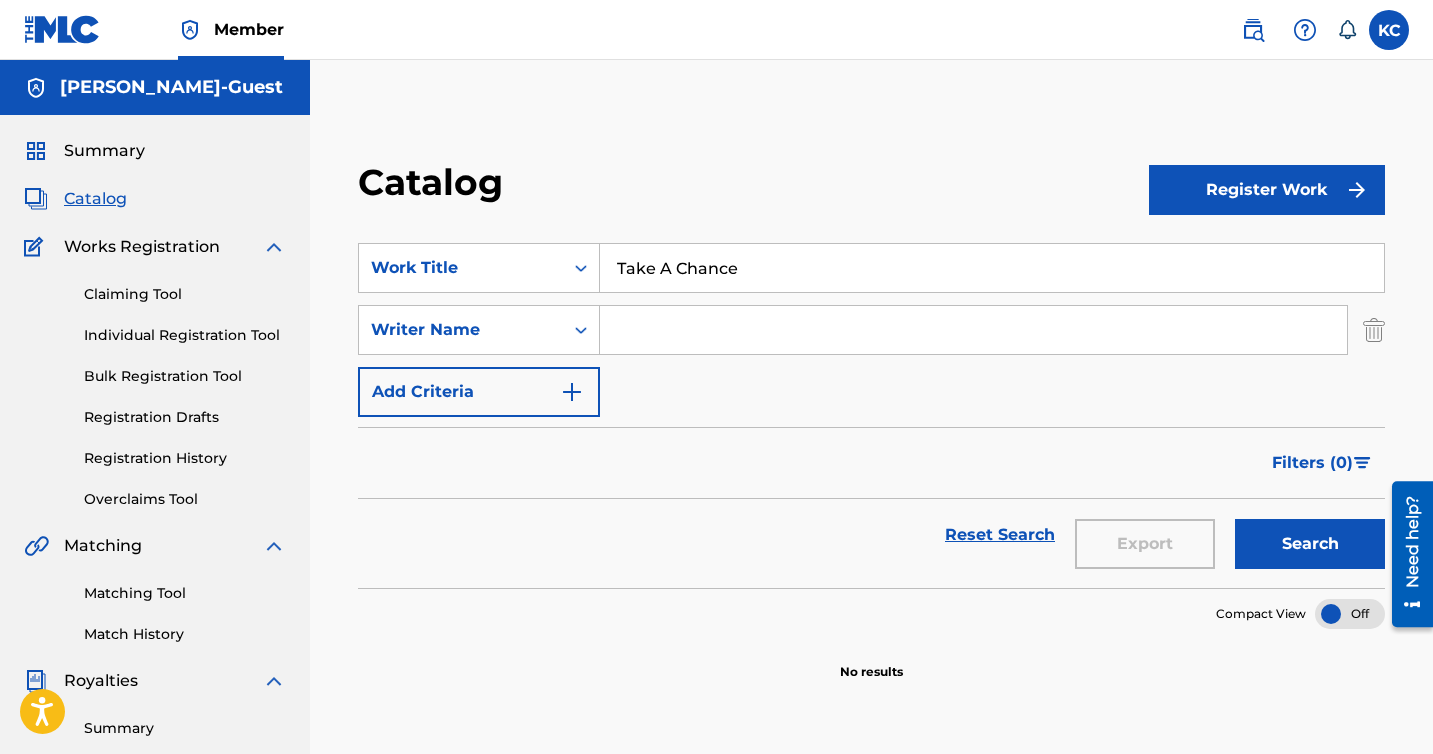 click at bounding box center (973, 330) 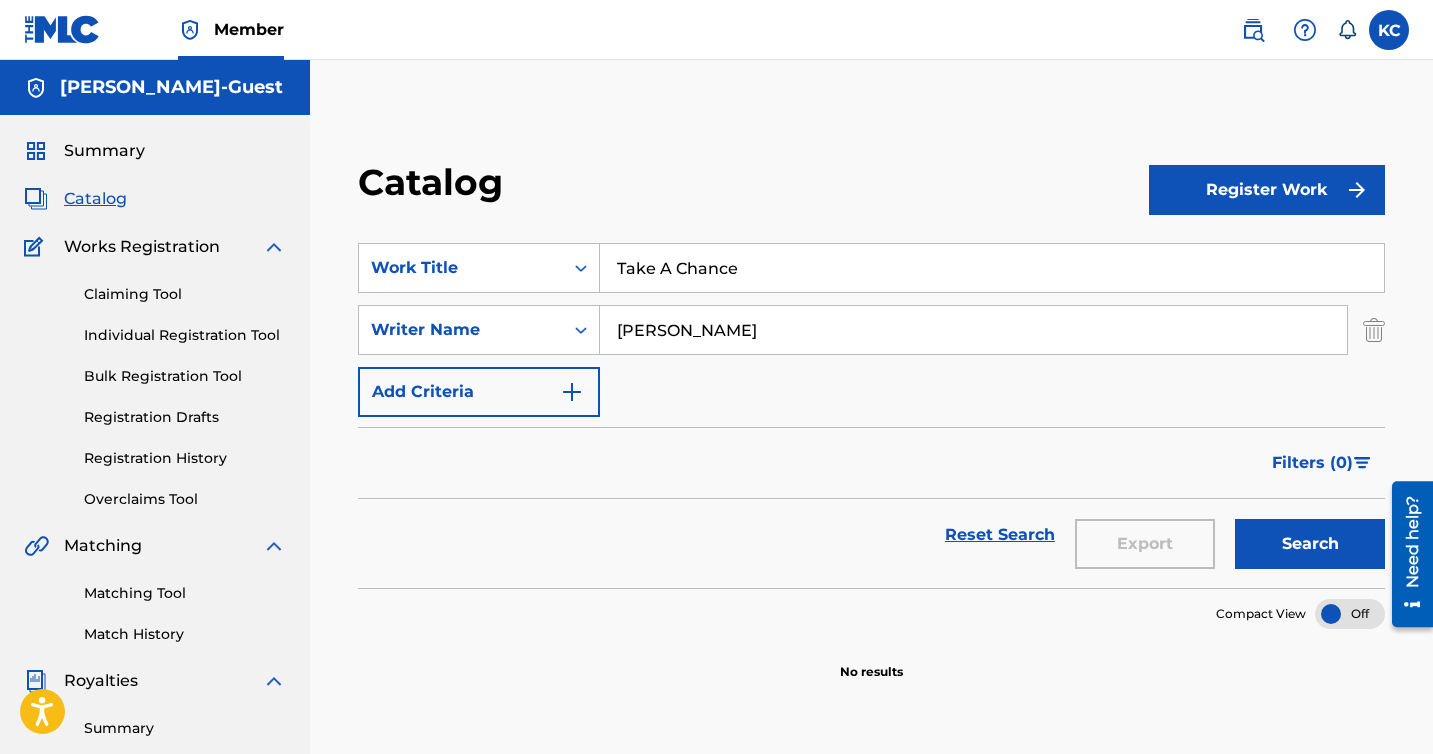 type on "[PERSON_NAME]-Guest" 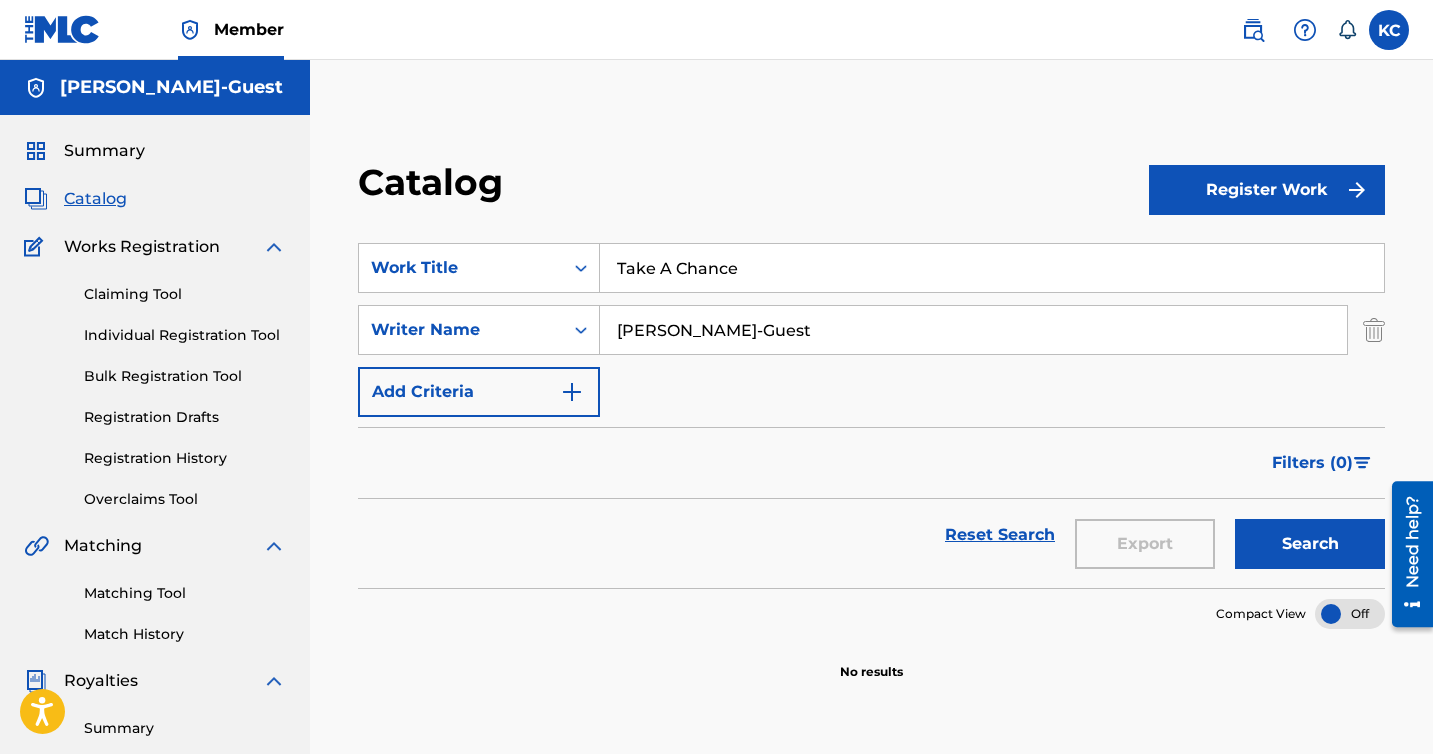 click on "Search" at bounding box center (1310, 544) 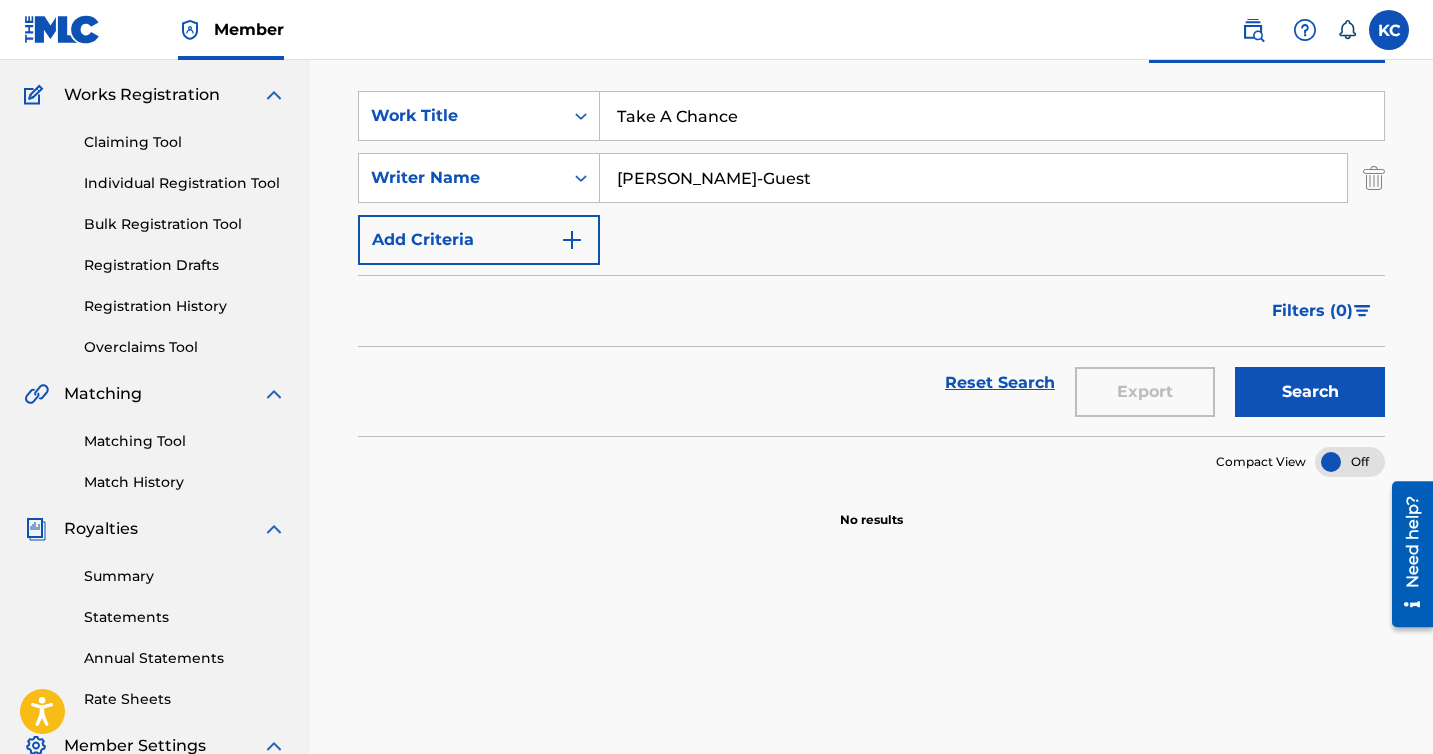 scroll, scrollTop: 85, scrollLeft: 0, axis: vertical 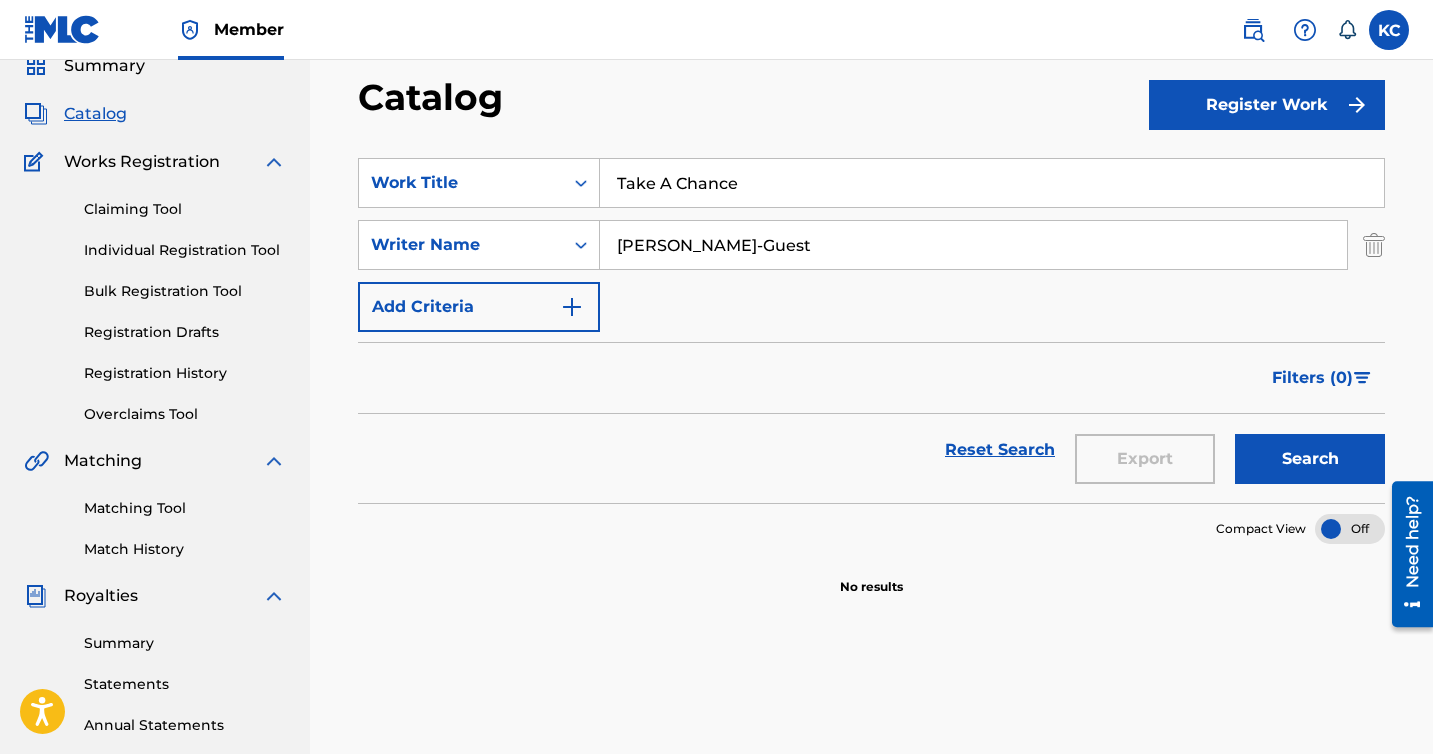 click at bounding box center (572, 307) 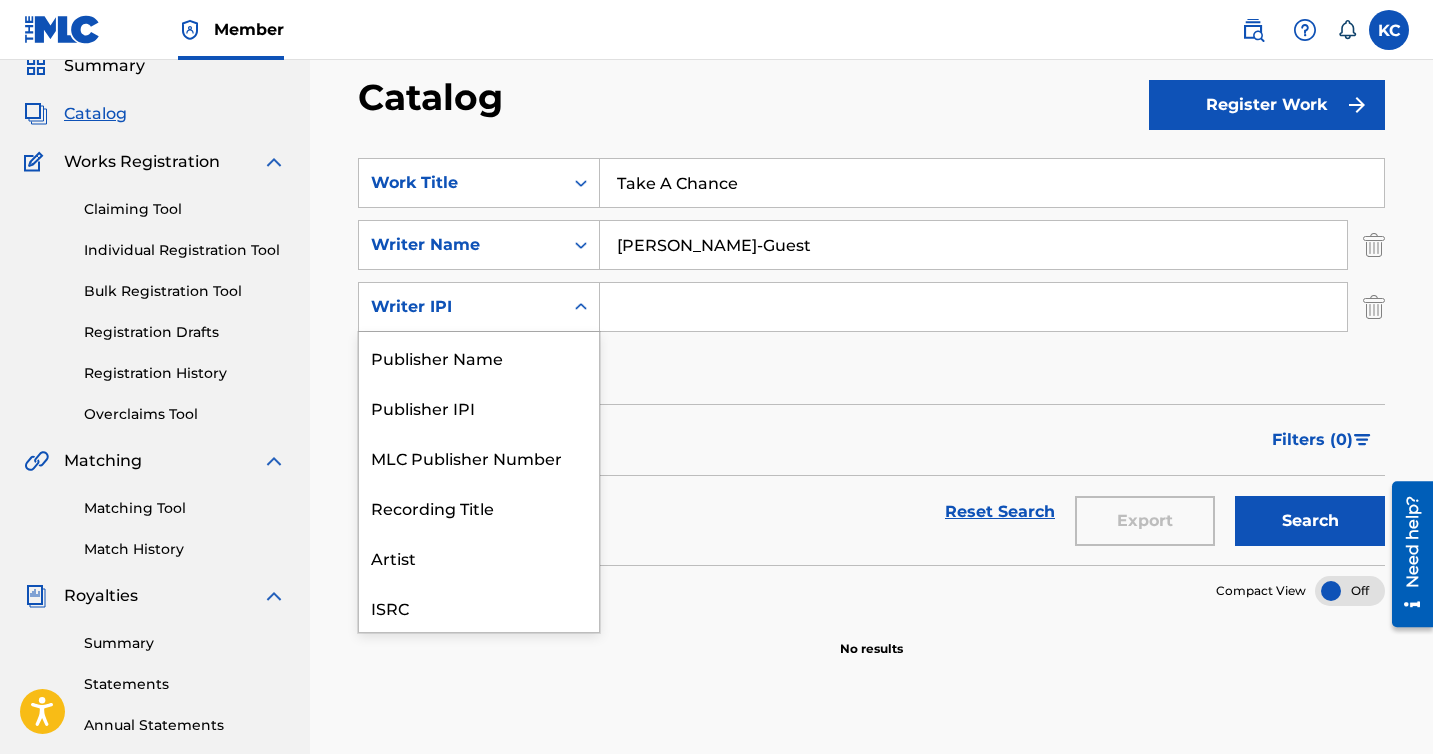 click 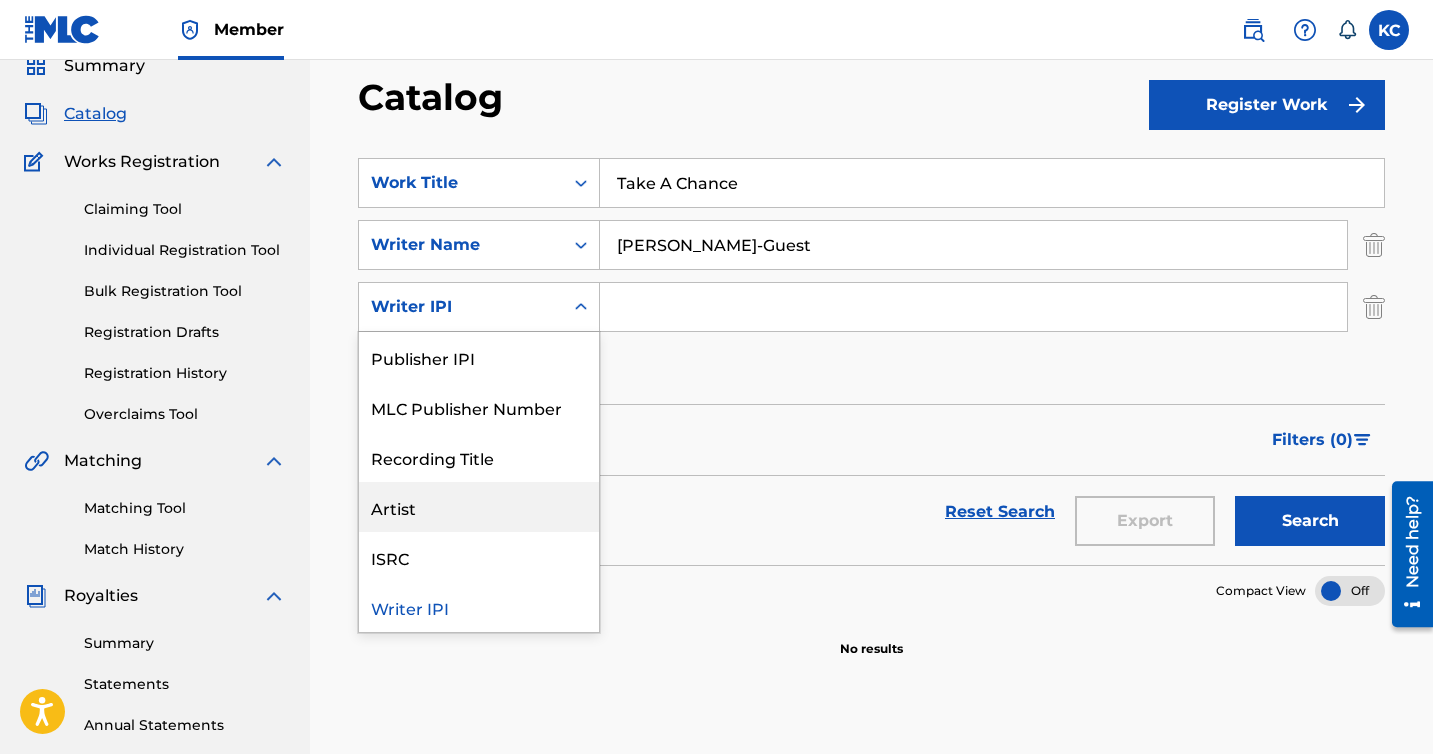click on "Artist" at bounding box center [479, 507] 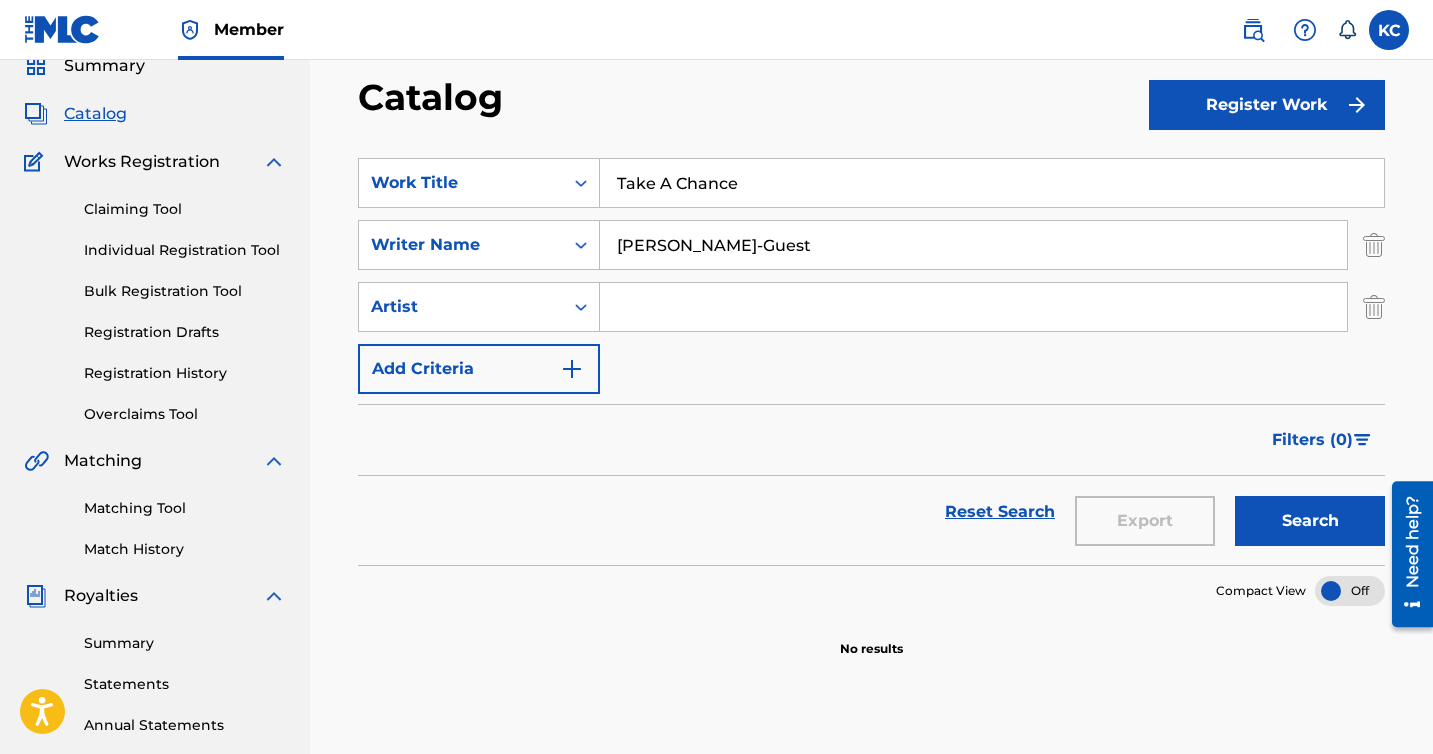 click at bounding box center (973, 307) 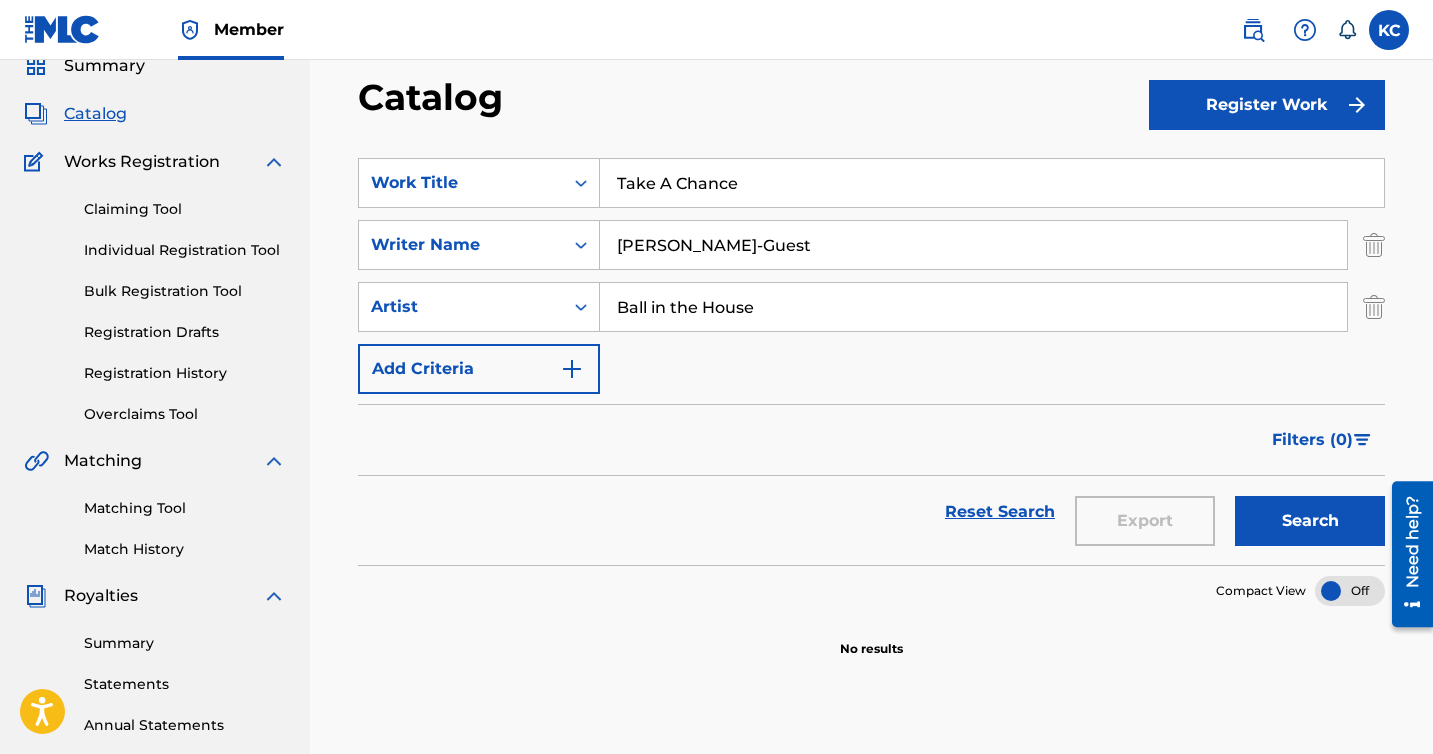 type on "Ball in the House" 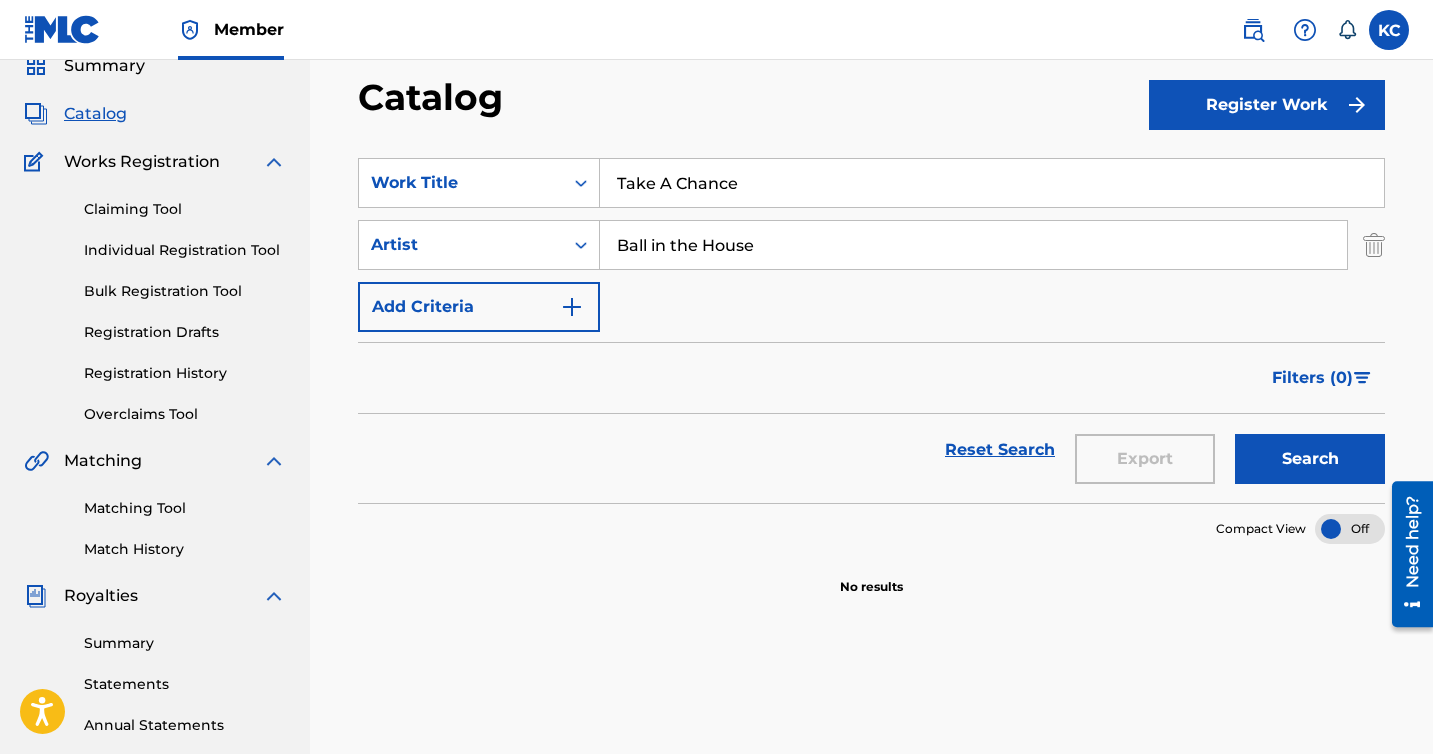 click on "Search" at bounding box center [1310, 459] 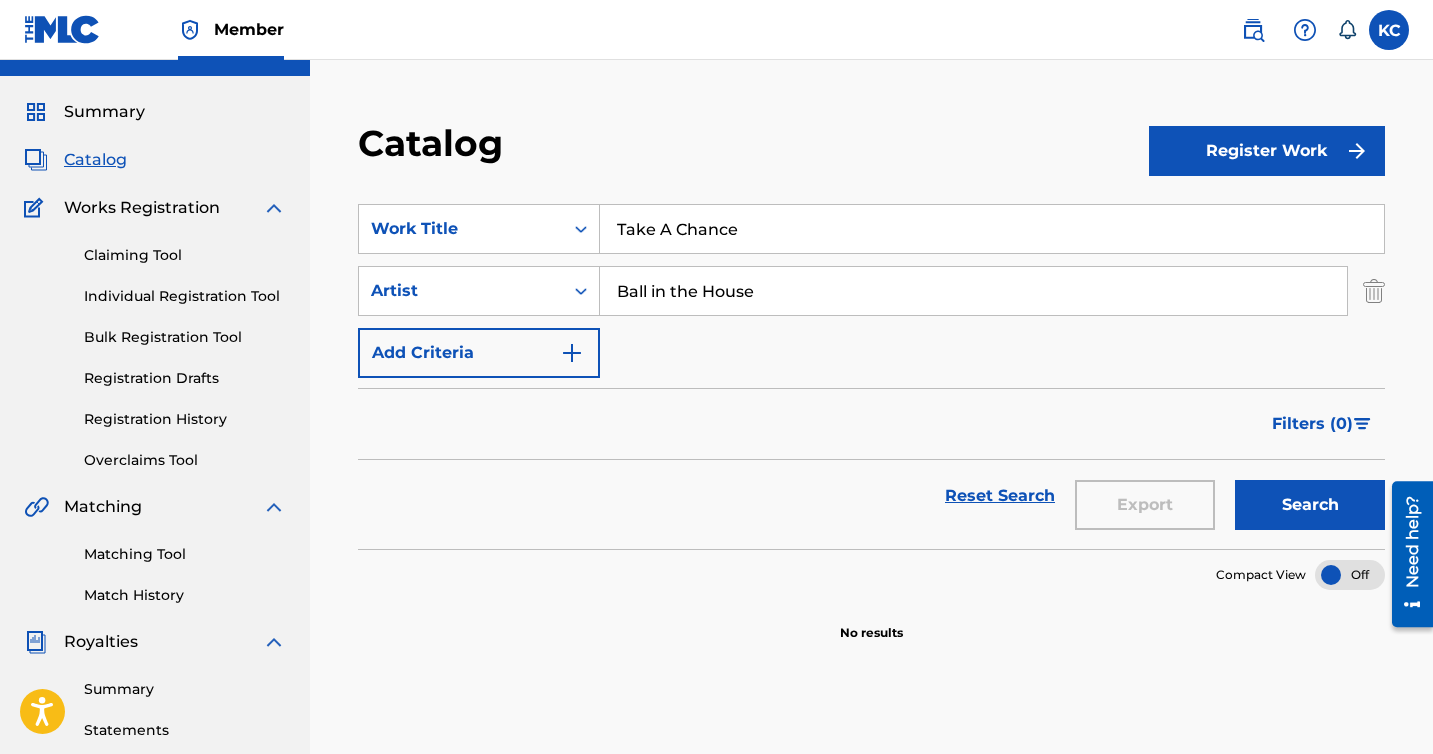 scroll, scrollTop: 38, scrollLeft: 0, axis: vertical 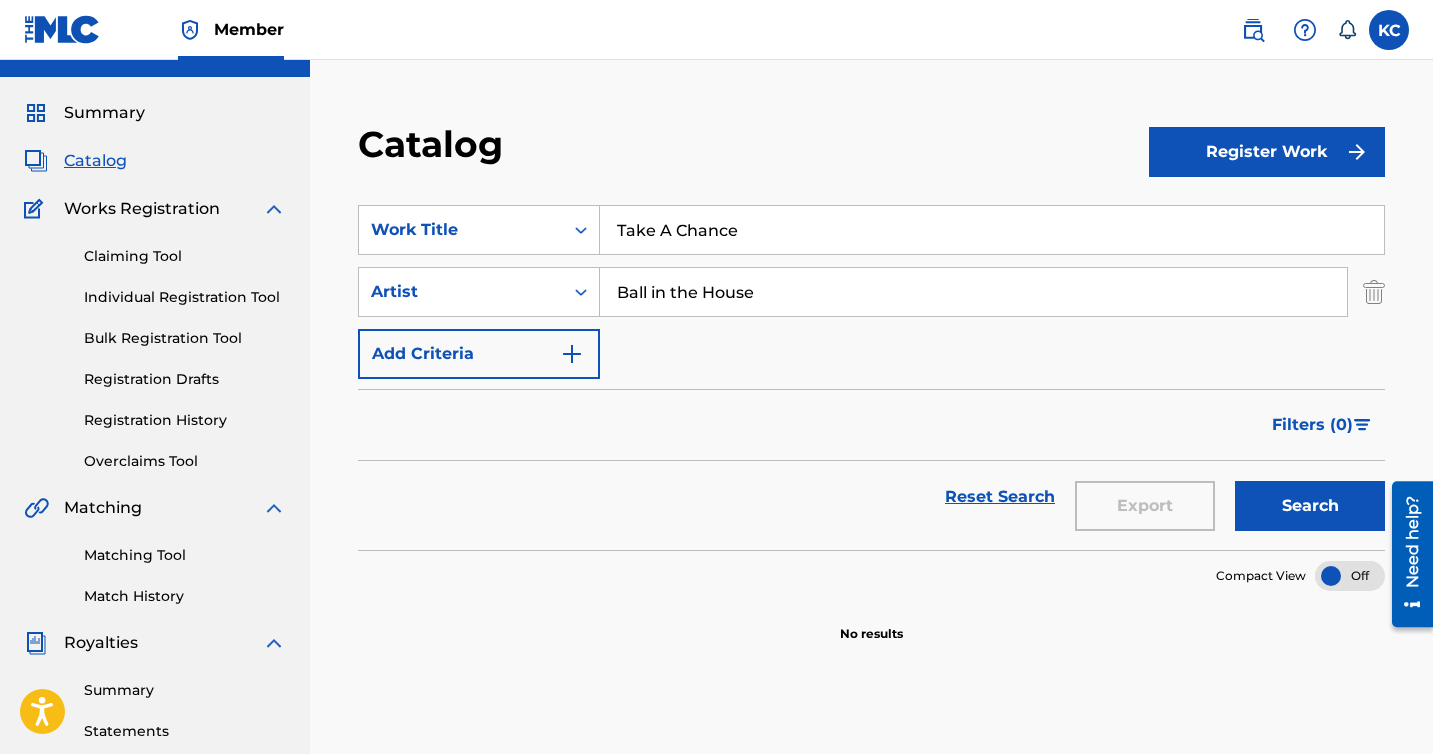 click on "Matching Tool" at bounding box center (185, 555) 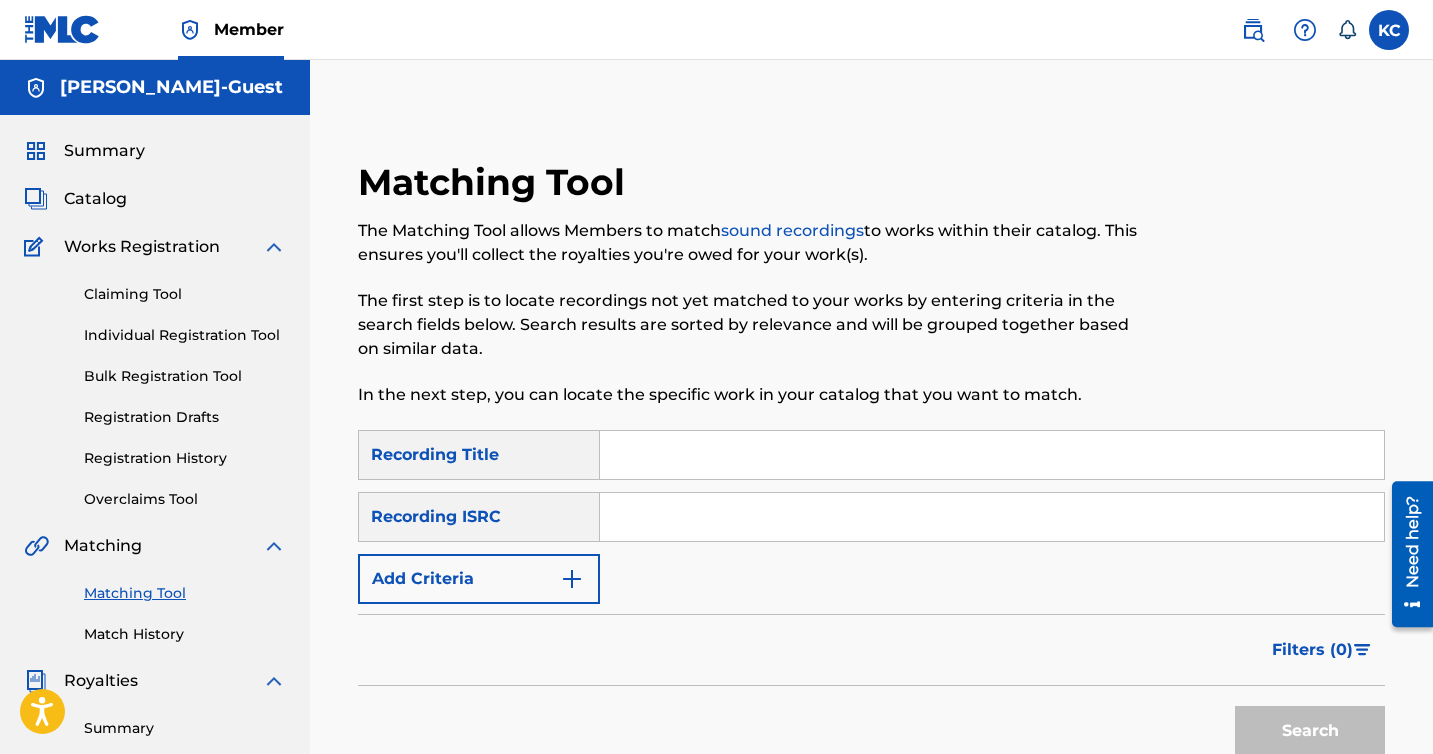 click on "Recording Title" at bounding box center [479, 455] 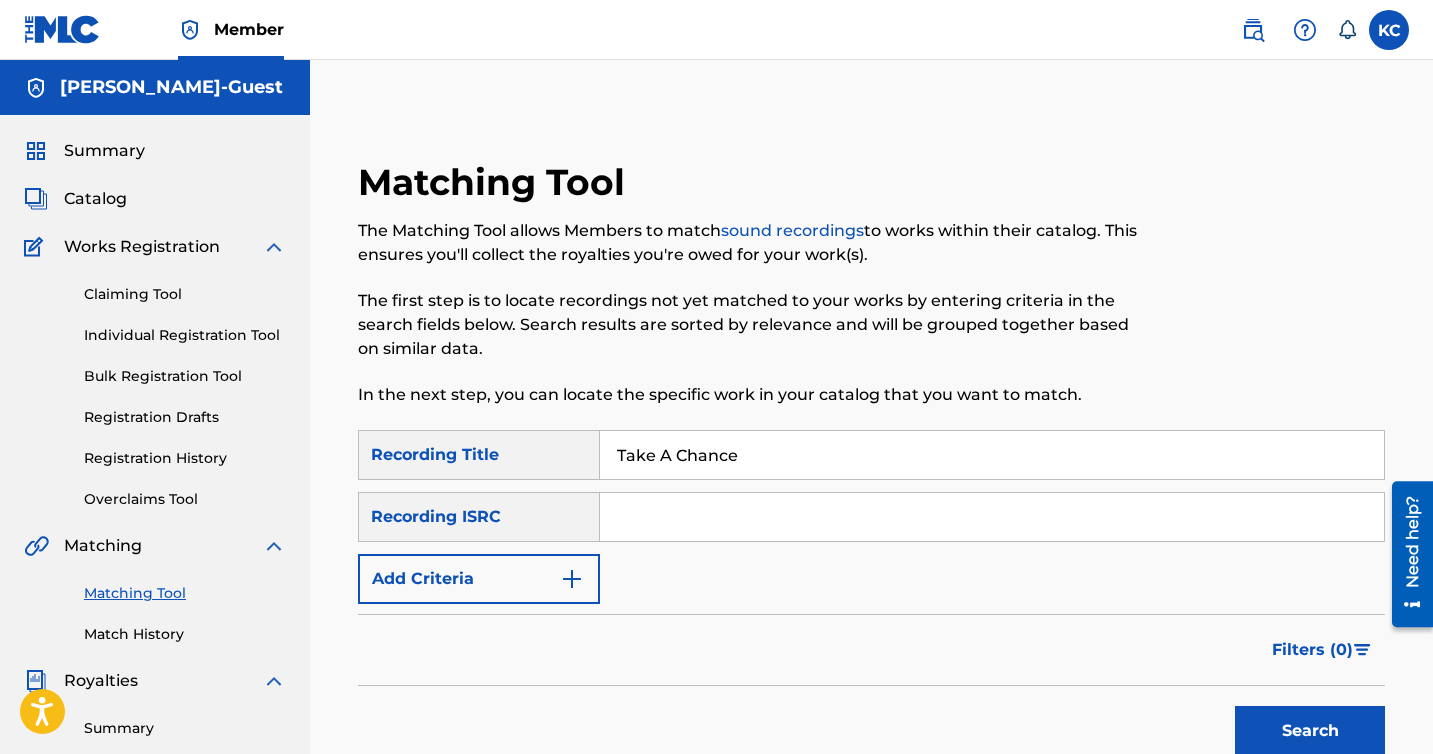 type on "Take A Chance" 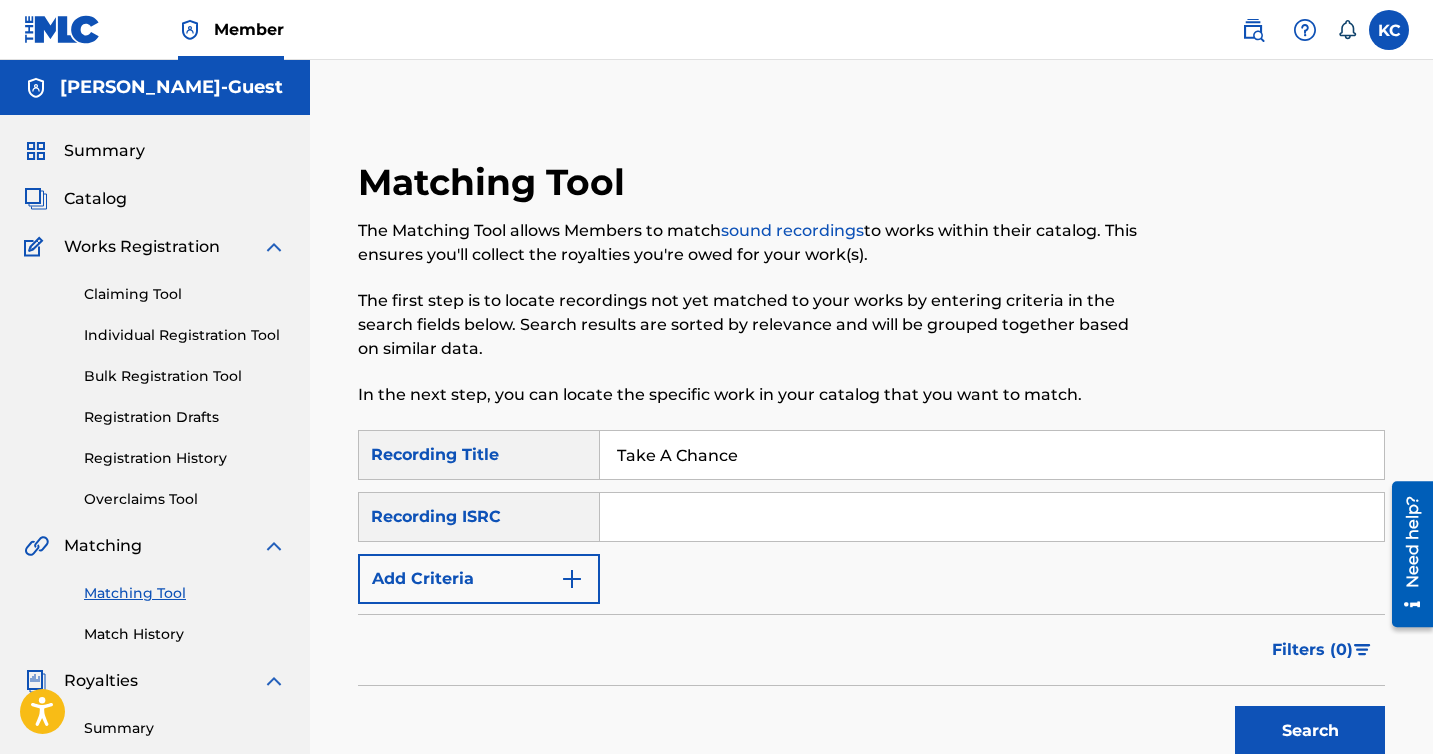 click at bounding box center (992, 517) 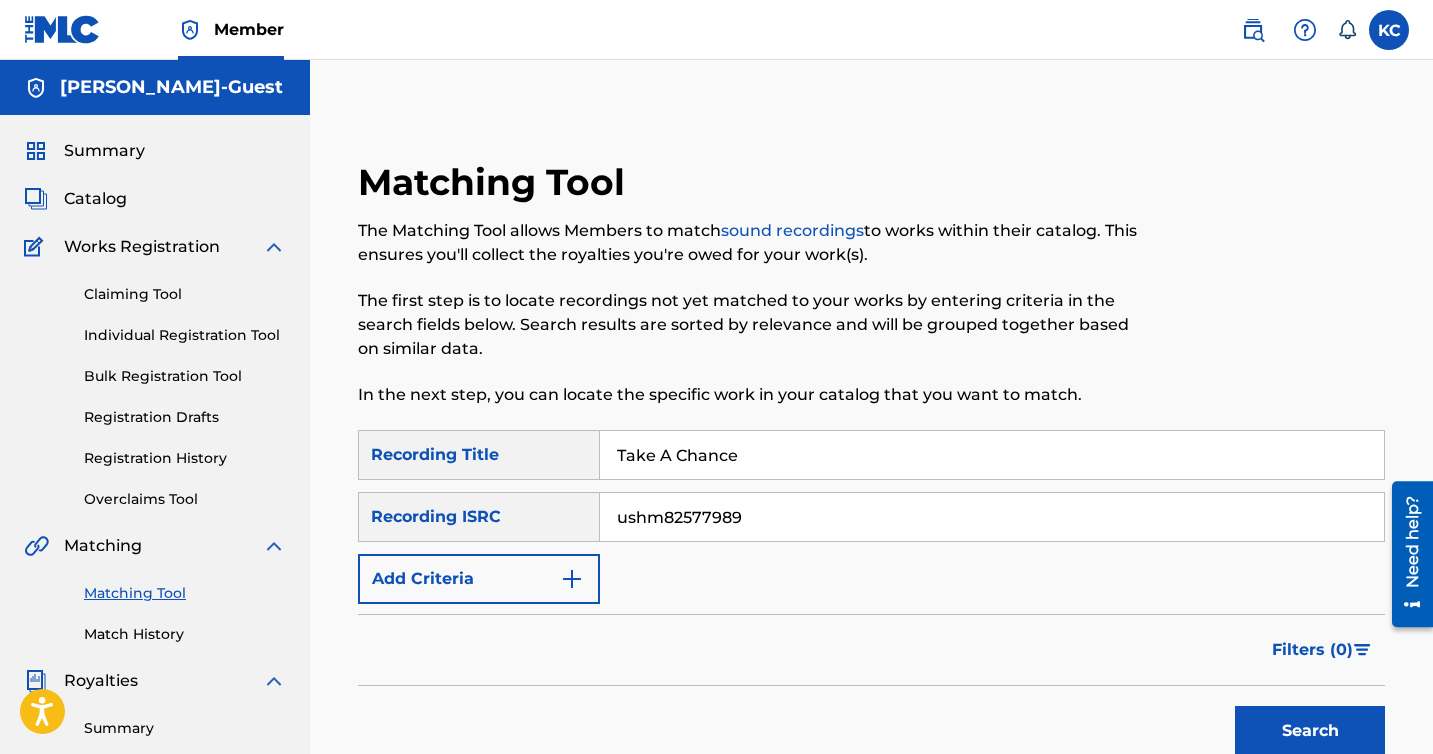 type on "ushm82577989" 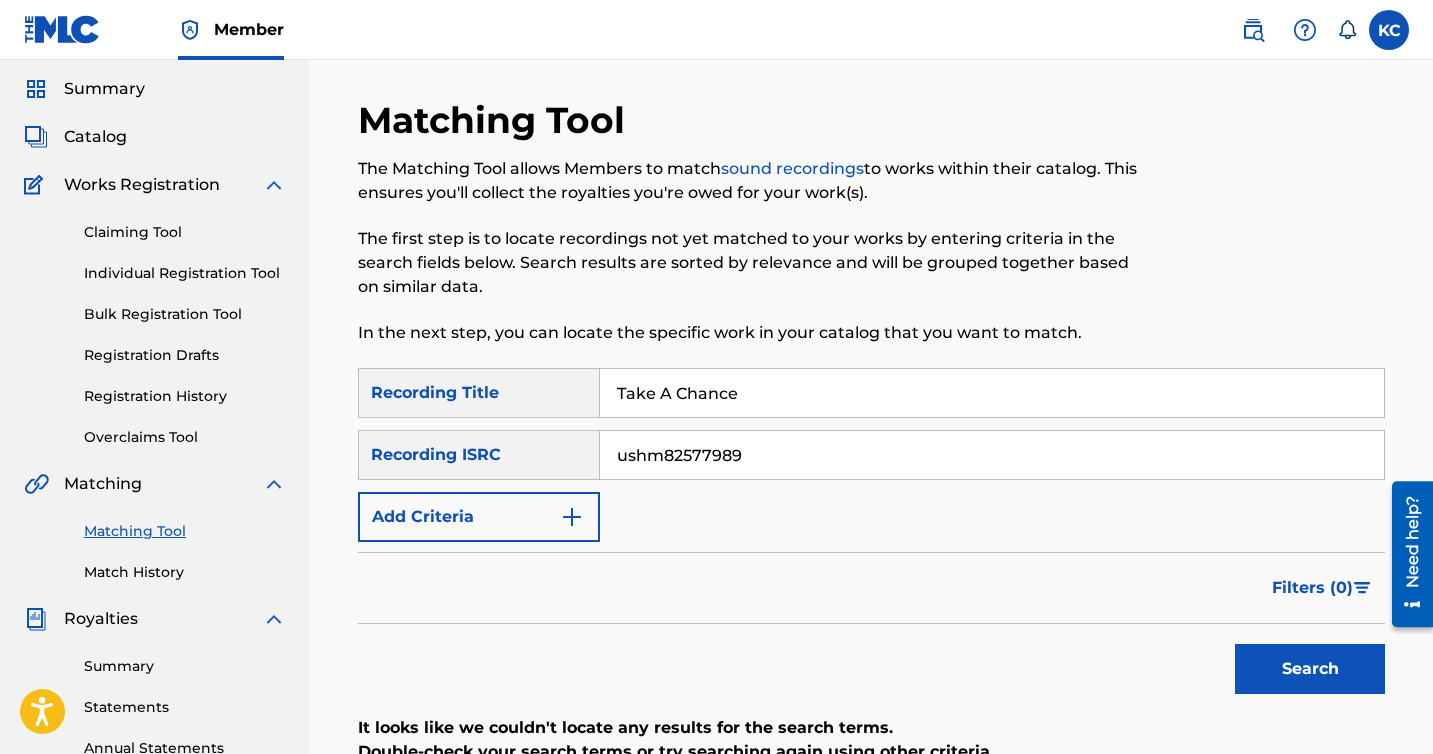 scroll, scrollTop: 0, scrollLeft: 0, axis: both 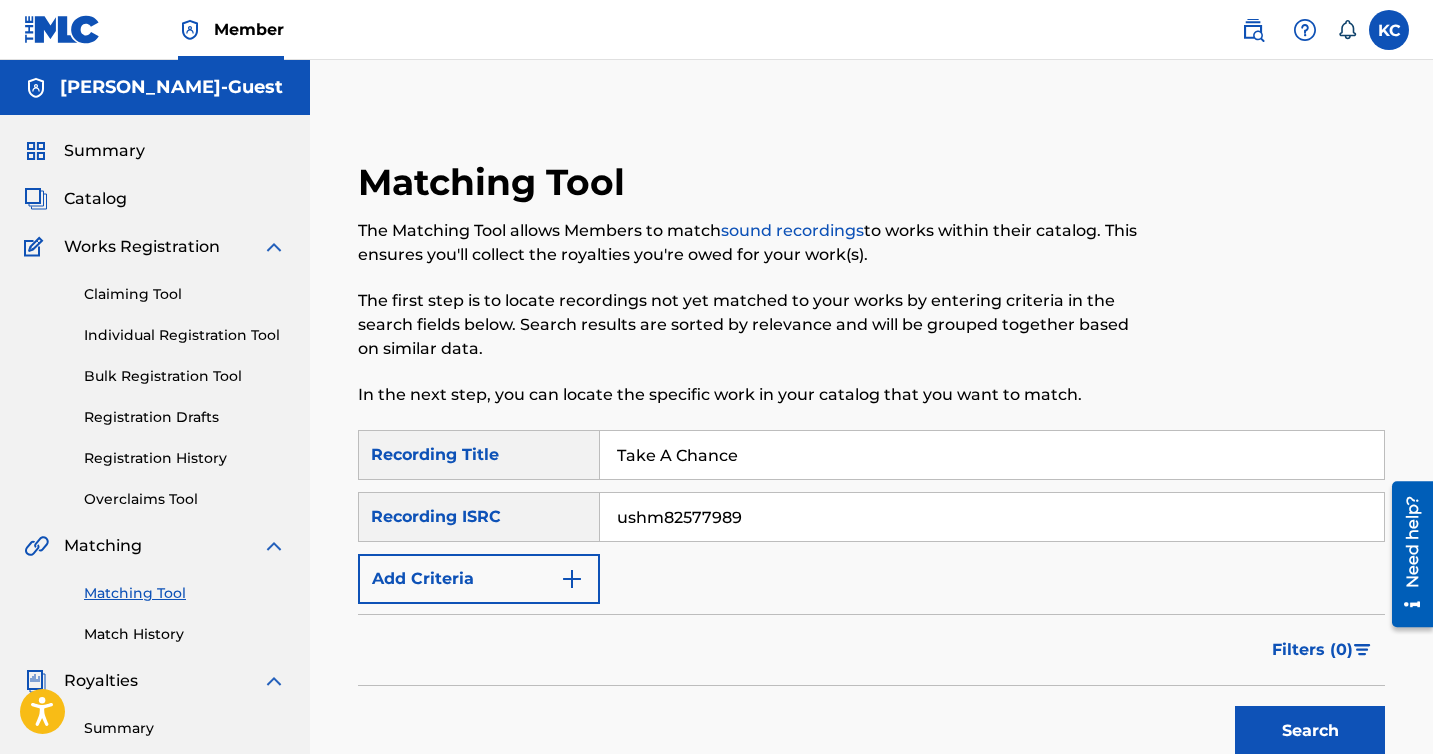 click on "Add Criteria" at bounding box center (479, 579) 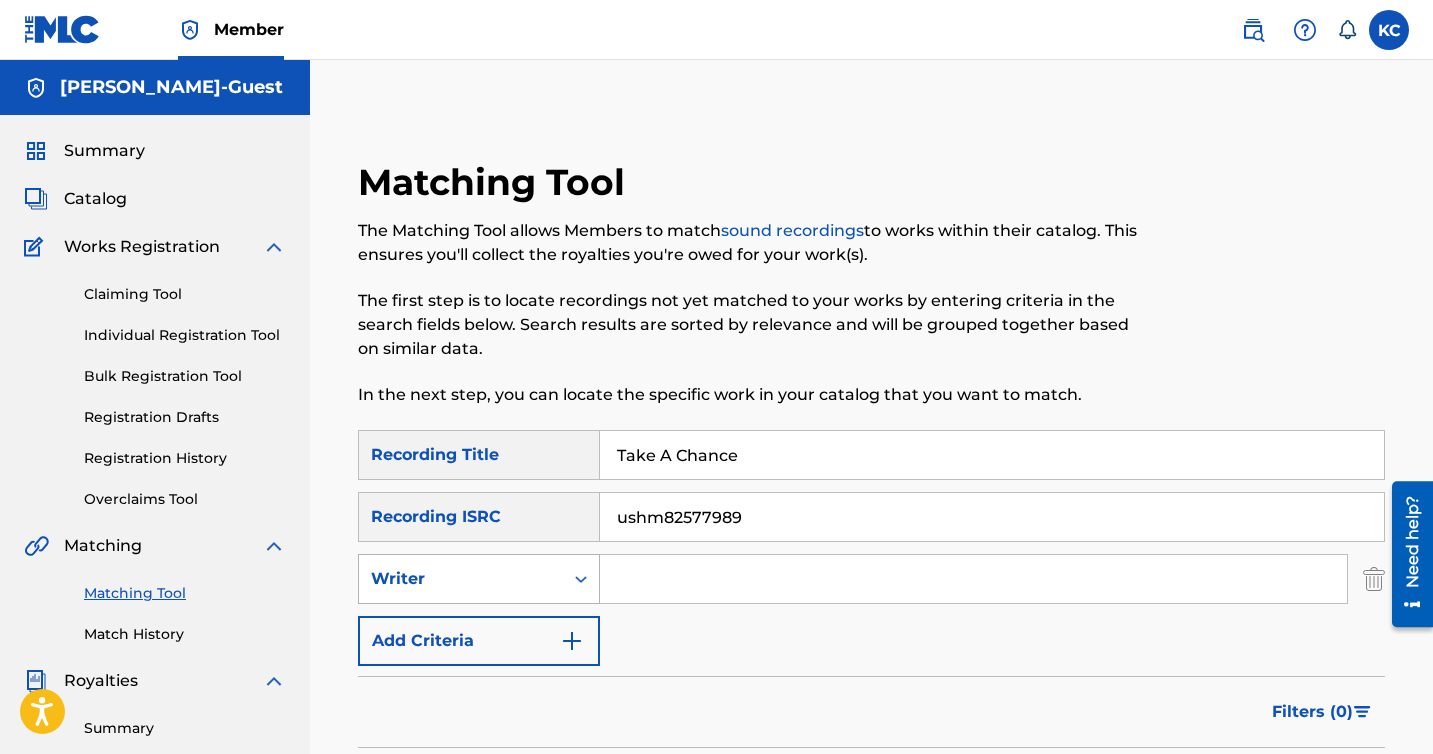 click on "Writer" at bounding box center (461, 579) 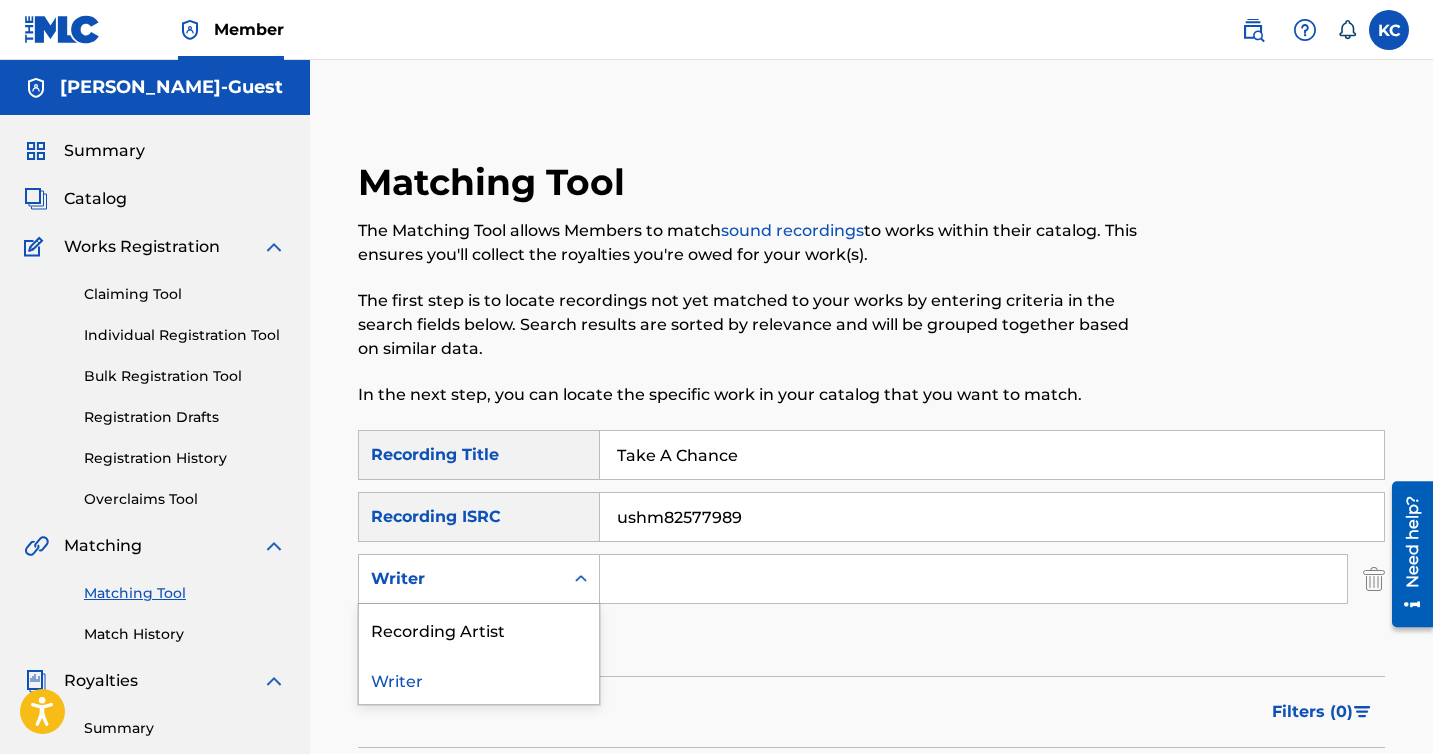click at bounding box center (973, 579) 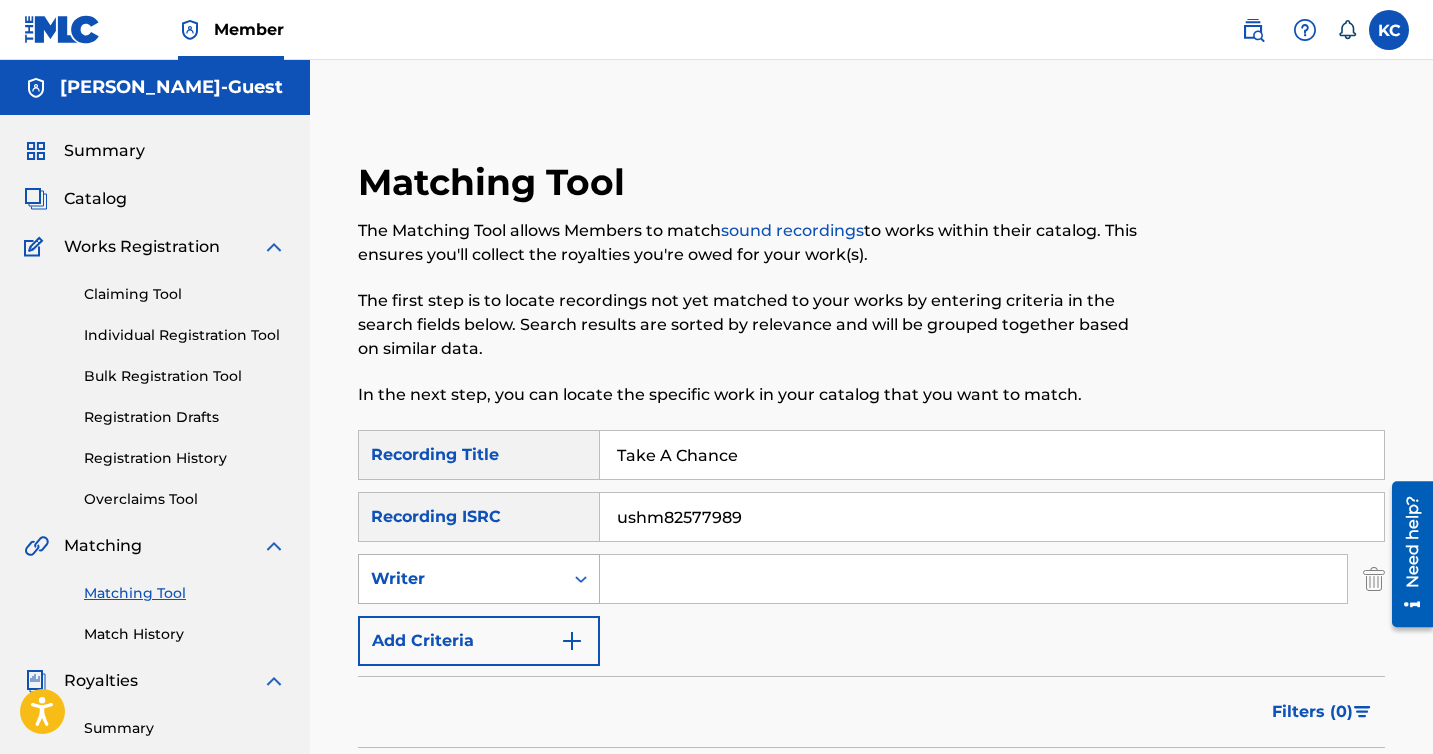 click on "Writer" at bounding box center (461, 579) 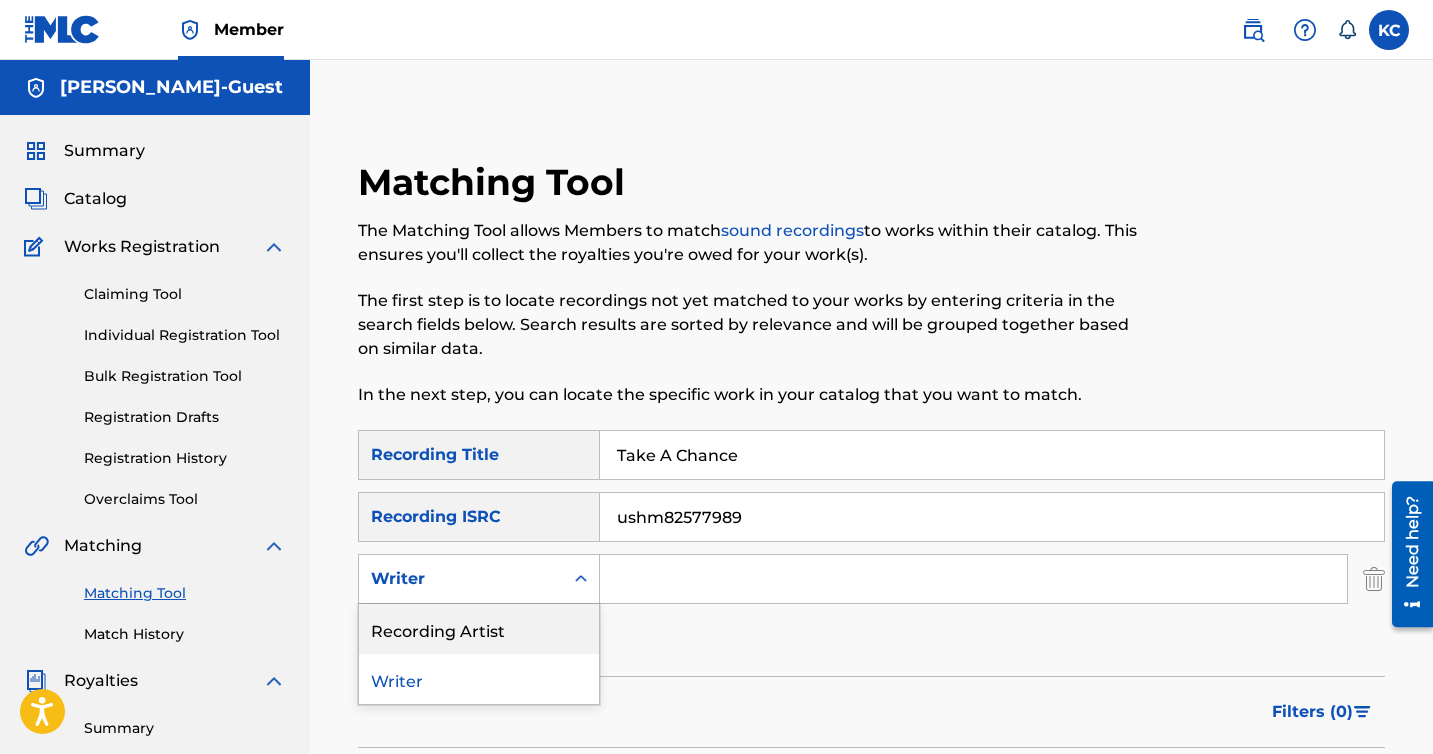 click on "Recording Artist" at bounding box center (479, 629) 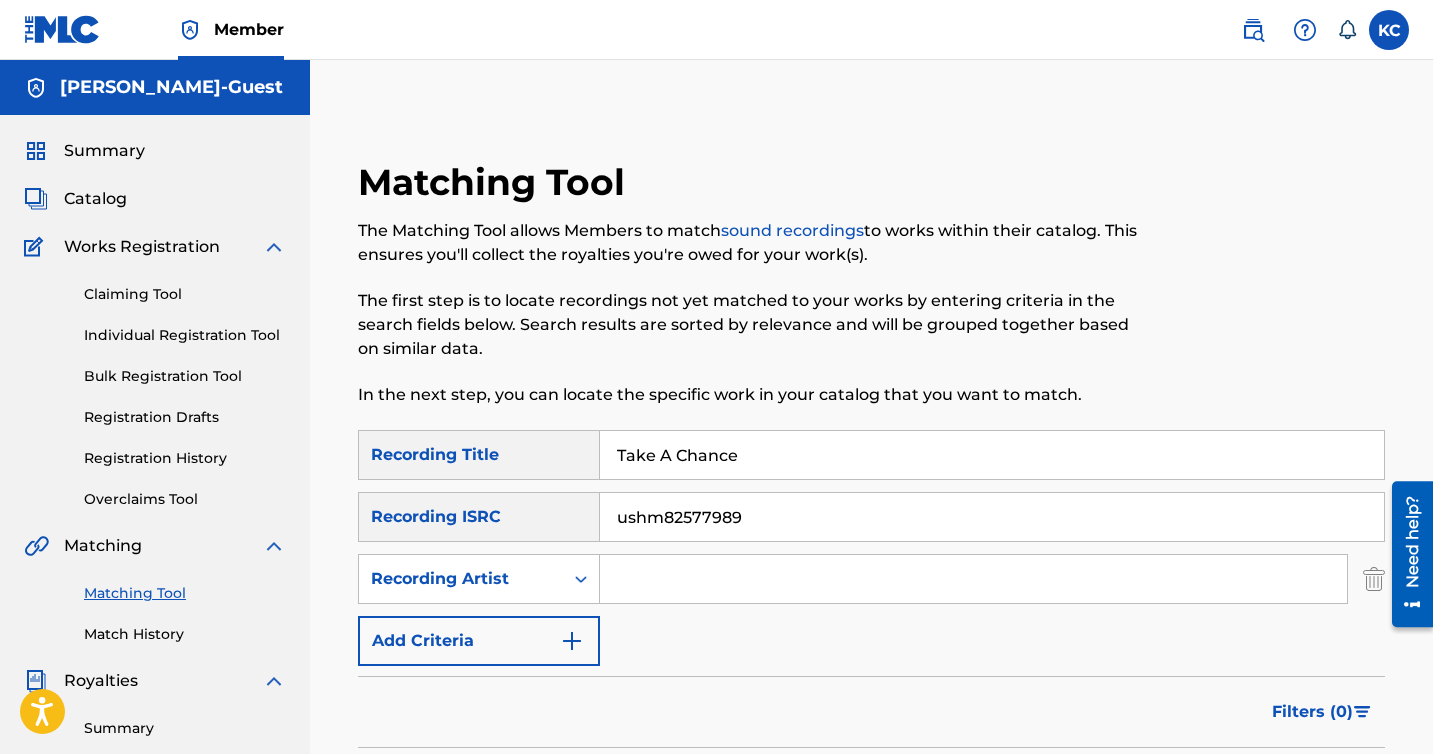 click at bounding box center (973, 579) 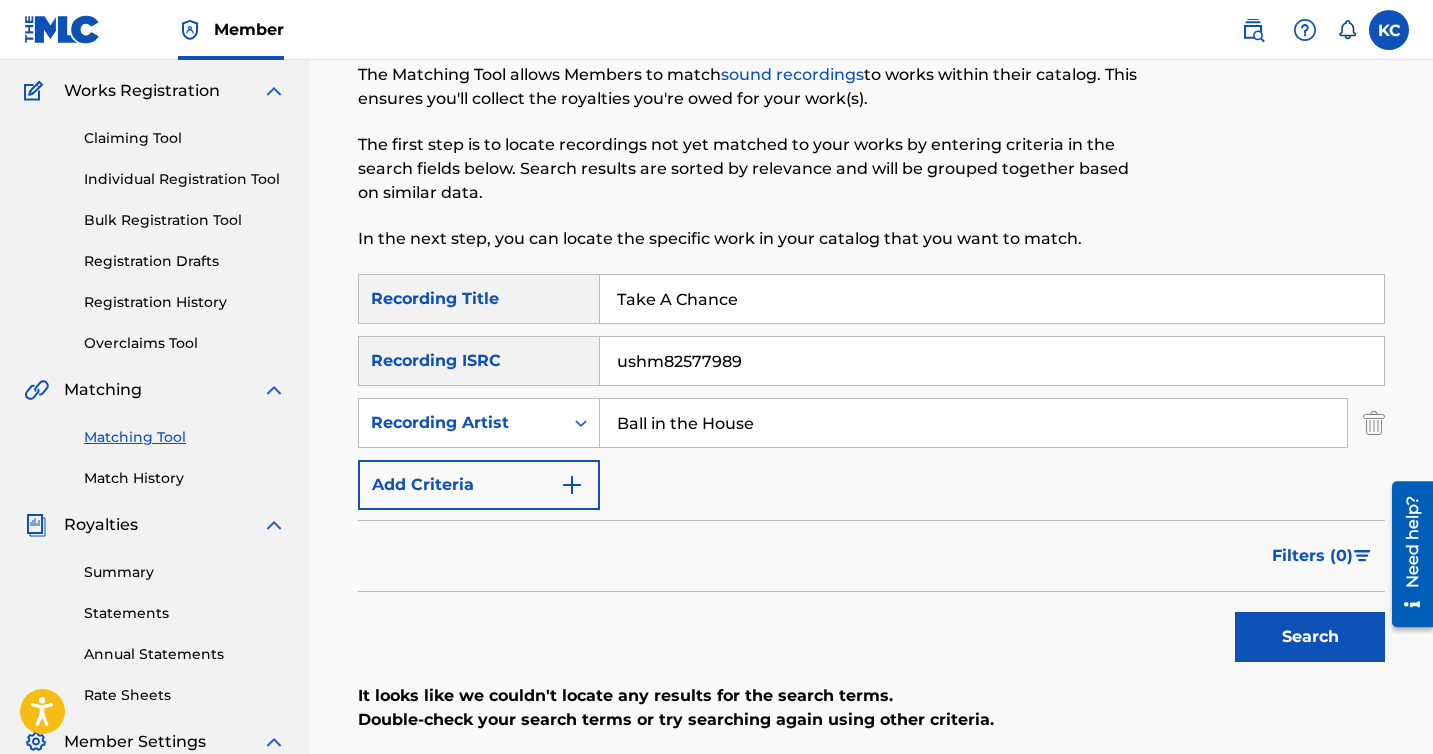 scroll, scrollTop: 191, scrollLeft: 0, axis: vertical 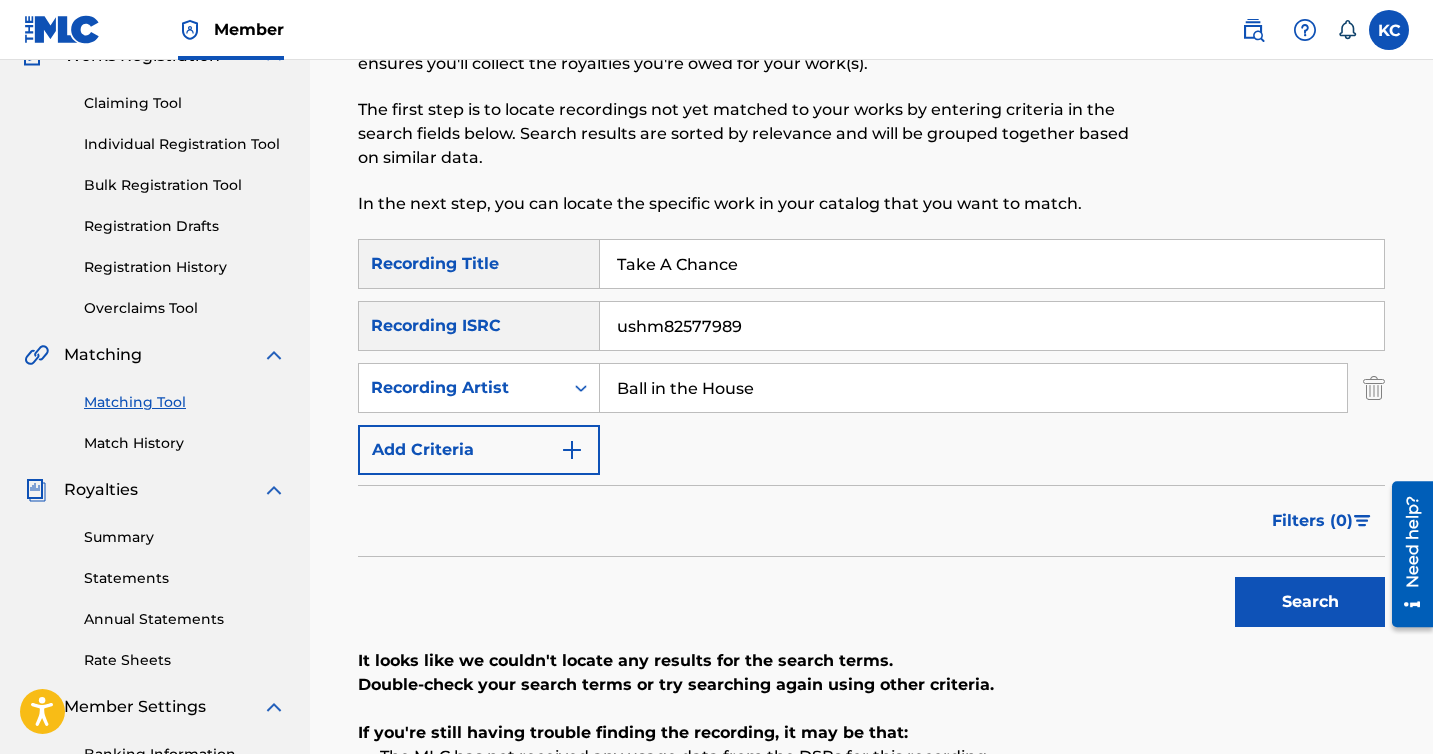 type on "Ball in the House" 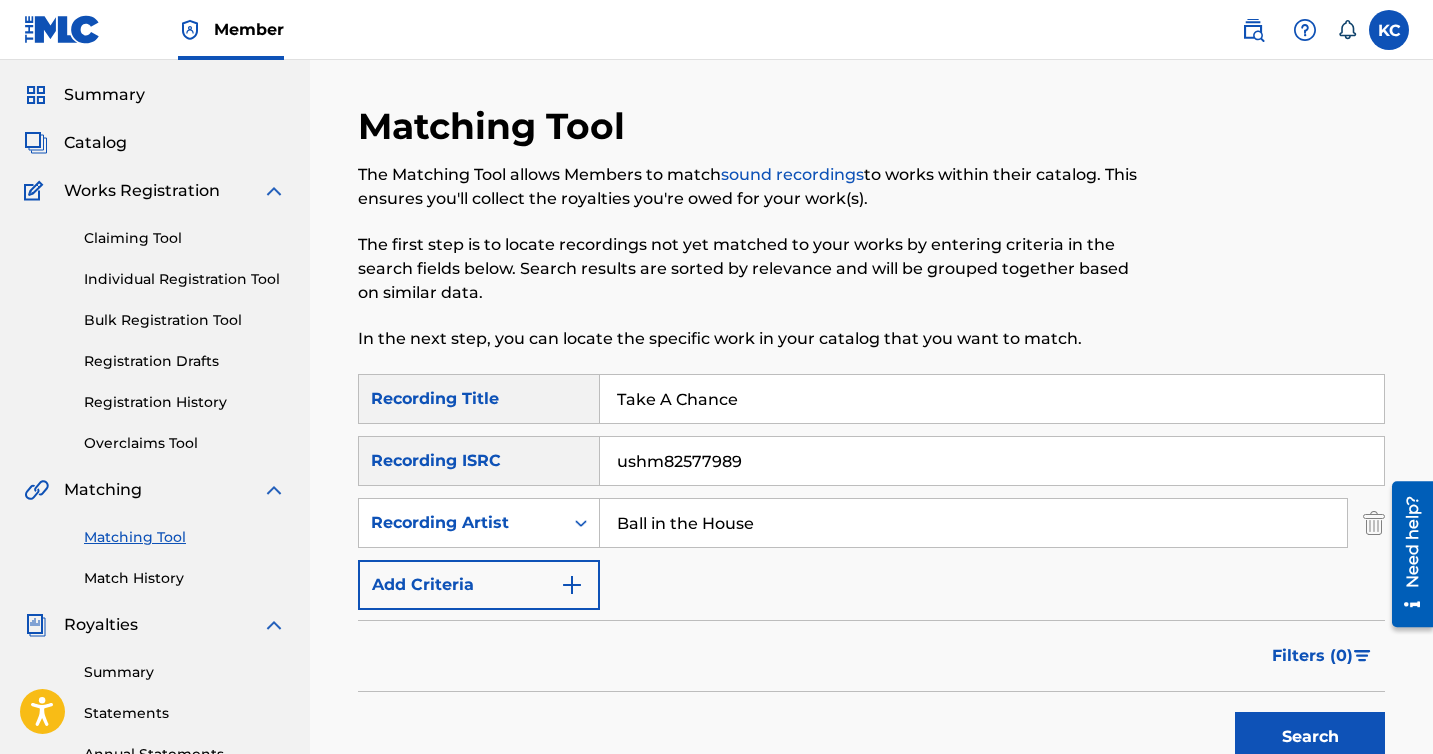scroll, scrollTop: 59, scrollLeft: 0, axis: vertical 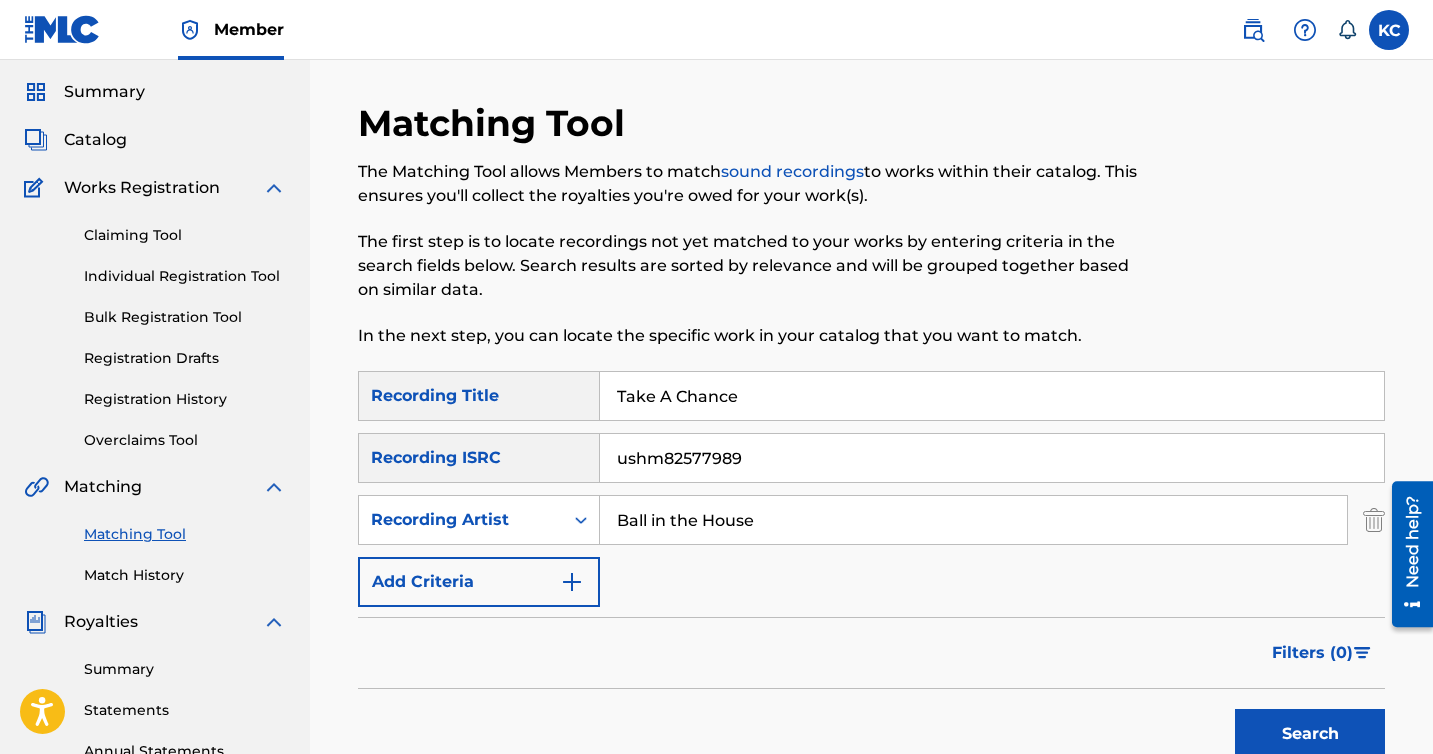 click on "Match History" at bounding box center [185, 575] 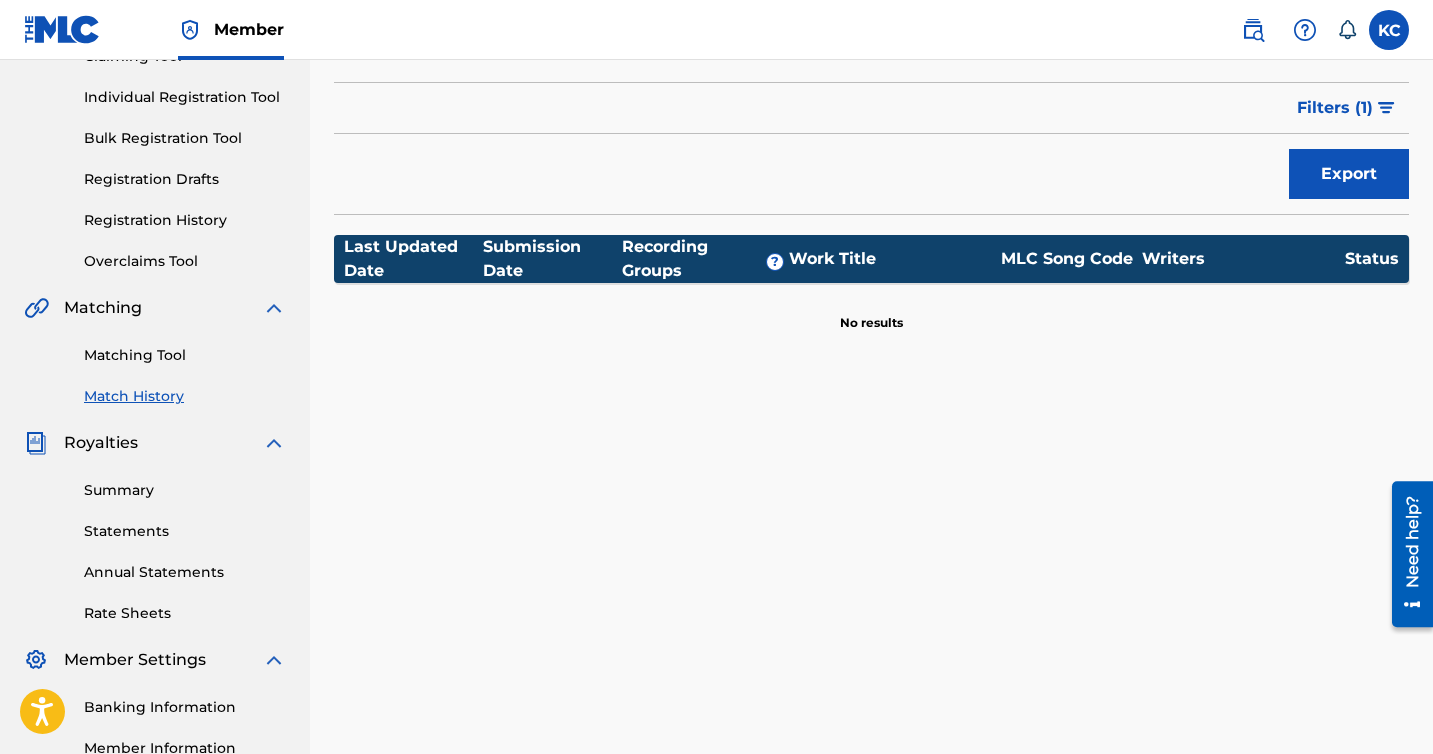 scroll, scrollTop: 0, scrollLeft: 0, axis: both 